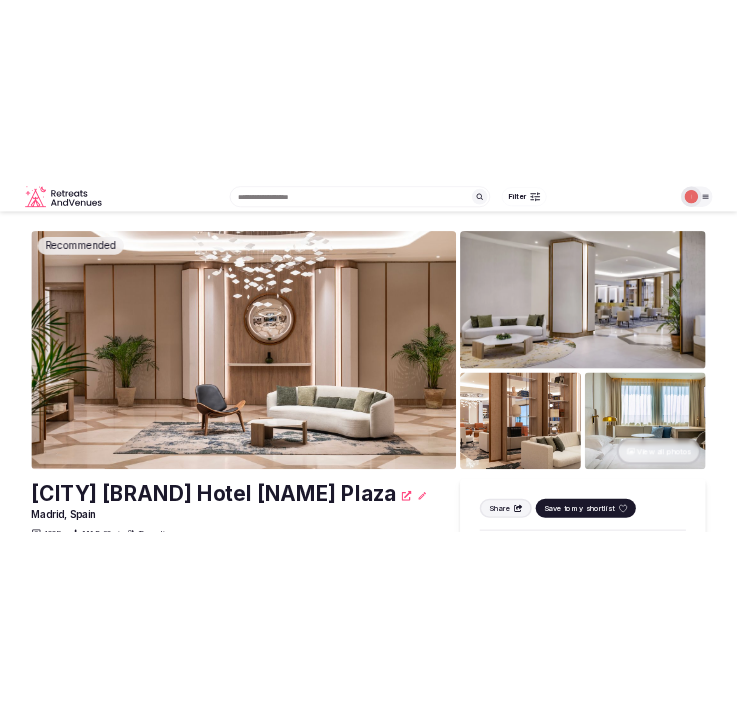 scroll, scrollTop: 0, scrollLeft: 0, axis: both 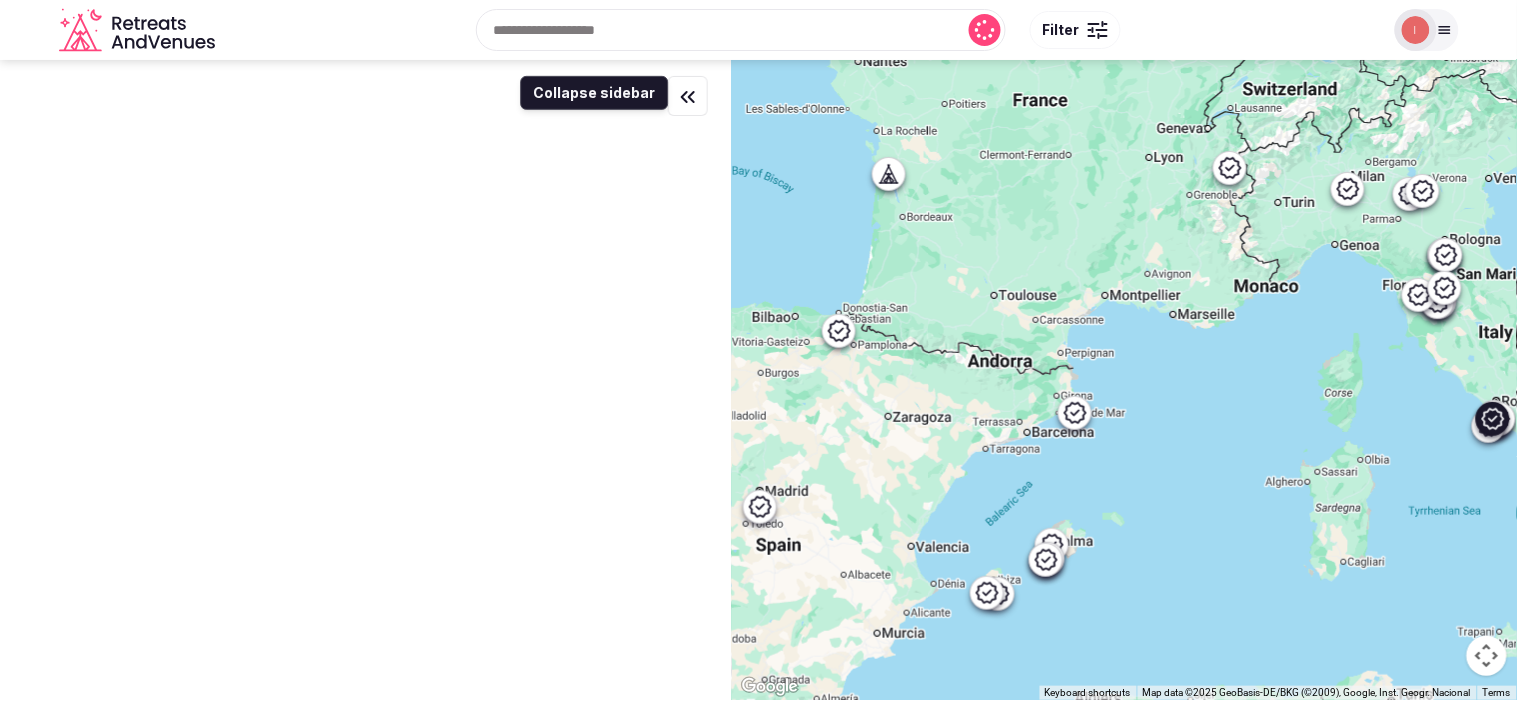 click 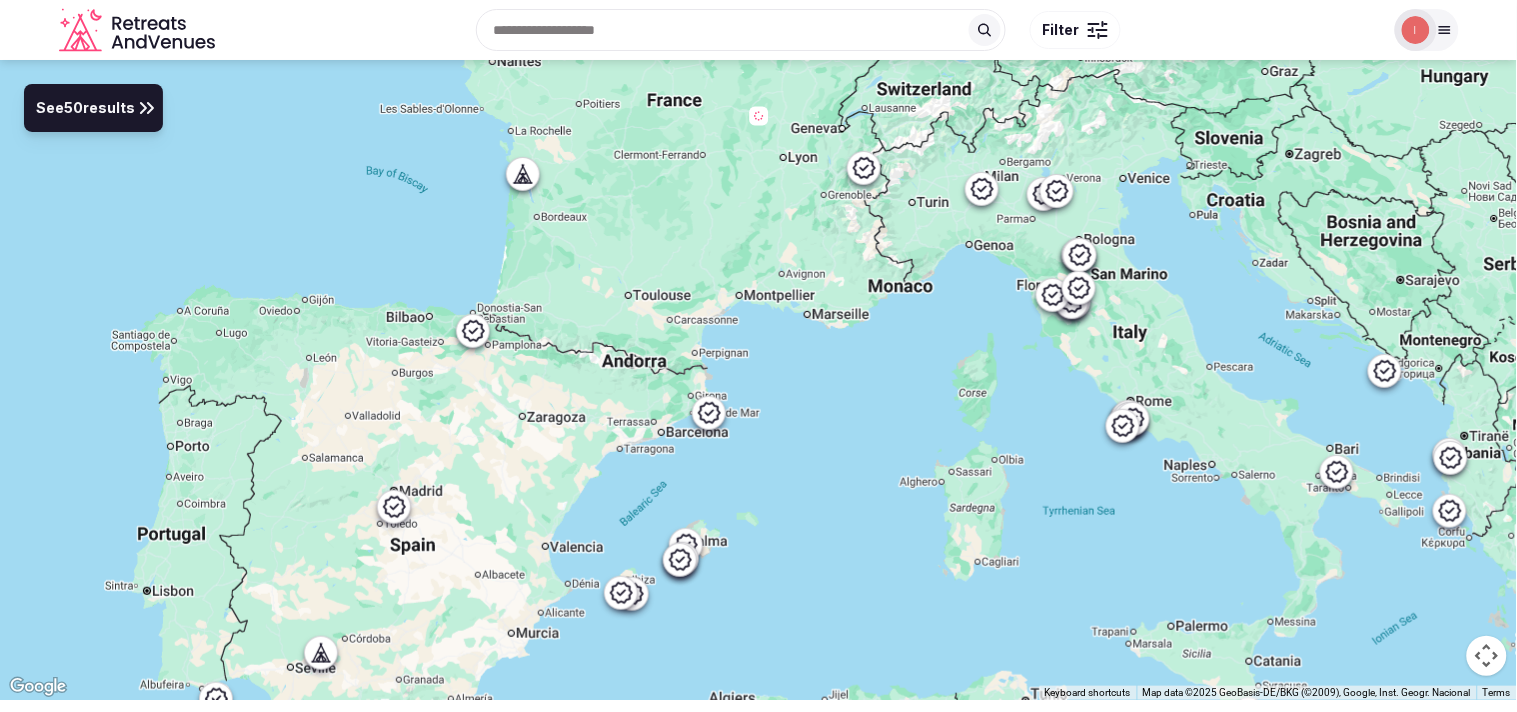 click on "See  50  results" at bounding box center [93, 108] 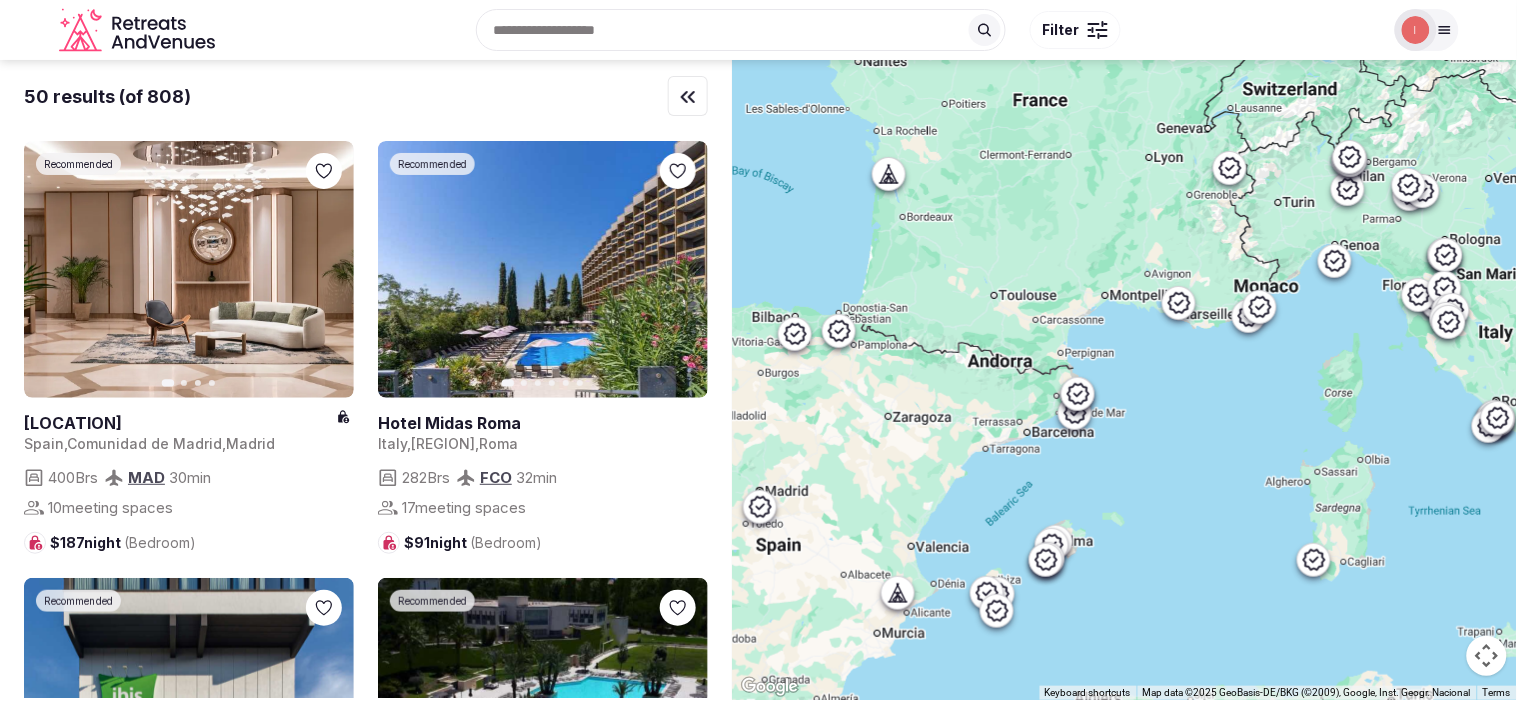 click on "Search Popular Destinations Toscana, Italy Riviera Maya, Mexico Indonesia, Bali California, USA New York, USA Napa Valley, USA Beja, Portugal Canarias, Spain Filter" at bounding box center [803, 30] 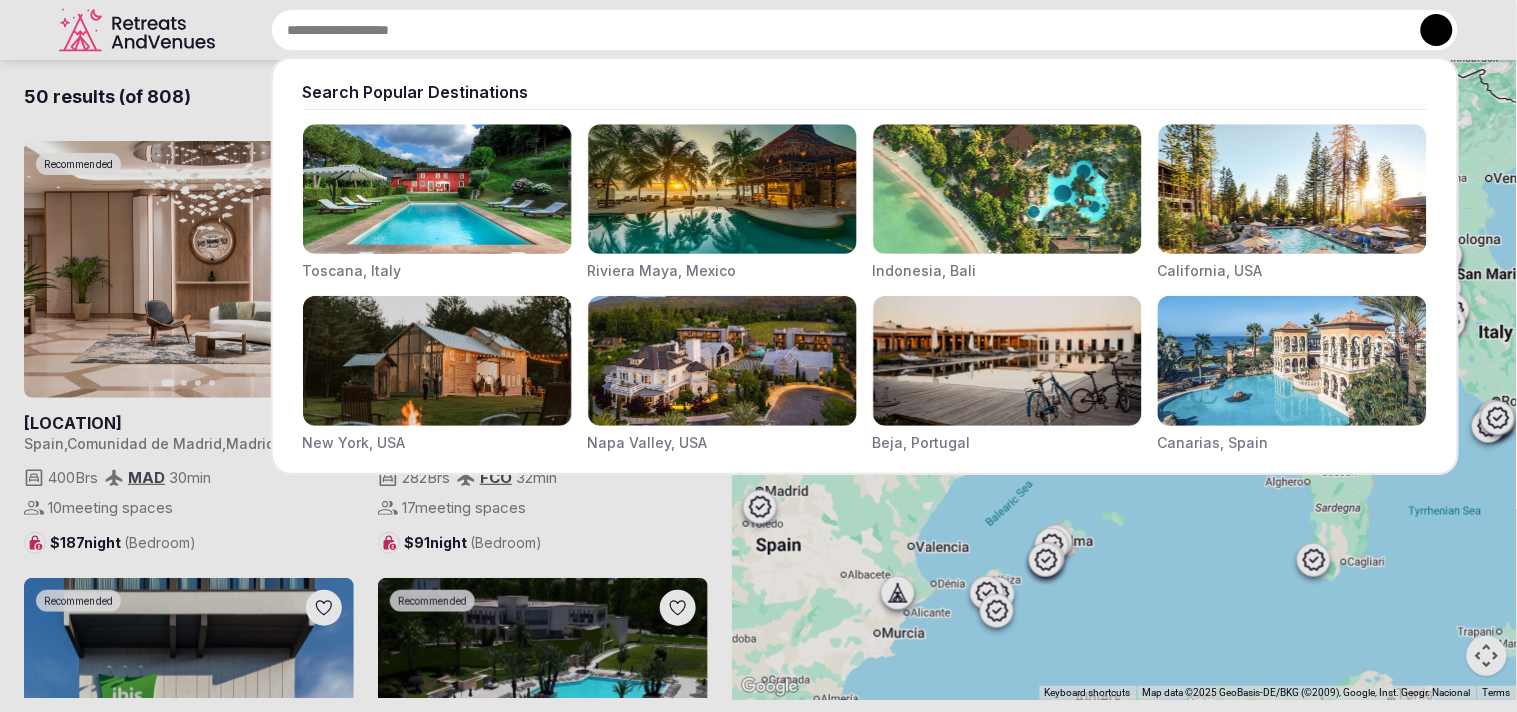paste on "**********" 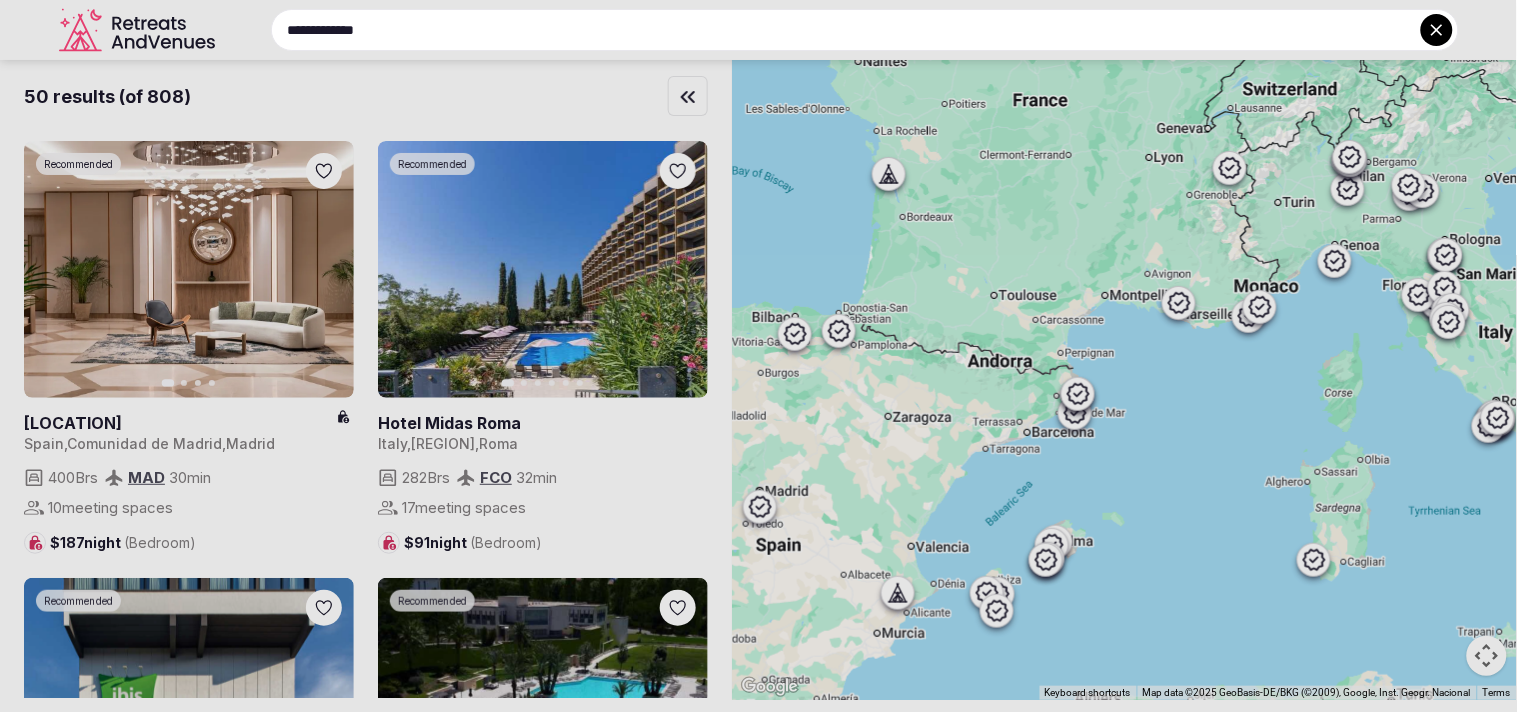 type on "**********" 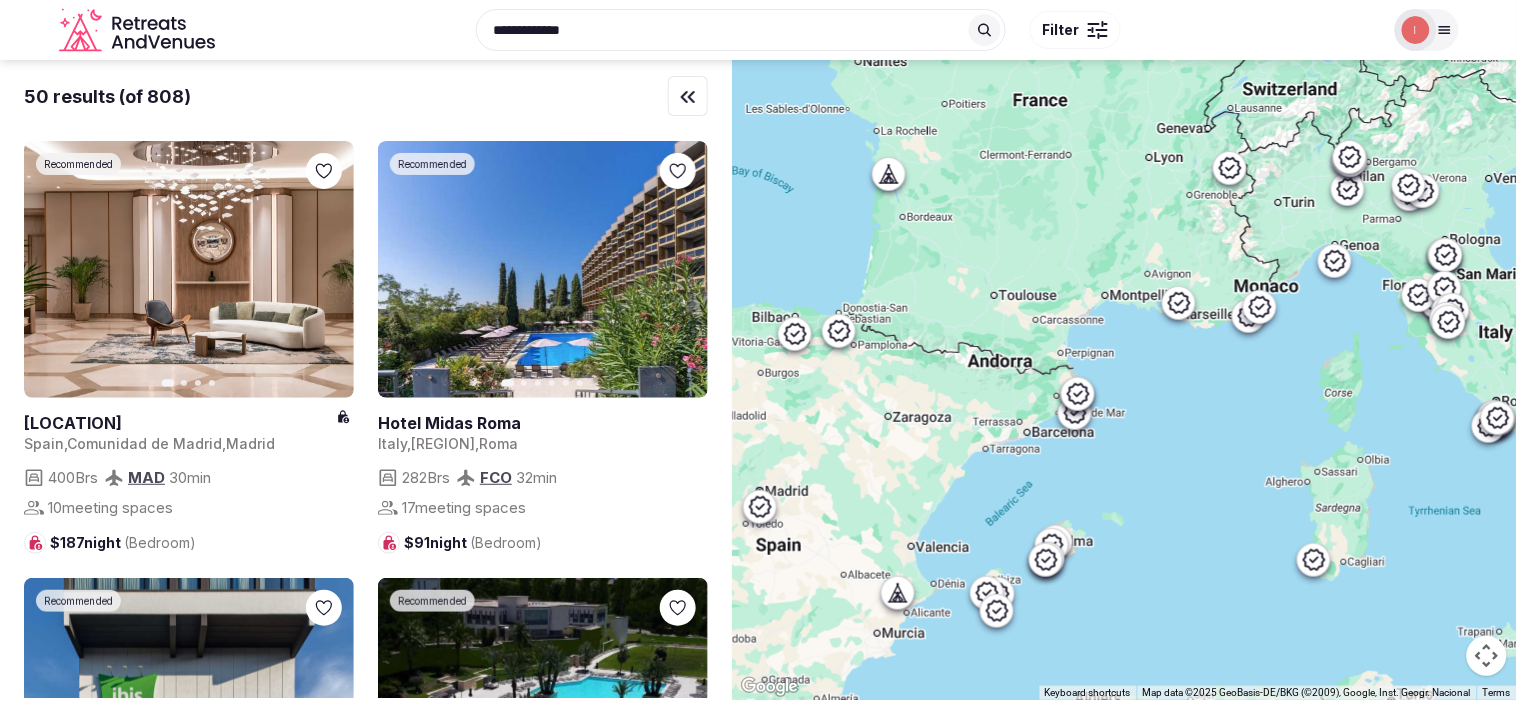 type 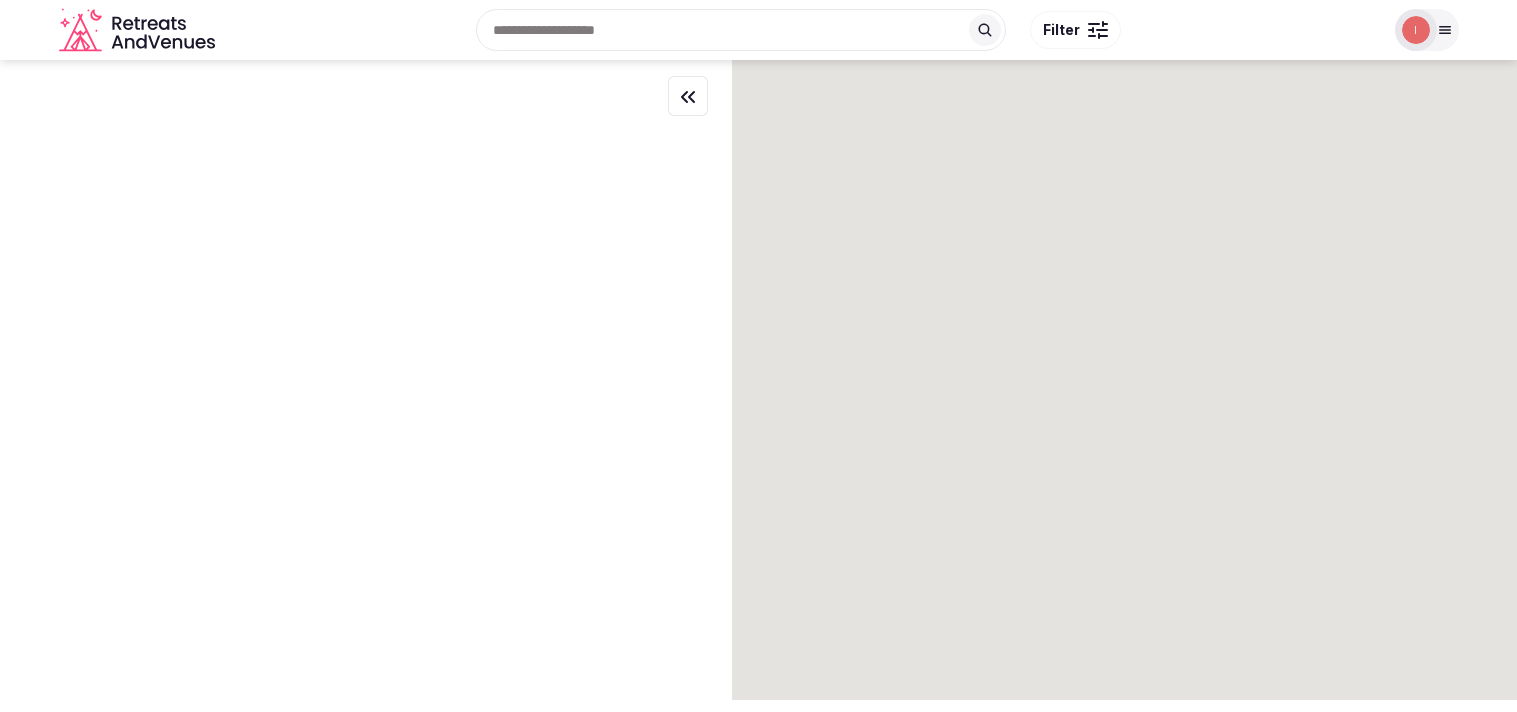 scroll, scrollTop: 0, scrollLeft: 0, axis: both 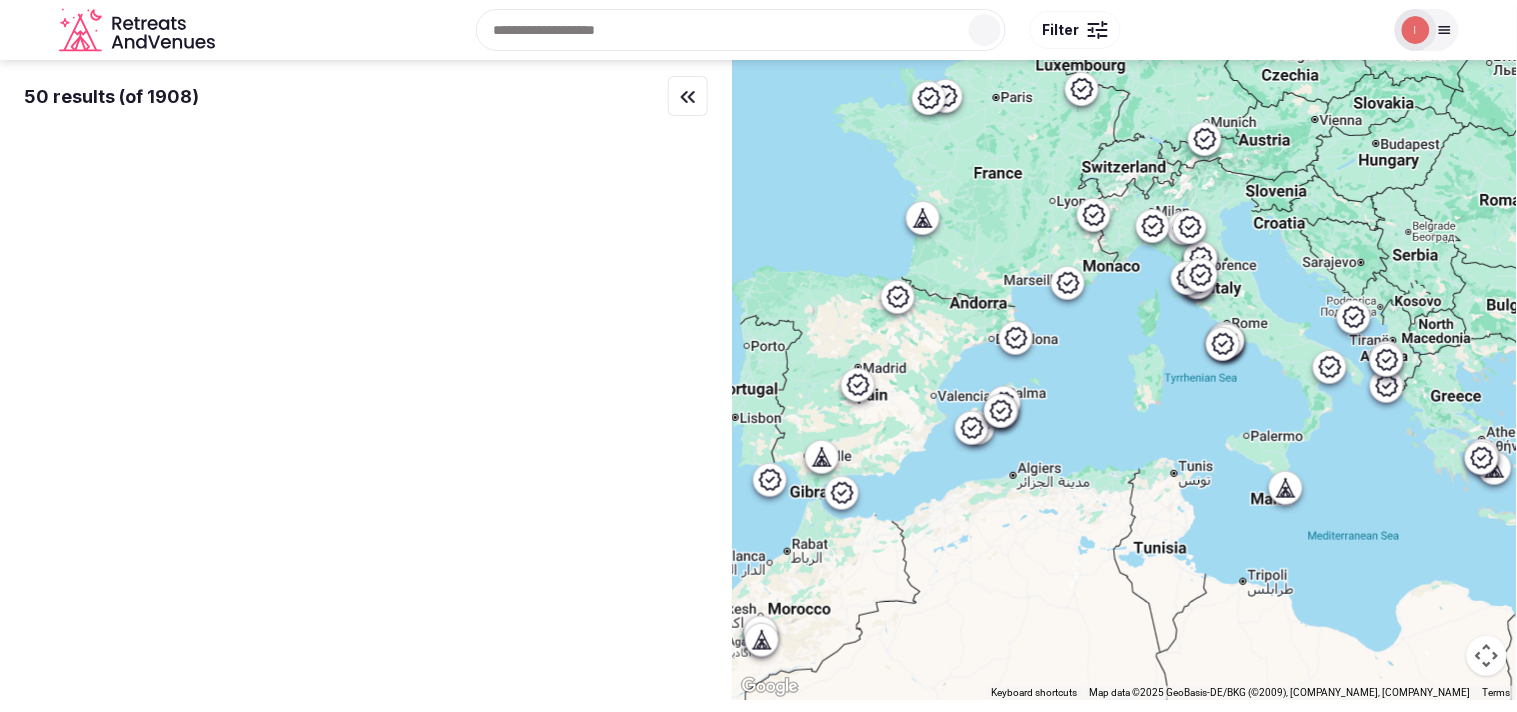 click on "Search Popular Destinations Toscana, Italy Riviera Maya, Mexico Indonesia, Bali California, USA New York, USA Napa Valley, USA Beja, Portugal Canarias, Spain Filter" at bounding box center (803, 30) 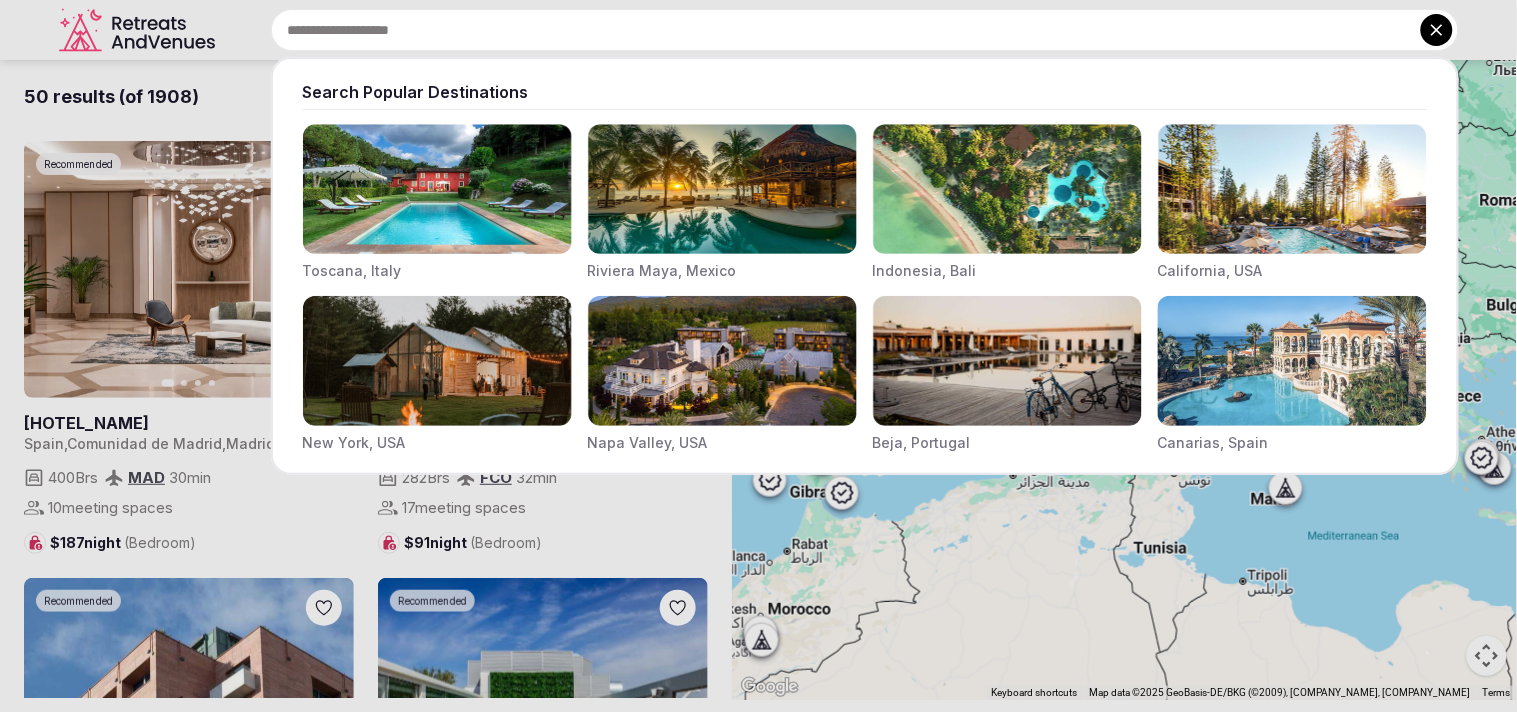 paste on "**********" 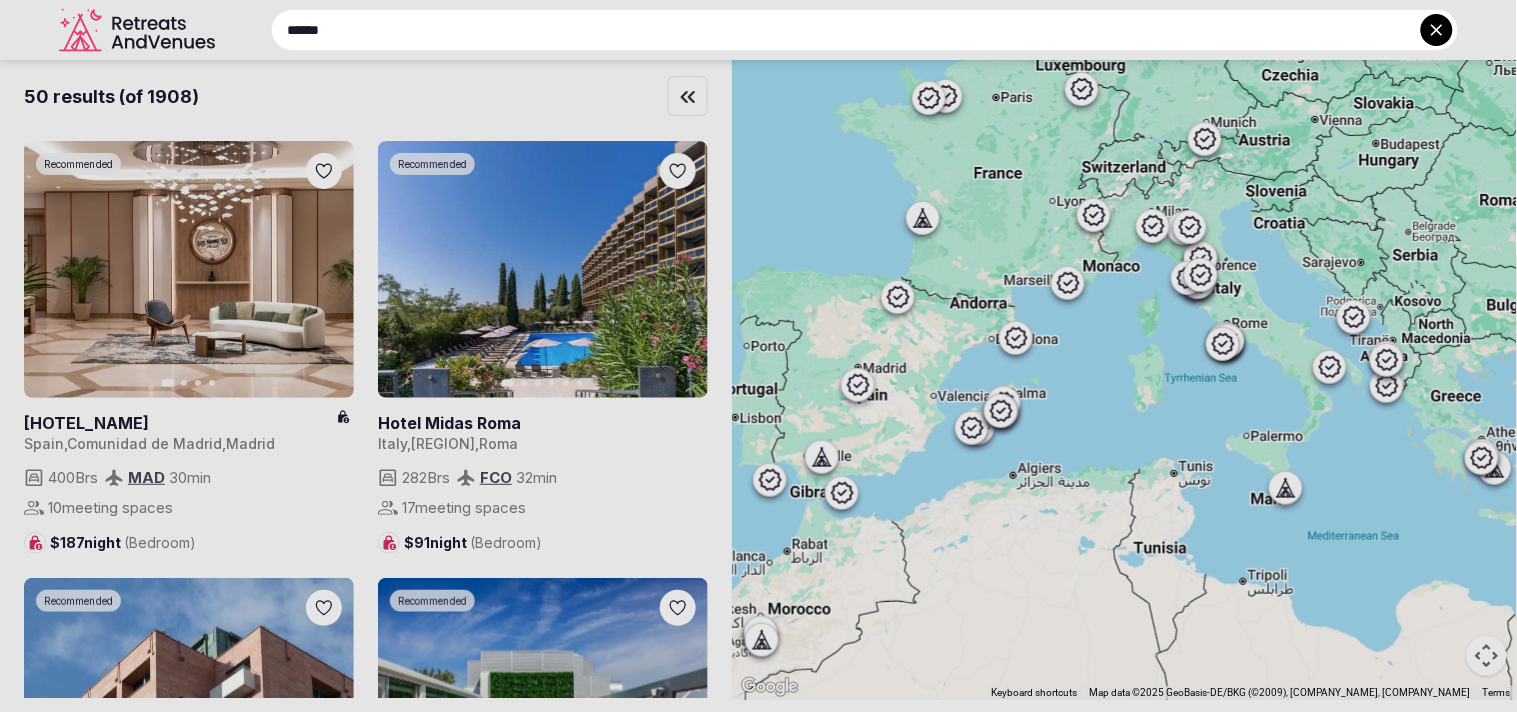 click at bounding box center (758, 356) 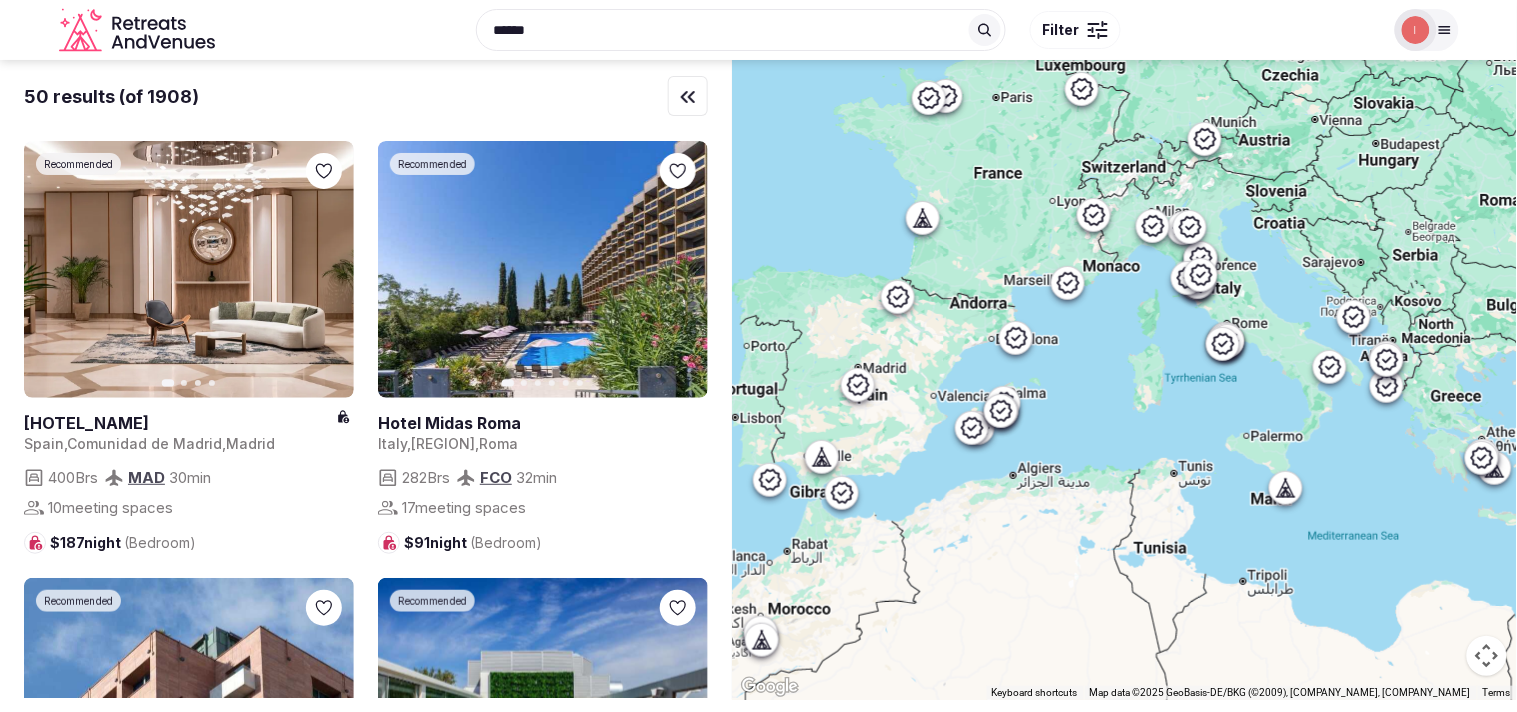 click 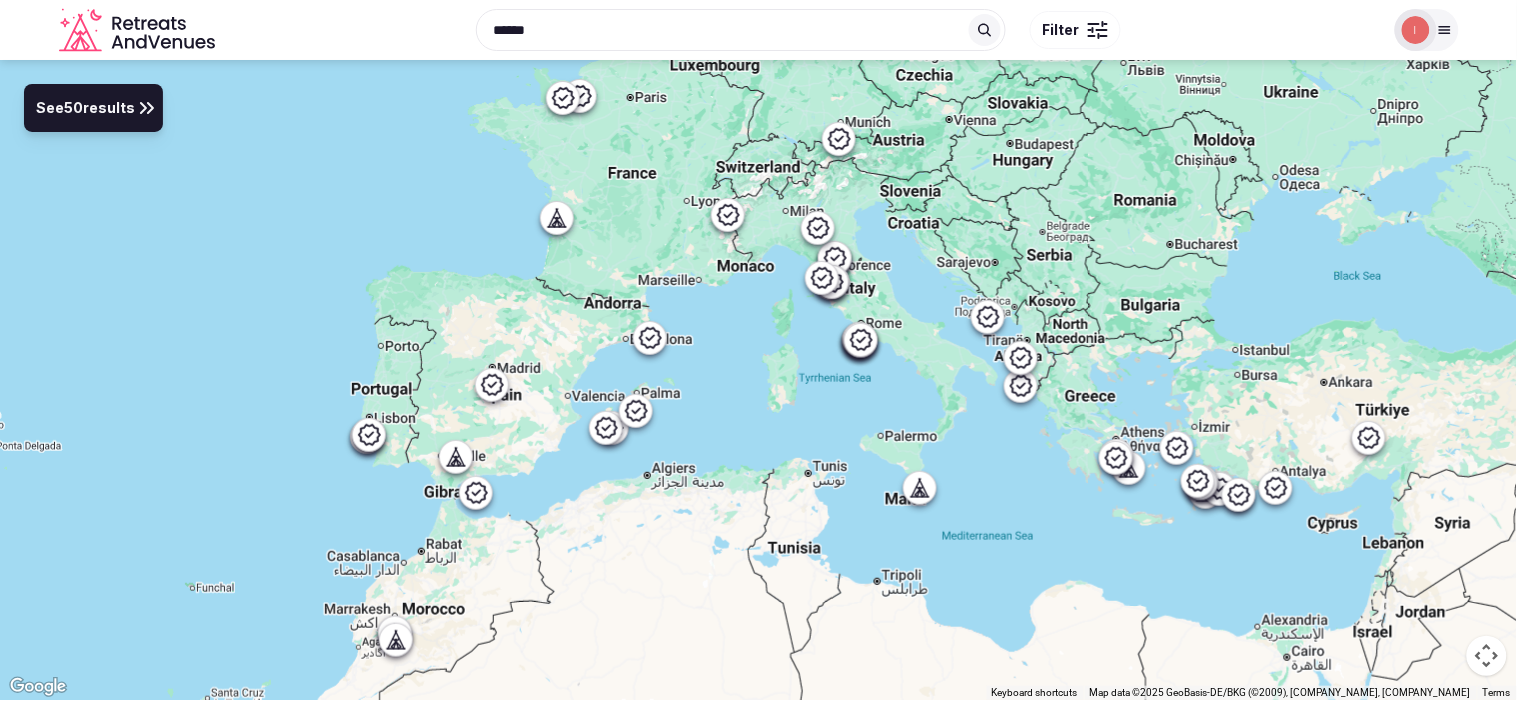 click on "****** Filter" at bounding box center [803, 30] 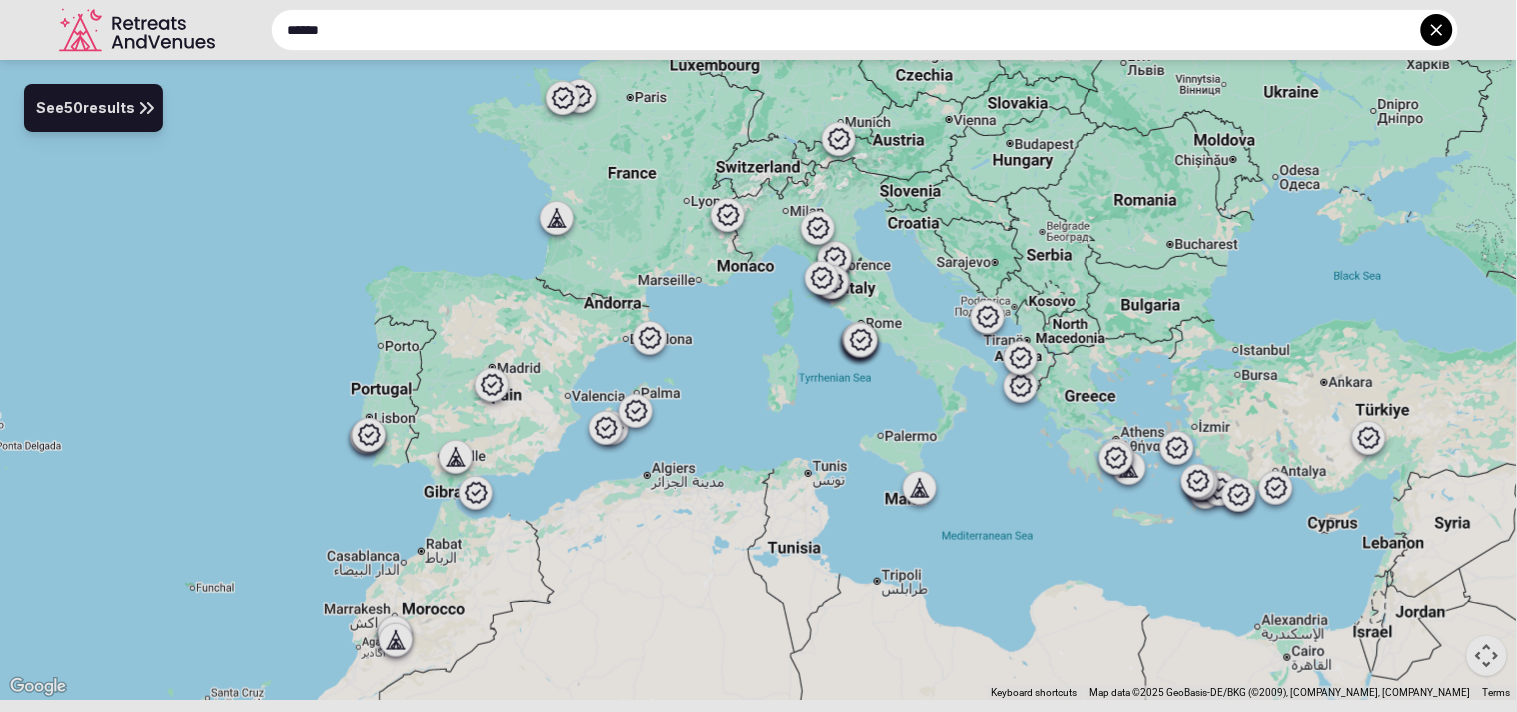 drag, startPoint x: 661, startPoint y: 27, endPoint x: 174, endPoint y: 22, distance: 487.02567 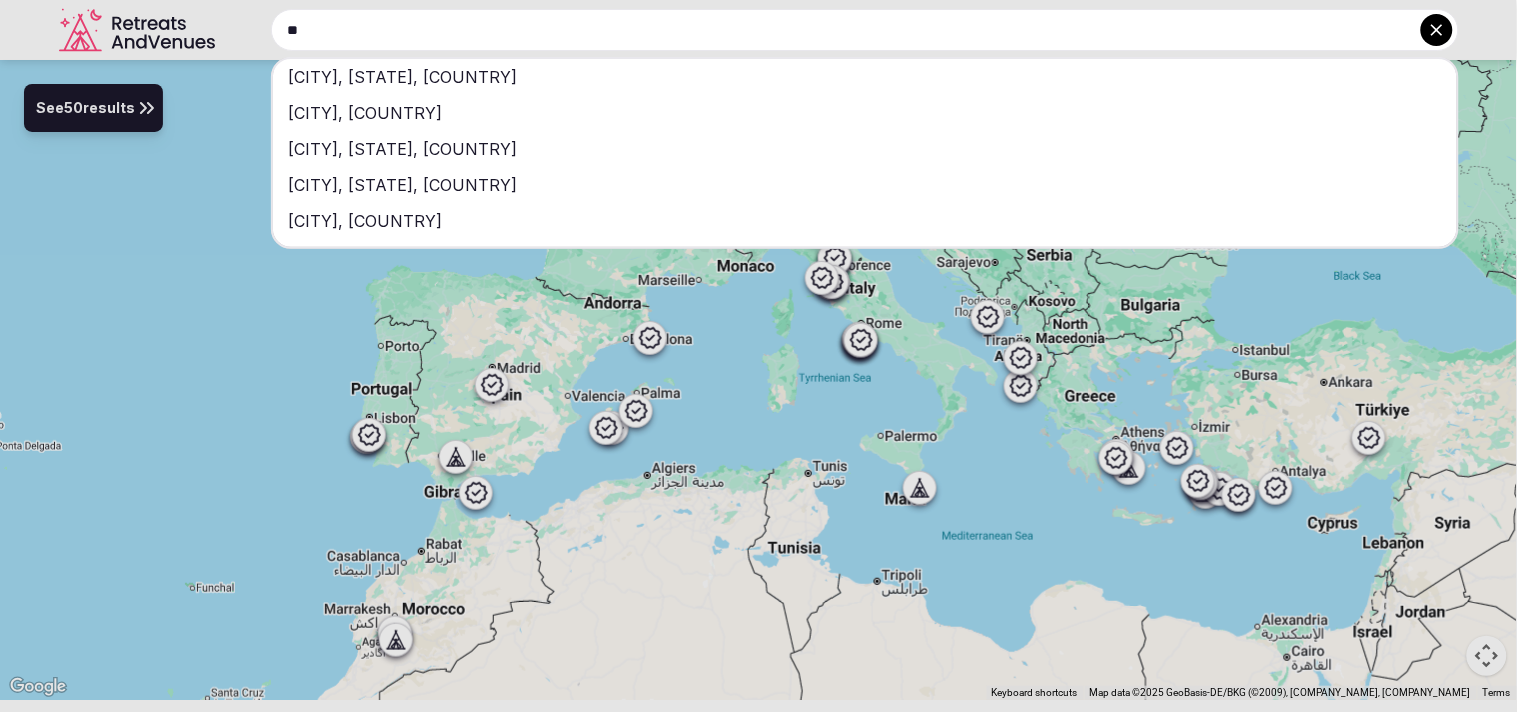 type on "*" 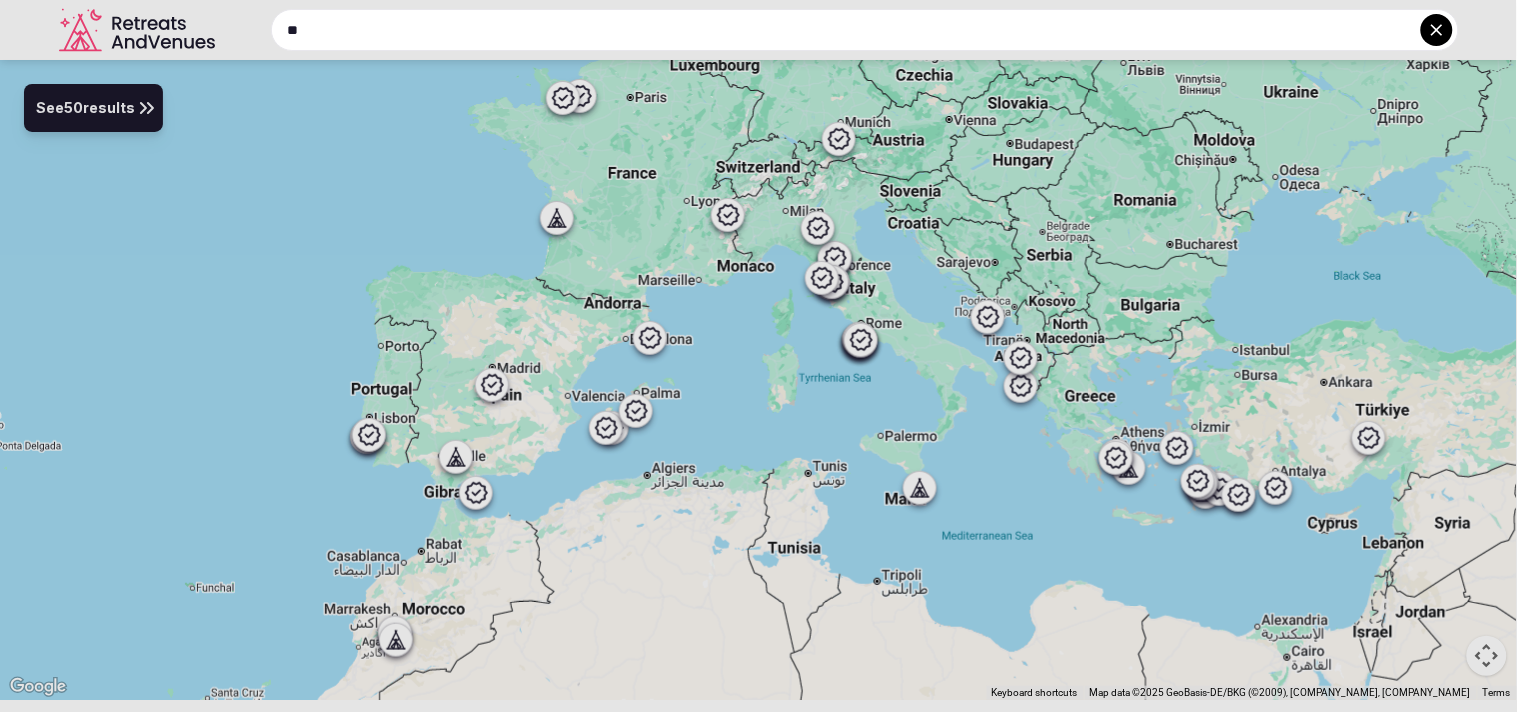 type on "*" 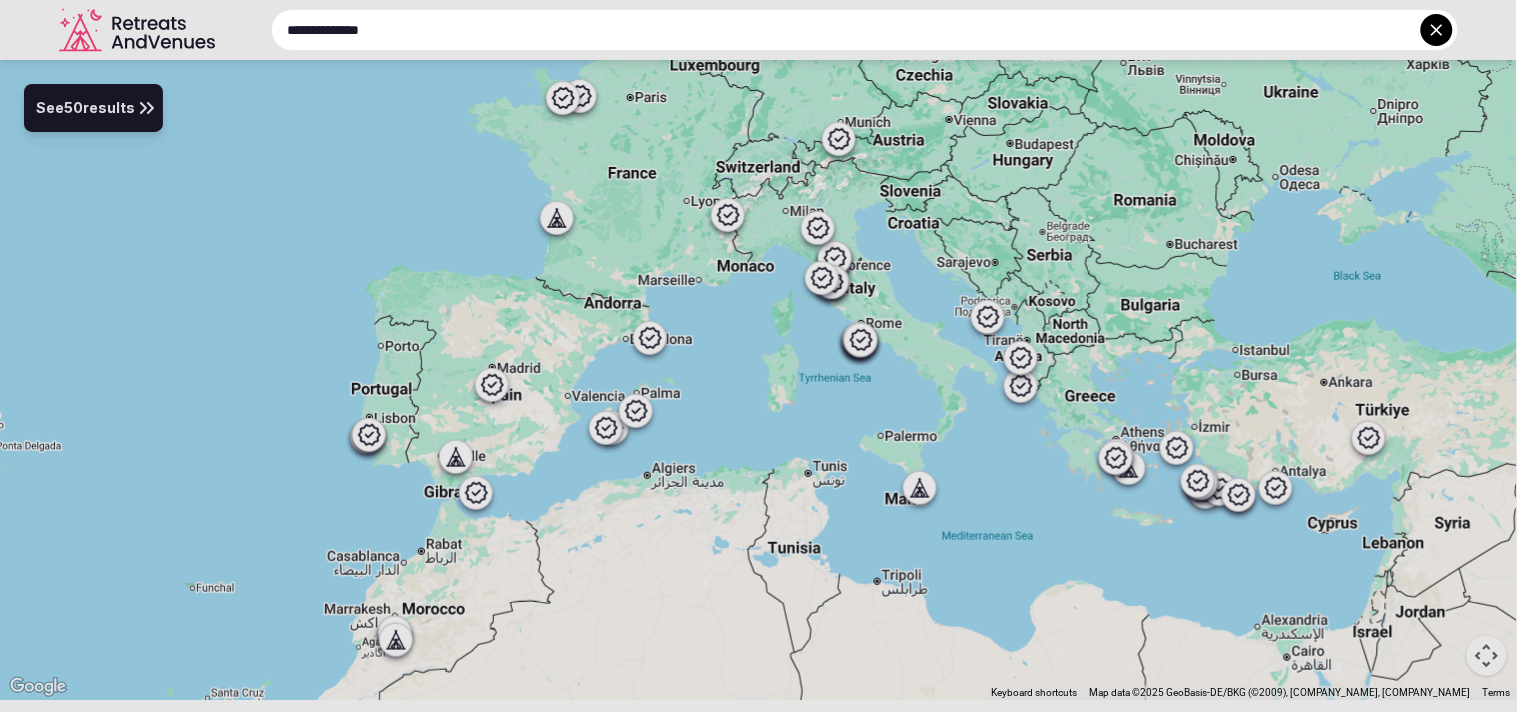 click at bounding box center (758, 356) 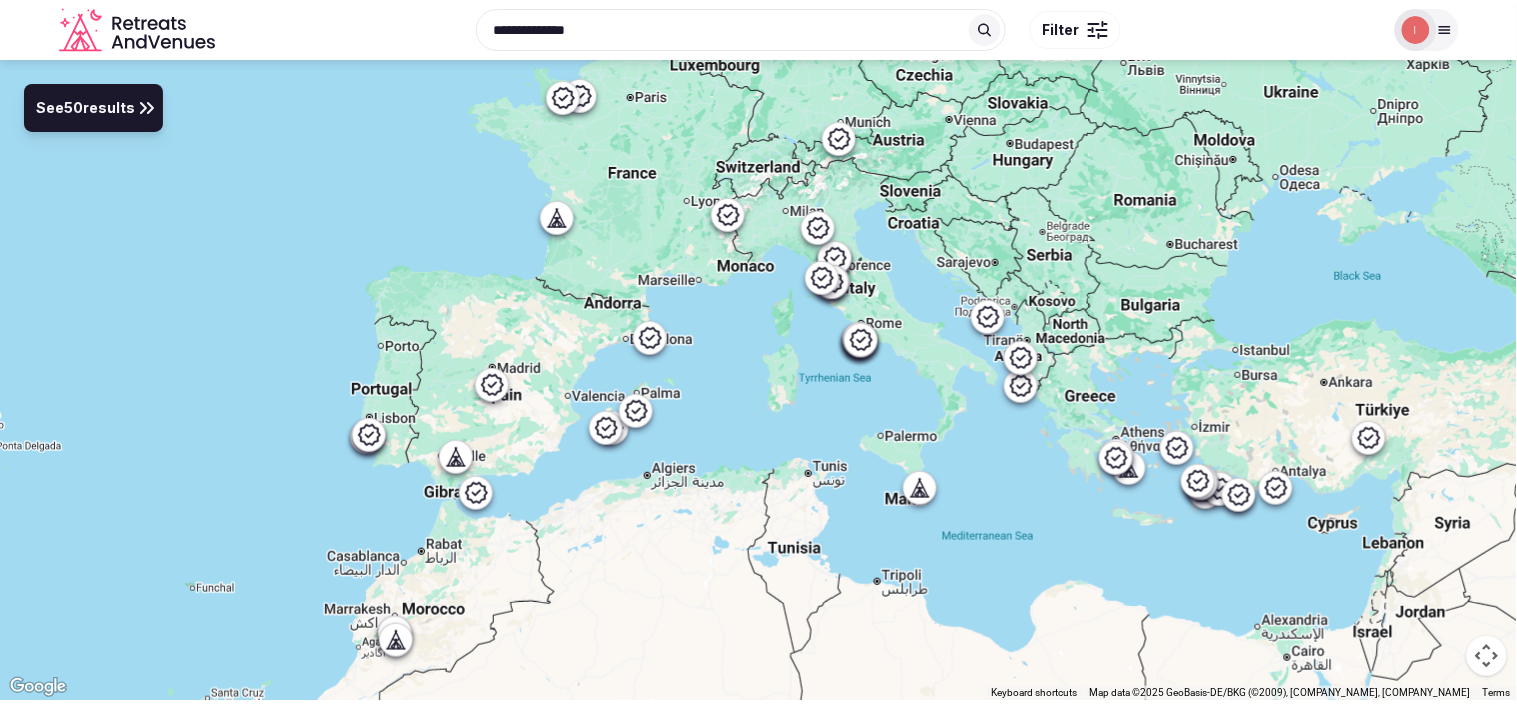 click on "See  50  results" at bounding box center (85, 109) 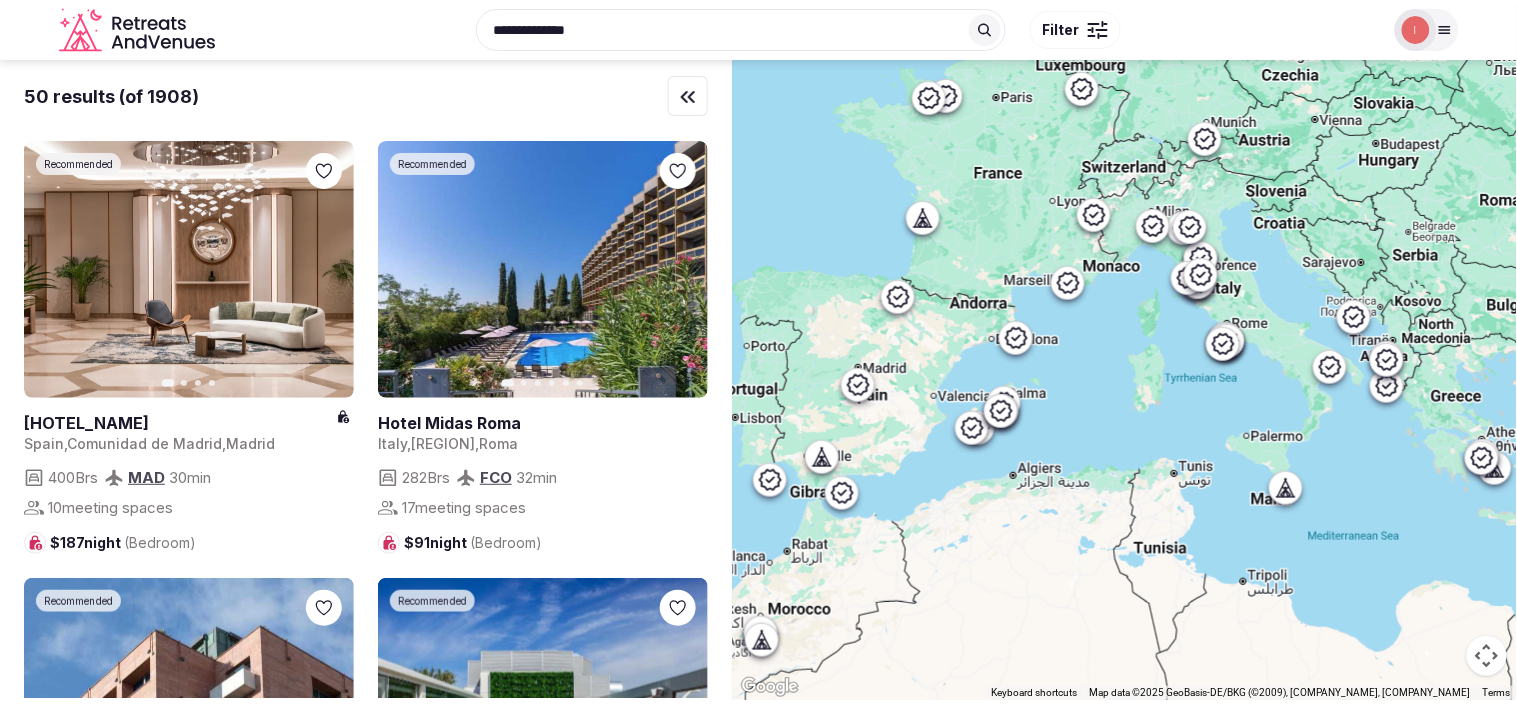 click on "**********" at bounding box center [803, 30] 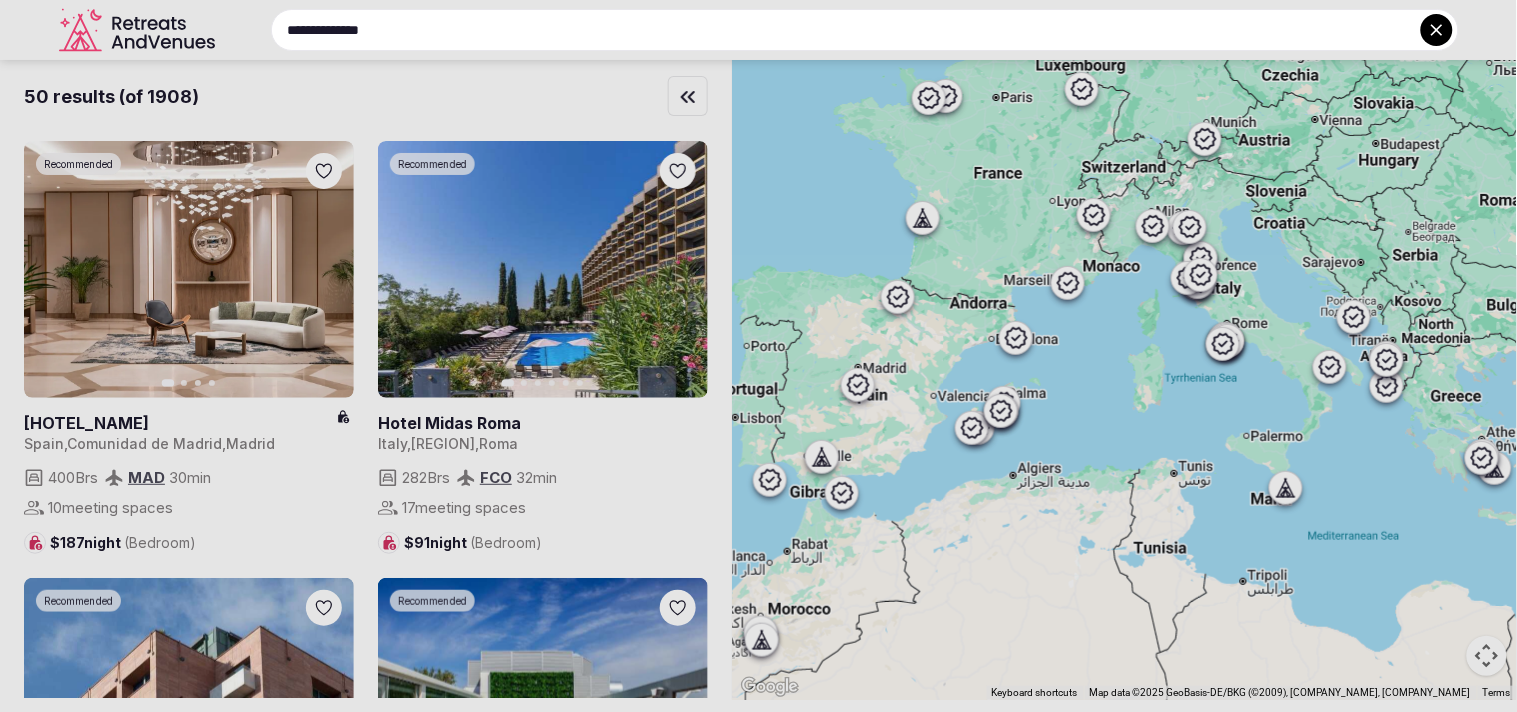click on "**********" at bounding box center [865, 30] 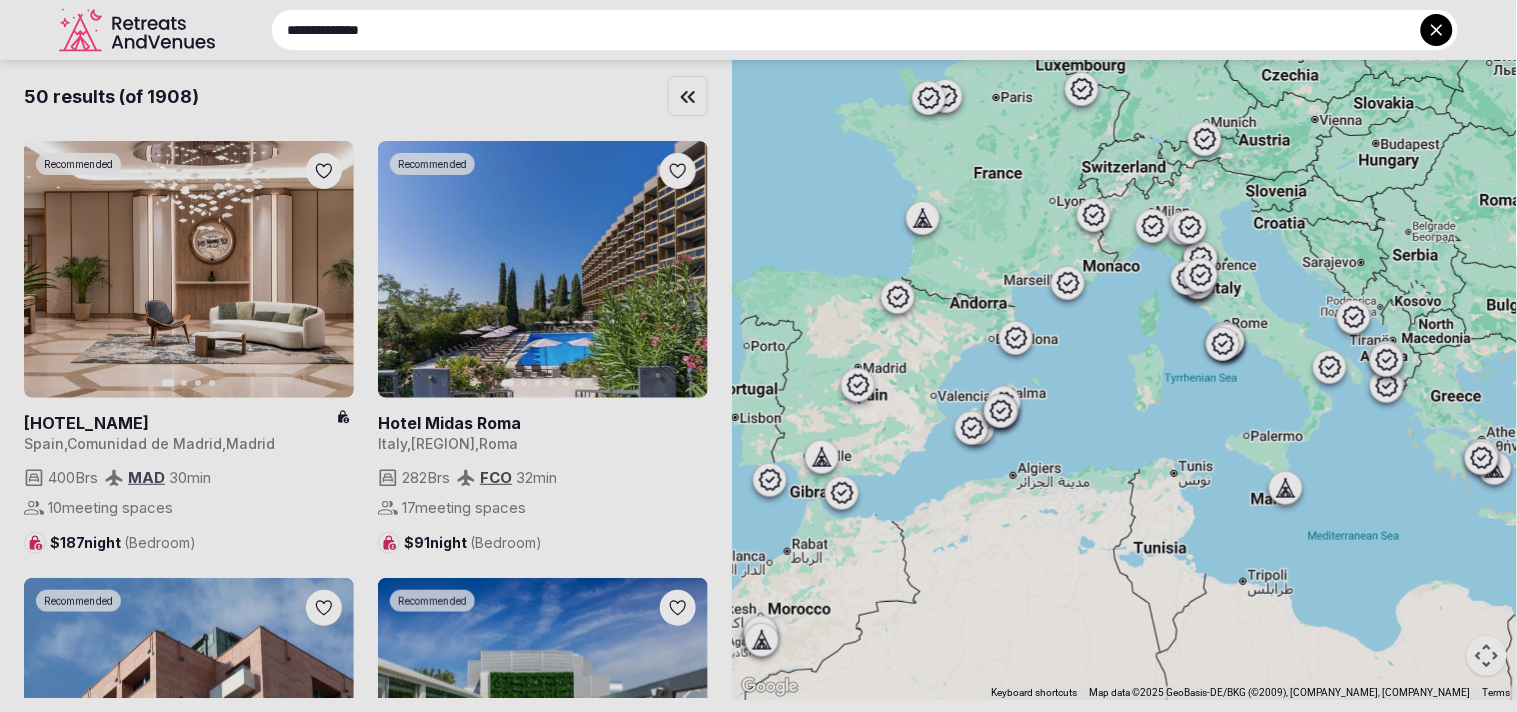 paste 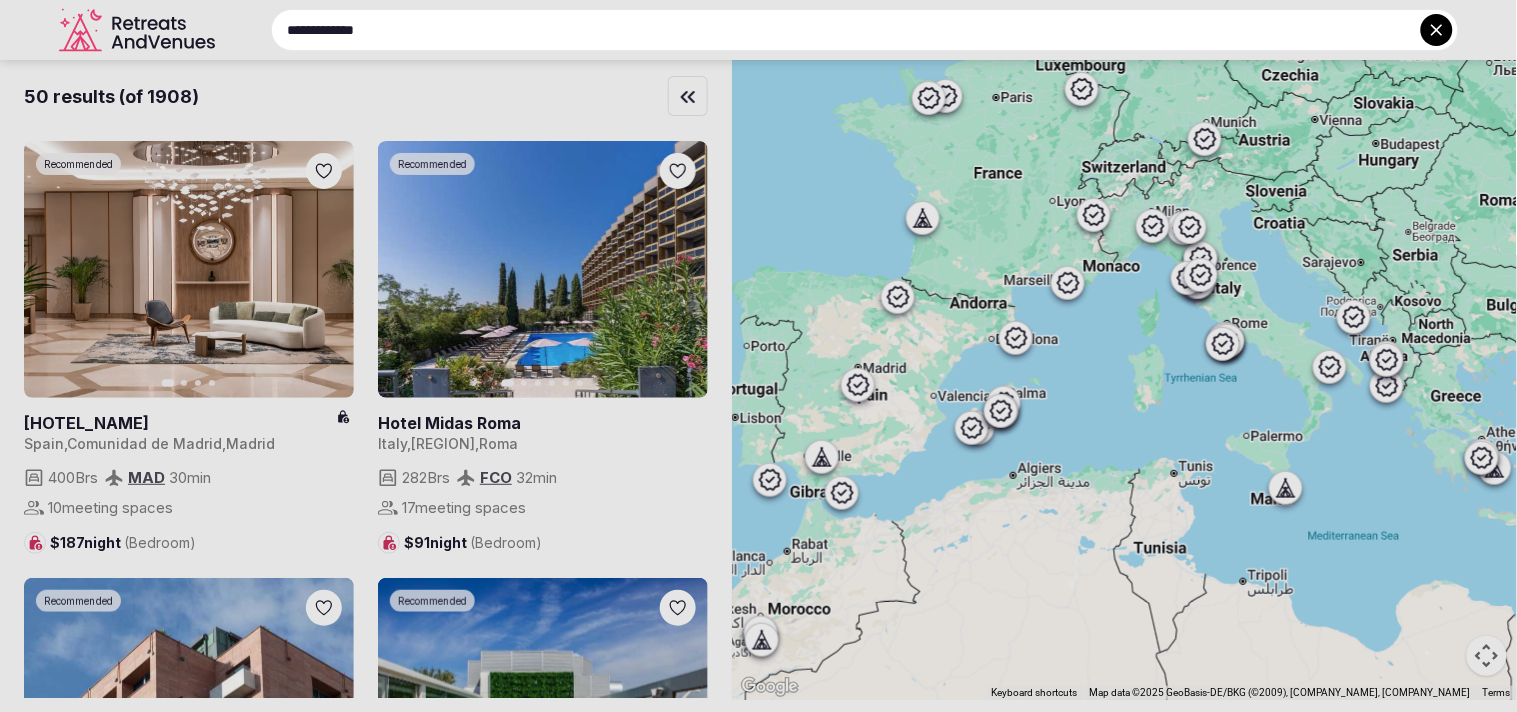 type on "**********" 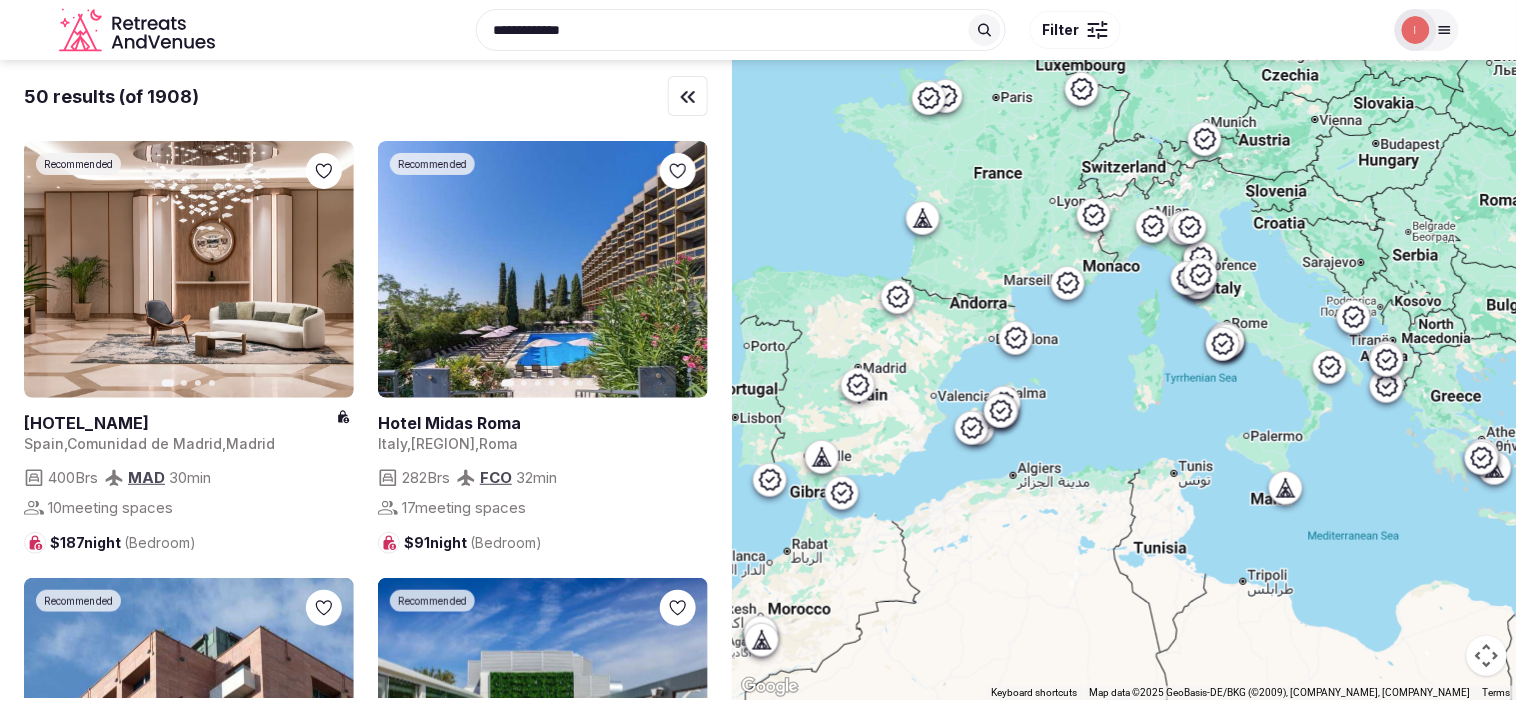 click on "Filter" at bounding box center (1061, 30) 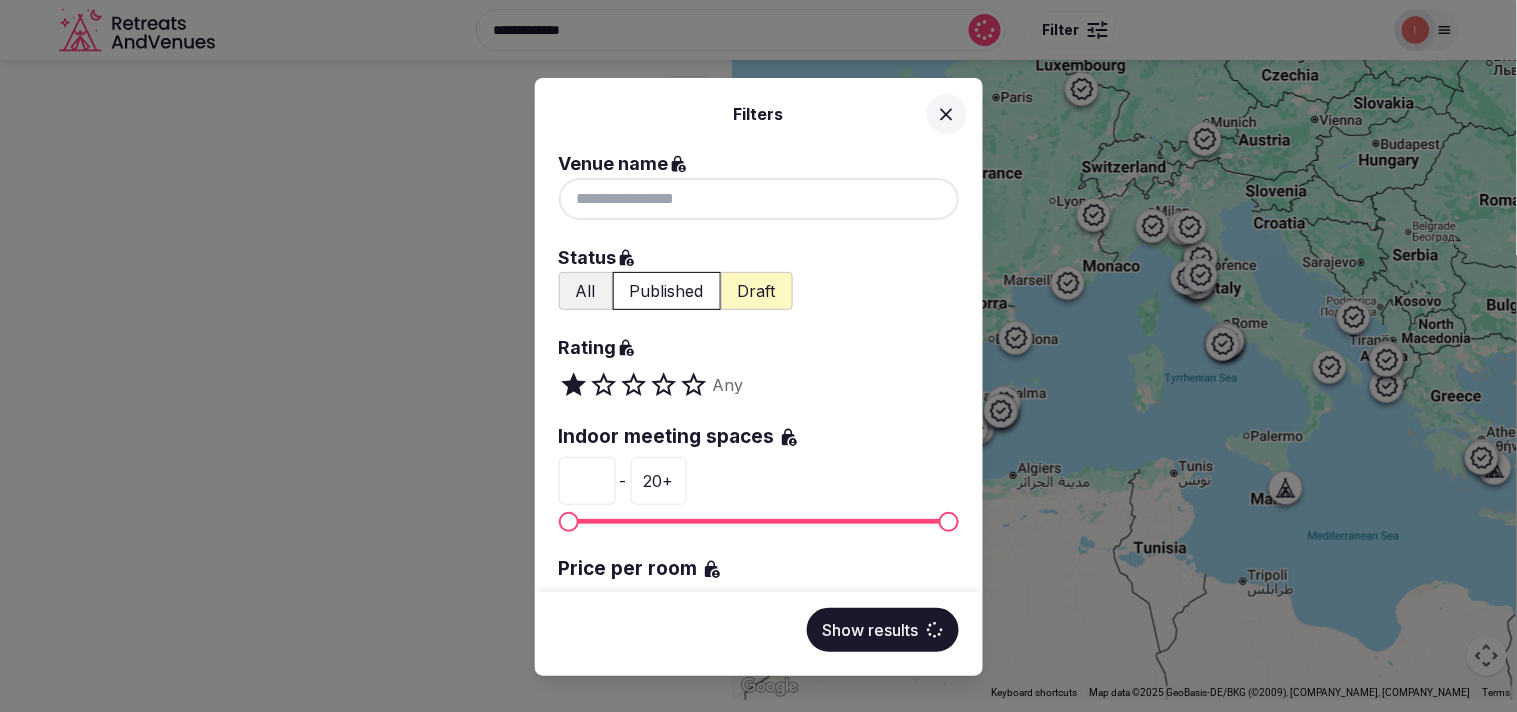 click at bounding box center (759, 199) 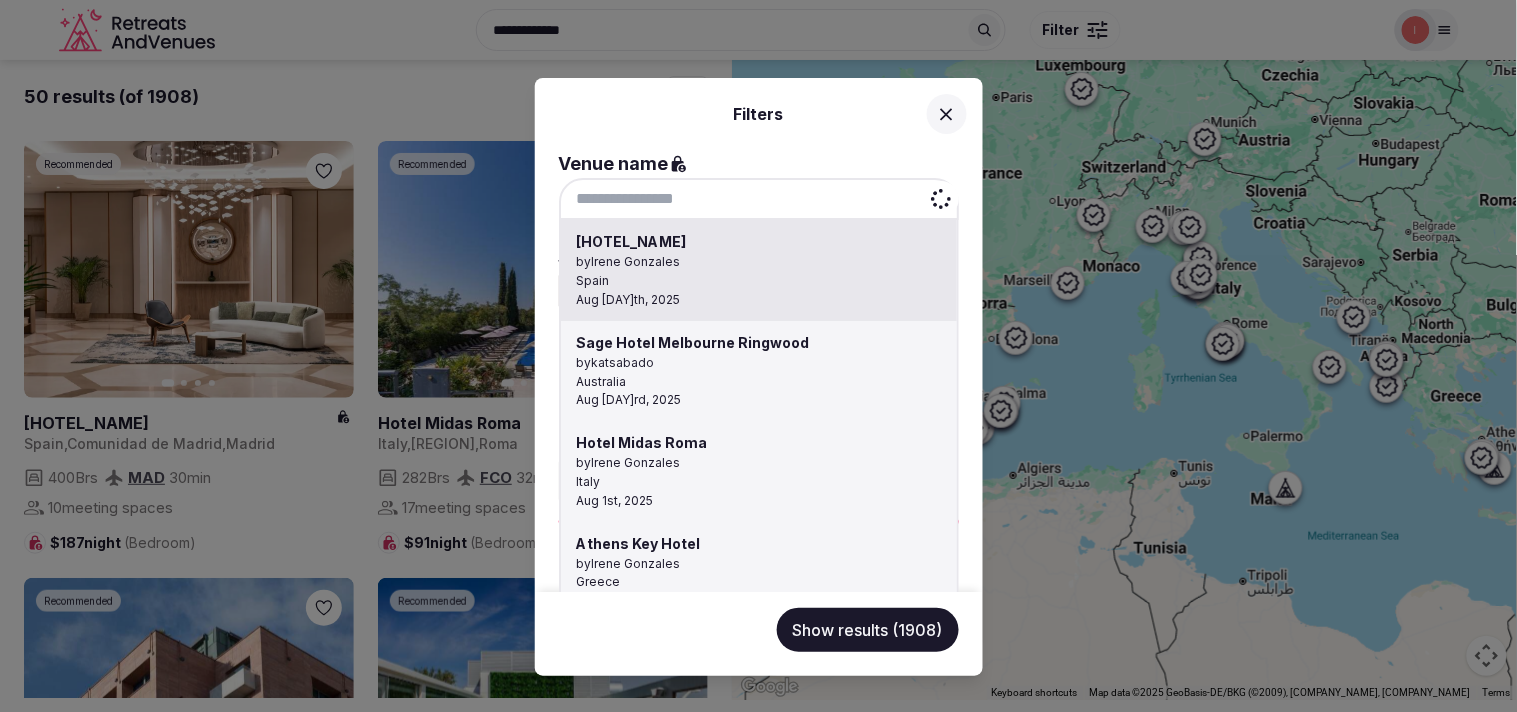 click at bounding box center (759, 199) 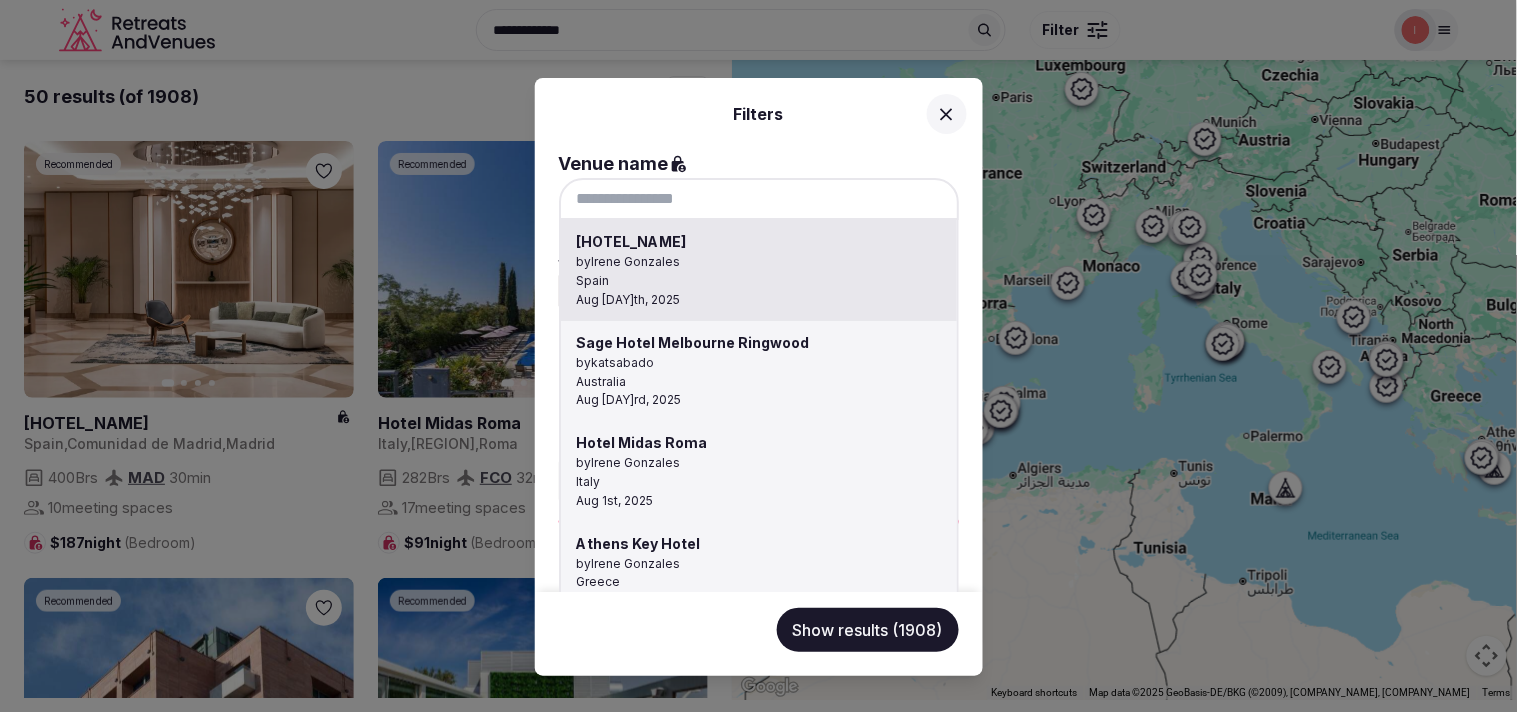 paste on "**********" 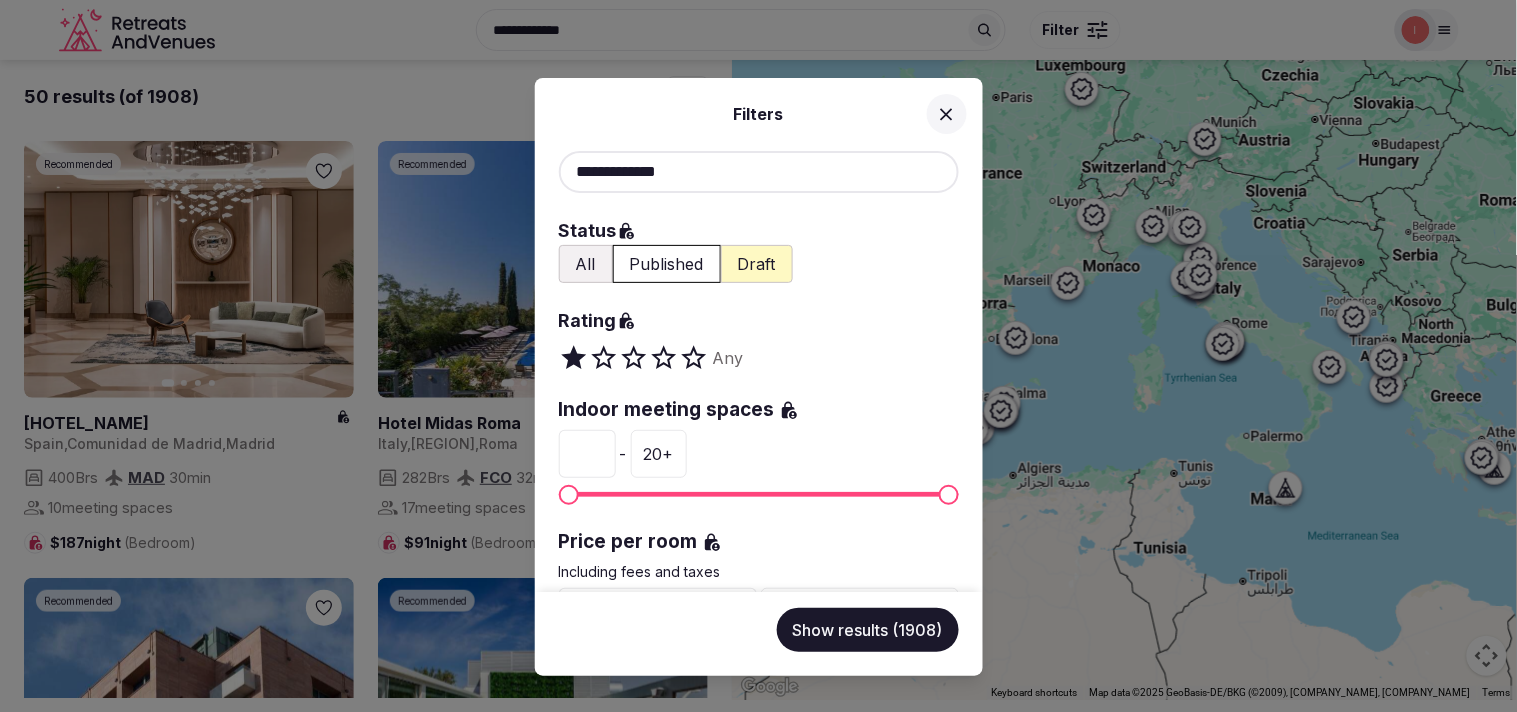 scroll, scrollTop: 0, scrollLeft: 0, axis: both 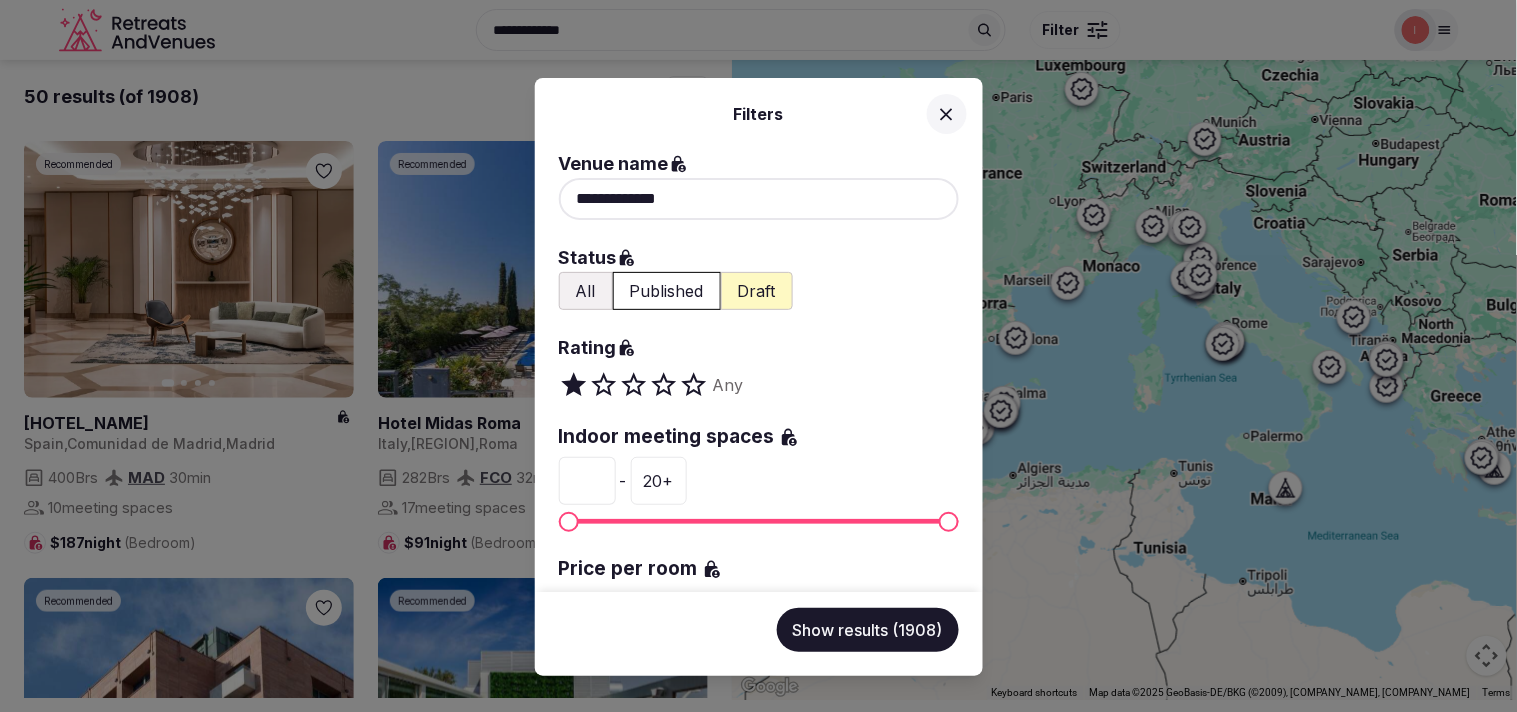 type on "**********" 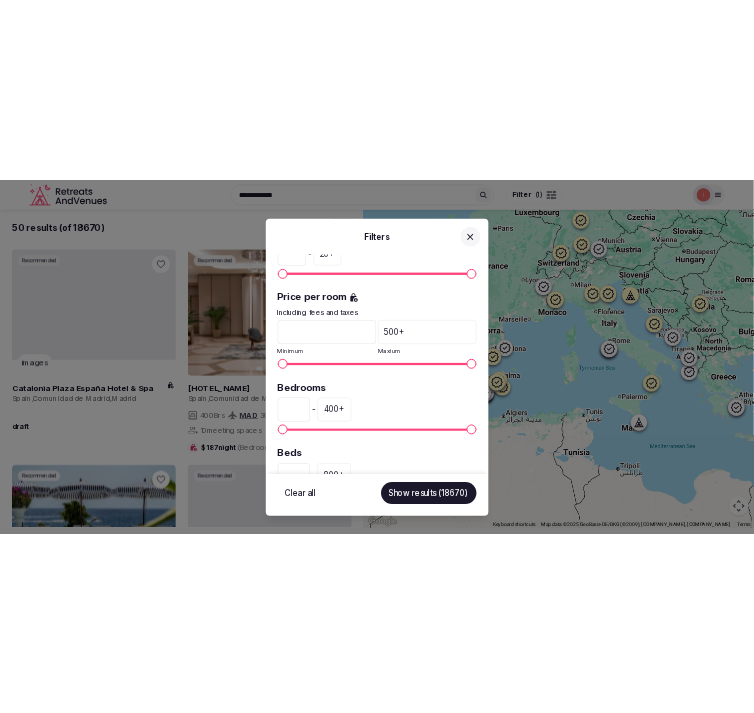 scroll, scrollTop: 574, scrollLeft: 0, axis: vertical 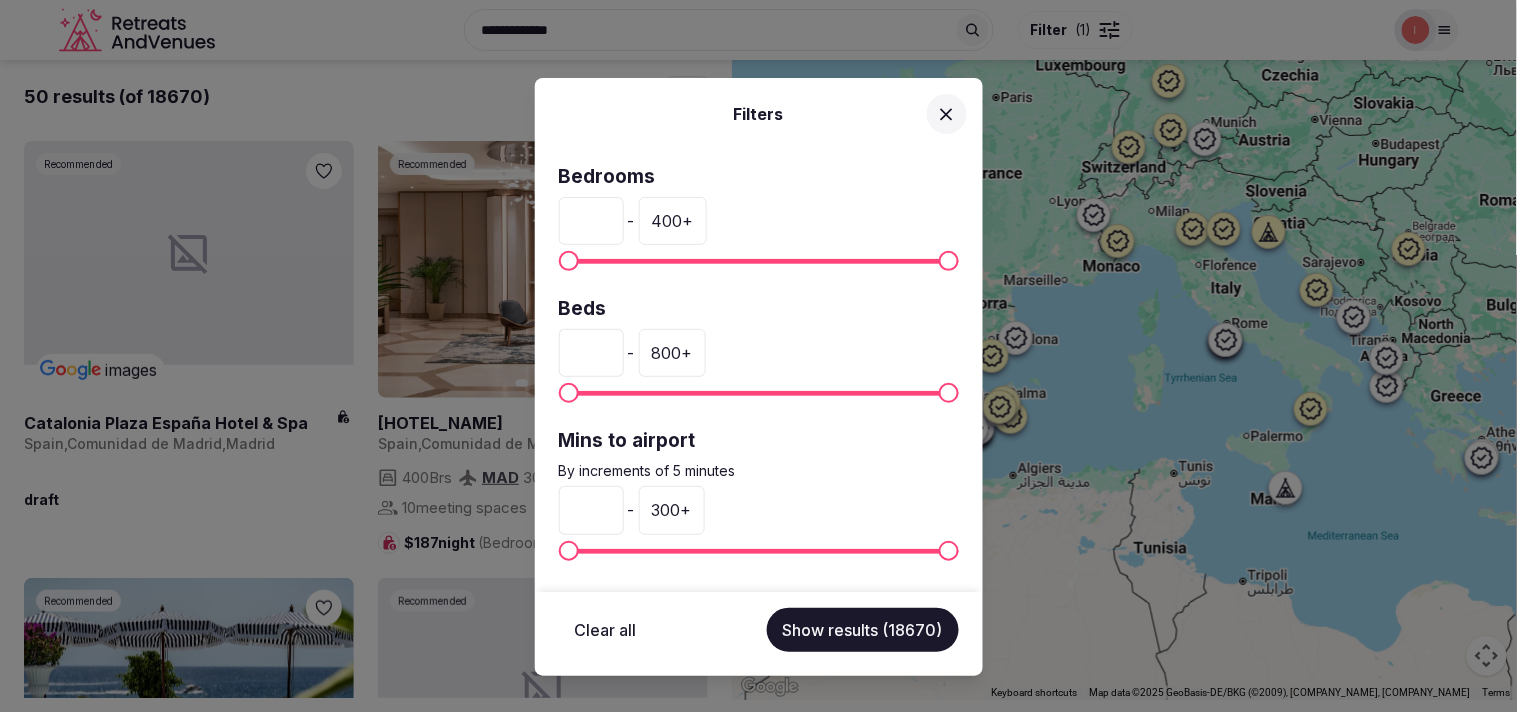 click 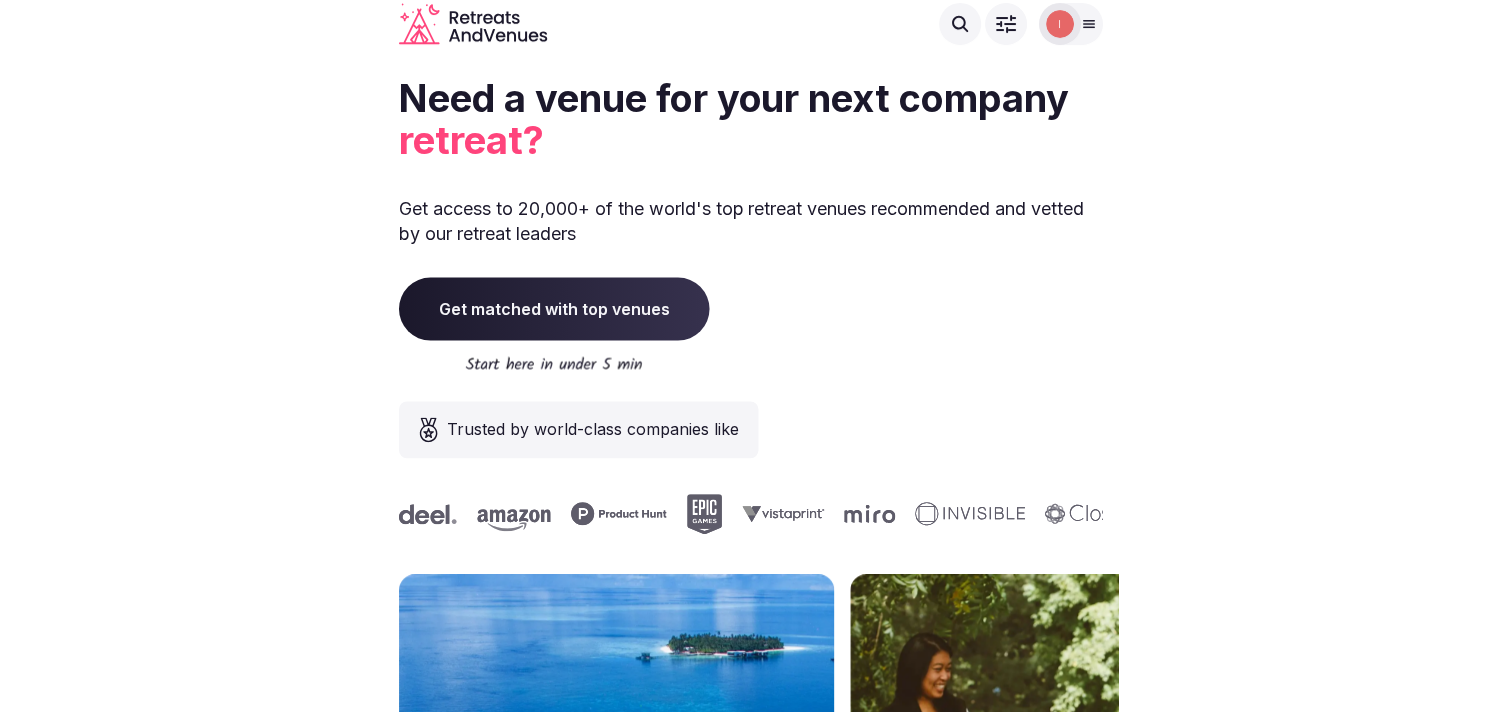 scroll, scrollTop: 0, scrollLeft: 0, axis: both 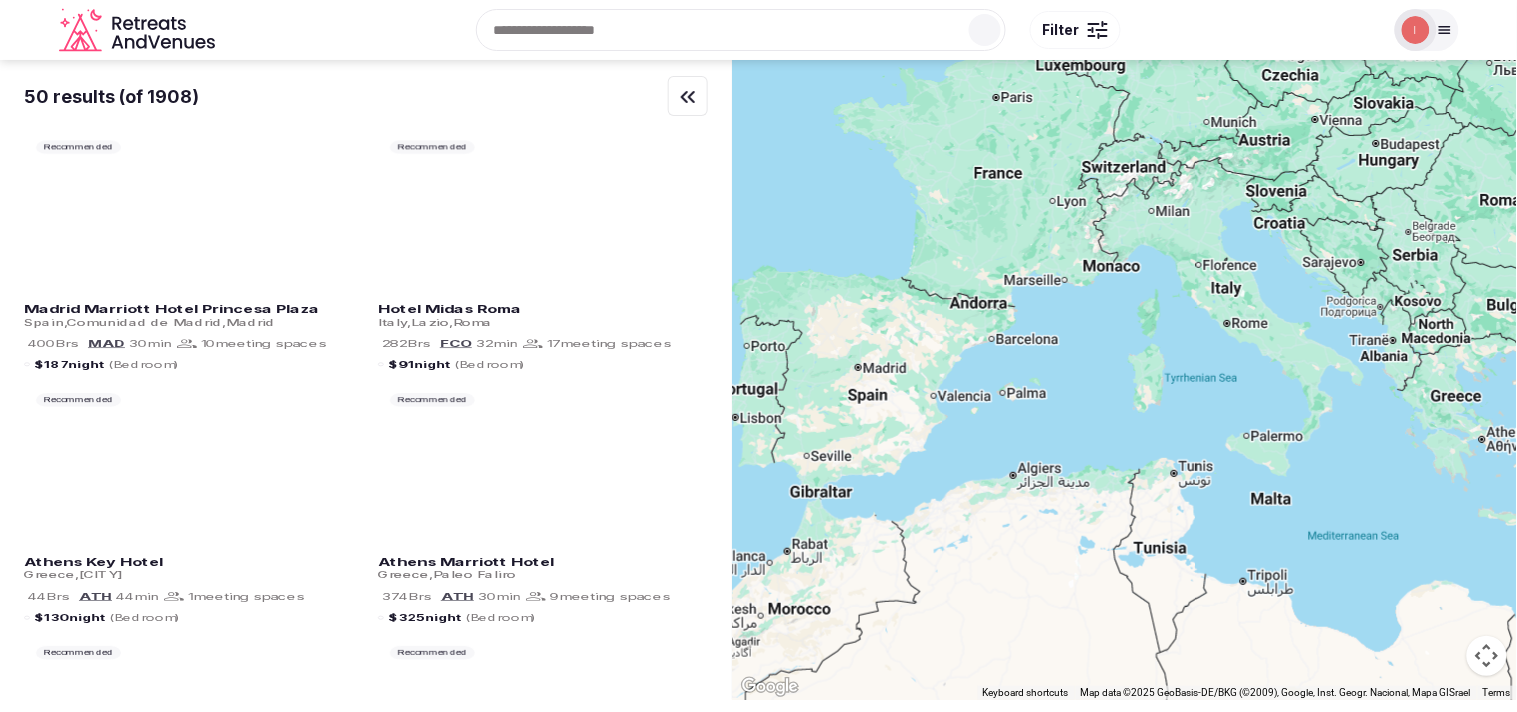 click 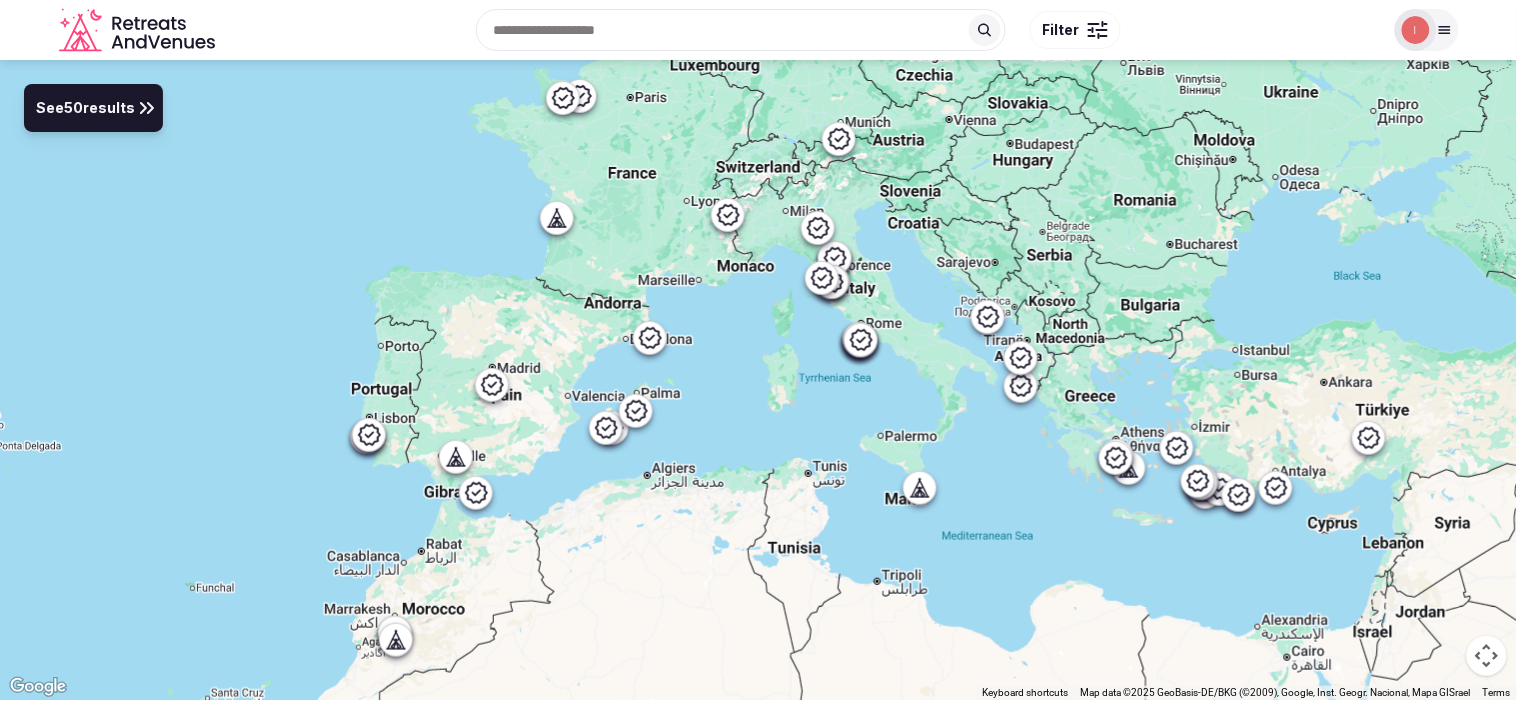click on "See  50  results" at bounding box center [85, 109] 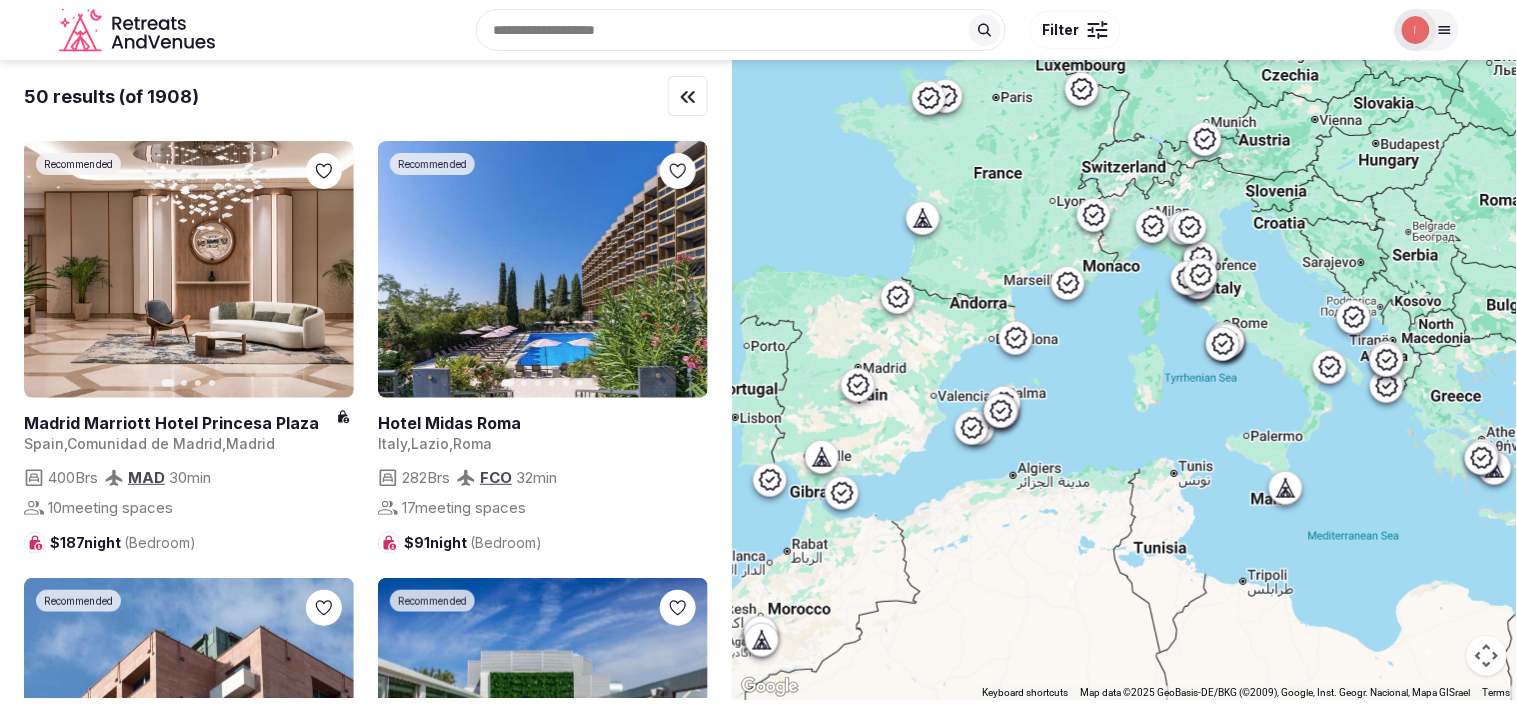 scroll, scrollTop: 10392, scrollLeft: 0, axis: vertical 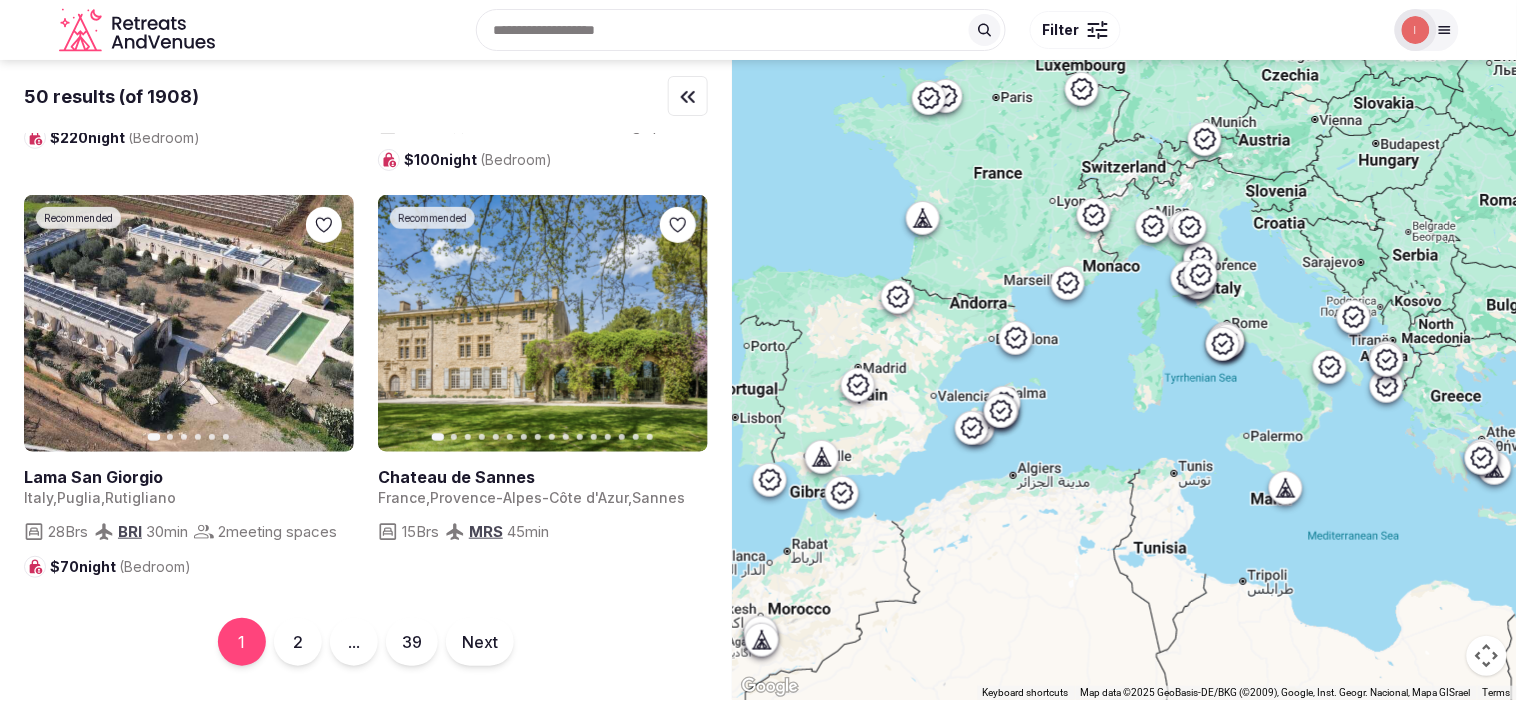 click 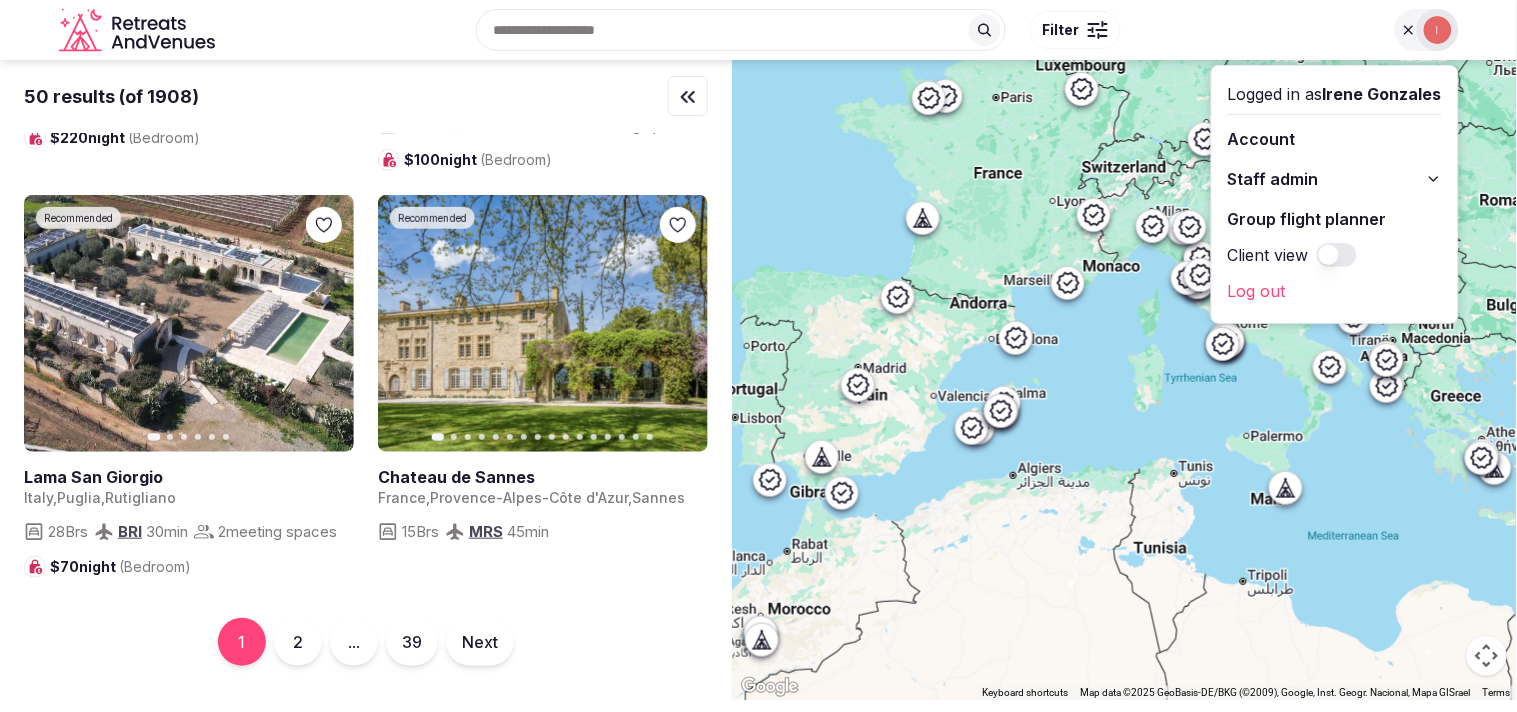 click on "Search Popular Destinations Toscana, Italy Riviera Maya, Mexico Indonesia, Bali California, USA New York, USA Napa Valley, USA Beja, Portugal Canarias, Spain Filter" at bounding box center (803, 30) 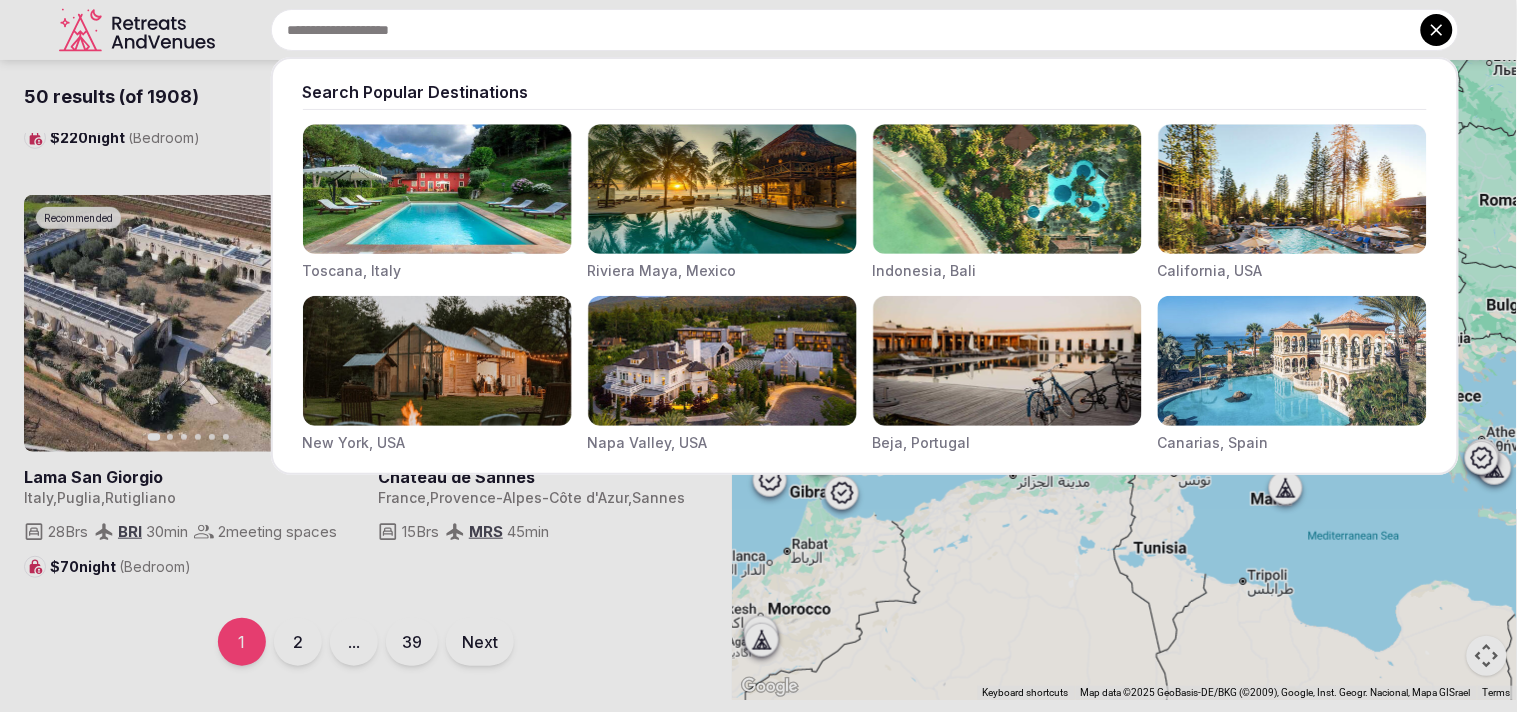 click at bounding box center (437, 189) 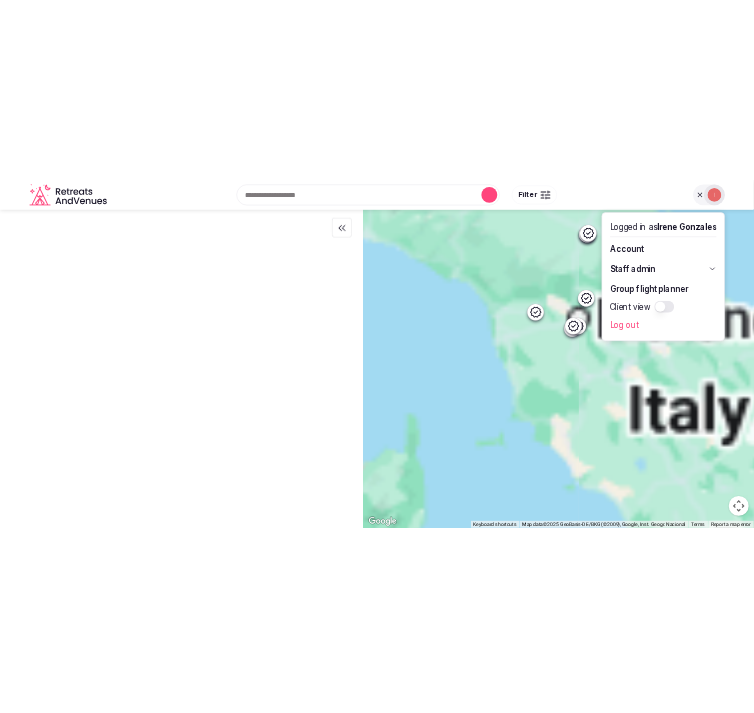 scroll, scrollTop: 0, scrollLeft: 0, axis: both 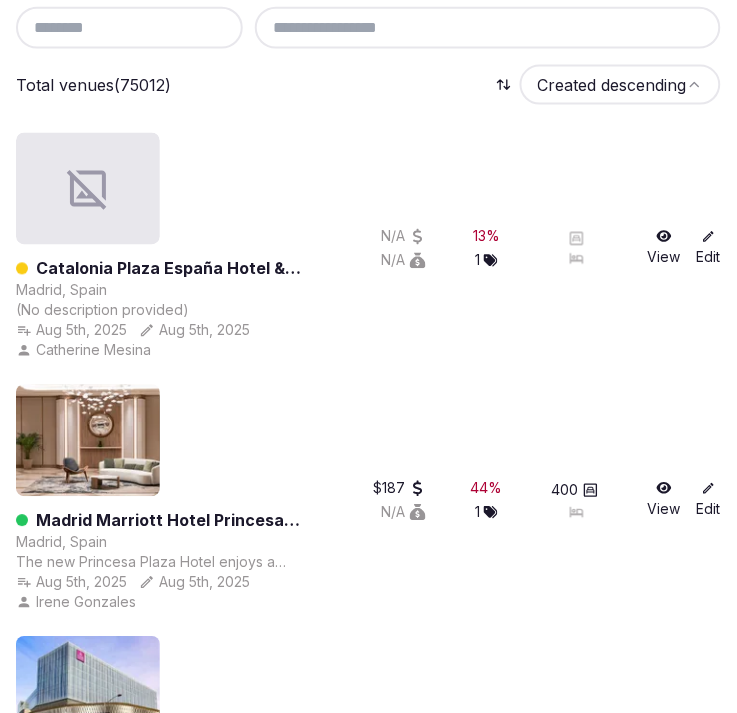 click on "[CITY] [CITY] Hotel & Spa [CITY], [COUNTRY] (No description provided)   [DATE]   [DATE]   [FIRST] [LAST]" at bounding box center (161, 249) 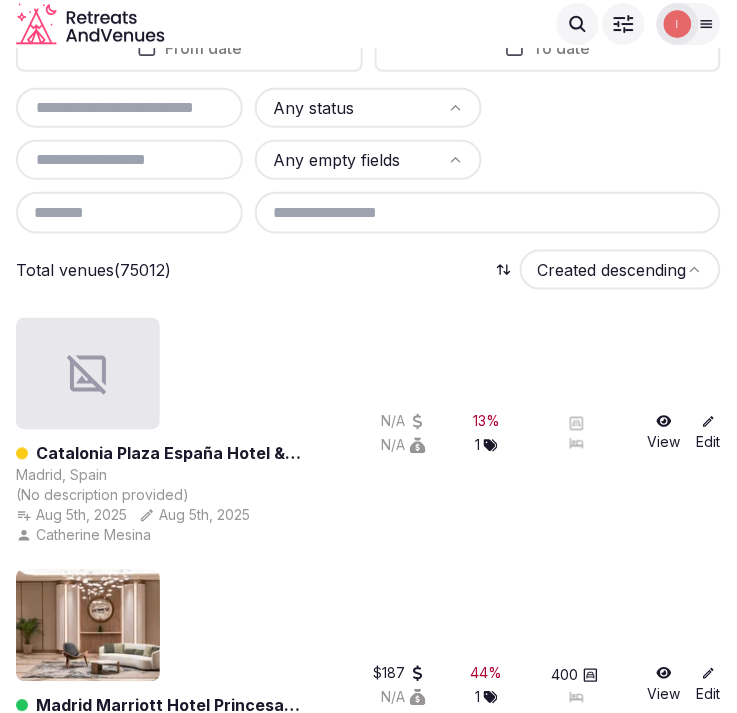 scroll, scrollTop: 111, scrollLeft: 0, axis: vertical 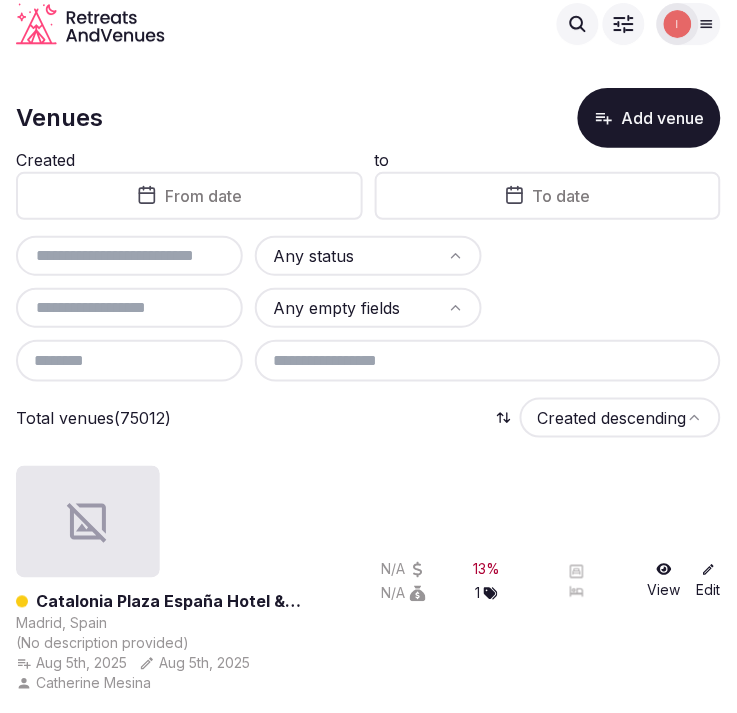 click at bounding box center (129, 256) 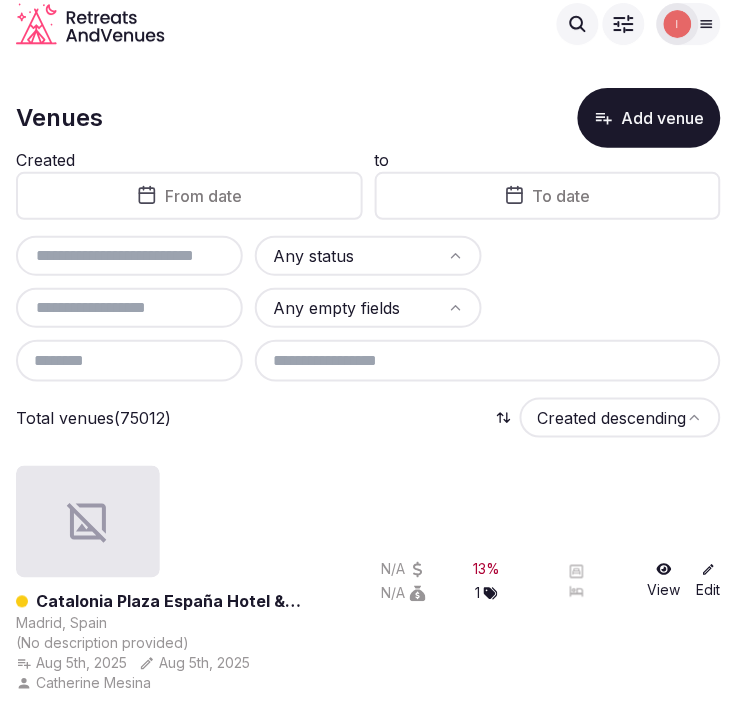 paste on "**********" 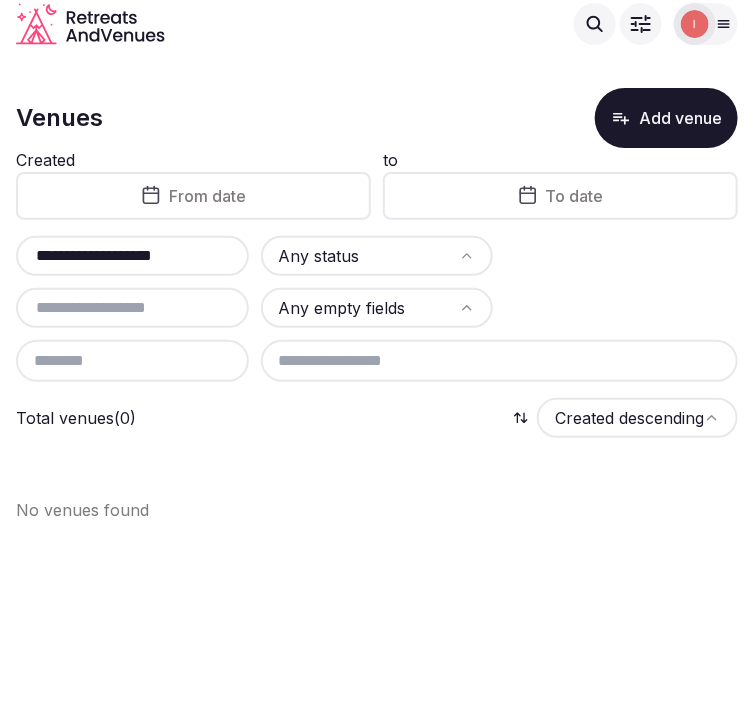 drag, startPoint x: 83, startPoint y: 252, endPoint x: -3, endPoint y: 256, distance: 86.09297 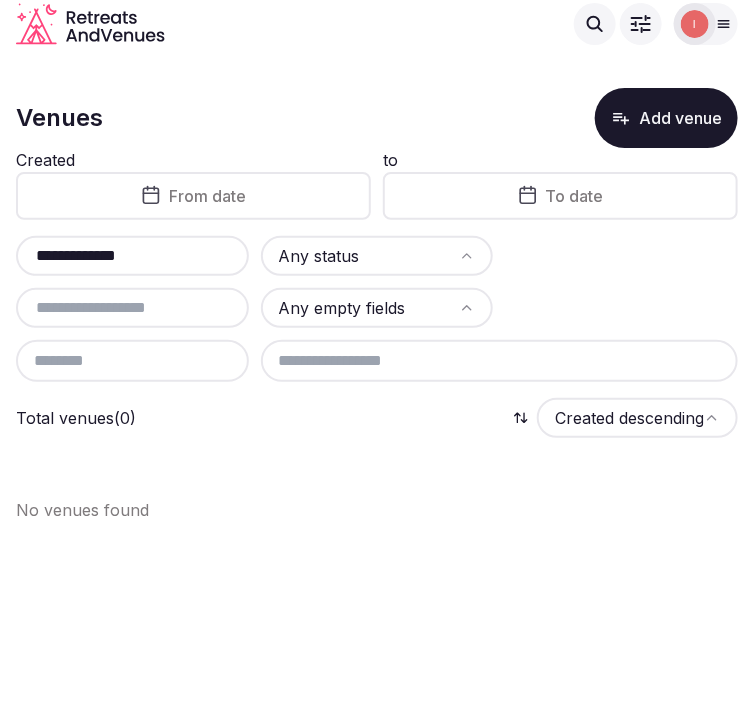 click on "**********" at bounding box center (132, 256) 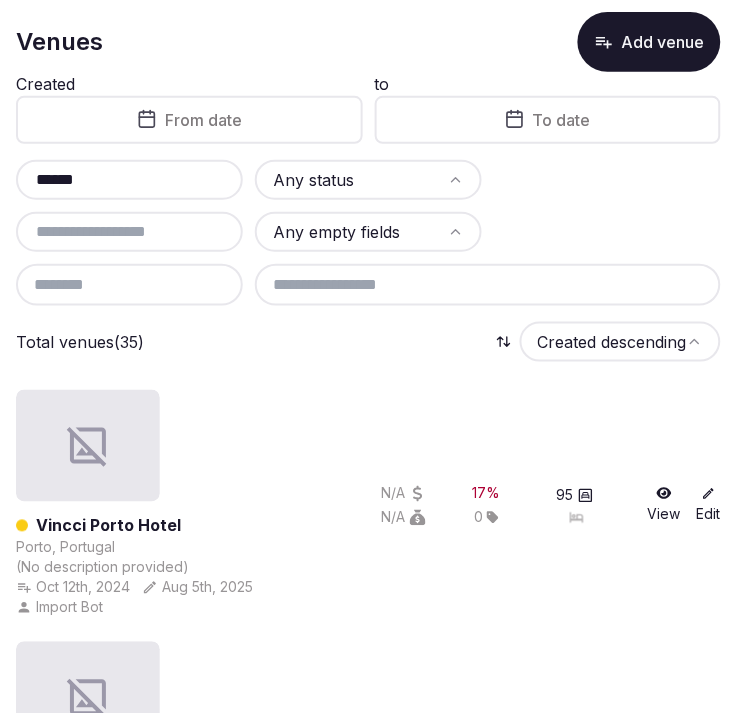 scroll, scrollTop: 111, scrollLeft: 0, axis: vertical 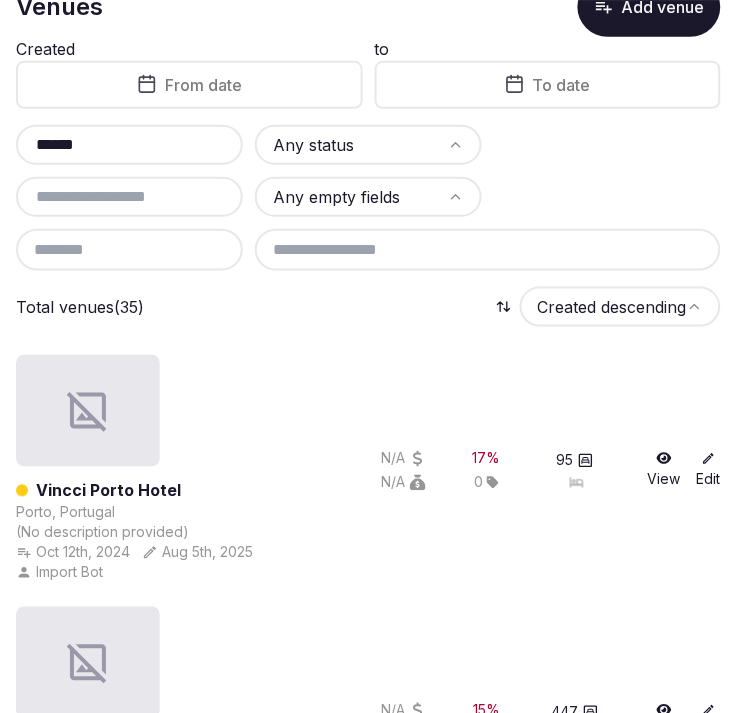 drag, startPoint x: 143, startPoint y: 145, endPoint x: 37, endPoint y: 150, distance: 106.11786 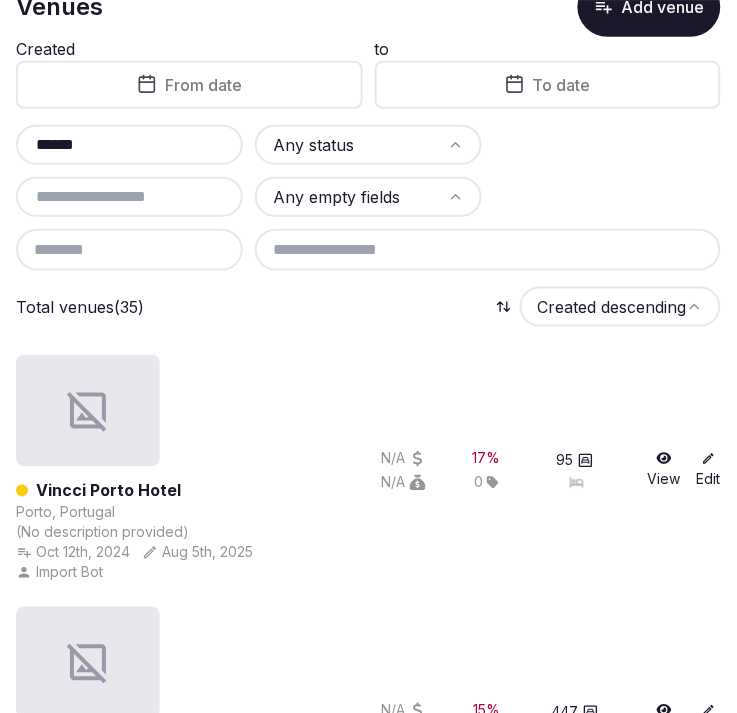 paste on "**********" 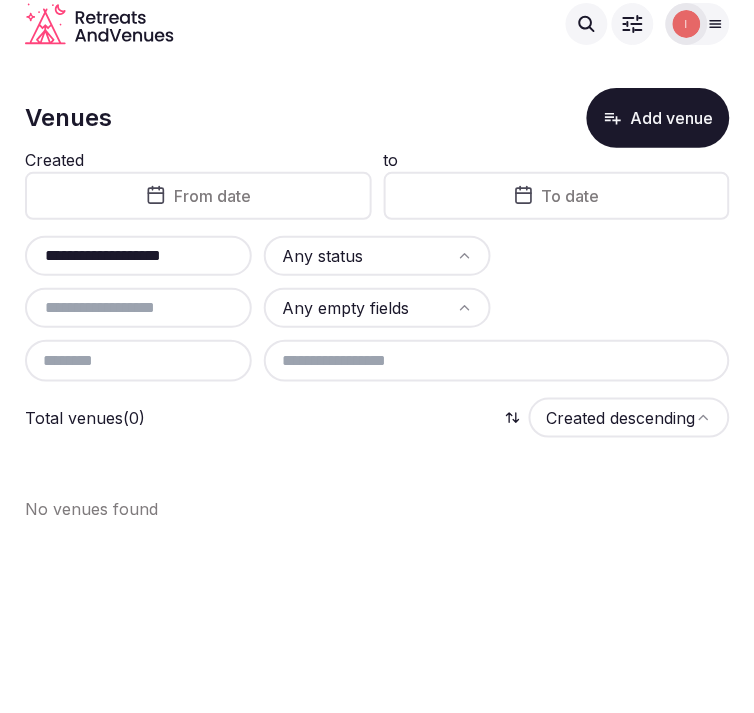 scroll, scrollTop: 0, scrollLeft: 0, axis: both 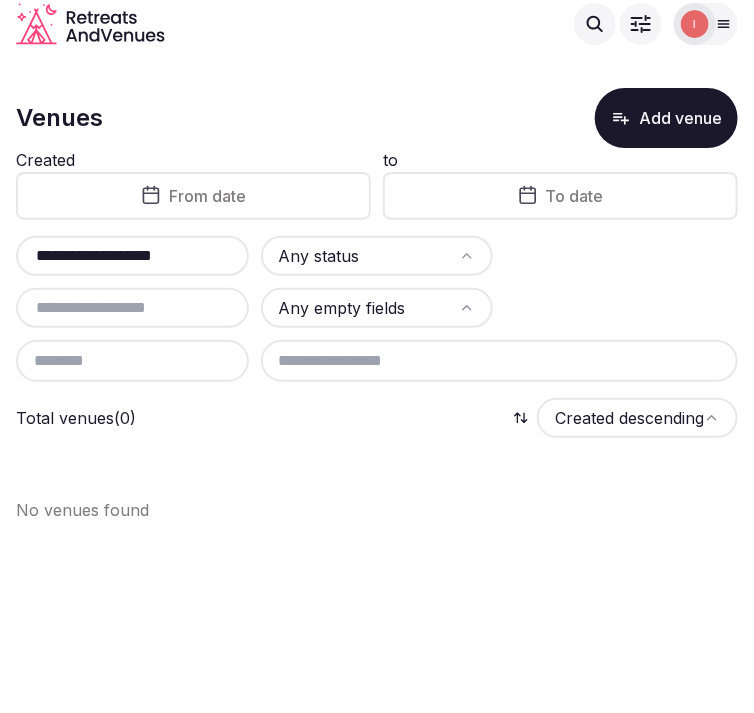 type on "**********" 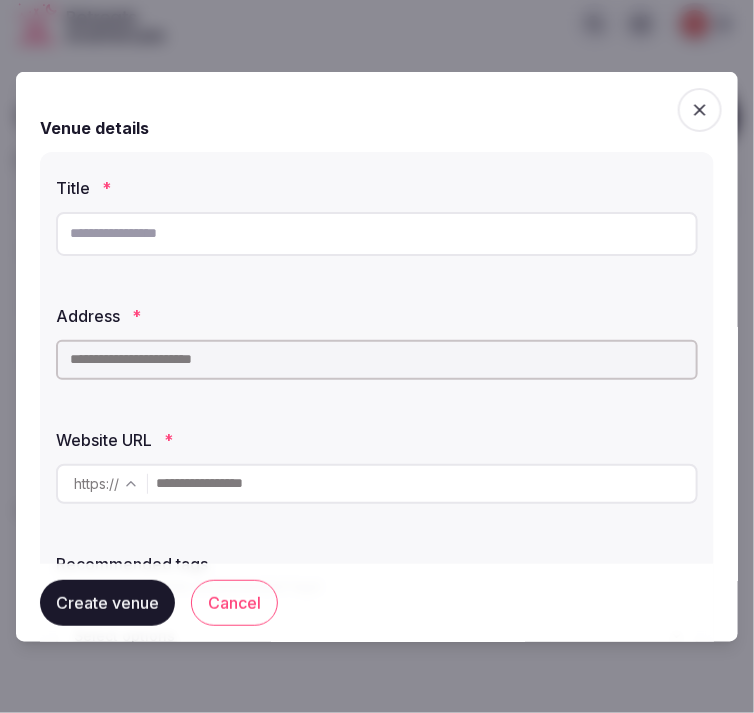 click at bounding box center (377, 233) 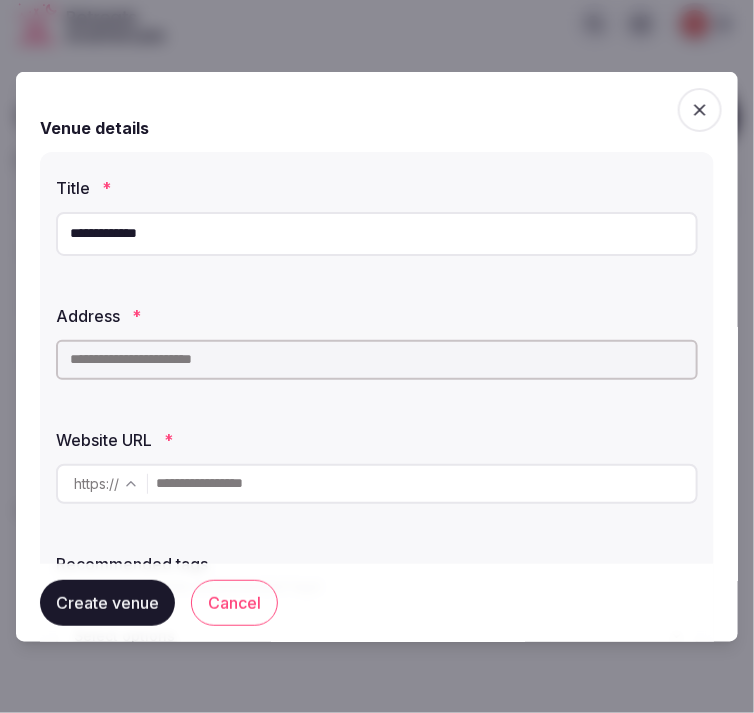 type on "**********" 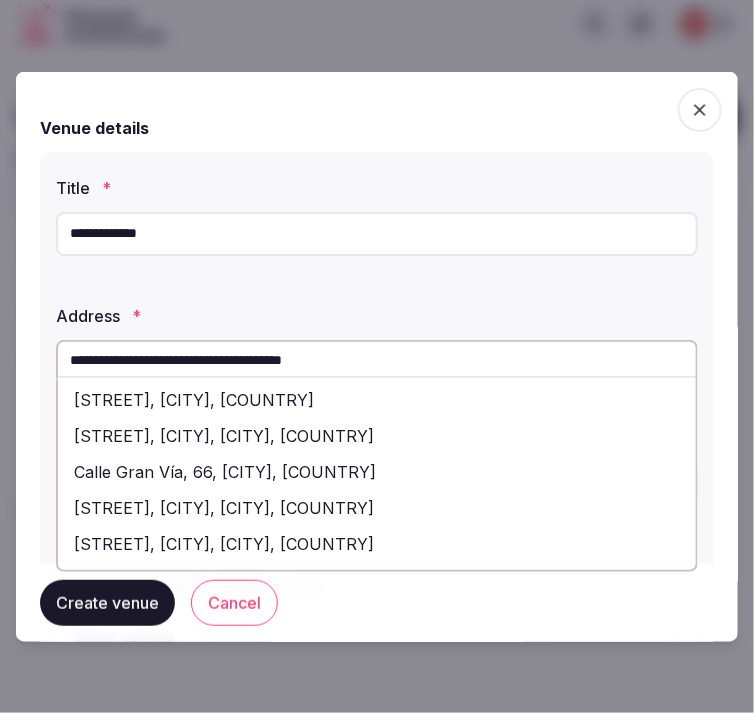 click on "Gran Vía, 66, Madrid, Spain" at bounding box center [377, 399] 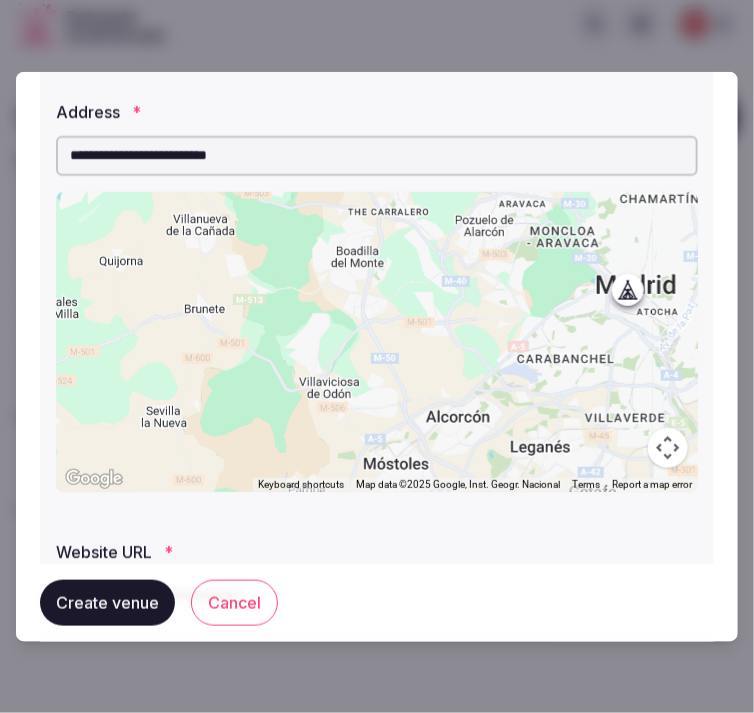 scroll, scrollTop: 333, scrollLeft: 0, axis: vertical 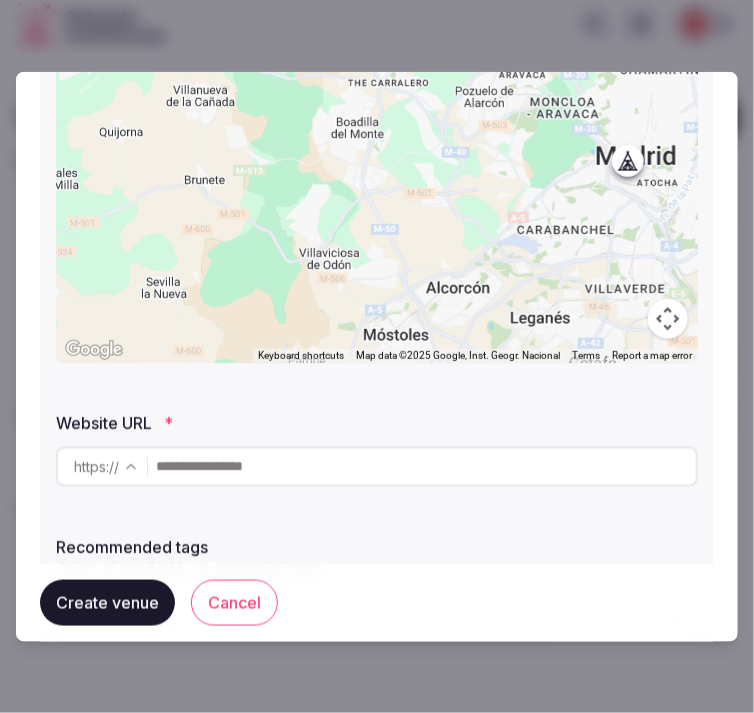 click at bounding box center (426, 466) 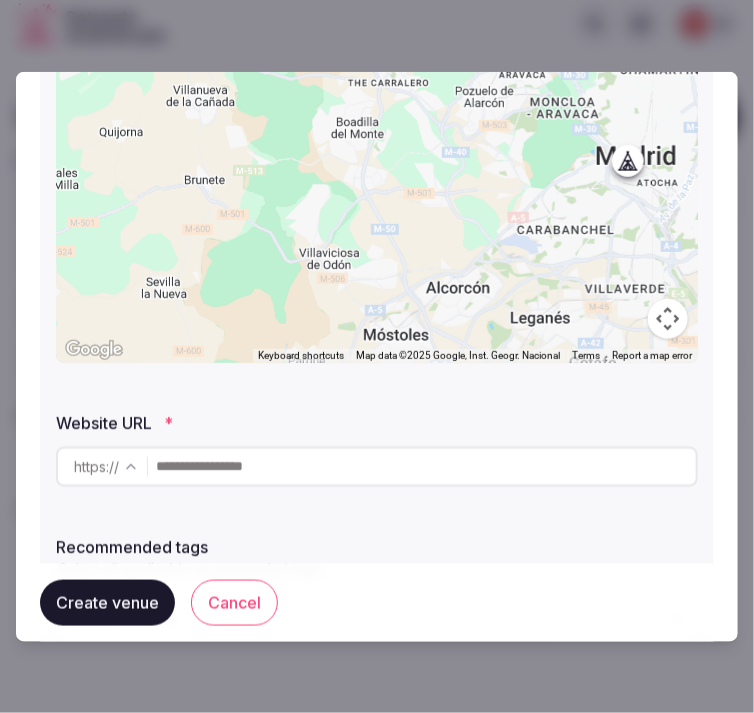 click at bounding box center (426, 466) 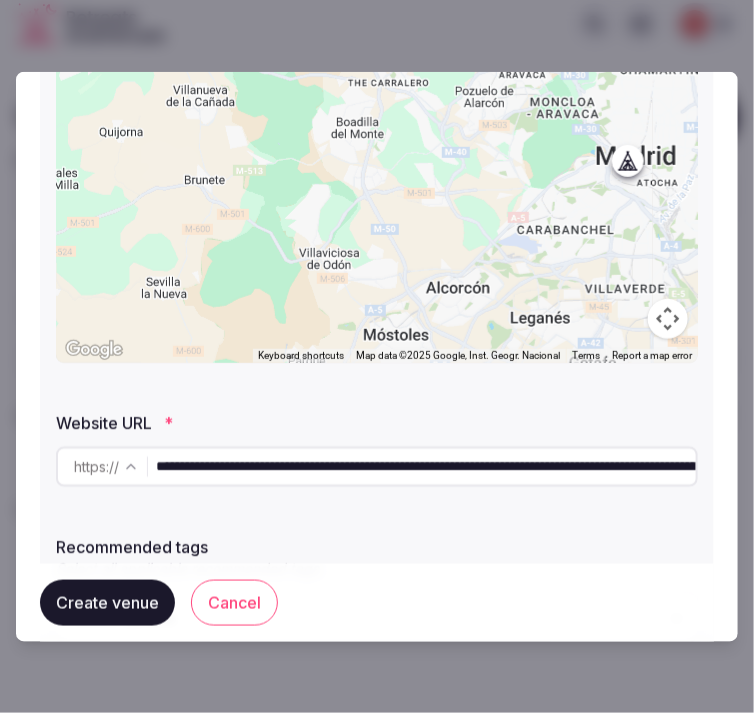 scroll, scrollTop: 0, scrollLeft: 826, axis: horizontal 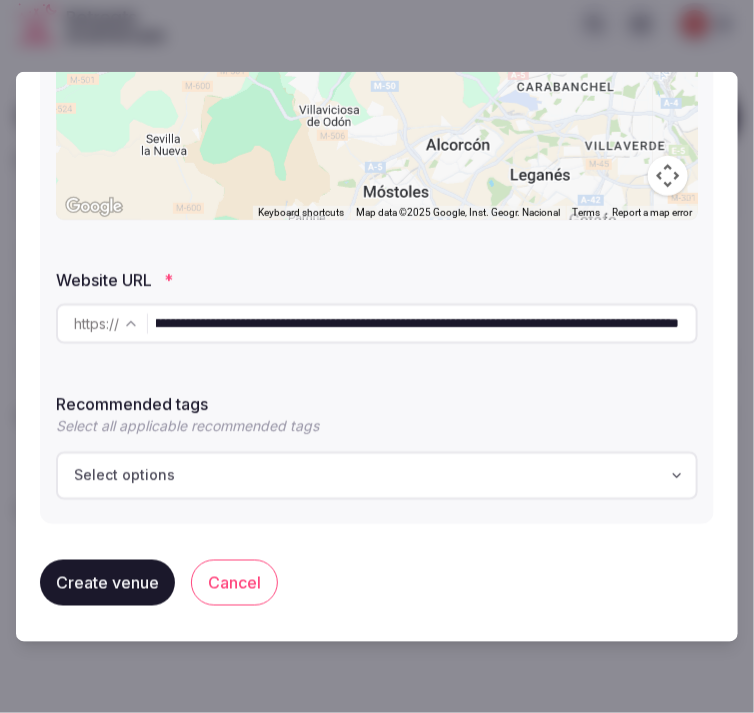 type on "**********" 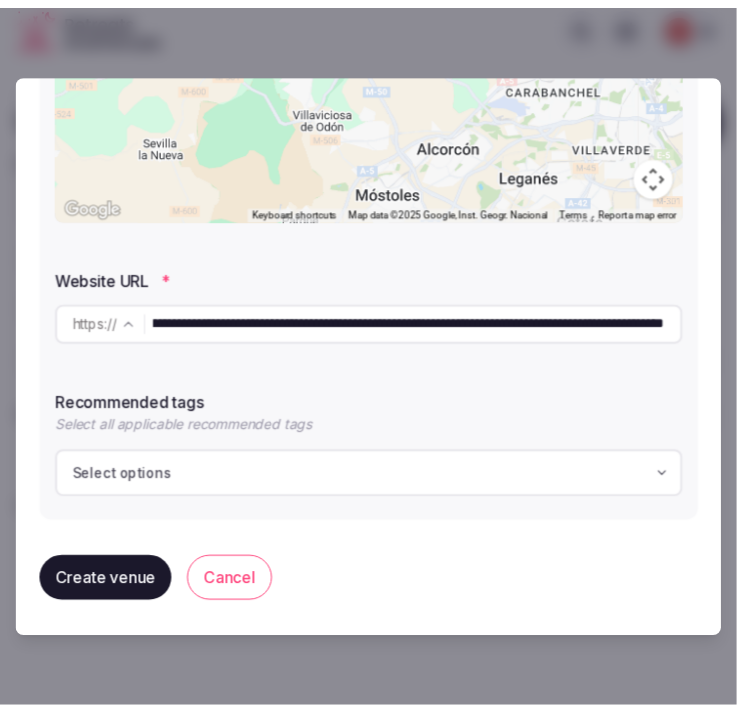 scroll, scrollTop: 0, scrollLeft: 0, axis: both 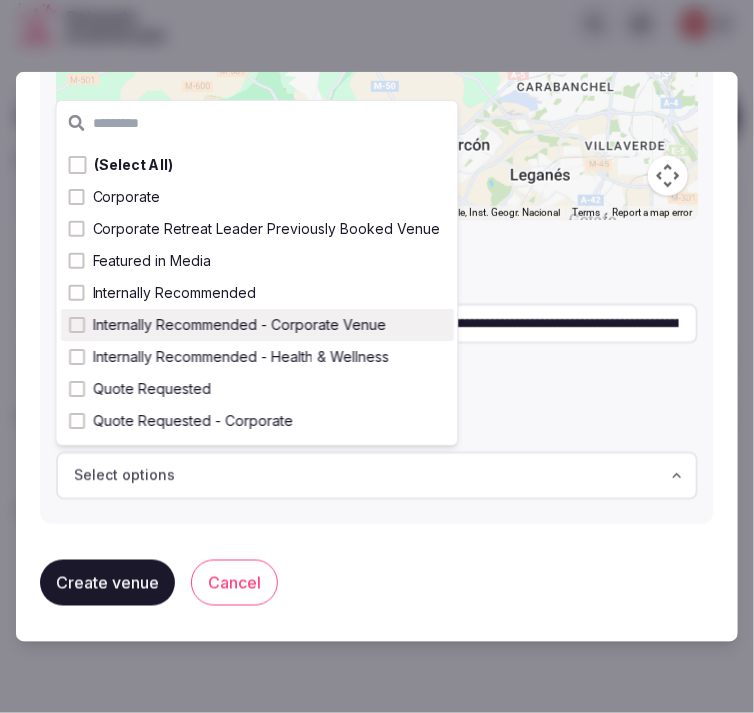 click at bounding box center (77, 325) 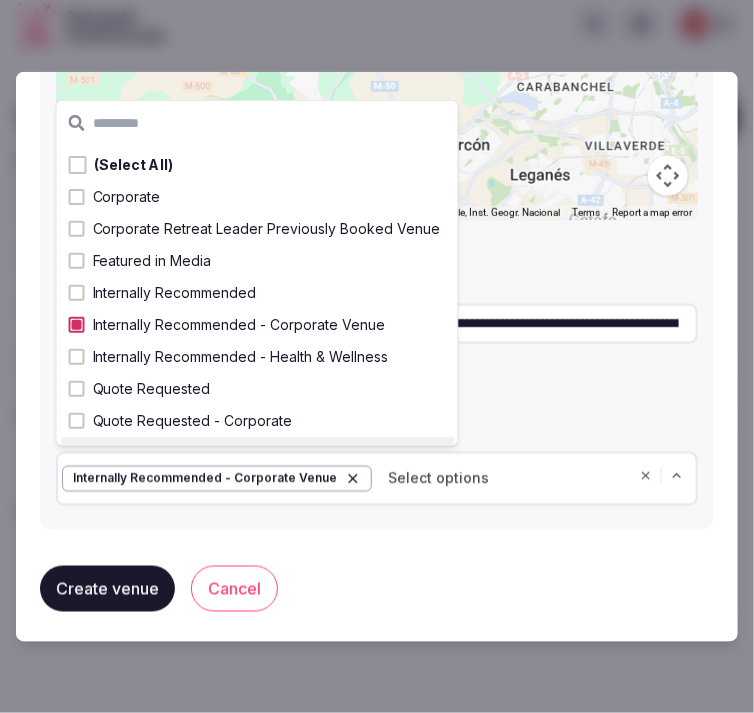 click on "Create venue" at bounding box center (107, 588) 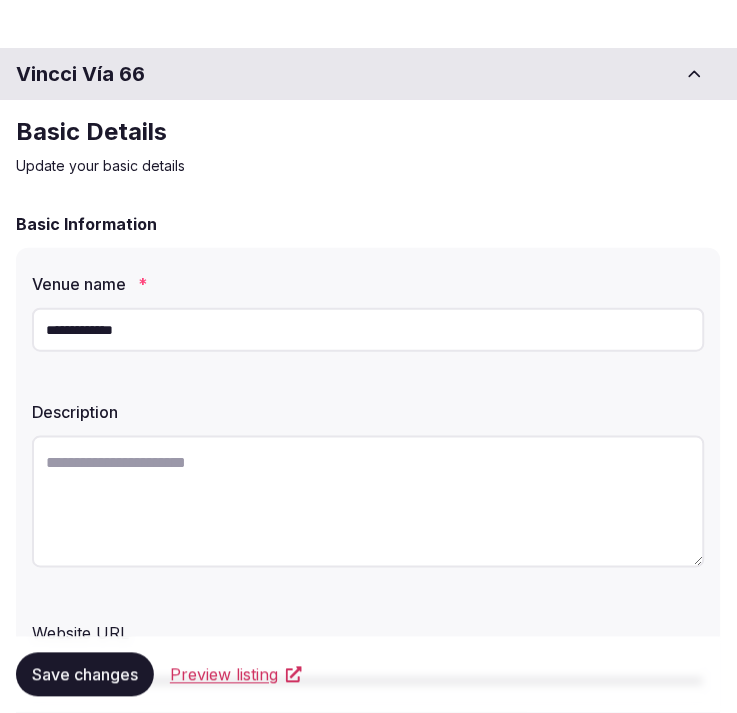 scroll, scrollTop: 222, scrollLeft: 0, axis: vertical 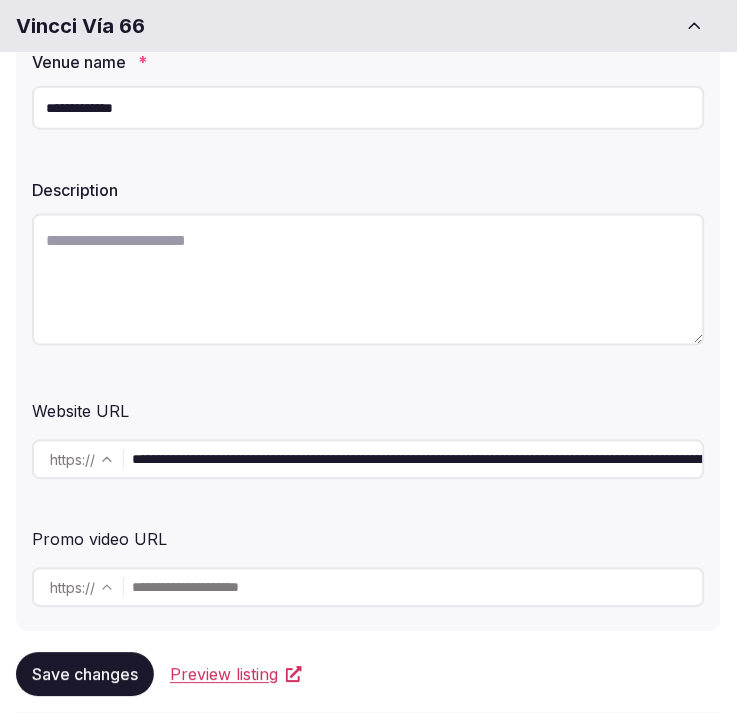 click at bounding box center (368, 280) 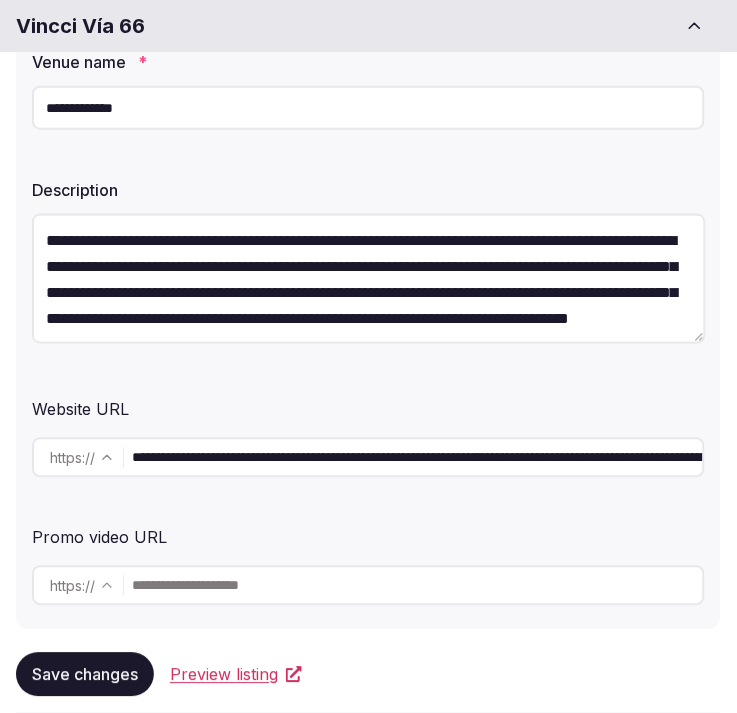 scroll, scrollTop: 11, scrollLeft: 0, axis: vertical 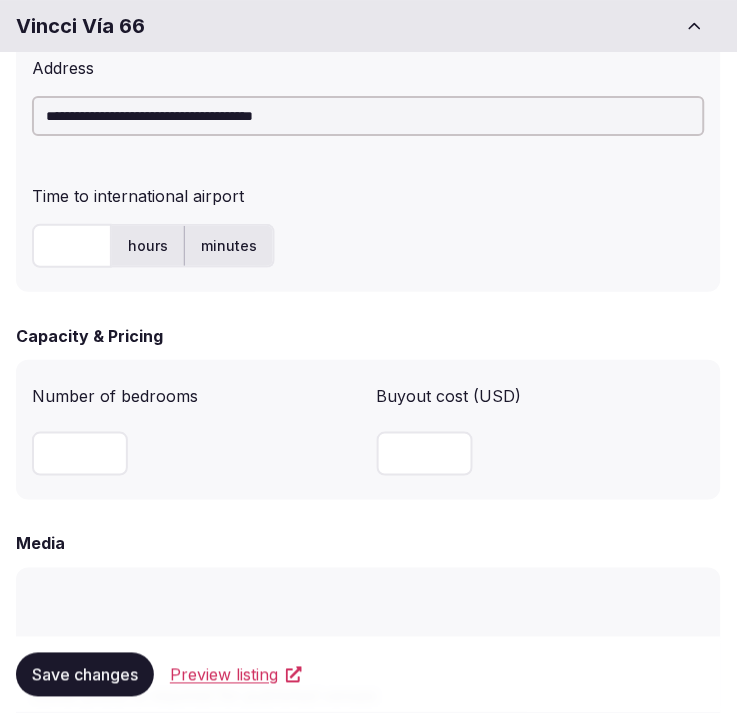 type on "**********" 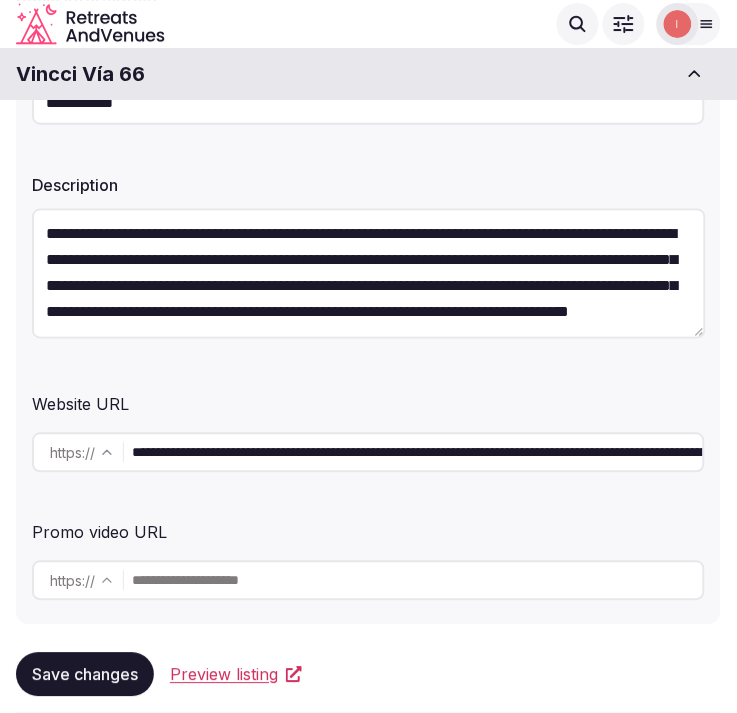 scroll, scrollTop: 222, scrollLeft: 0, axis: vertical 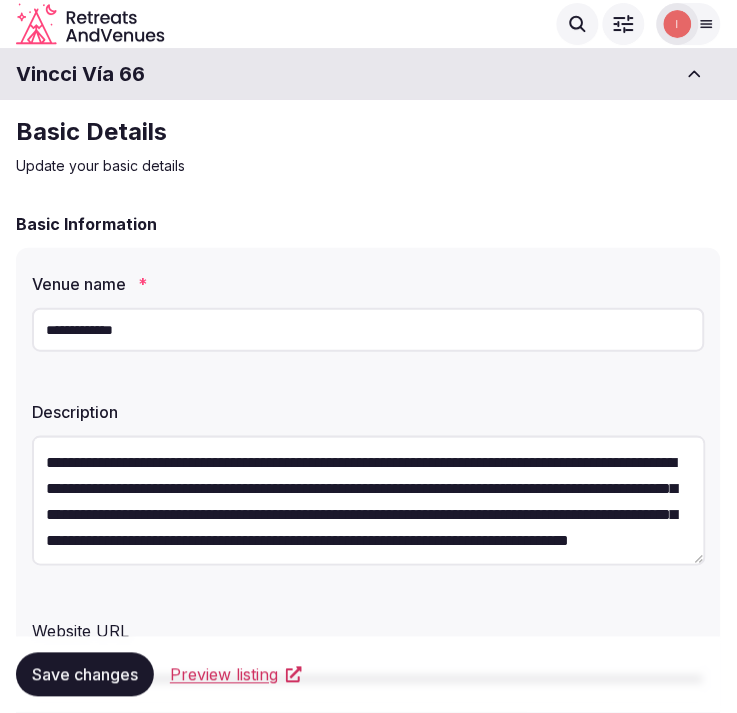 click on "**********" at bounding box center (368, 330) 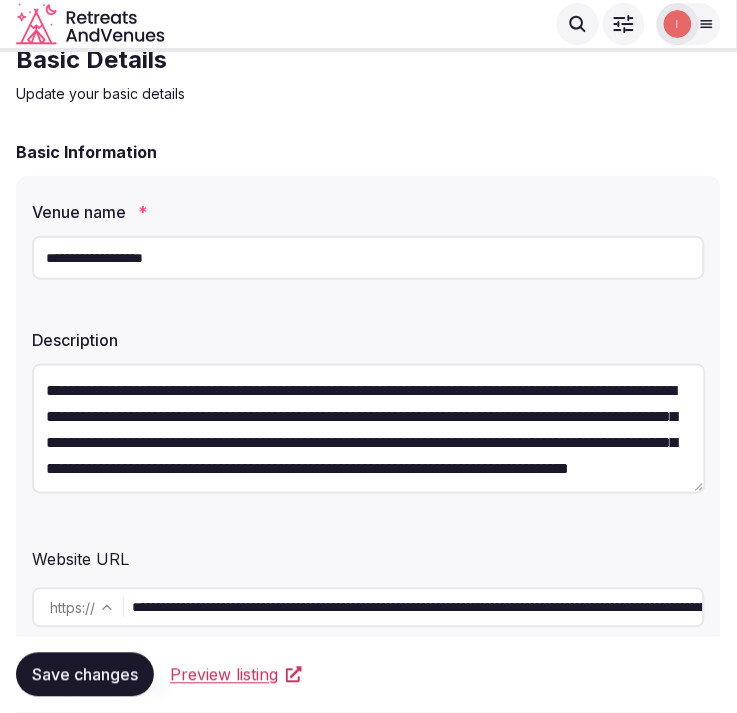 scroll, scrollTop: 111, scrollLeft: 0, axis: vertical 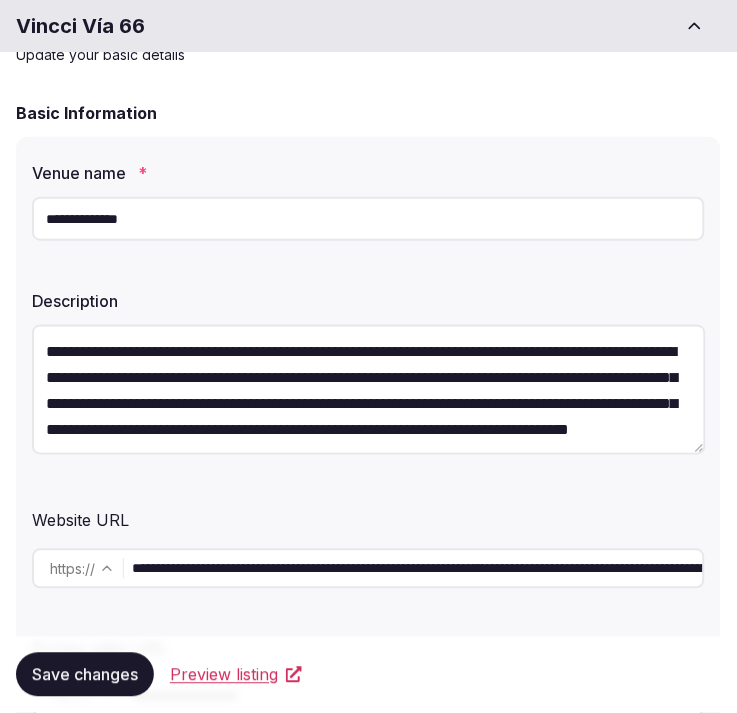 type on "**********" 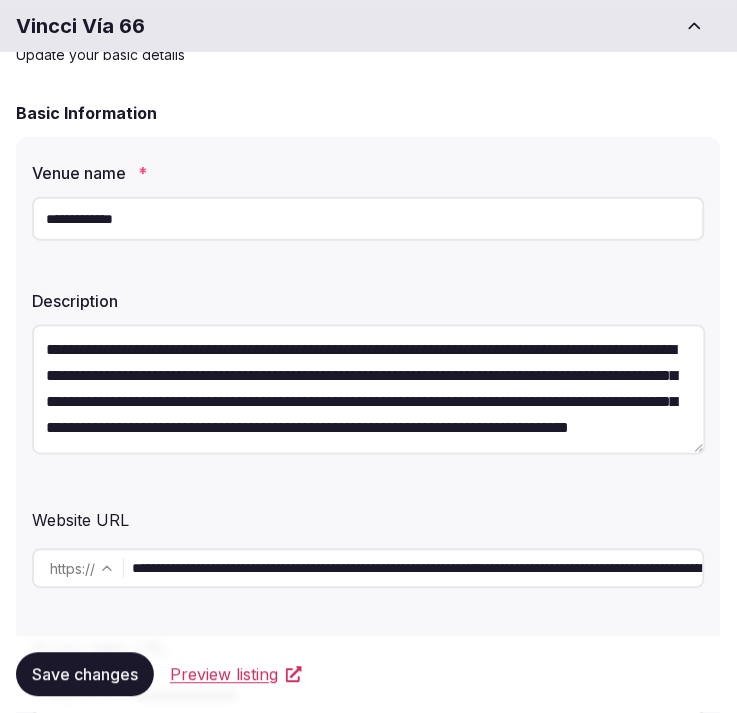 scroll, scrollTop: 26, scrollLeft: 0, axis: vertical 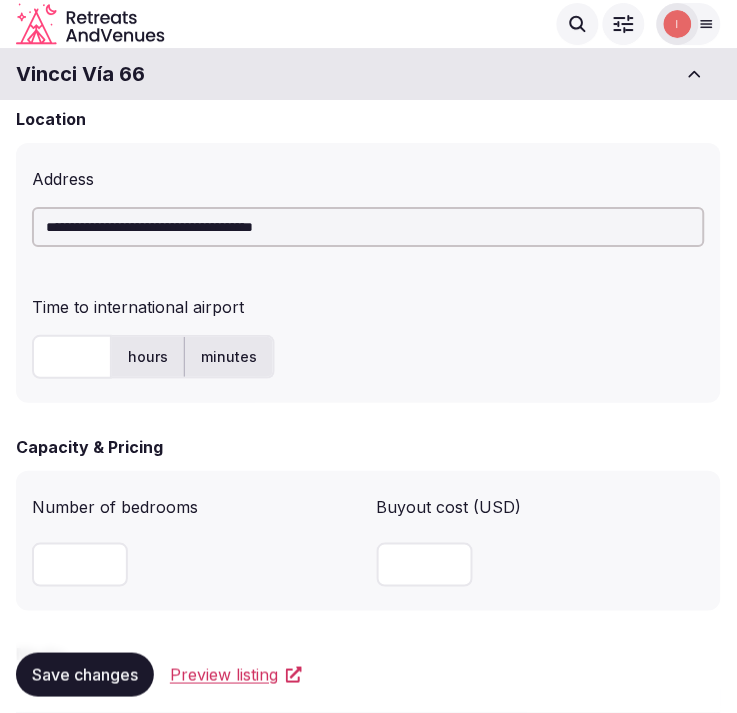 click at bounding box center [72, 357] 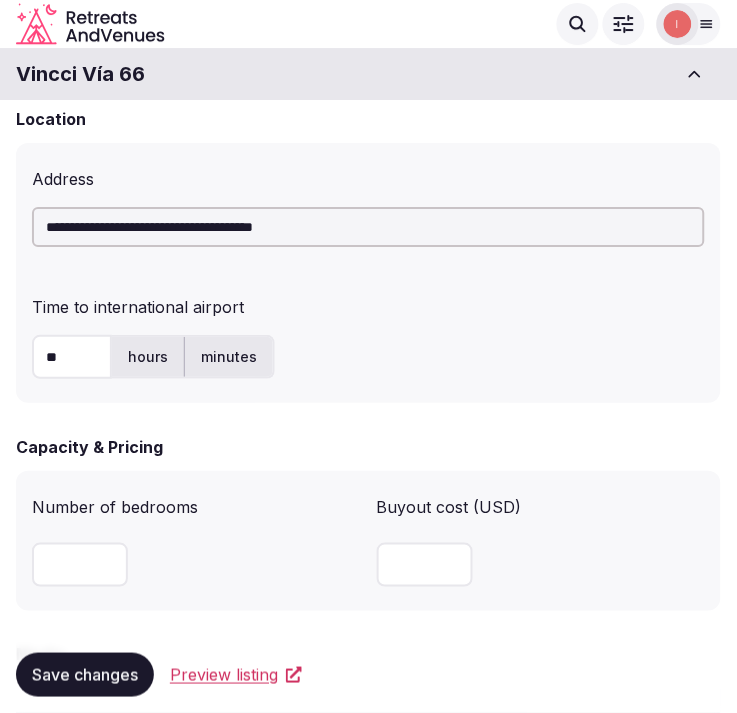 type on "**" 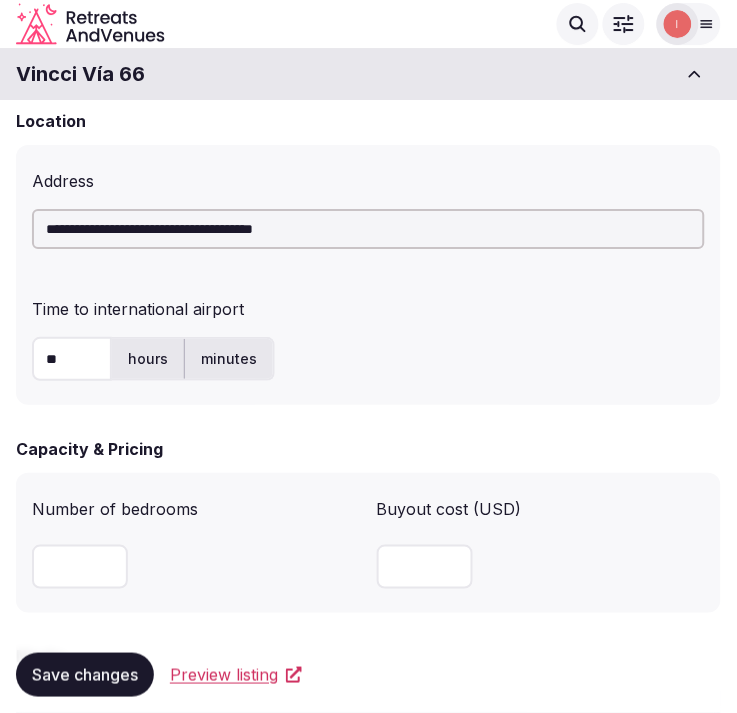 scroll, scrollTop: 666, scrollLeft: 0, axis: vertical 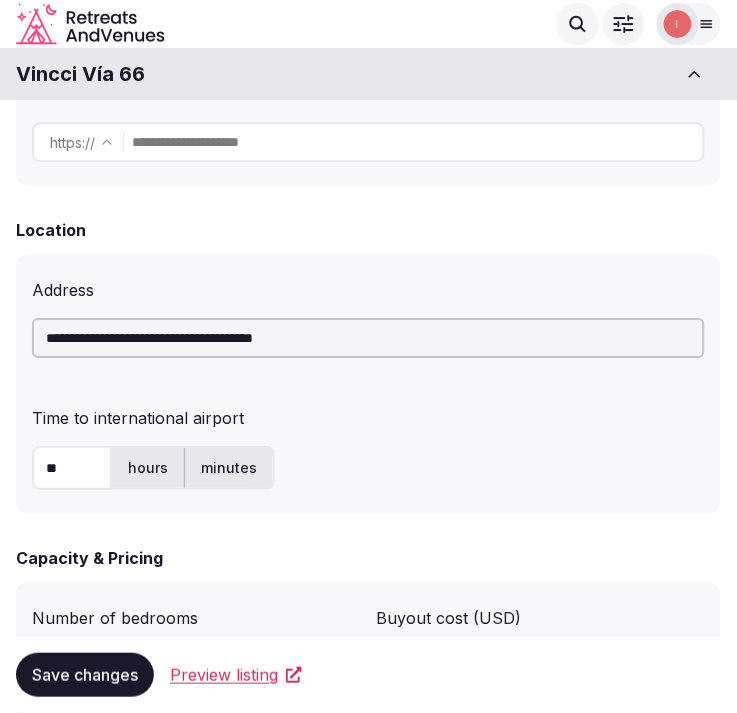 click on "** hours minutes" at bounding box center (368, 468) 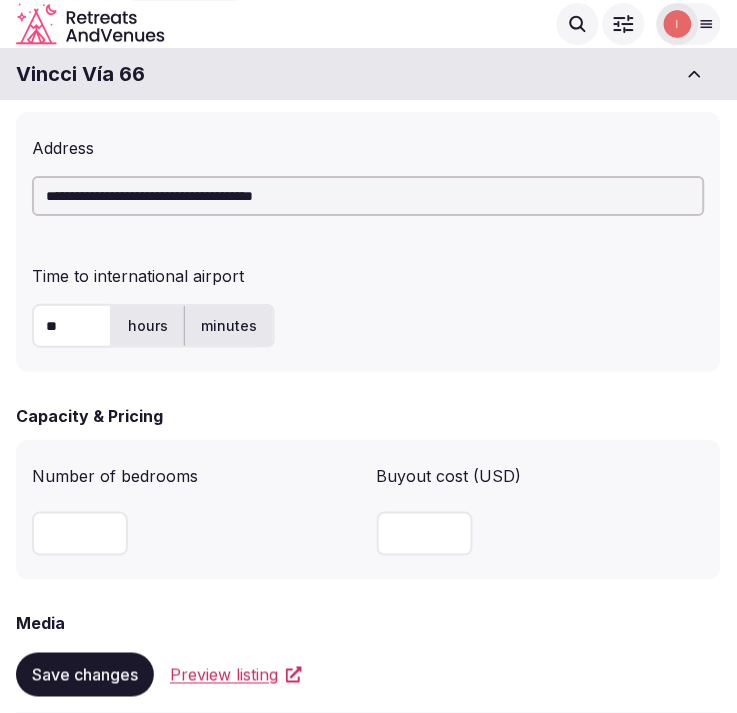 scroll, scrollTop: 1000, scrollLeft: 0, axis: vertical 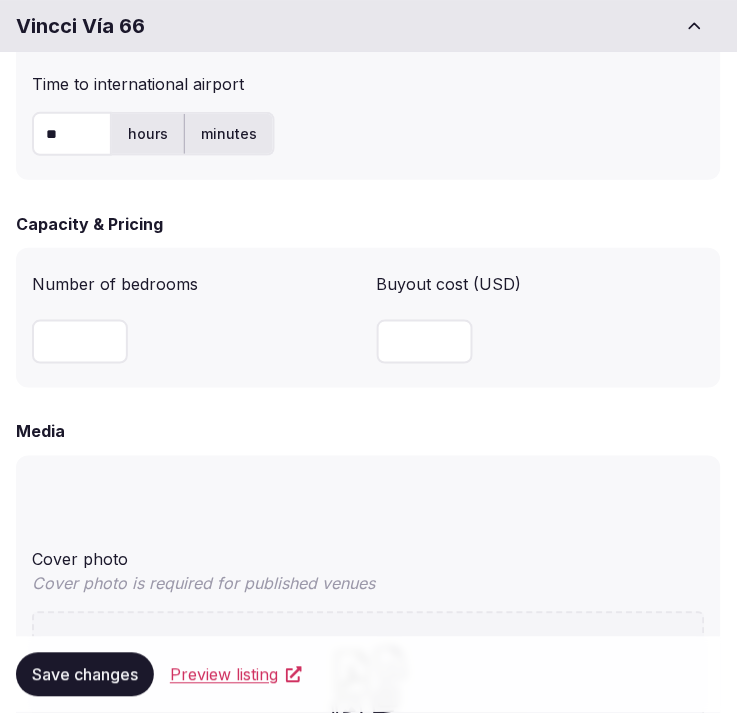 click on "Save changes" at bounding box center [85, 675] 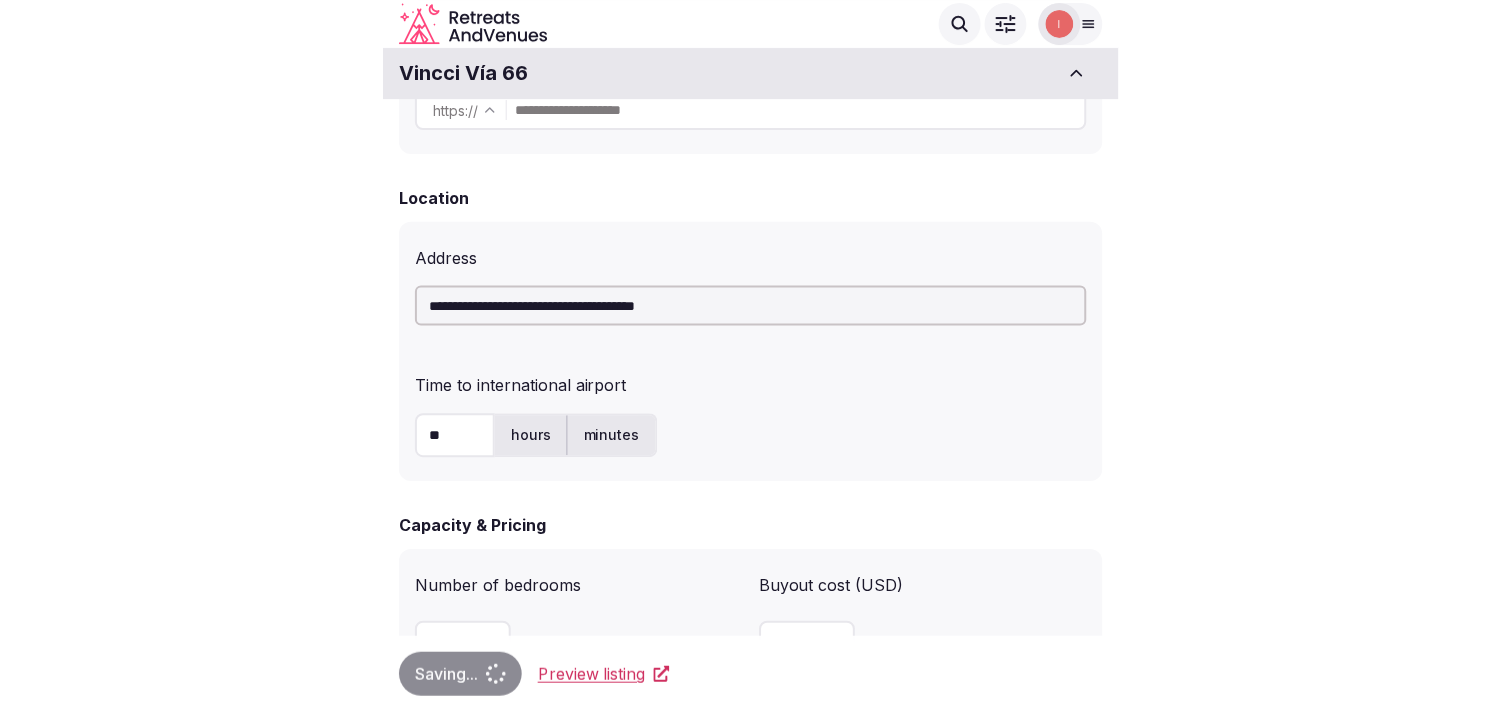 scroll, scrollTop: 666, scrollLeft: 0, axis: vertical 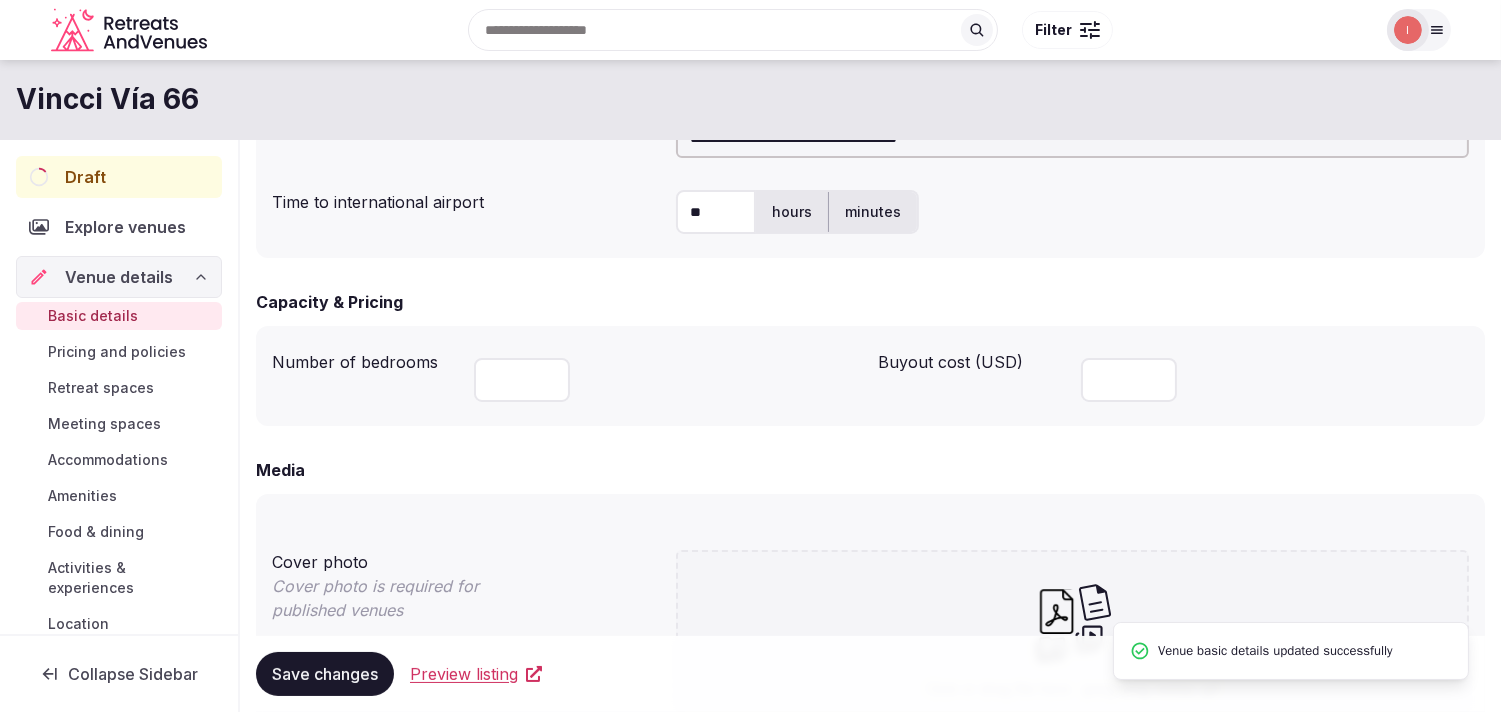 click on "Location" at bounding box center [78, 624] 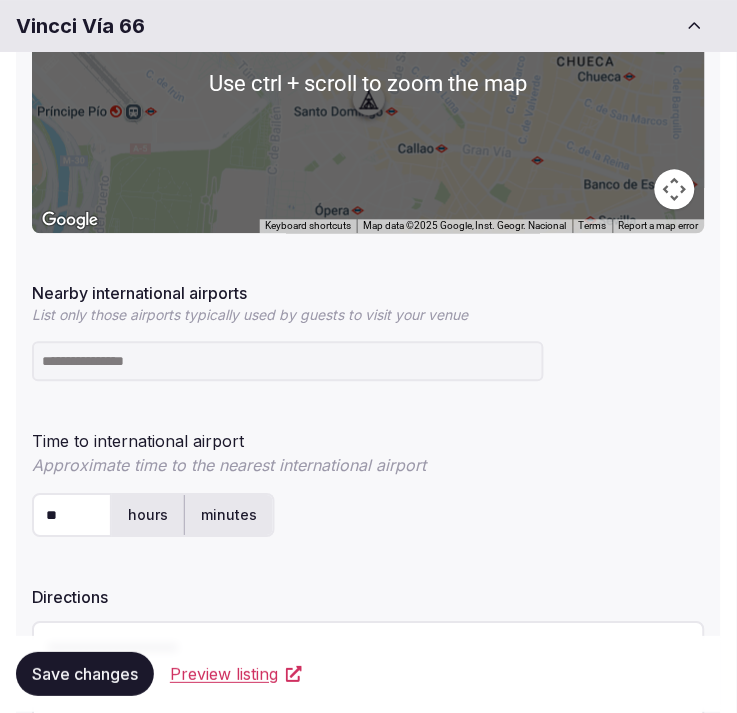 scroll, scrollTop: 555, scrollLeft: 0, axis: vertical 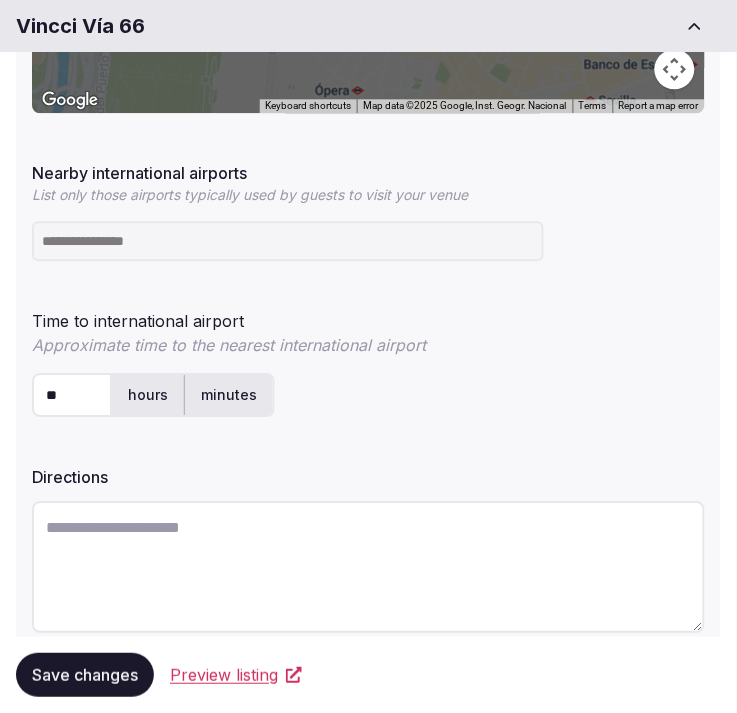 click at bounding box center (288, 241) 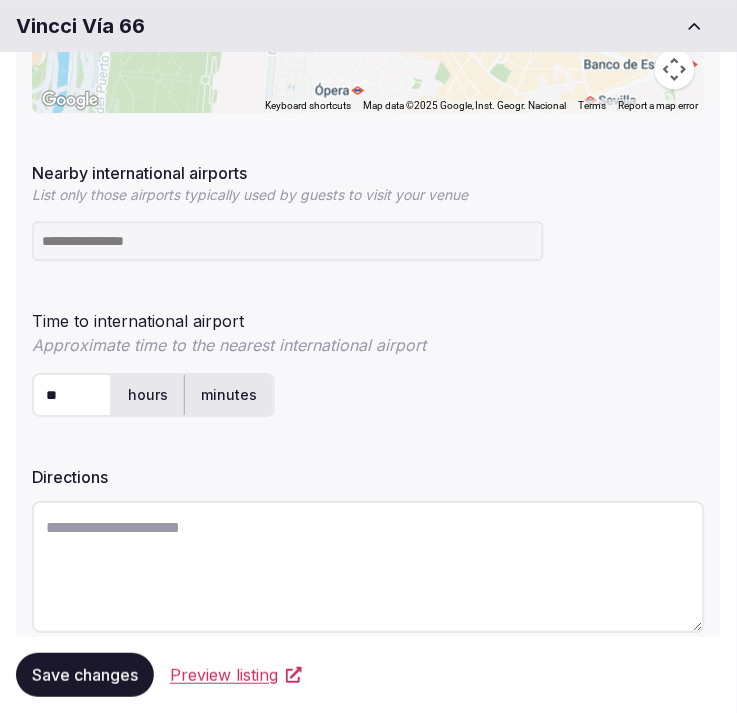 paste on "***" 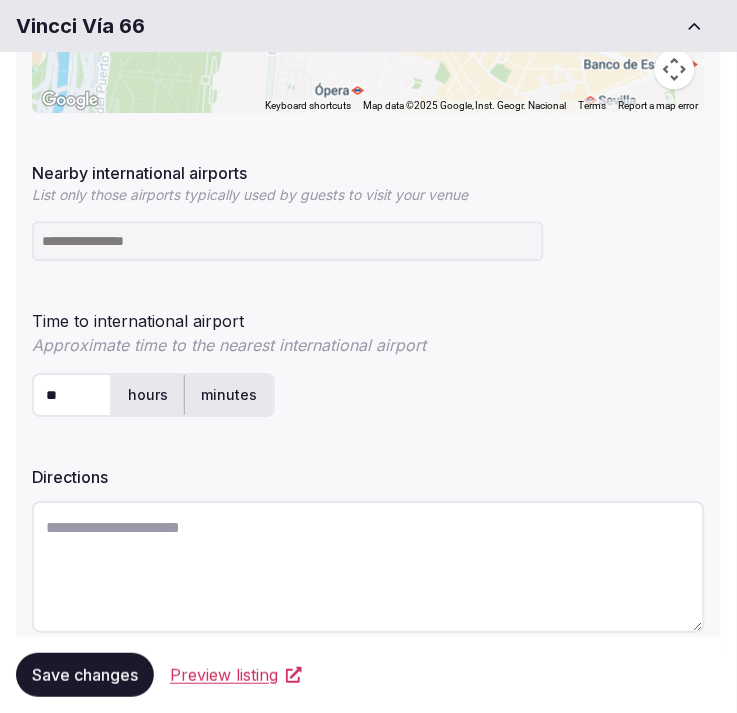 type on "***" 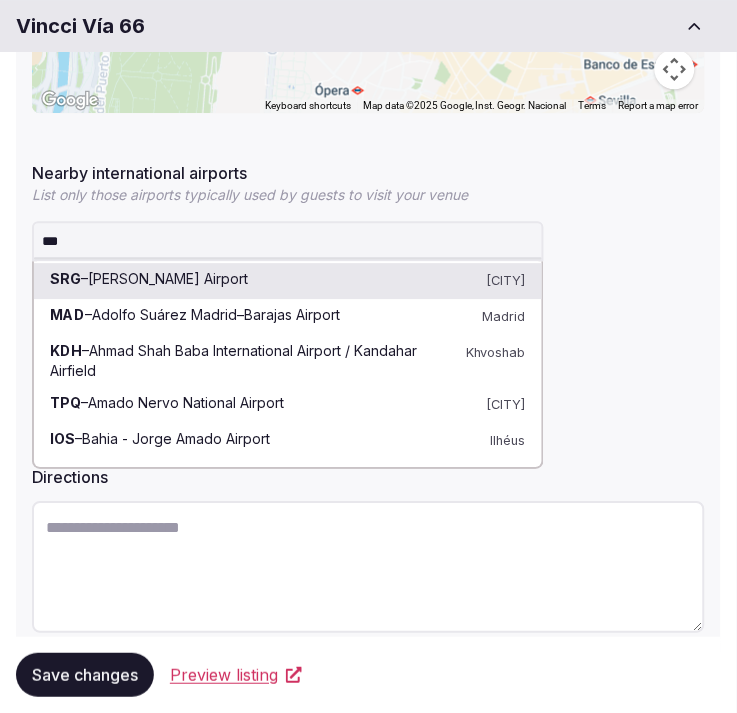 type 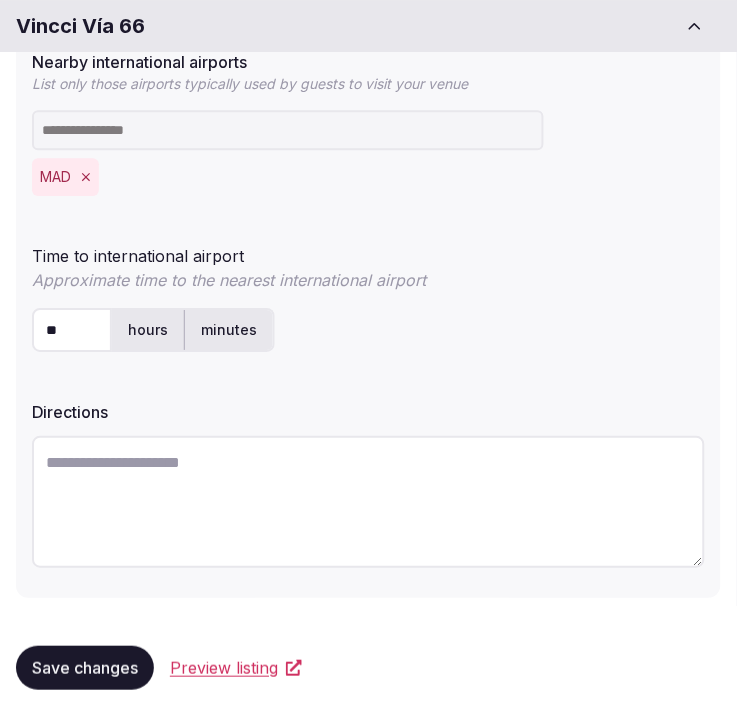 scroll, scrollTop: 672, scrollLeft: 0, axis: vertical 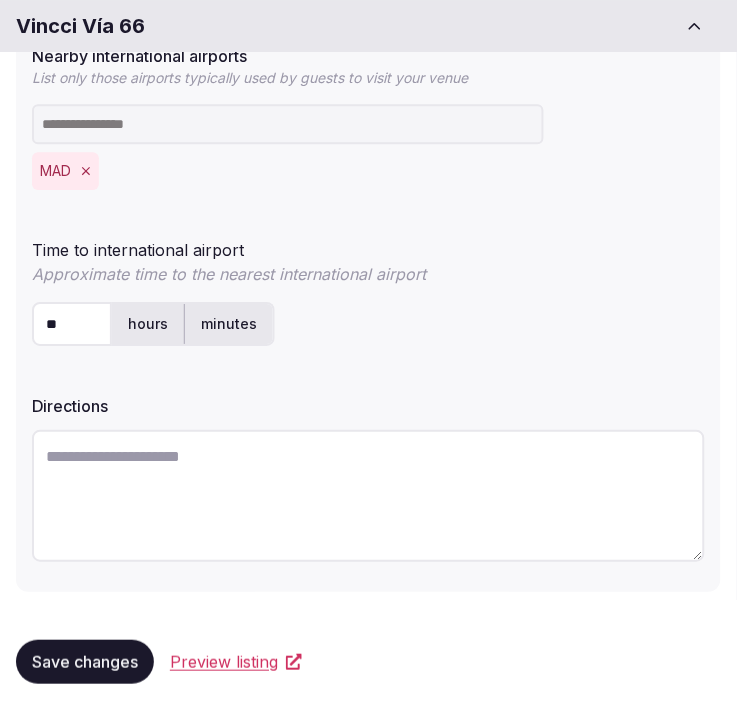 click on "Directions" at bounding box center [368, 406] 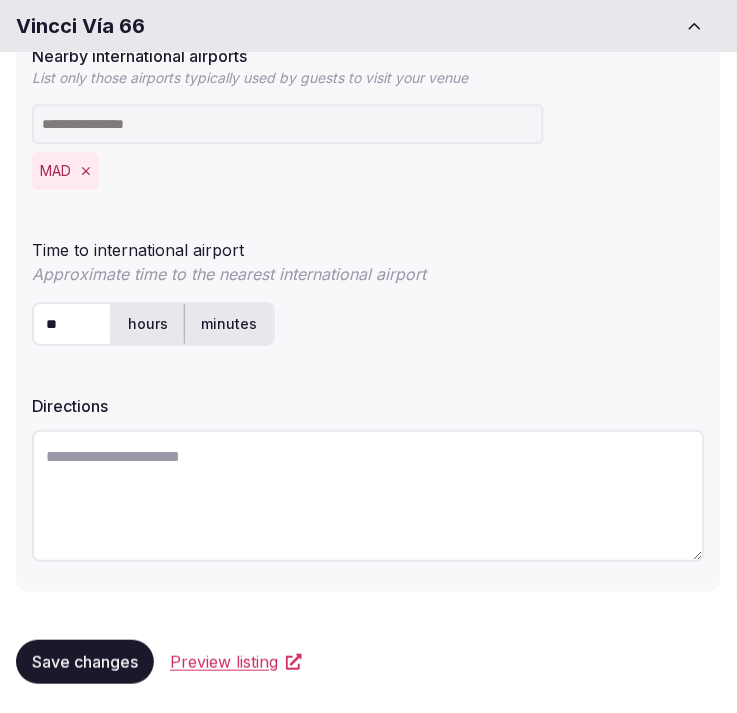 paste on "**********" 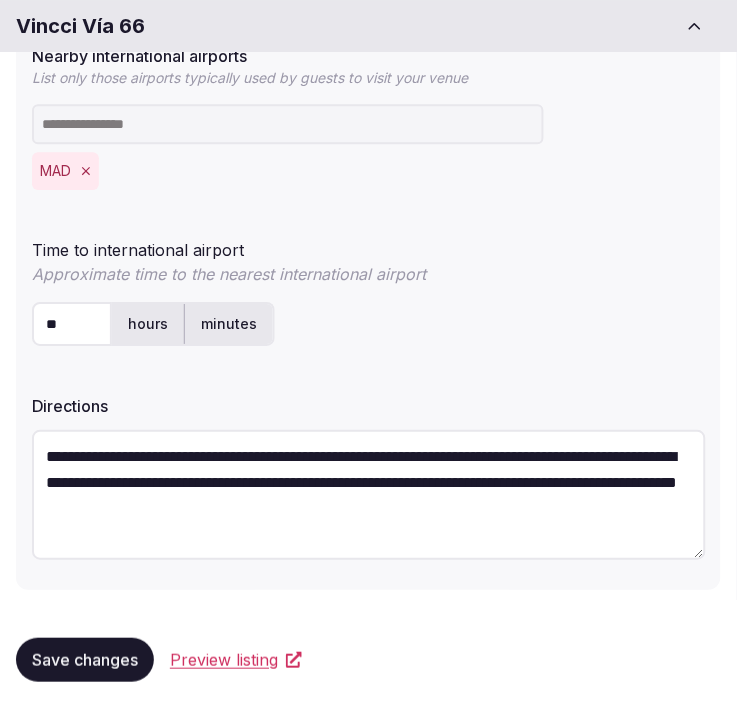 type on "**********" 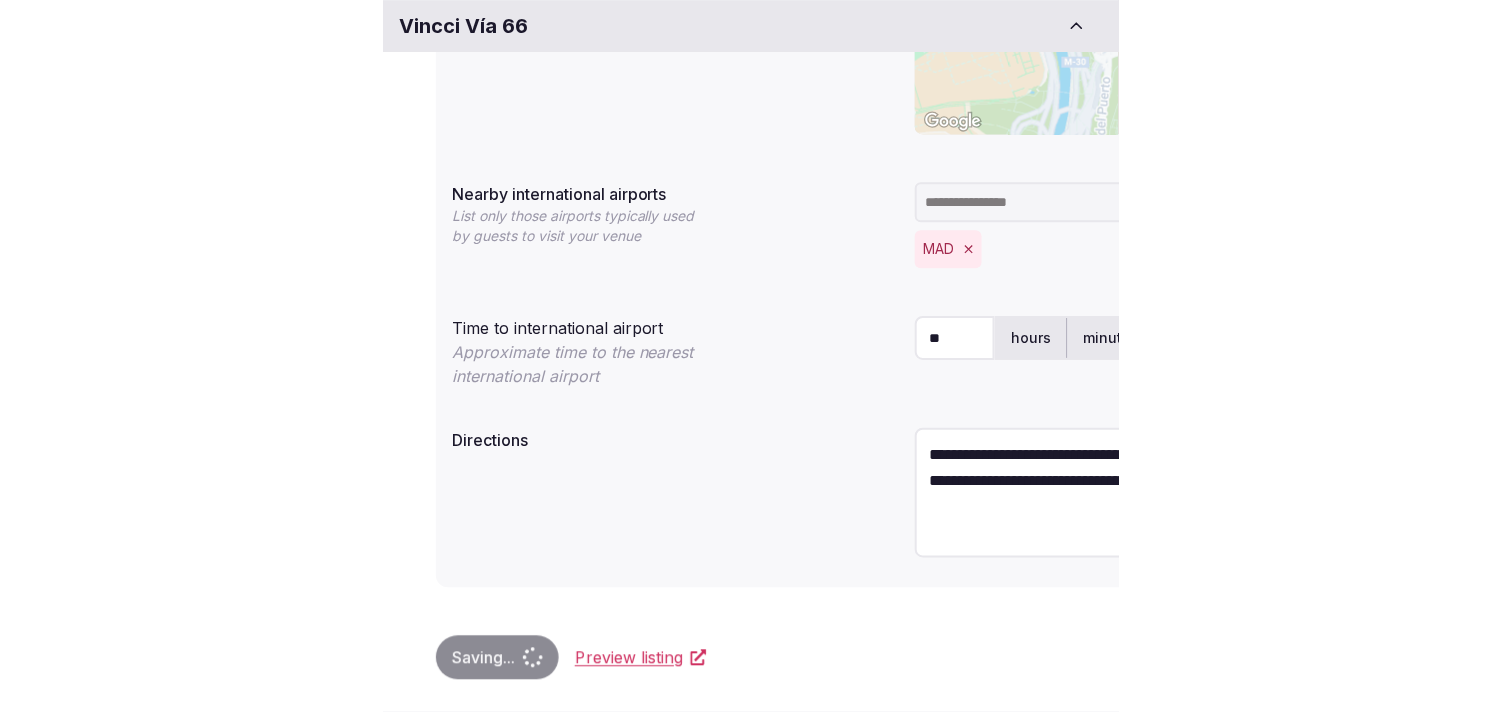 scroll, scrollTop: 482, scrollLeft: 0, axis: vertical 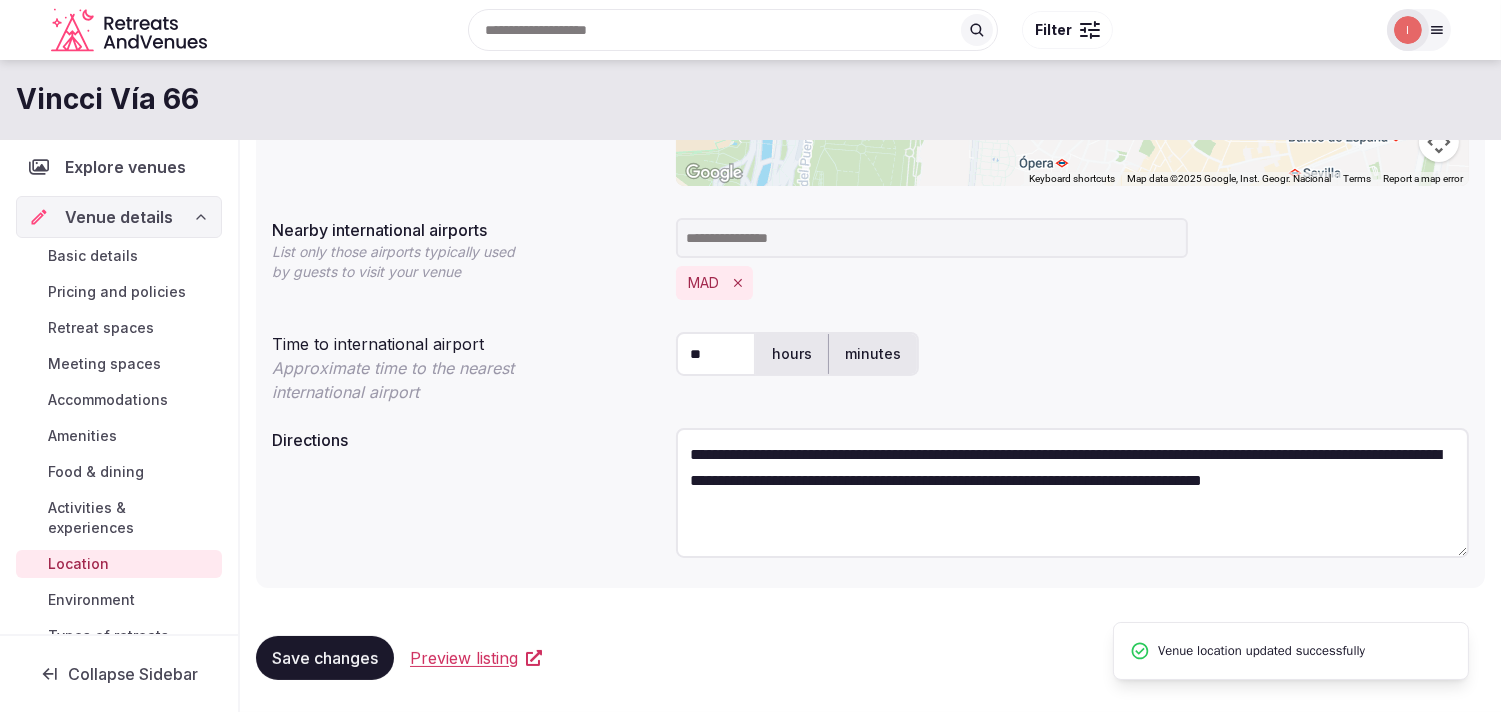 click on "Basic details" at bounding box center (93, 256) 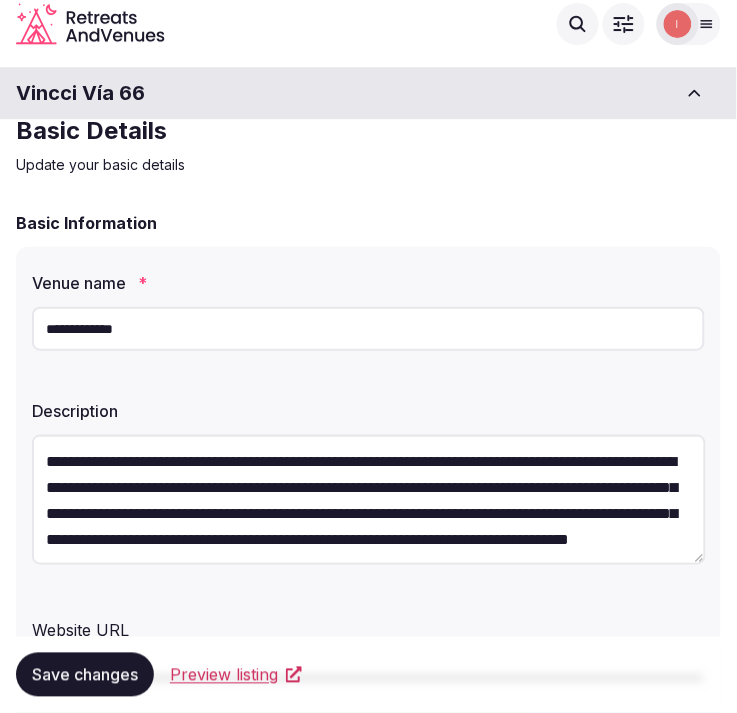 scroll, scrollTop: 0, scrollLeft: 0, axis: both 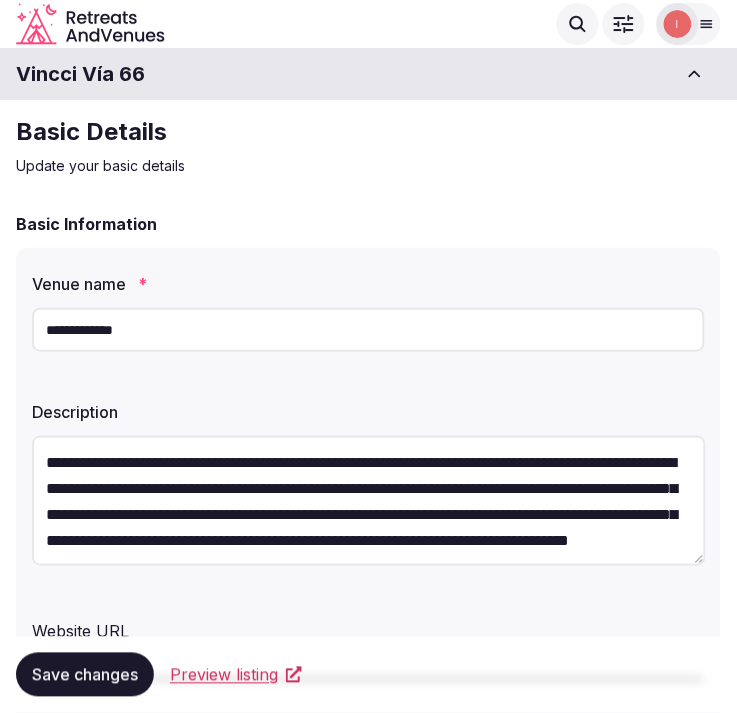 click on "**********" at bounding box center (368, 330) 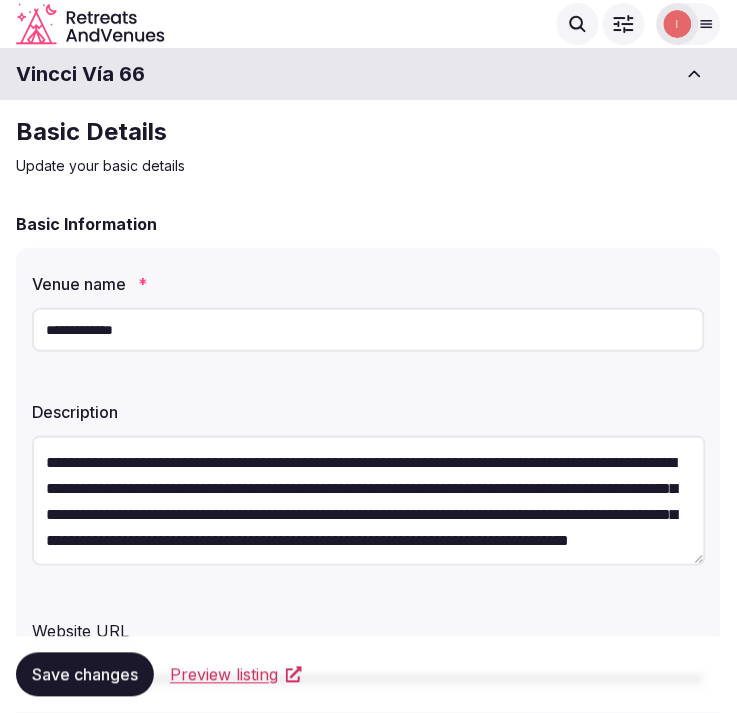 scroll, scrollTop: 26, scrollLeft: 0, axis: vertical 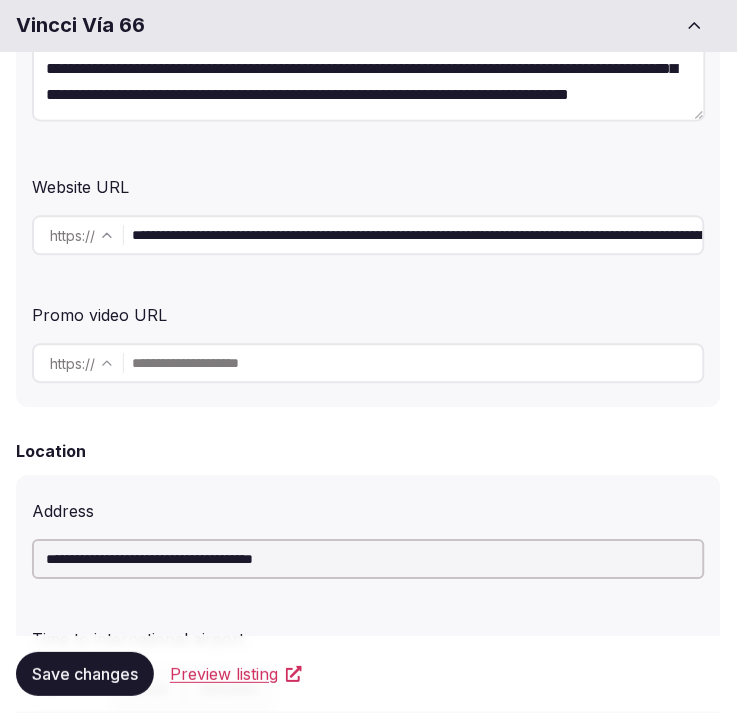 drag, startPoint x: 335, startPoint y: 231, endPoint x: 126, endPoint y: 245, distance: 209.46837 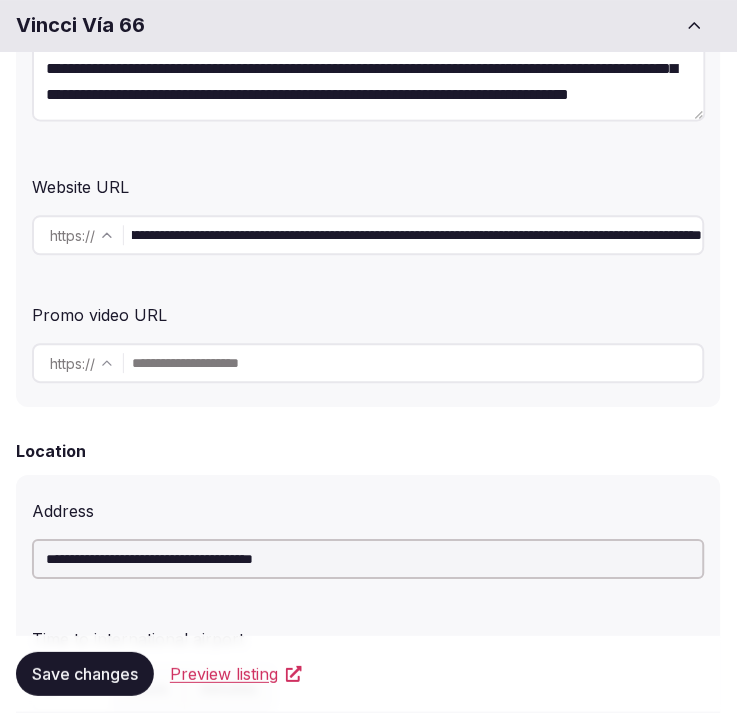 drag, startPoint x: 336, startPoint y: 235, endPoint x: 987, endPoint y: 222, distance: 651.12976 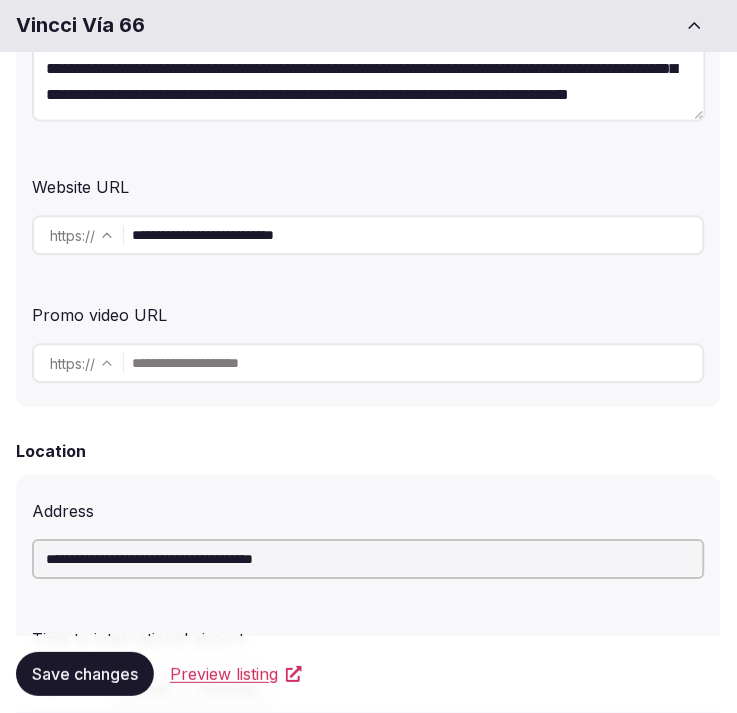 scroll, scrollTop: 0, scrollLeft: 0, axis: both 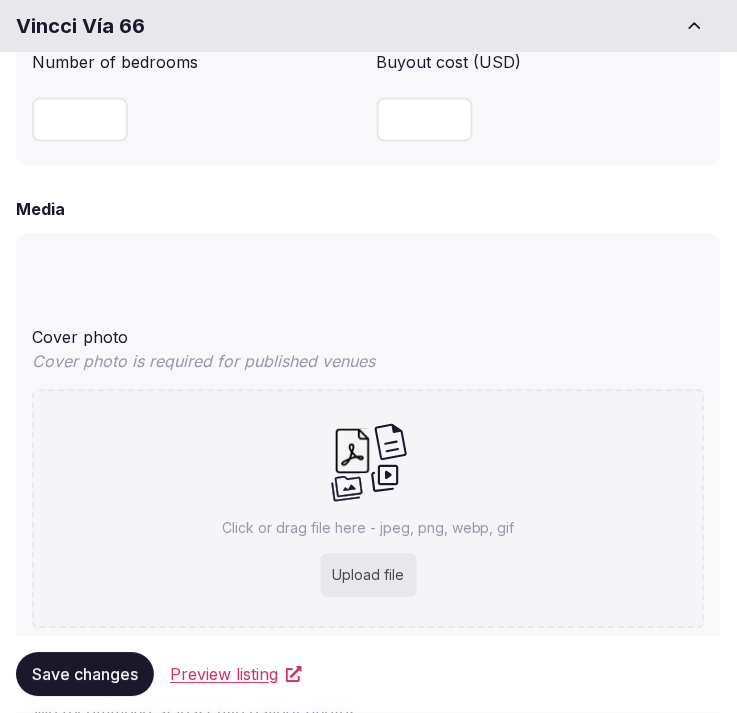 type on "**********" 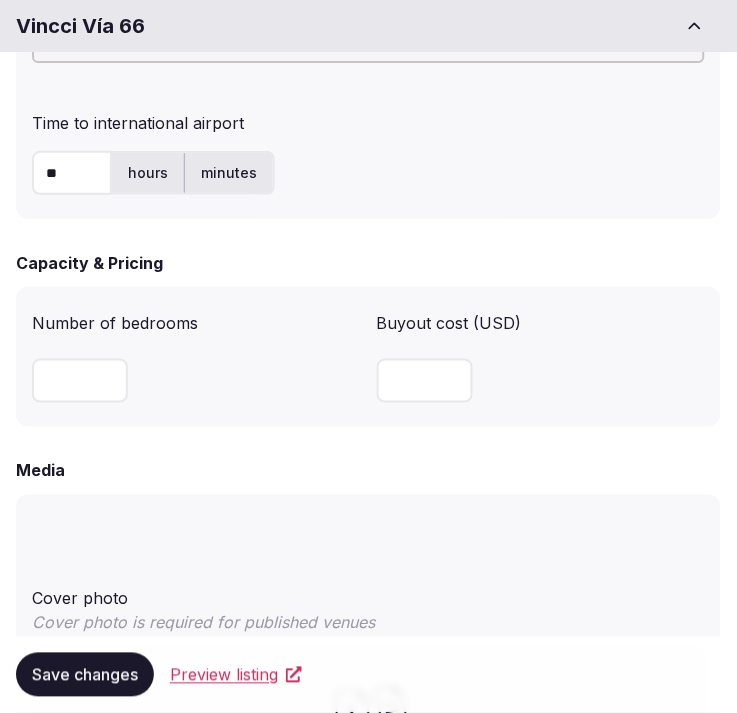 scroll, scrollTop: 1000, scrollLeft: 0, axis: vertical 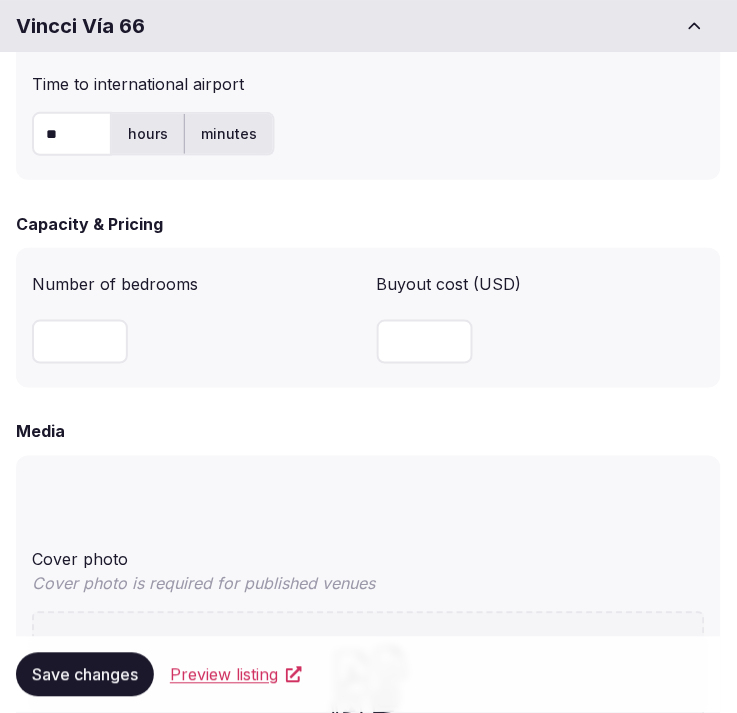 click at bounding box center (80, 342) 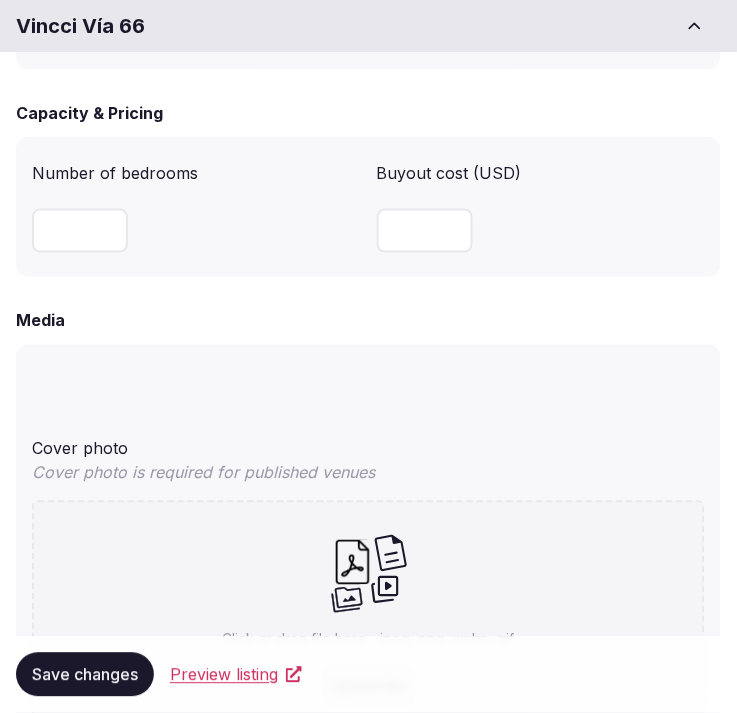 scroll, scrollTop: 1222, scrollLeft: 0, axis: vertical 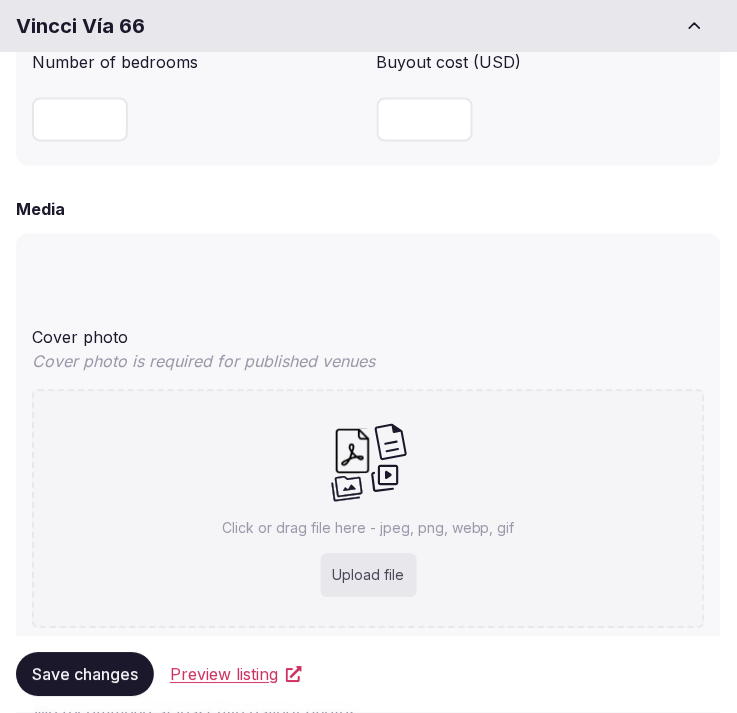 type on "***" 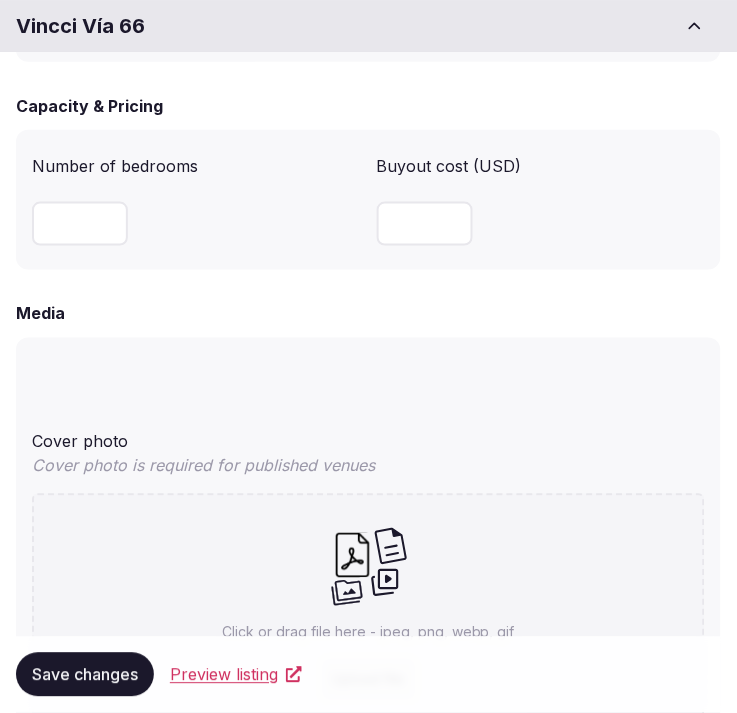 scroll, scrollTop: 1333, scrollLeft: 0, axis: vertical 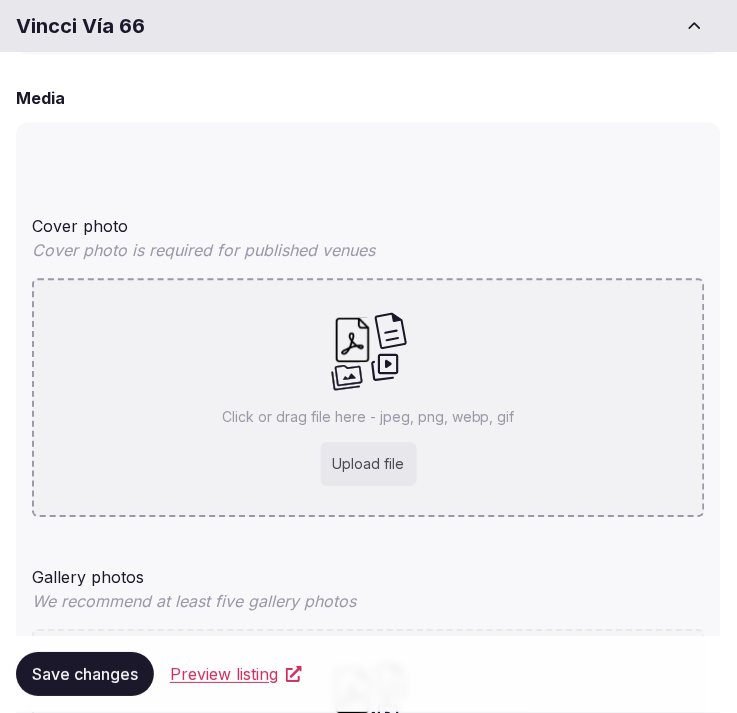 click on "Click or drag file here - jpeg, png, webp, gif Upload file" at bounding box center (368, 398) 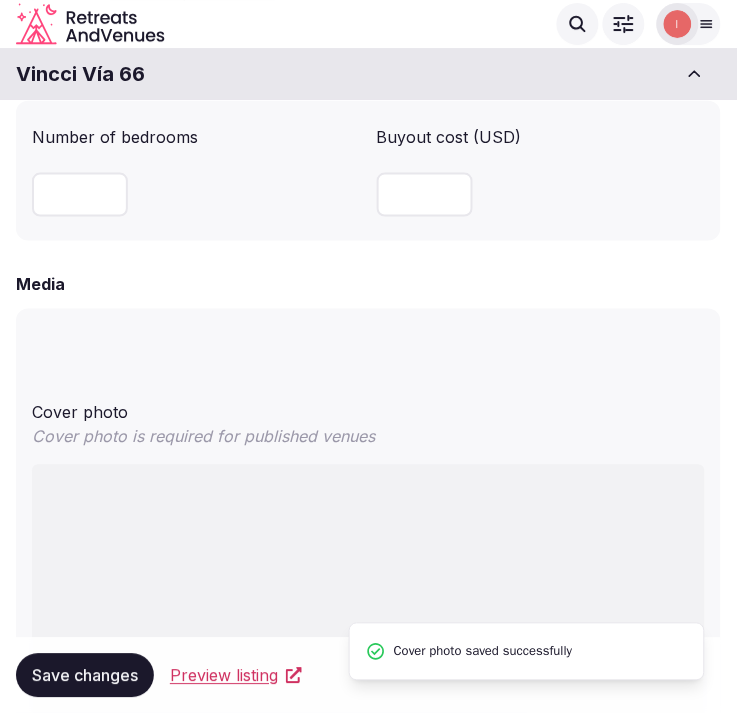 scroll, scrollTop: 1111, scrollLeft: 0, axis: vertical 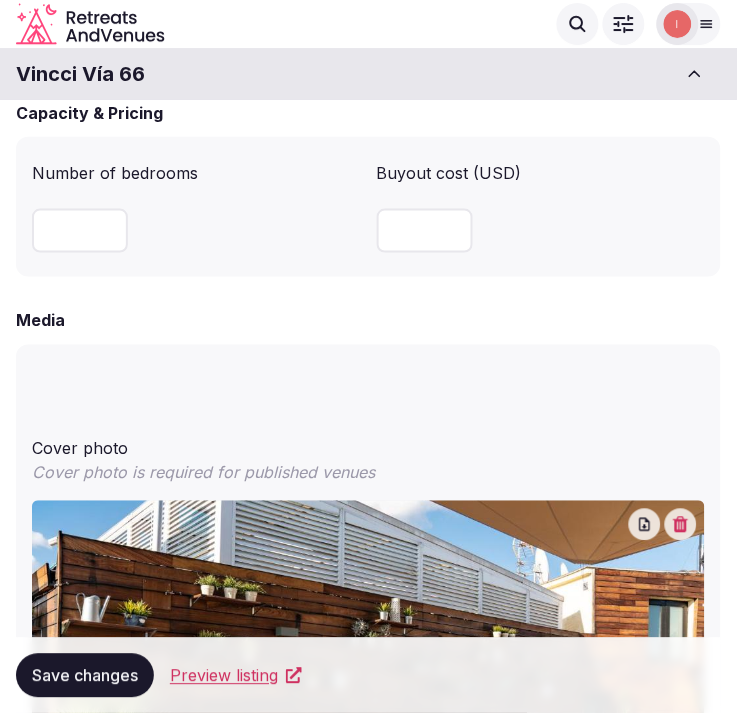 click on "Capacity & Pricing" at bounding box center (368, 113) 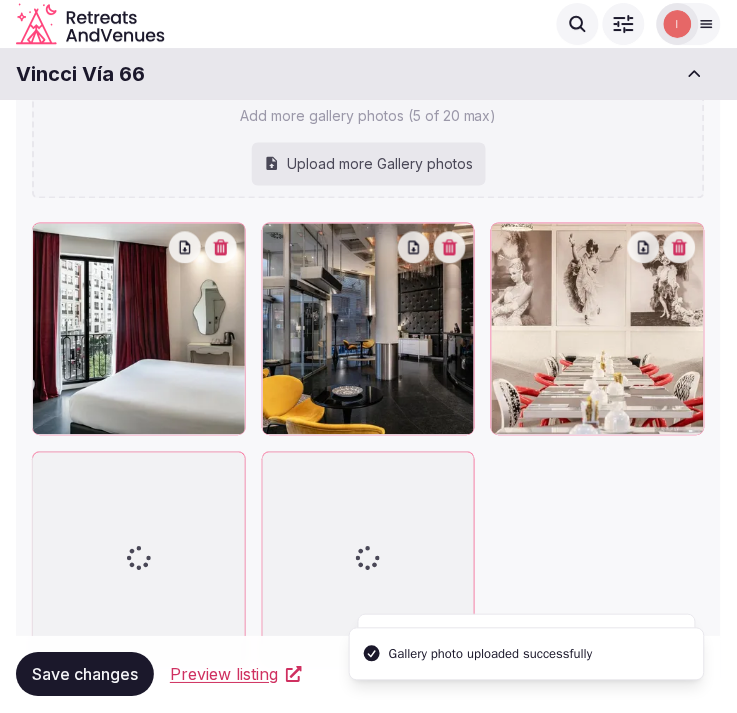 scroll, scrollTop: 2292, scrollLeft: 0, axis: vertical 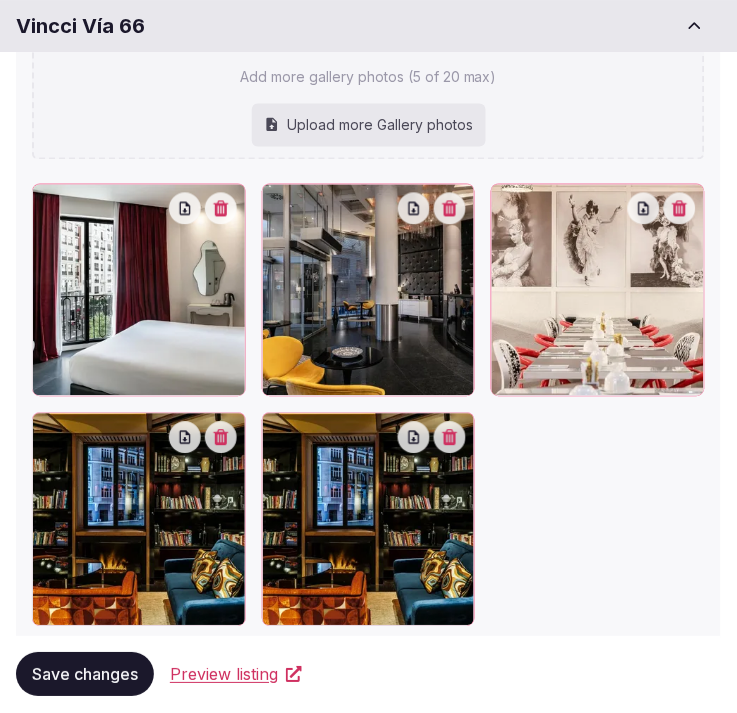 click at bounding box center [450, 438] 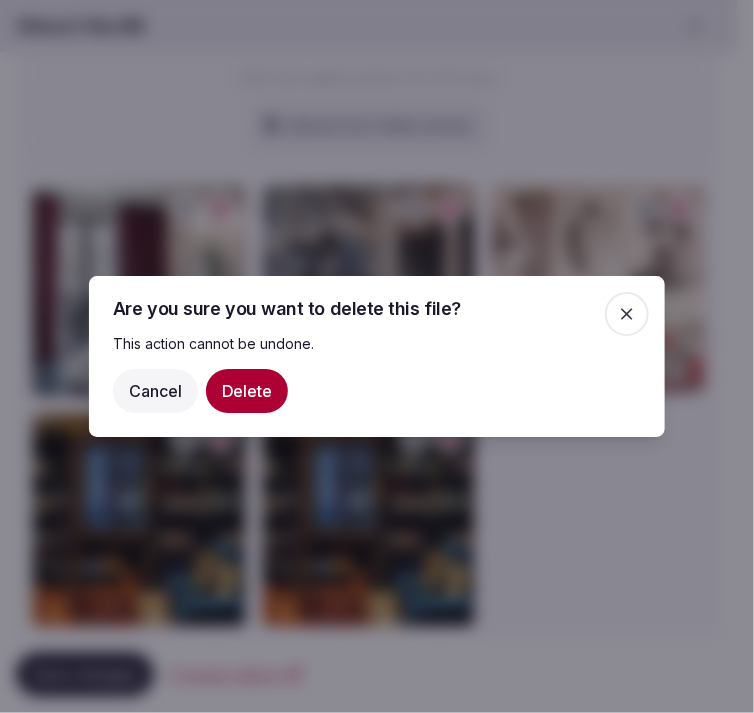 click on "Delete" at bounding box center (247, 391) 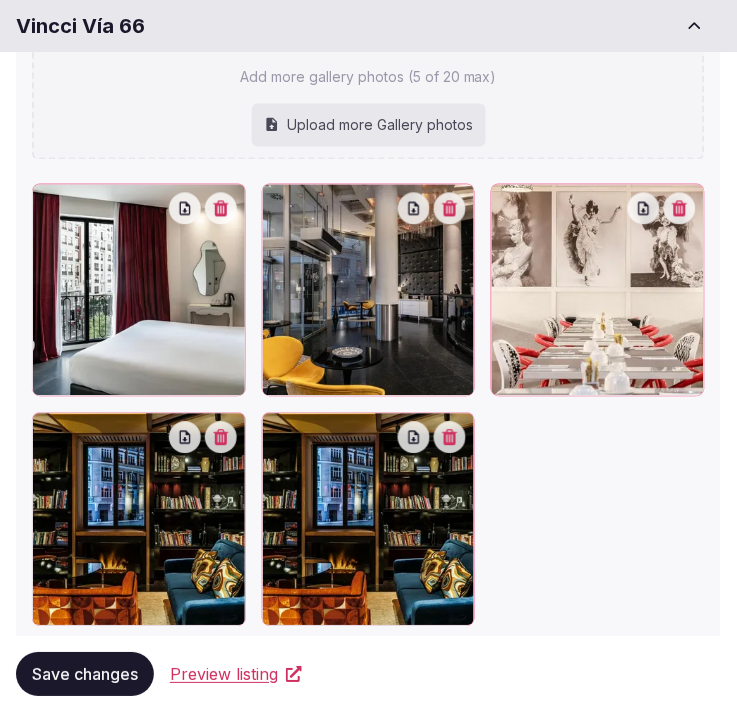 click at bounding box center [450, 438] 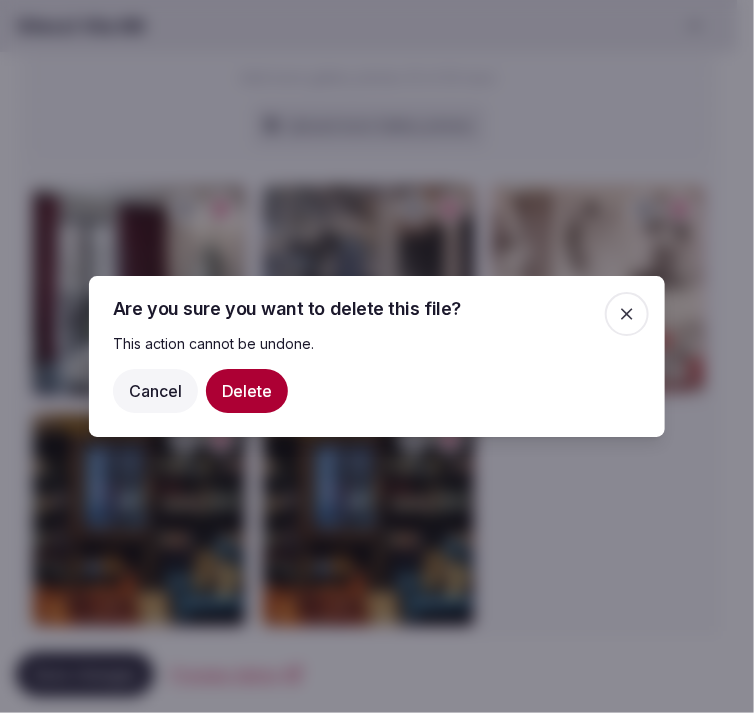 click on "Delete" at bounding box center [247, 391] 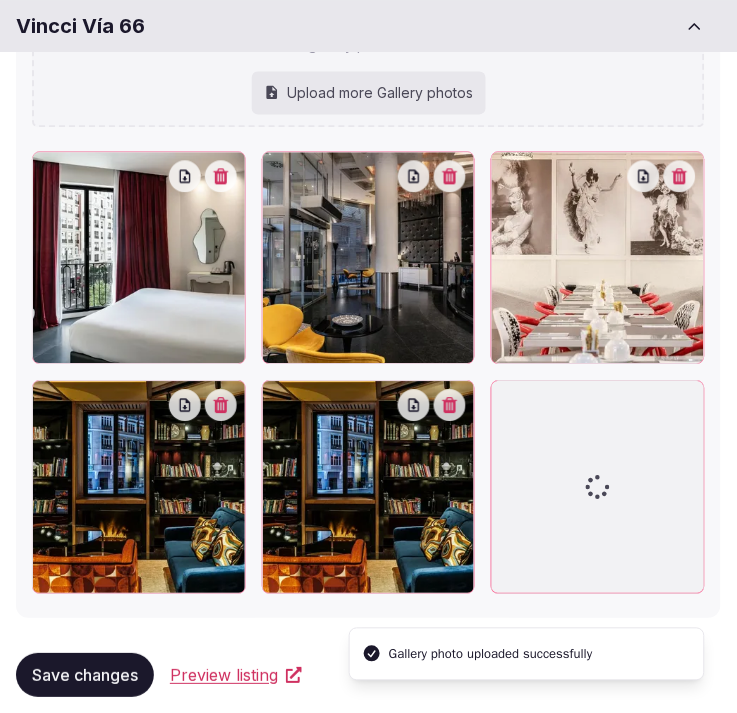 scroll, scrollTop: 2403, scrollLeft: 0, axis: vertical 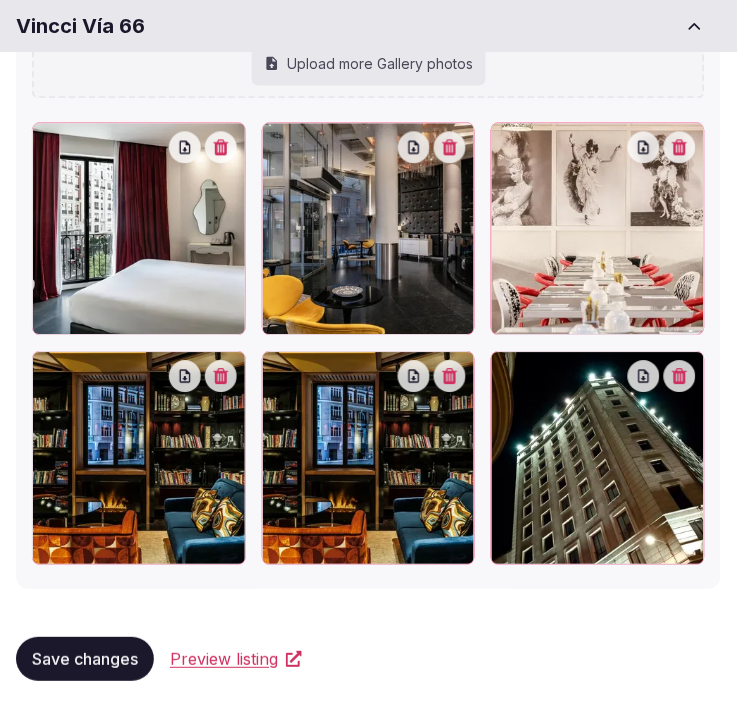 click 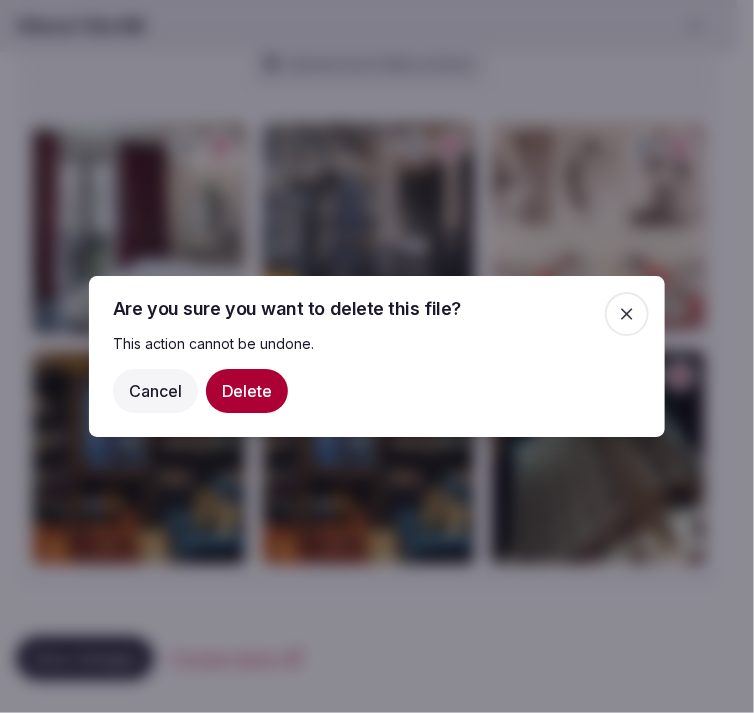 click on "Delete" at bounding box center (247, 391) 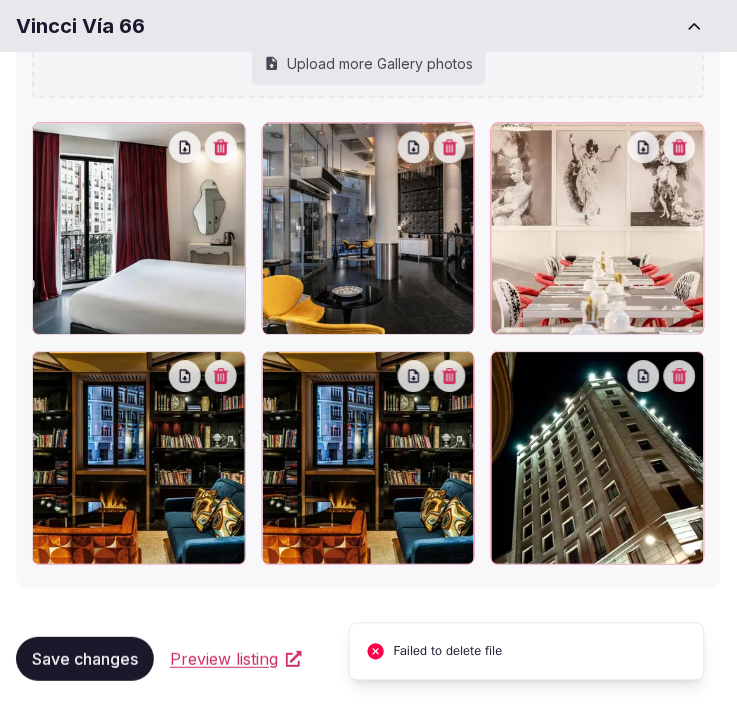 click on "Failed to delete file" at bounding box center [527, 652] 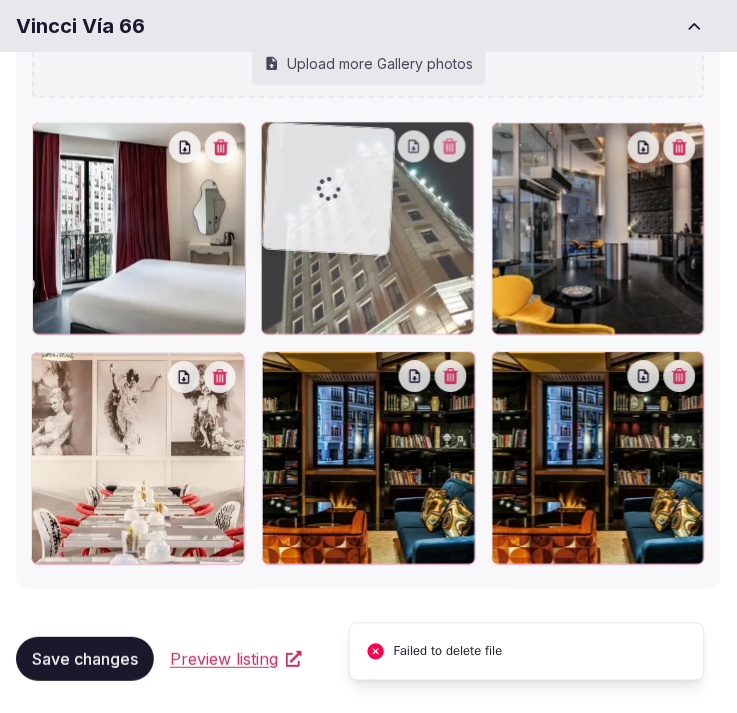 drag, startPoint x: 562, startPoint y: 503, endPoint x: 368, endPoint y: 283, distance: 293.31894 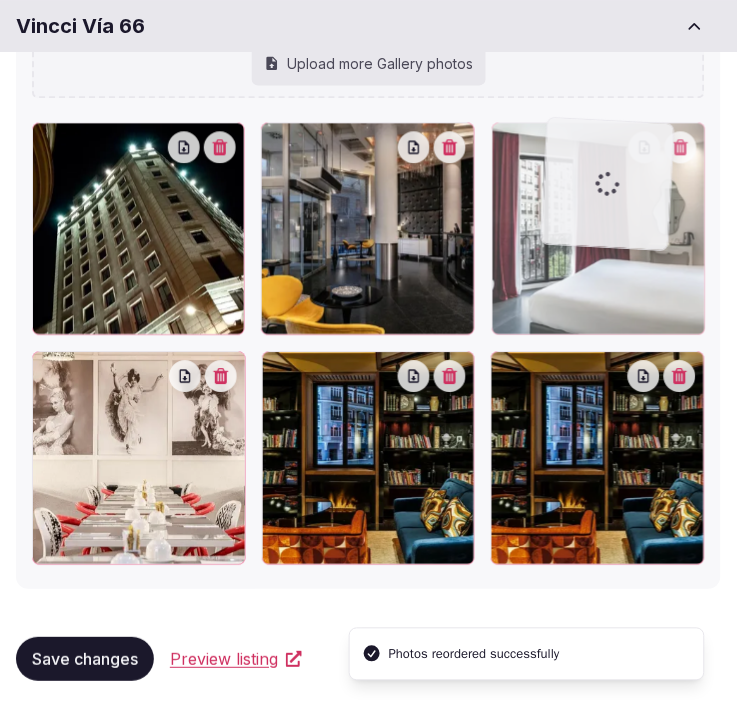 drag, startPoint x: 143, startPoint y: 253, endPoint x: 655, endPoint y: 251, distance: 512.0039 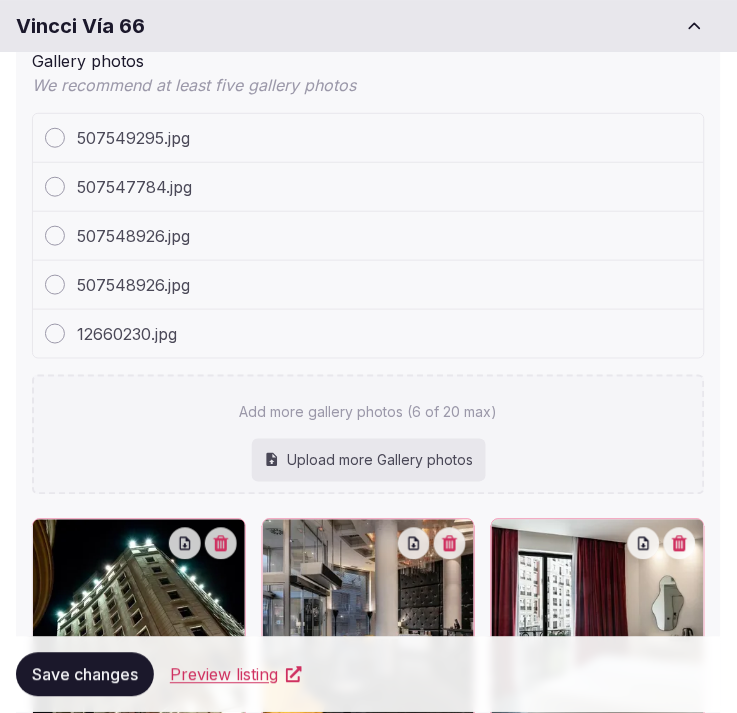 scroll, scrollTop: 2403, scrollLeft: 0, axis: vertical 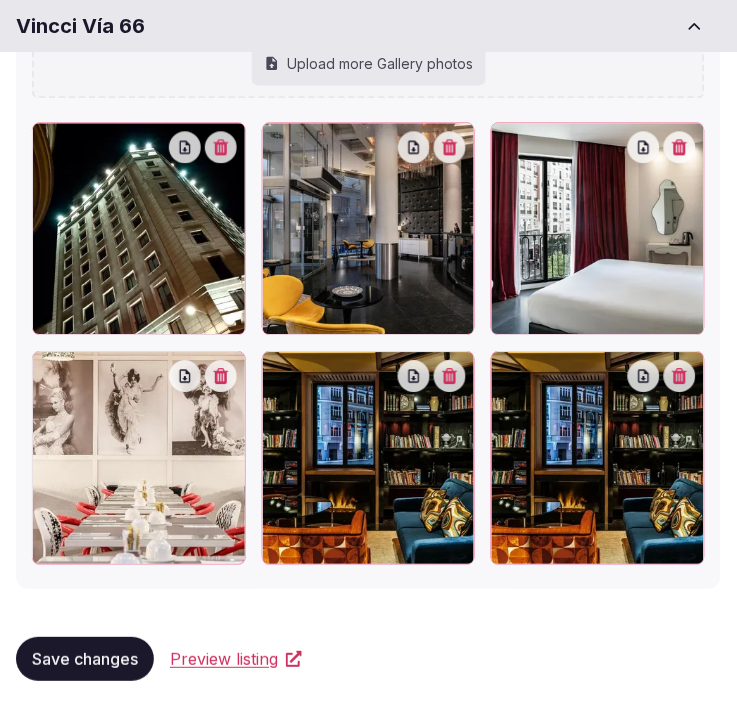 click on "Save changes" at bounding box center [85, 659] 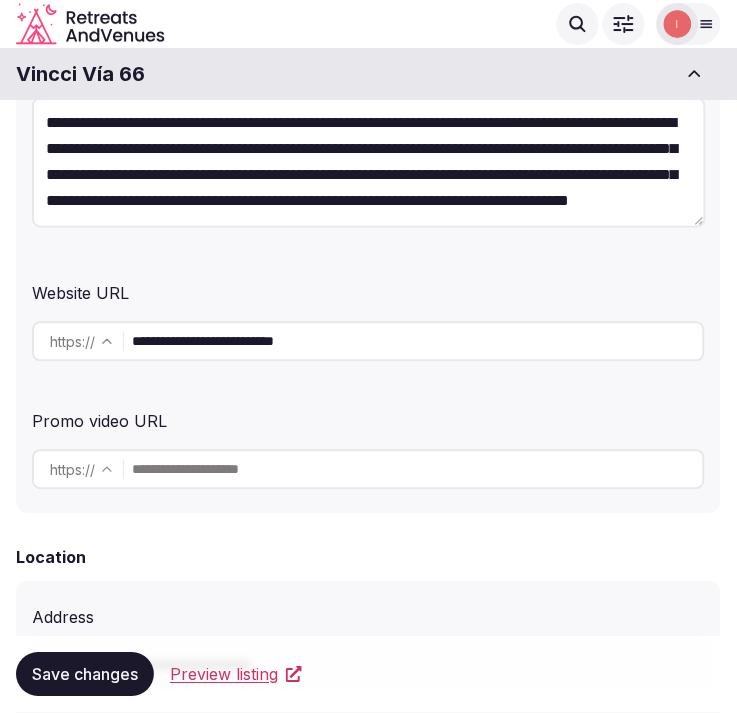 scroll, scrollTop: 181, scrollLeft: 0, axis: vertical 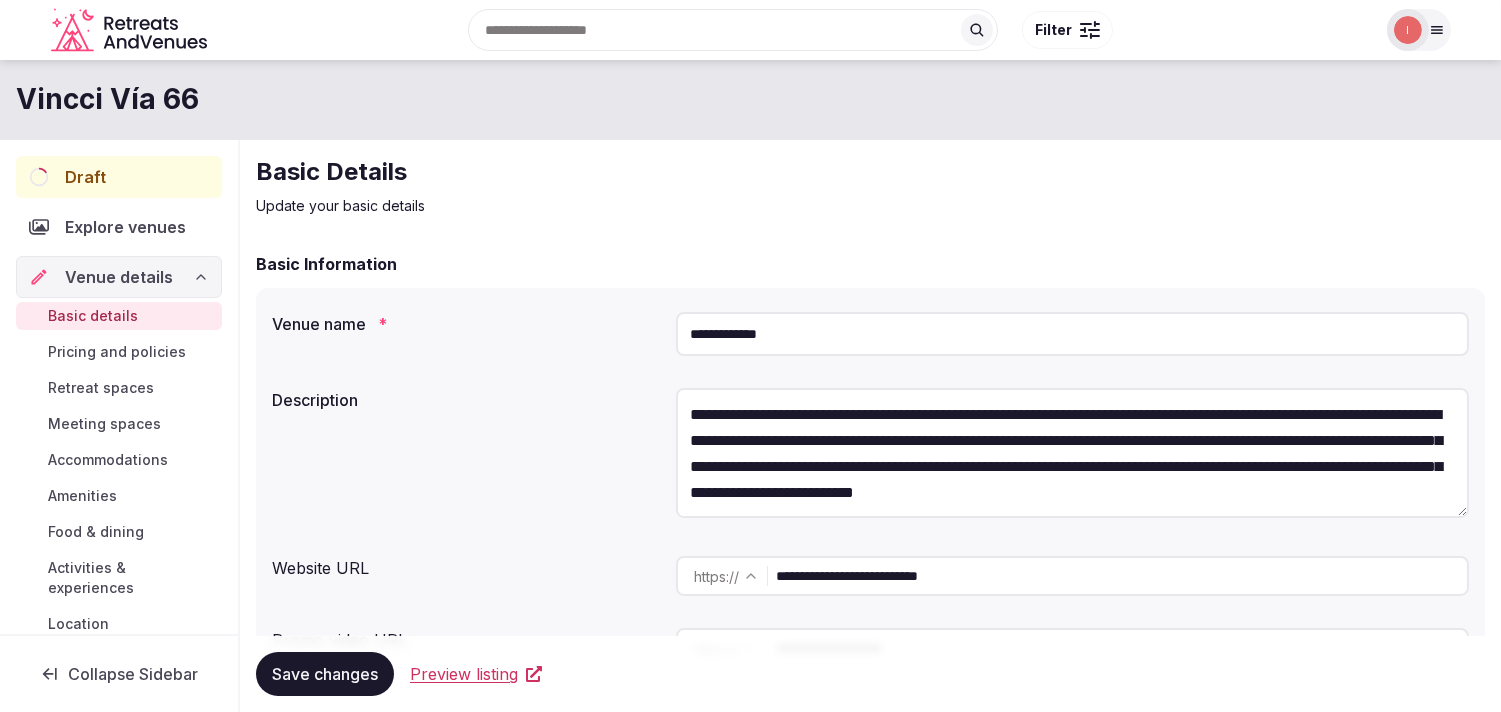 click on "Pricing and policies" at bounding box center [117, 352] 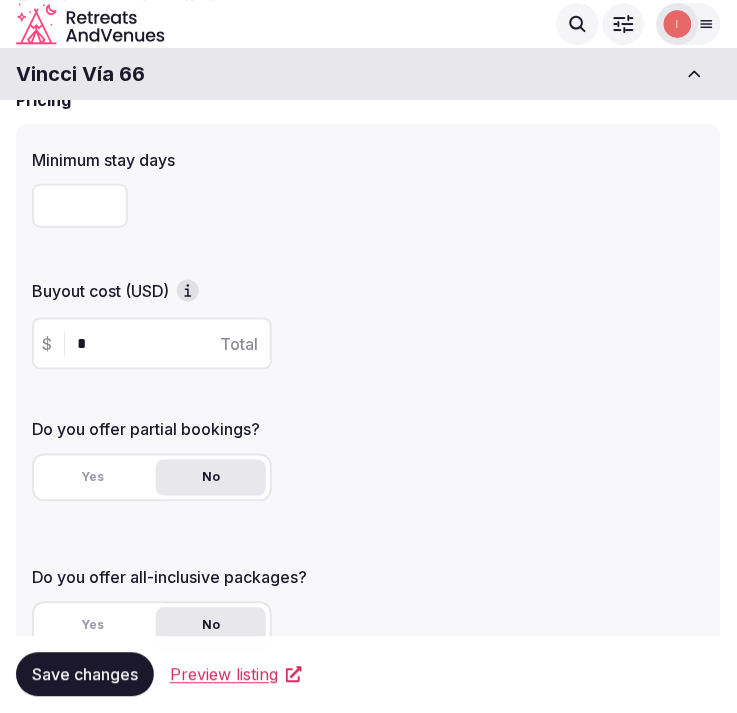 scroll, scrollTop: 111, scrollLeft: 0, axis: vertical 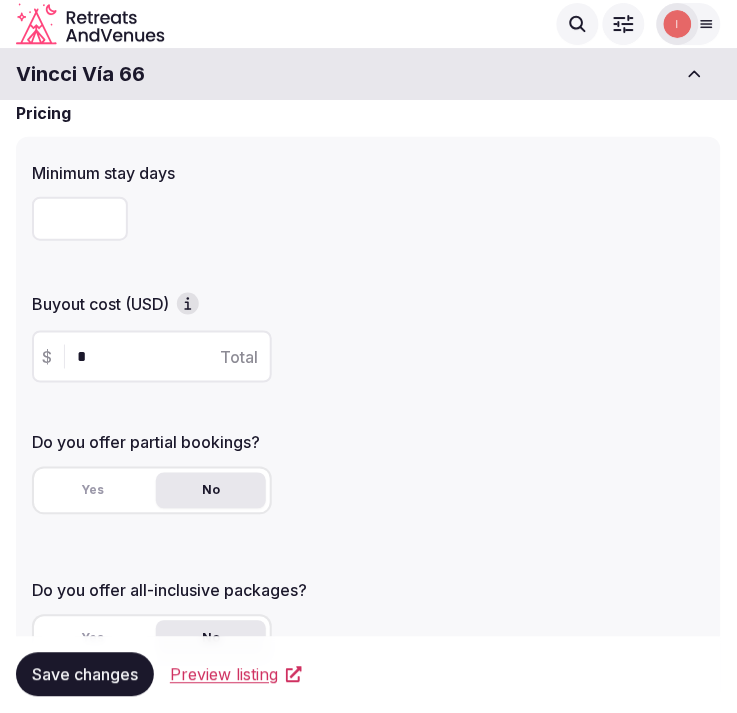 click on "No" at bounding box center [211, 491] 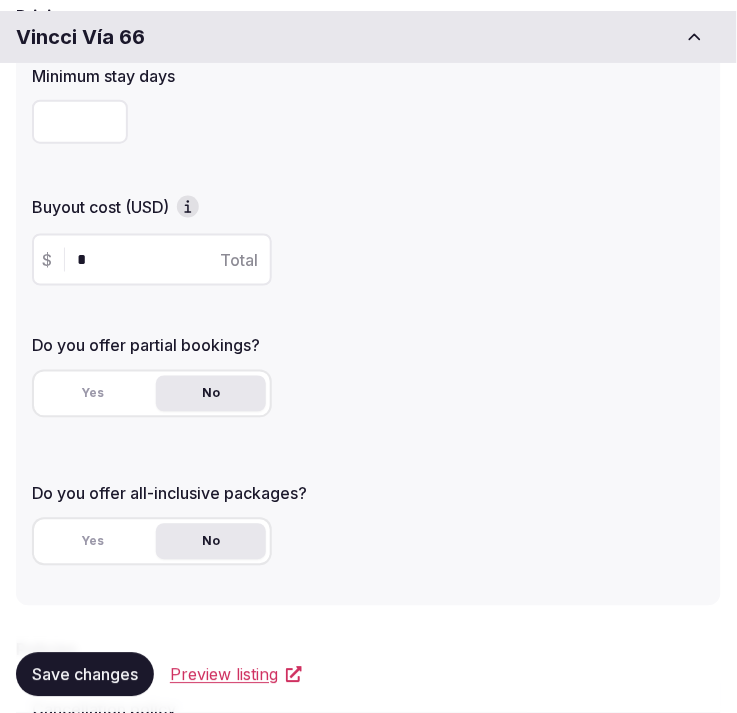 scroll, scrollTop: 333, scrollLeft: 0, axis: vertical 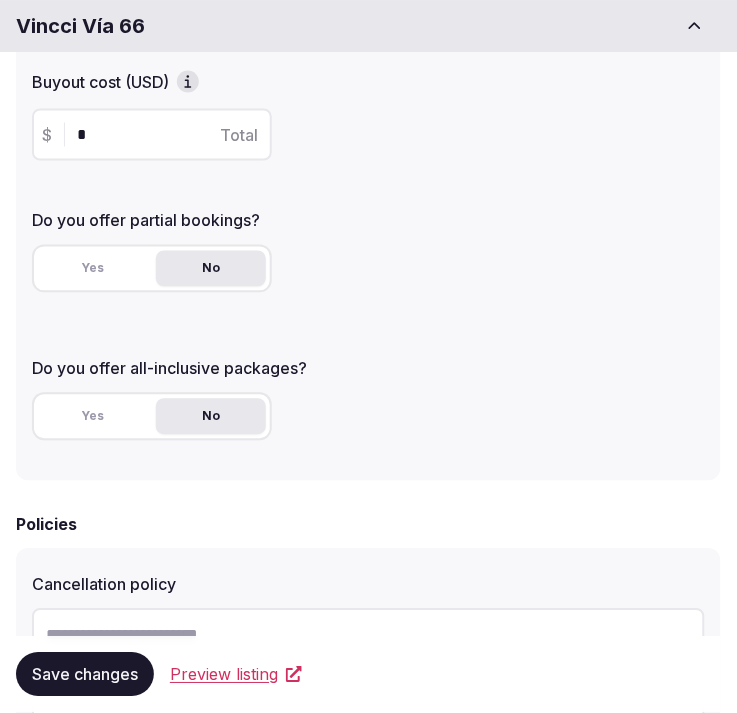 click on "Yes" at bounding box center [93, 269] 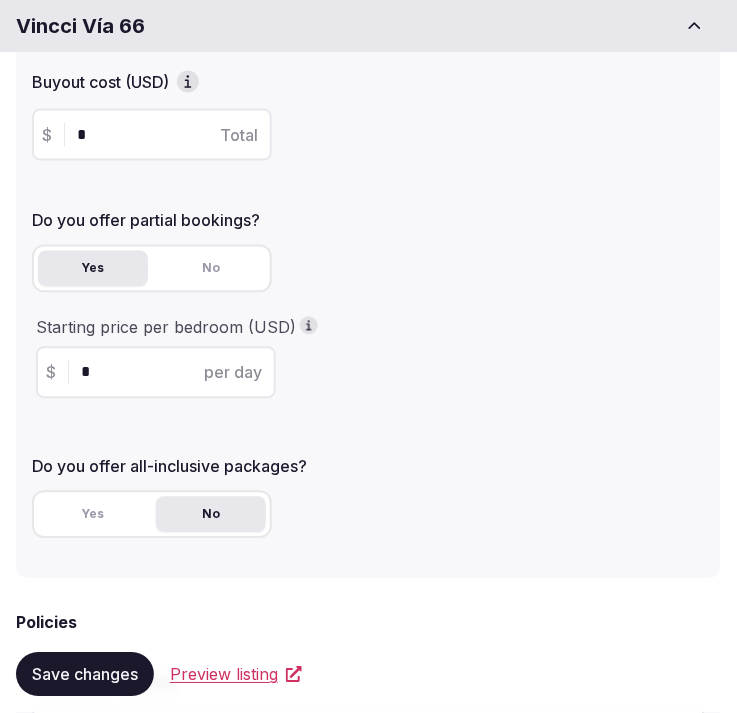 drag, startPoint x: 724, startPoint y: 512, endPoint x: 172, endPoint y: 135, distance: 668.4557 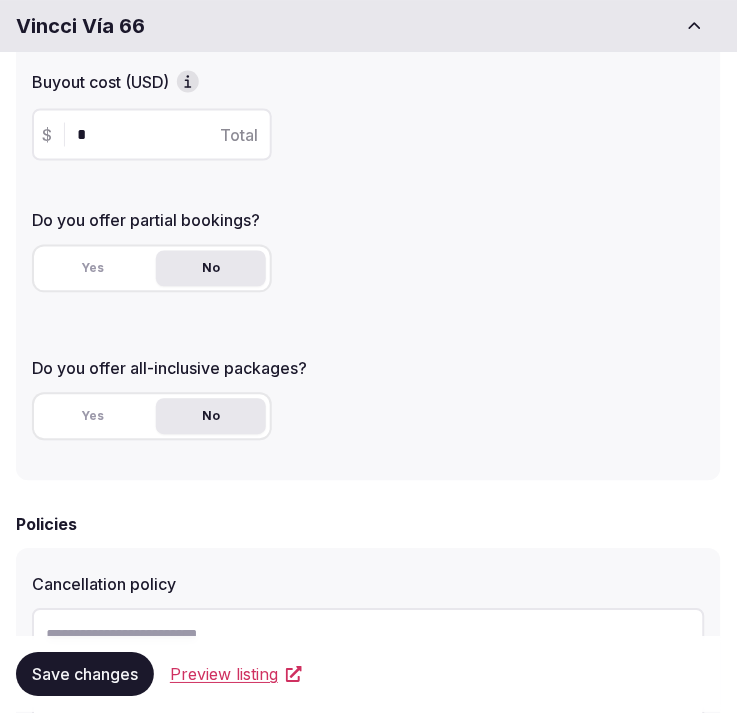click on "No" at bounding box center [211, 269] 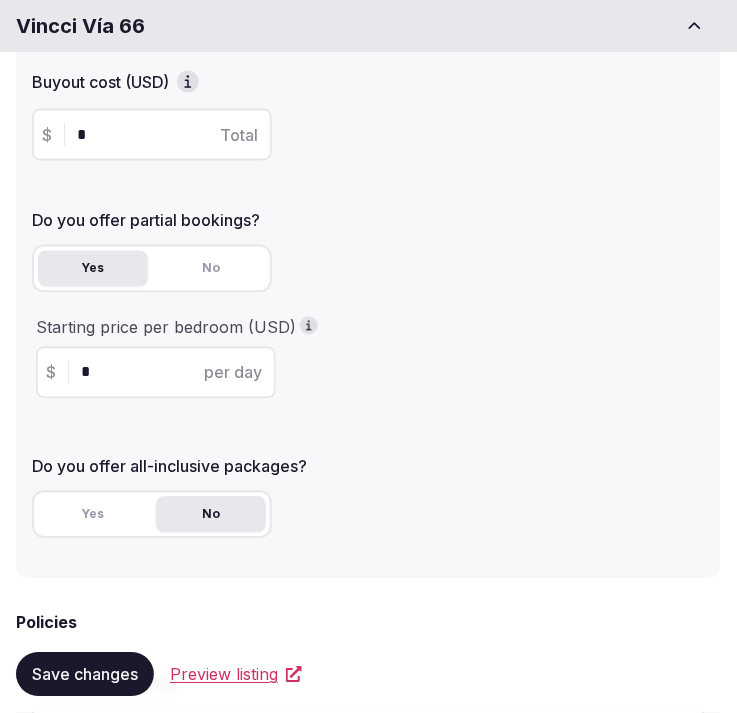 click on "Yes" at bounding box center (93, 269) 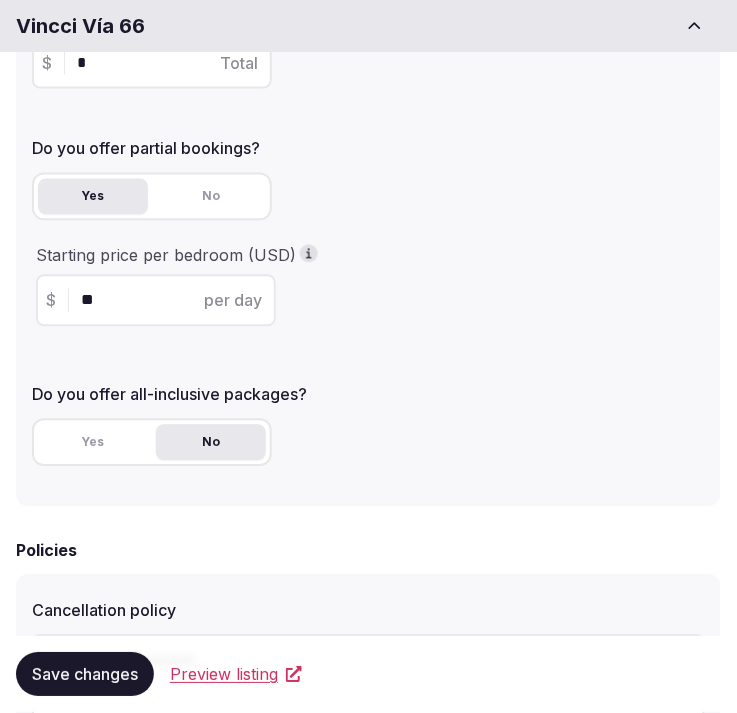 scroll, scrollTop: 444, scrollLeft: 0, axis: vertical 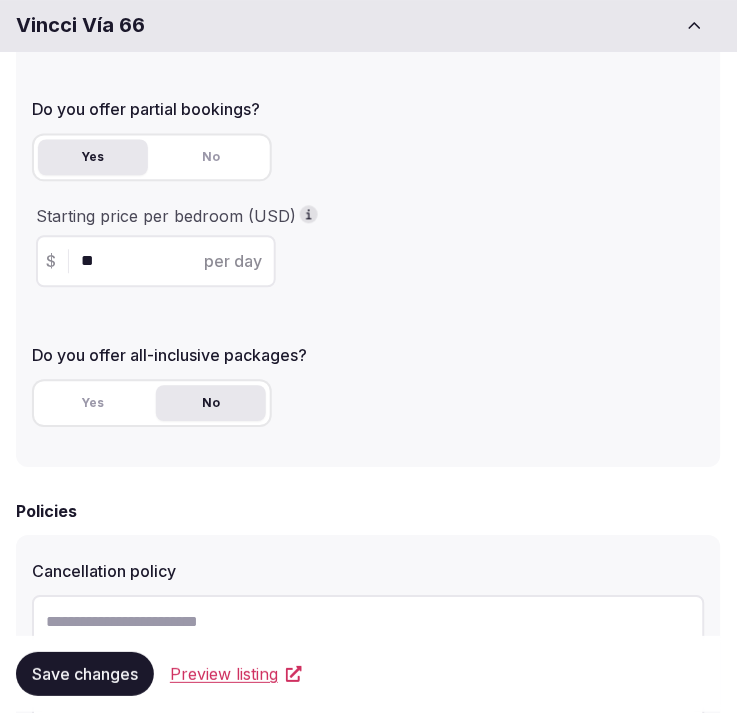 type on "**" 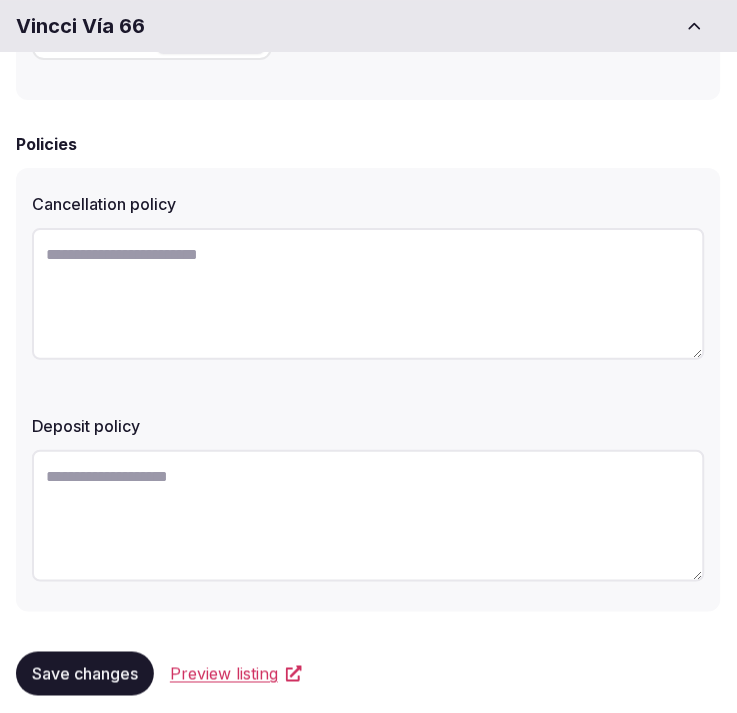 scroll, scrollTop: 827, scrollLeft: 0, axis: vertical 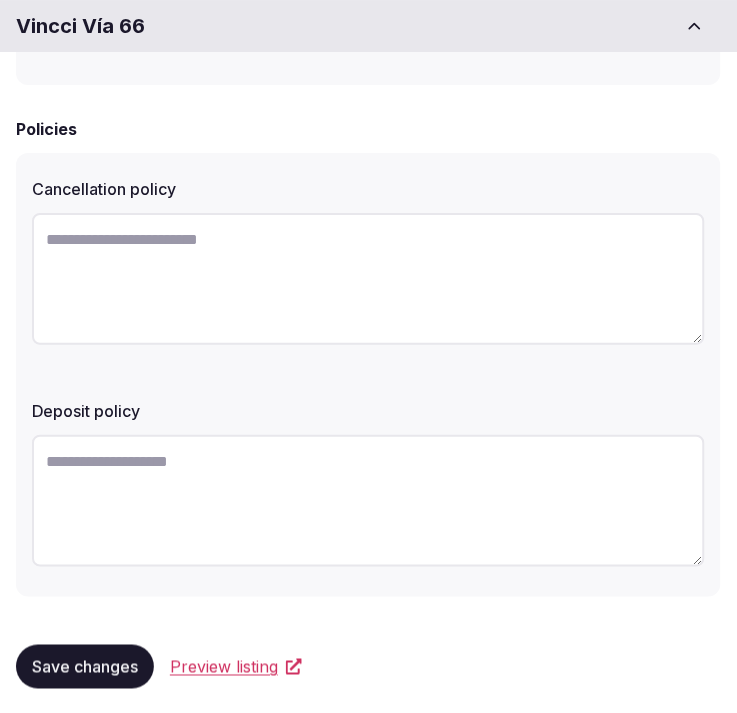 click on "Save changes Preview listing" at bounding box center (368, 667) 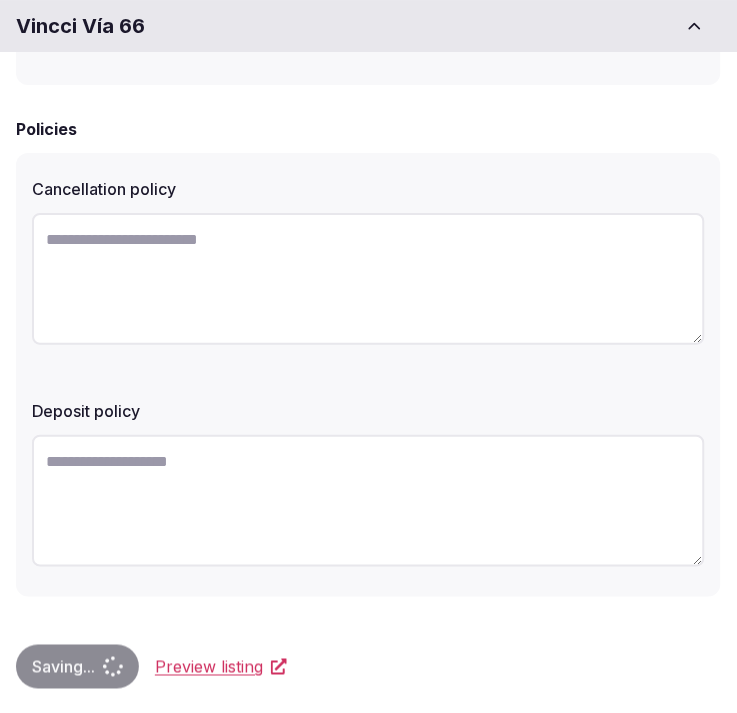 type 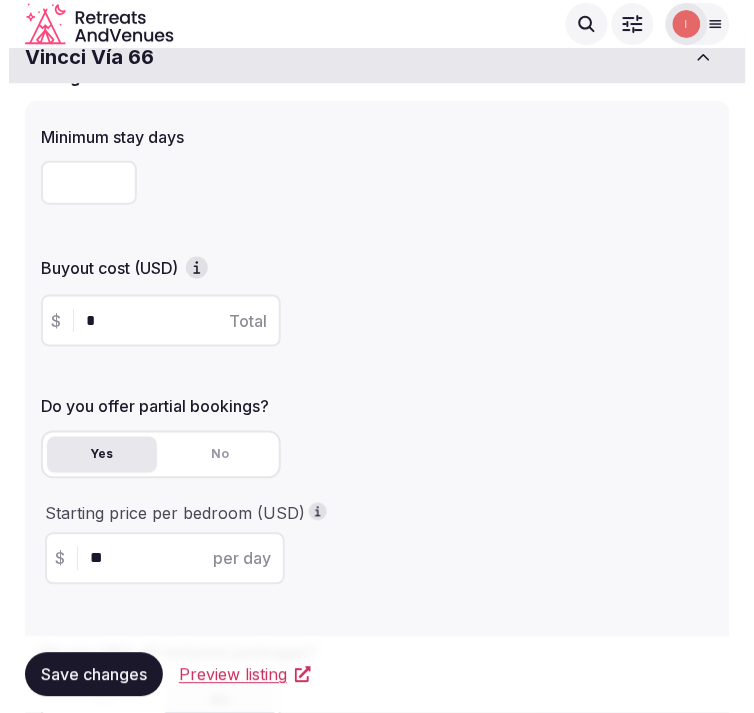 scroll, scrollTop: 0, scrollLeft: 0, axis: both 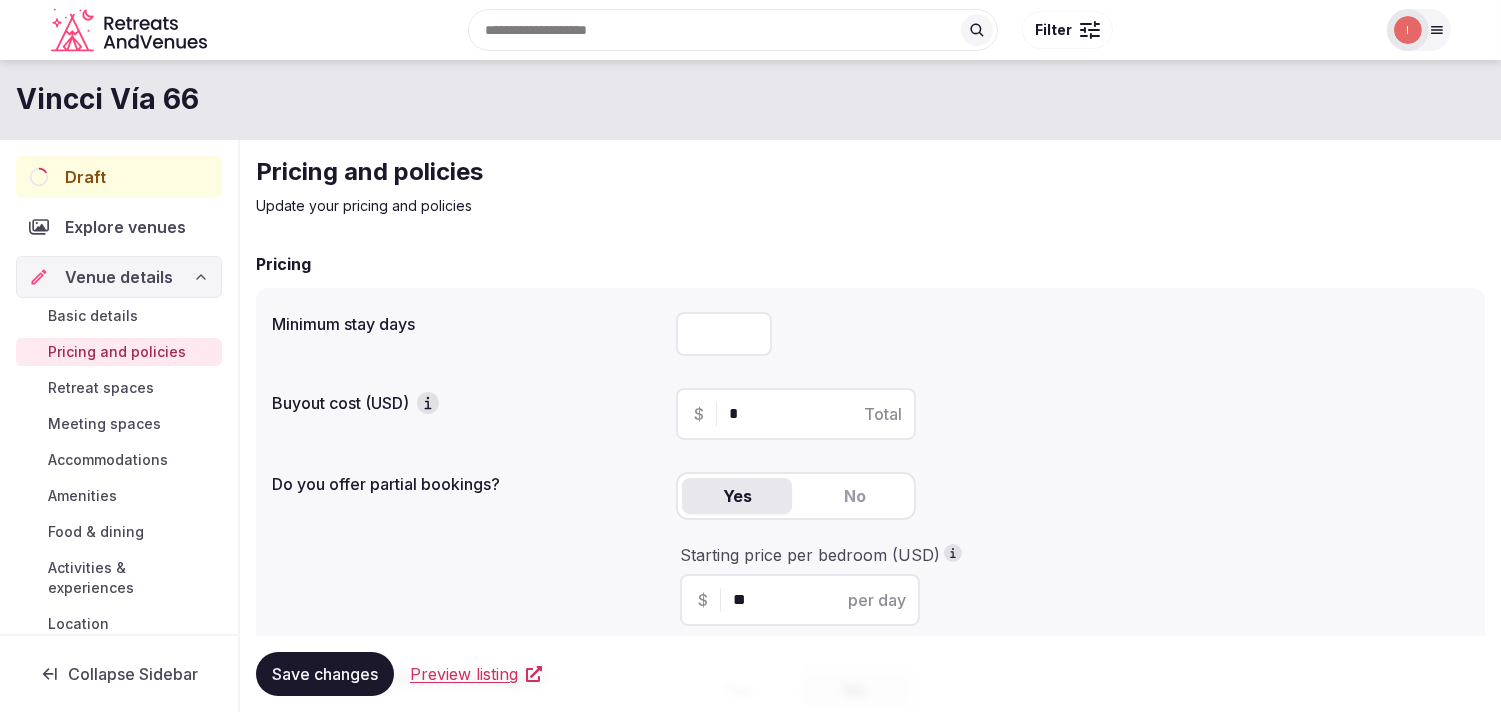 click on "Retreat spaces" at bounding box center [101, 388] 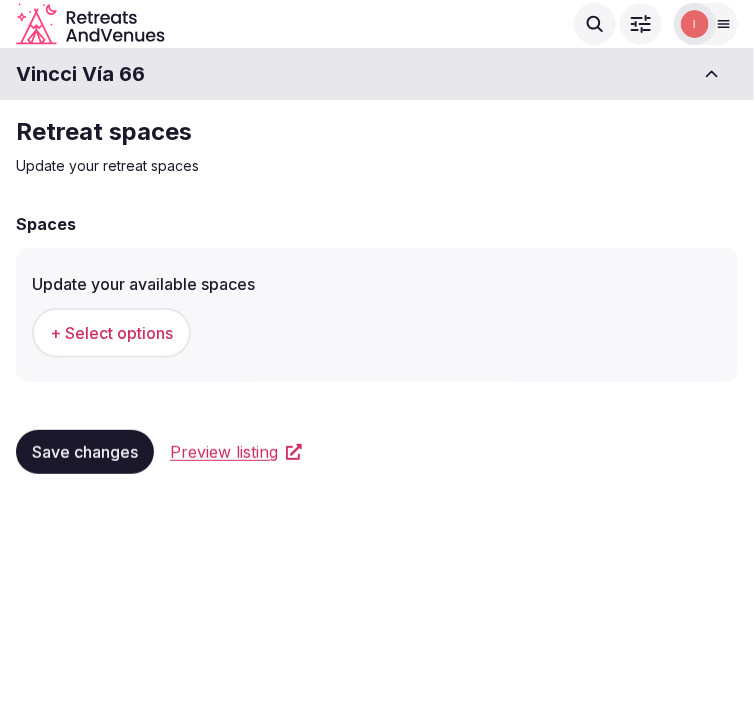 click on "+ Select options" at bounding box center (111, 333) 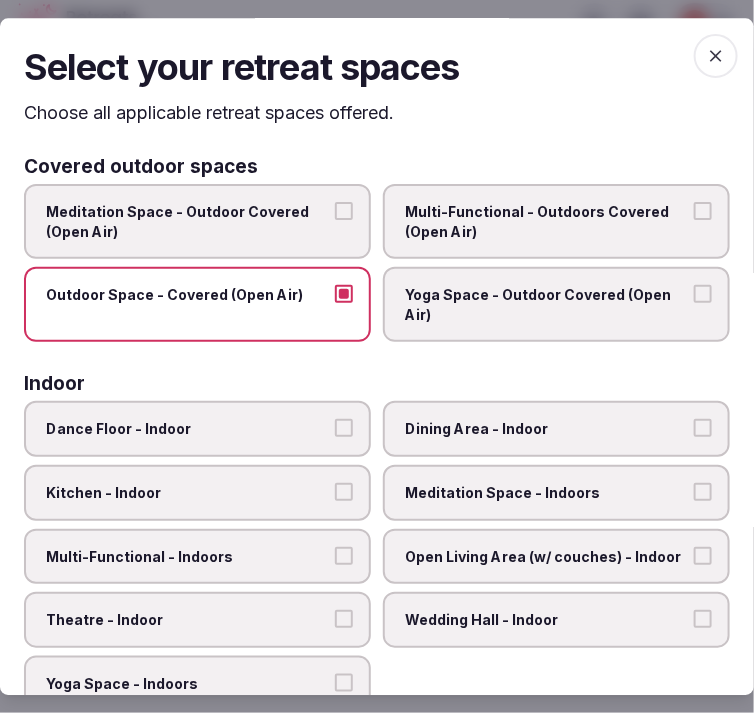 click on "Outdoor Space - Covered (Open Air)" at bounding box center [197, 305] 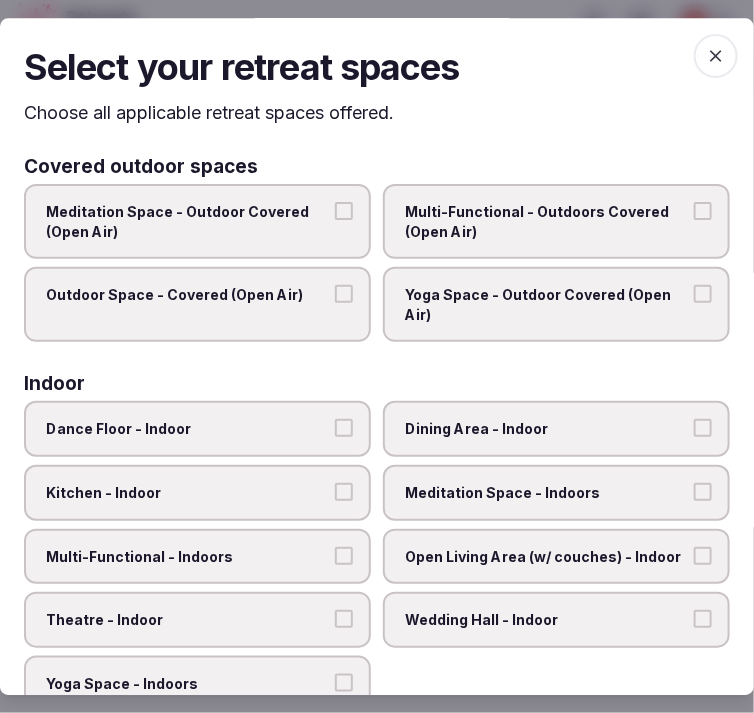 click on "Multi-Functional - Outdoors Covered (Open Air)" at bounding box center [546, 221] 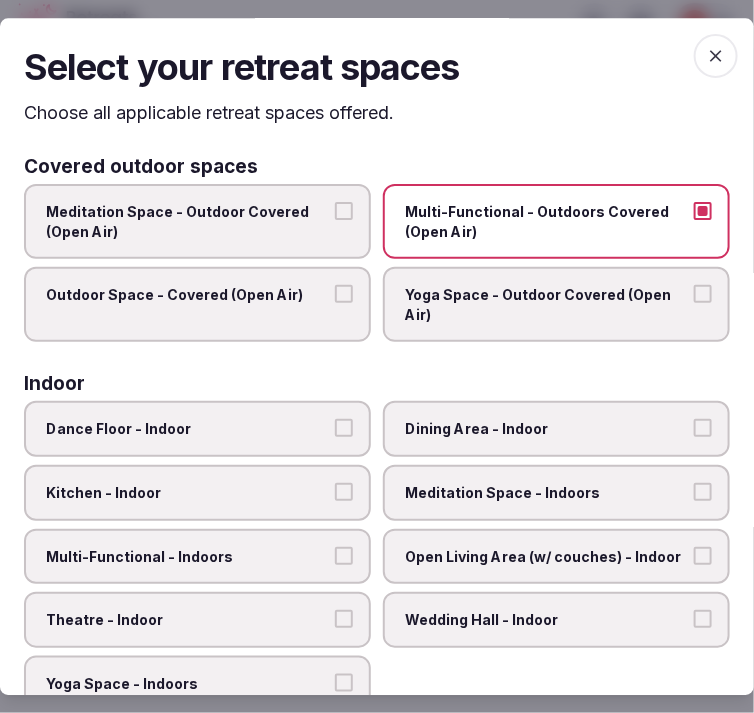 drag, startPoint x: 670, startPoint y: 300, endPoint x: 643, endPoint y: 298, distance: 27.073973 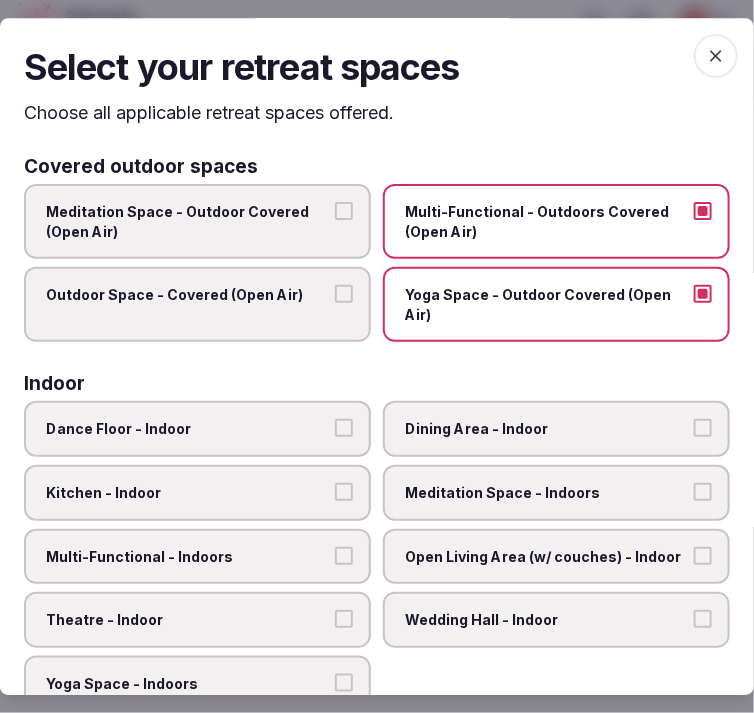 click on "Meditation Space - Outdoor Covered (Open Air)" at bounding box center (187, 221) 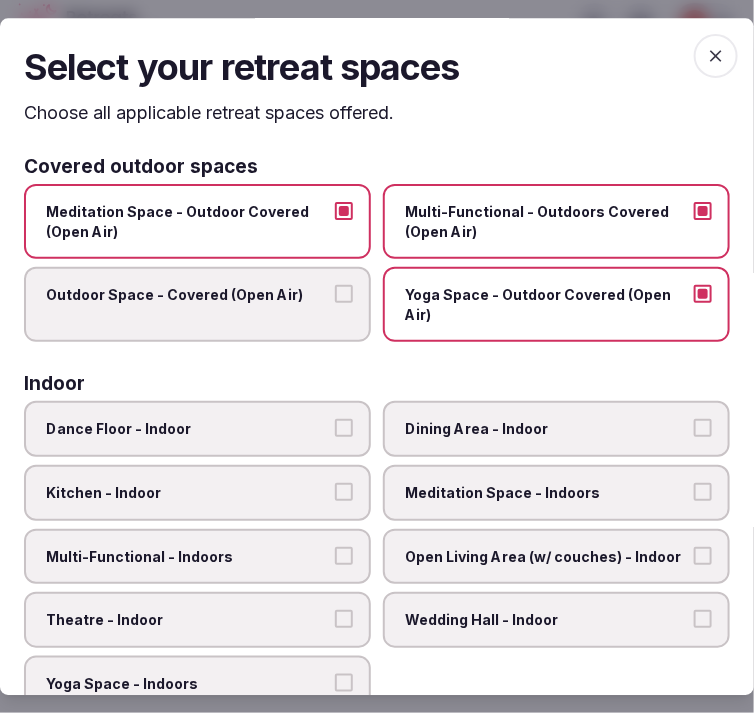 click on "Outdoor Space - Covered (Open Air)" at bounding box center [197, 305] 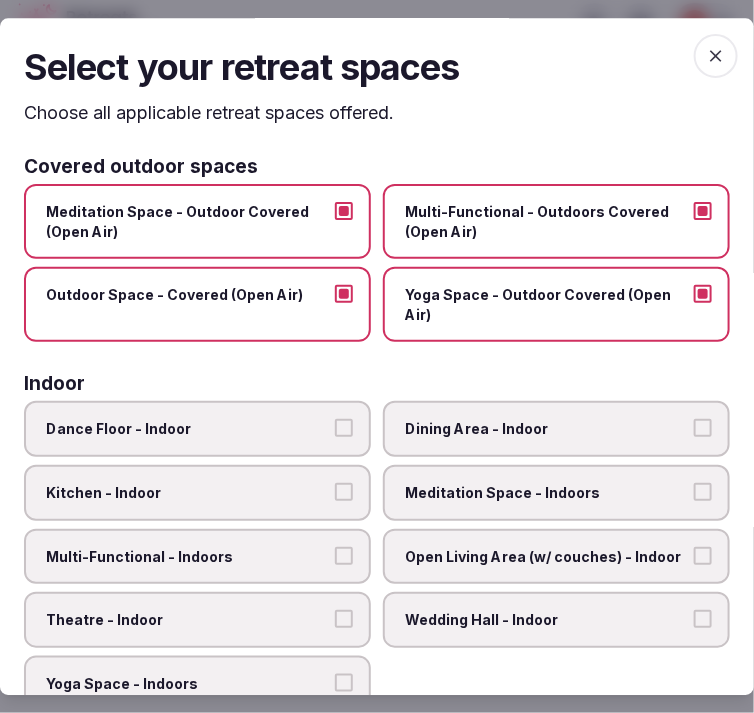 scroll, scrollTop: 222, scrollLeft: 0, axis: vertical 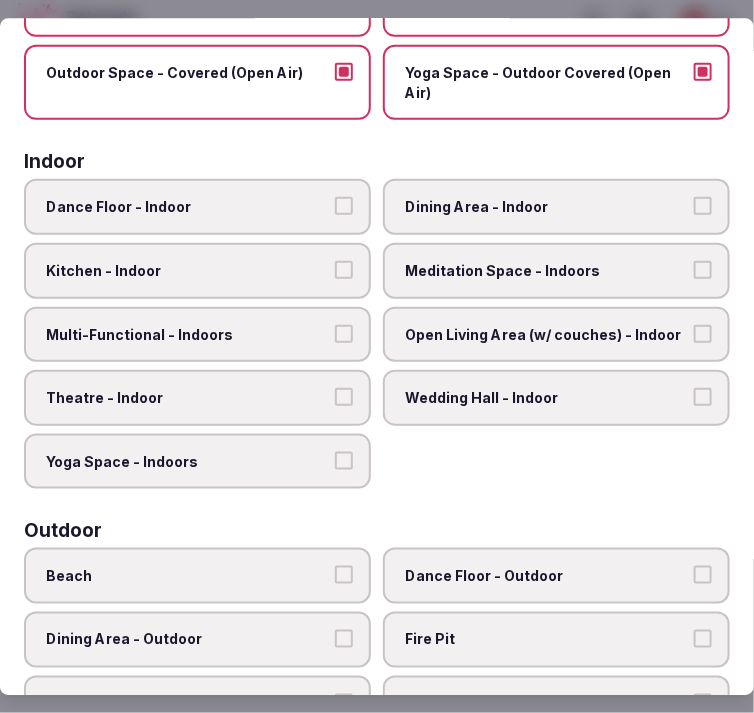 click on "Dining Area - Indoor" at bounding box center [556, 208] 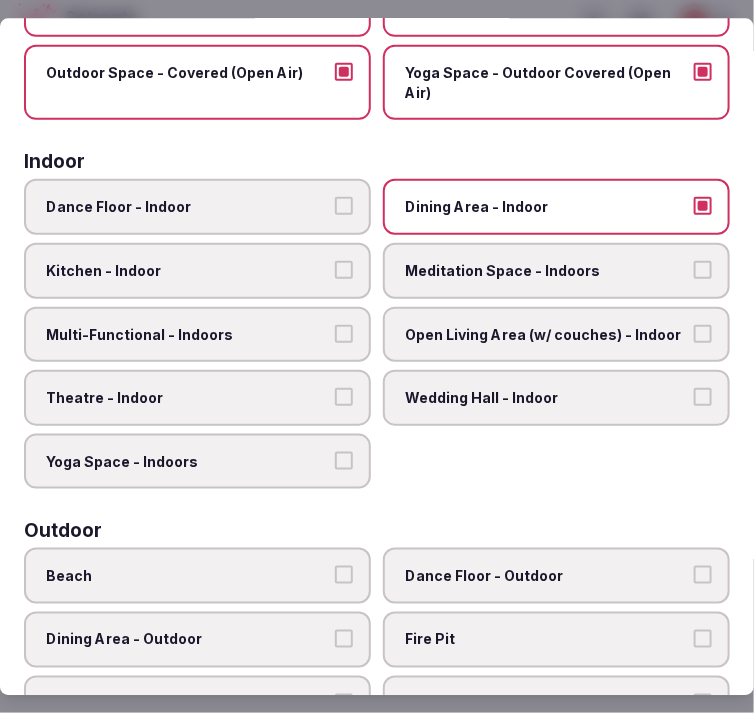 click on "Open Living Area (w/ couches) - Indoor" at bounding box center (546, 335) 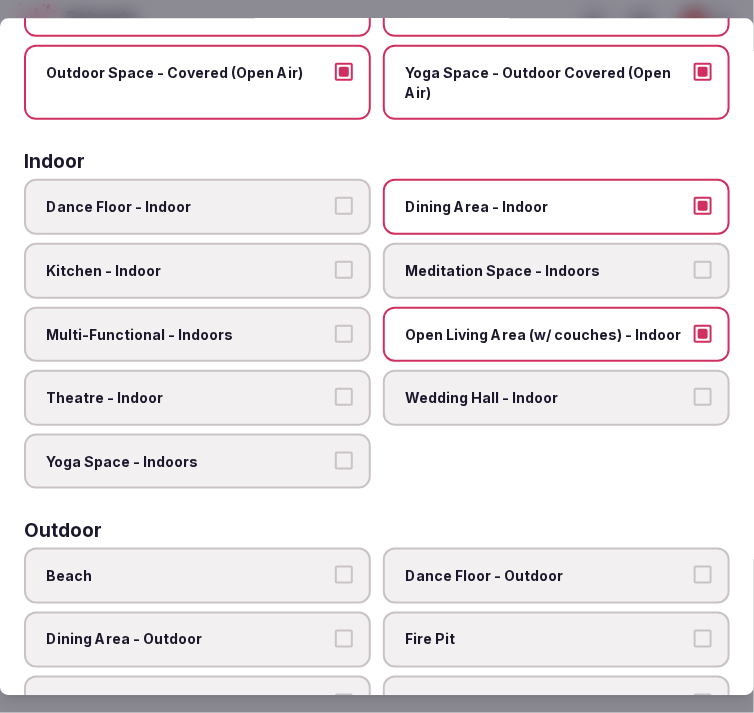 click on "Theatre - Indoor" at bounding box center [187, 399] 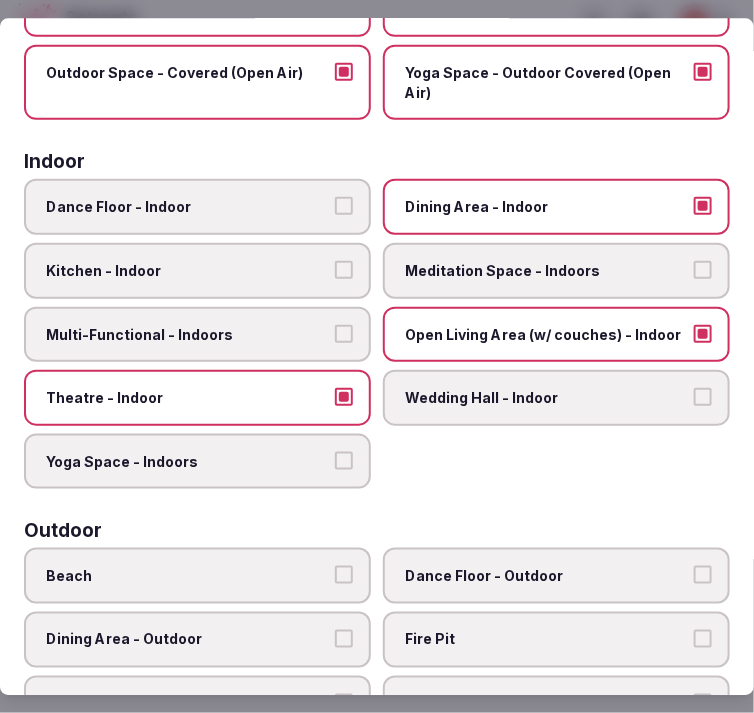 click on "Multi-Functional - Indoors" at bounding box center [197, 335] 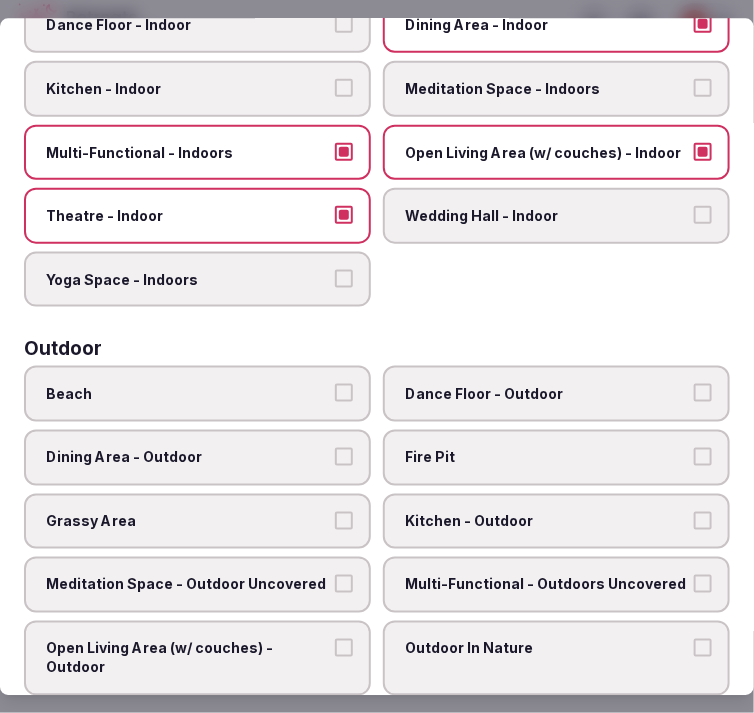 scroll, scrollTop: 444, scrollLeft: 0, axis: vertical 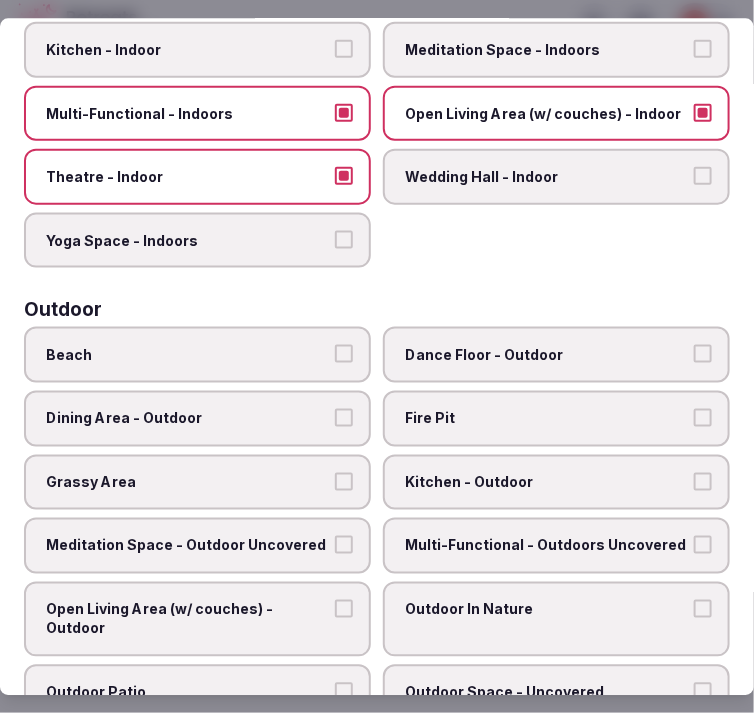 click on "Dance Floor - Outdoor" at bounding box center [546, 355] 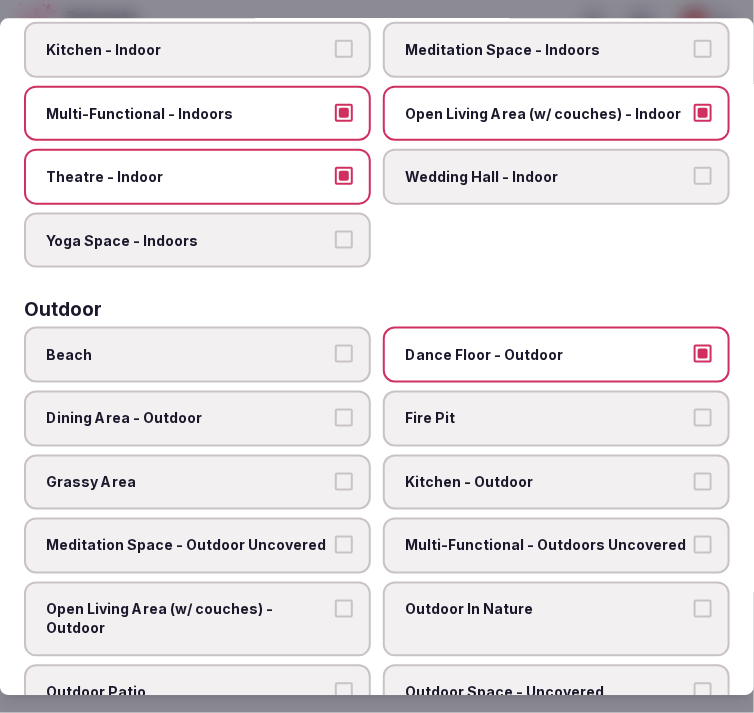 click on "Dance Floor - Outdoor" at bounding box center (556, 355) 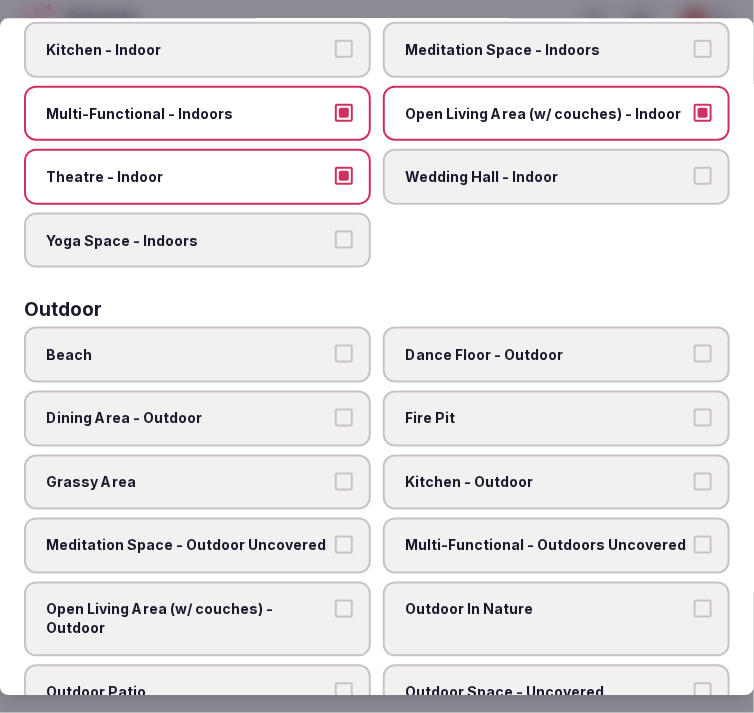 click on "Dining Area - Outdoor" at bounding box center [187, 418] 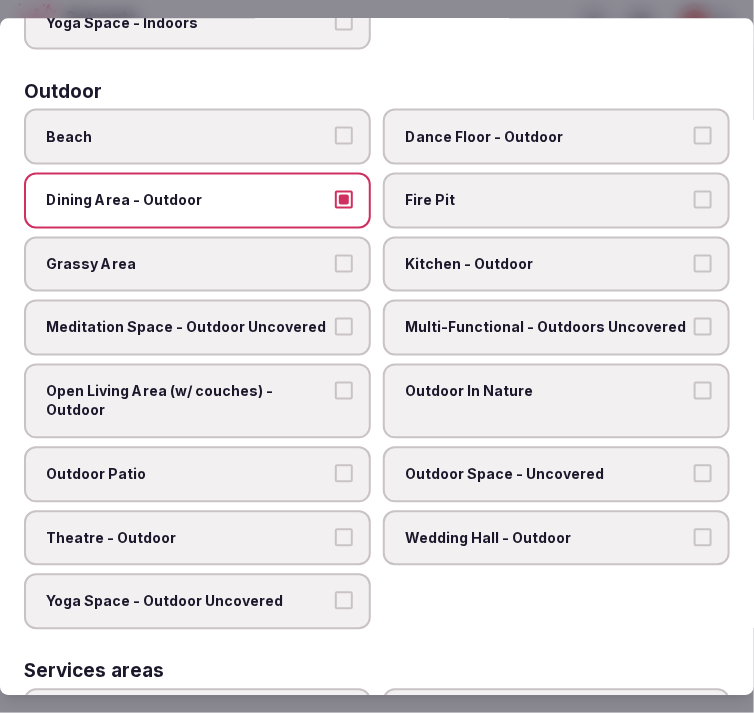 scroll, scrollTop: 666, scrollLeft: 0, axis: vertical 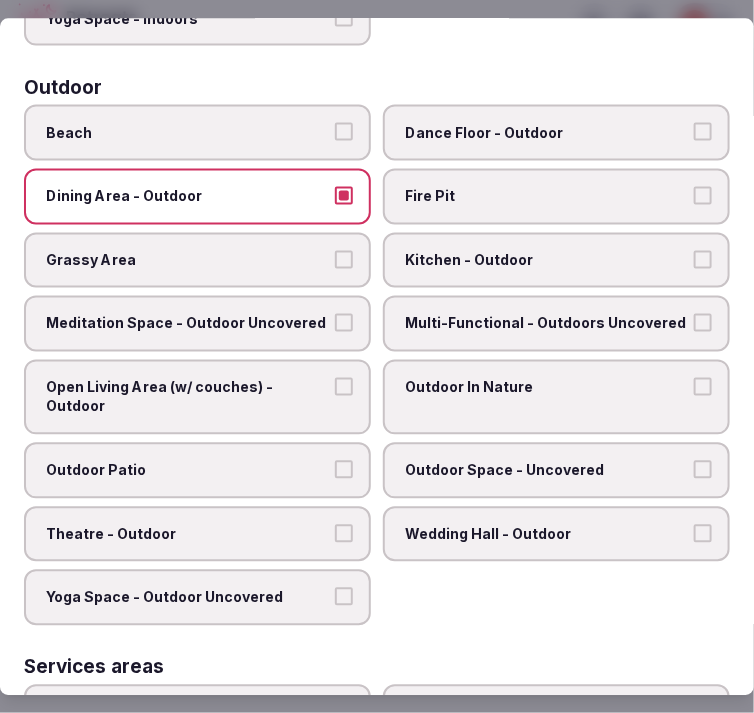 click on "Meditation Space - Outdoor Uncovered" at bounding box center [187, 324] 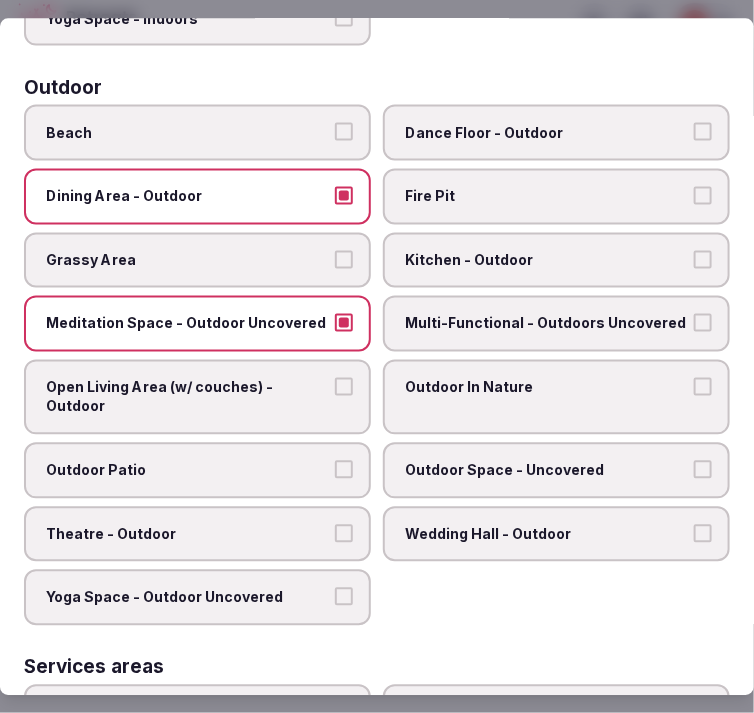click on "Outdoor In Nature" at bounding box center [546, 387] 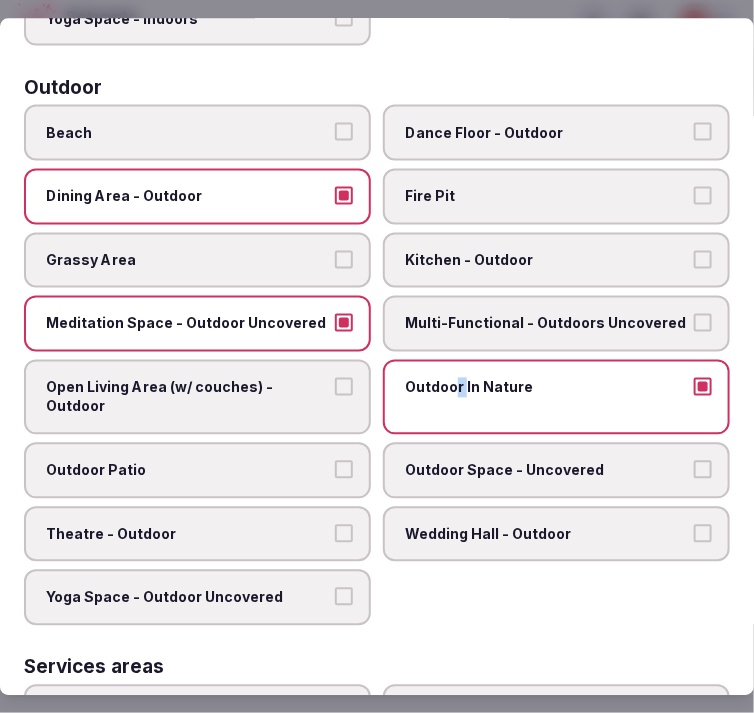 drag, startPoint x: 451, startPoint y: 367, endPoint x: 380, endPoint y: 381, distance: 72.36712 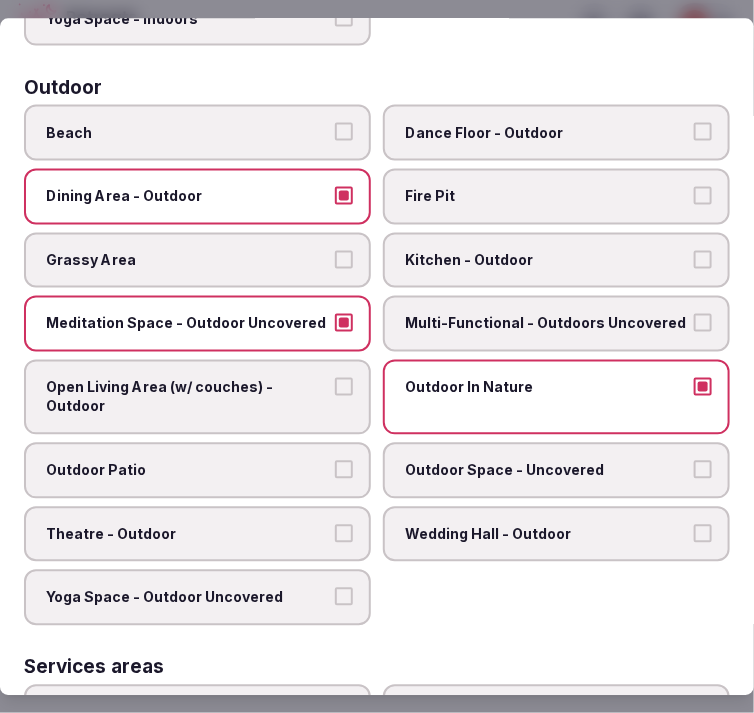 click on "Outdoor Patio" at bounding box center (187, 470) 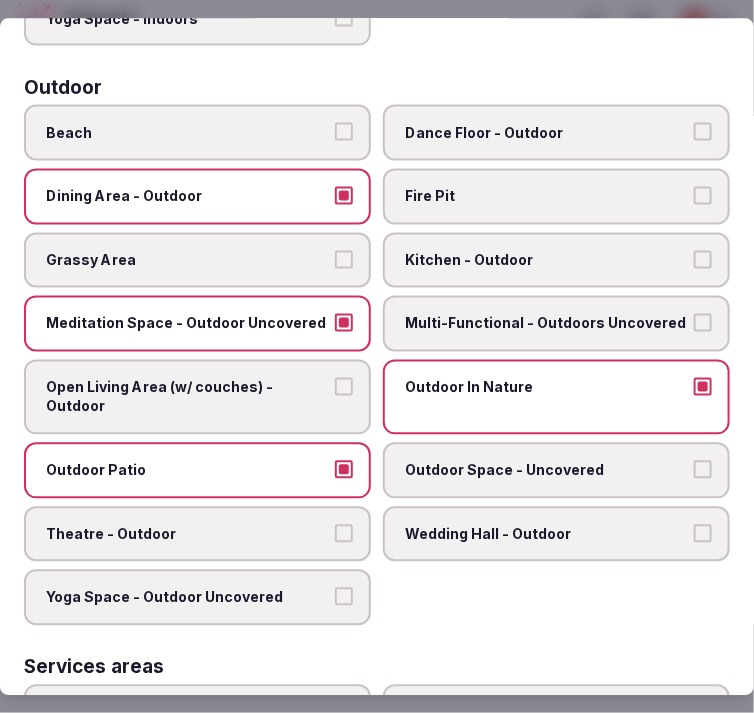 click on "Open Living Area (w/ couches) - Outdoor" at bounding box center [187, 396] 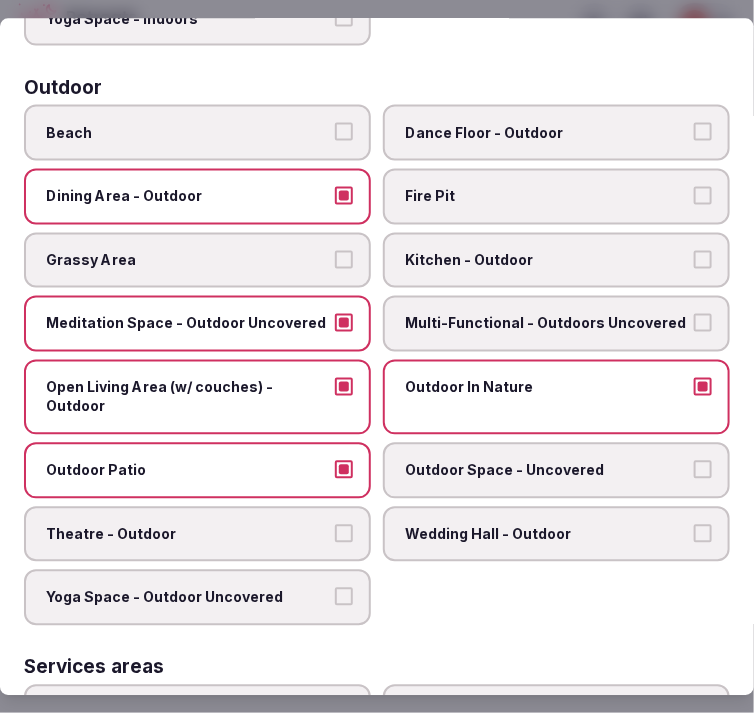click on "Outdoor Space - Uncovered" at bounding box center (546, 470) 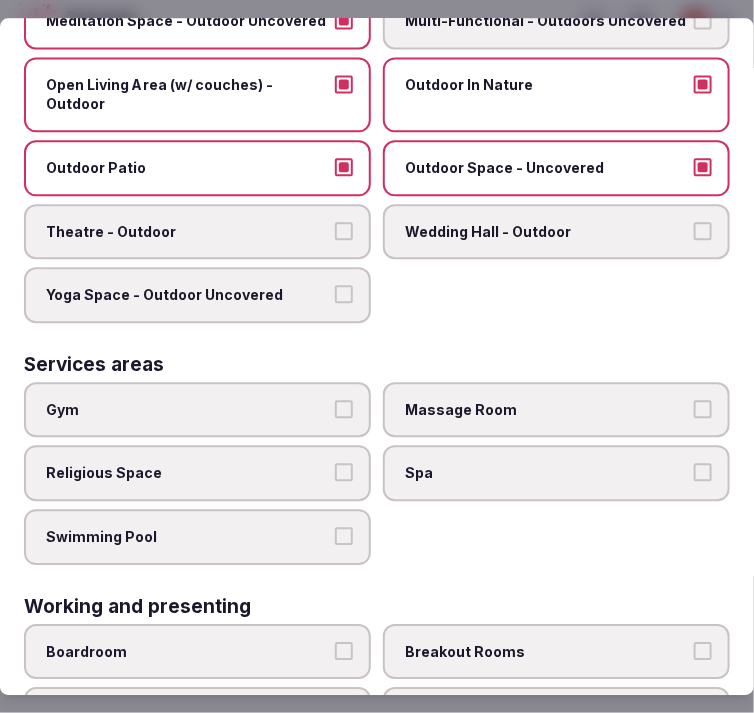 scroll, scrollTop: 1000, scrollLeft: 0, axis: vertical 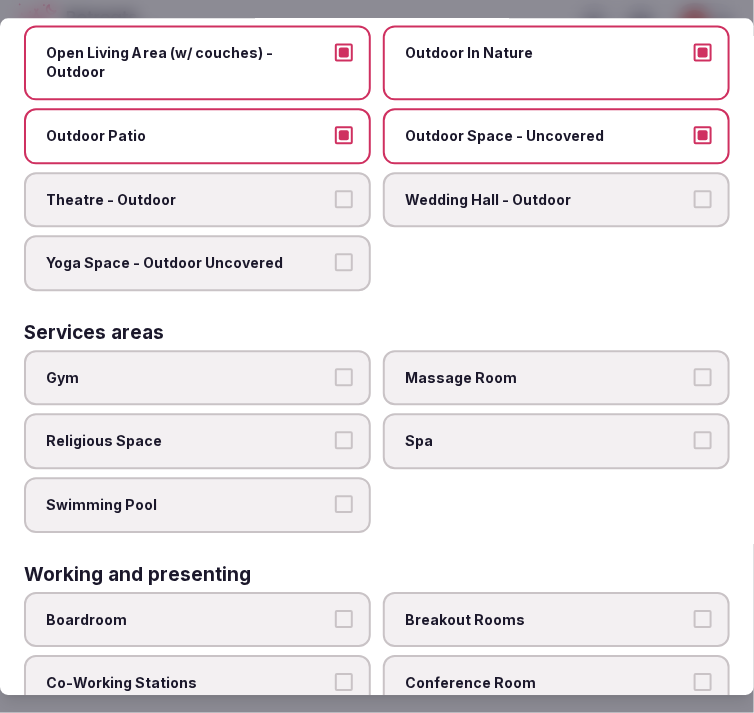 drag, startPoint x: 292, startPoint y: 354, endPoint x: 363, endPoint y: 383, distance: 76.6942 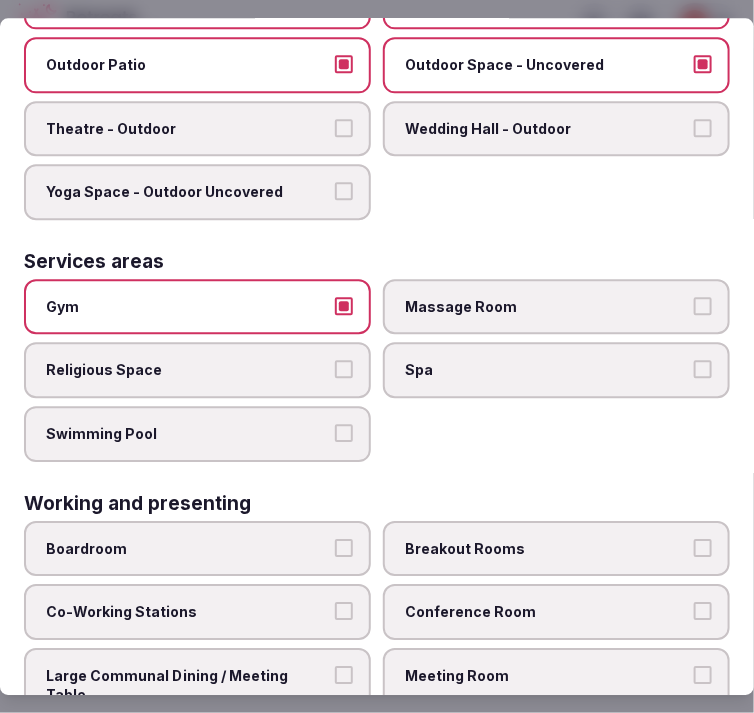 scroll, scrollTop: 1126, scrollLeft: 0, axis: vertical 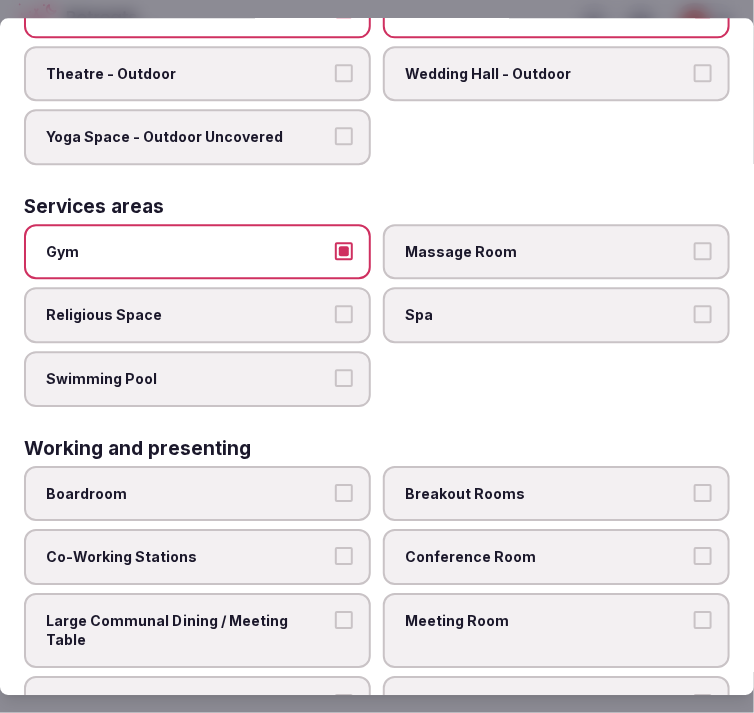 click on "Conference Room" at bounding box center [546, 557] 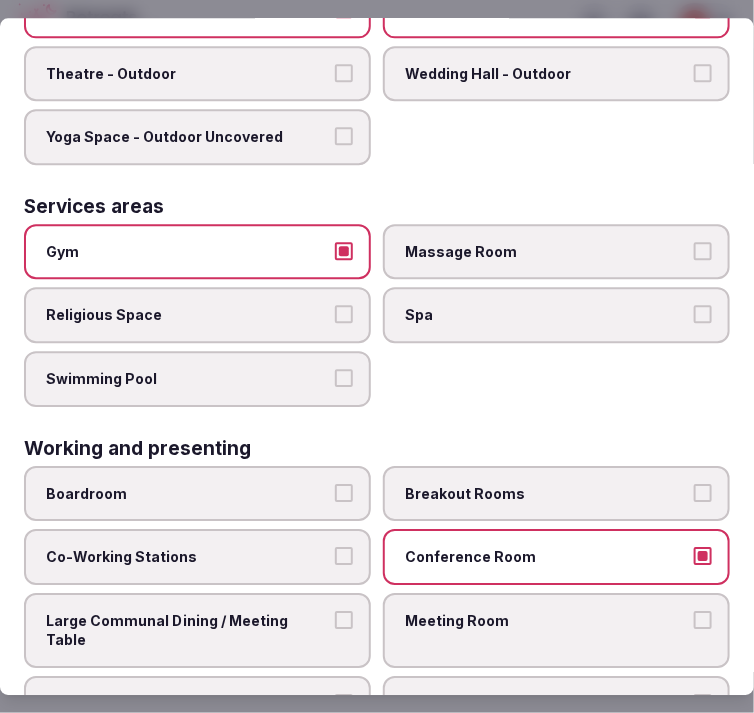 click on "Conference Room" at bounding box center [546, 557] 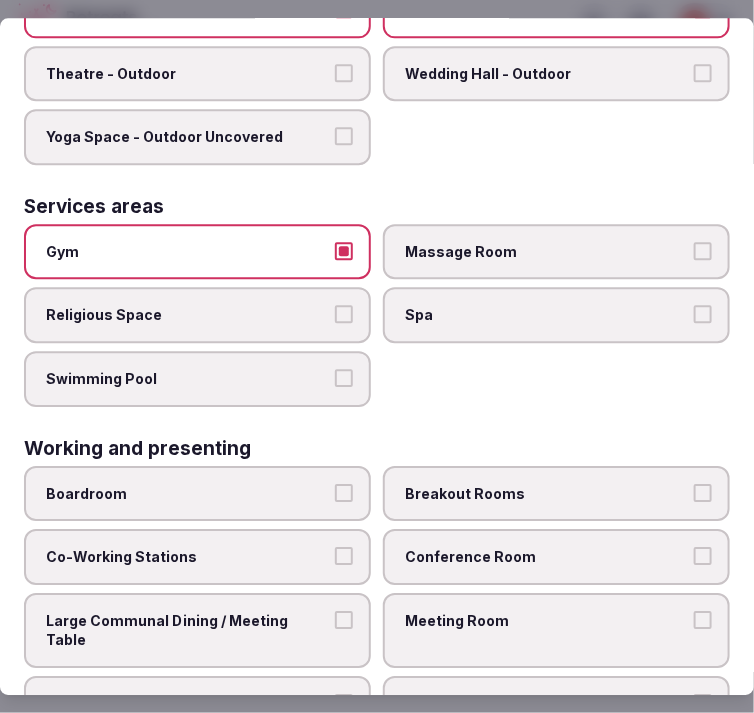click on "Meeting Room" at bounding box center (546, 621) 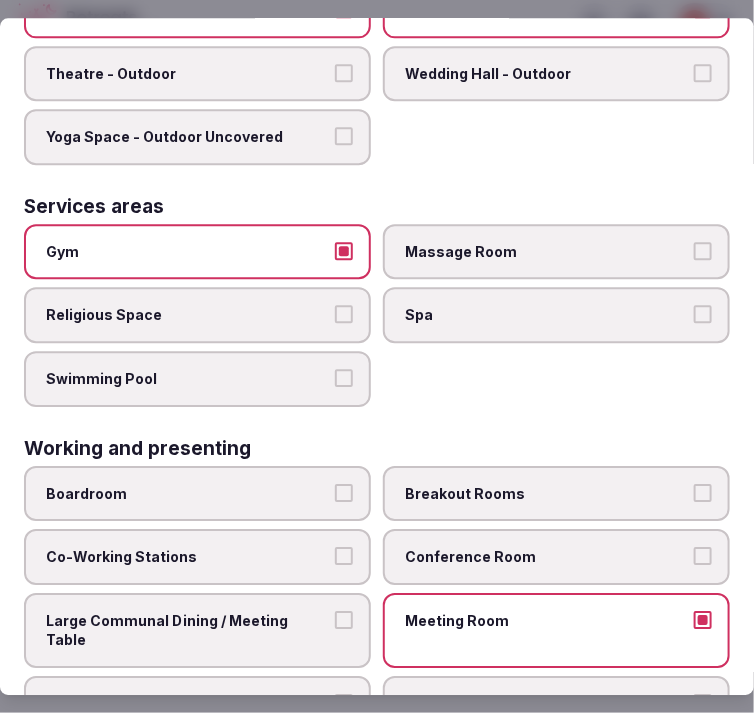 click on "Co-Working Stations" at bounding box center (187, 557) 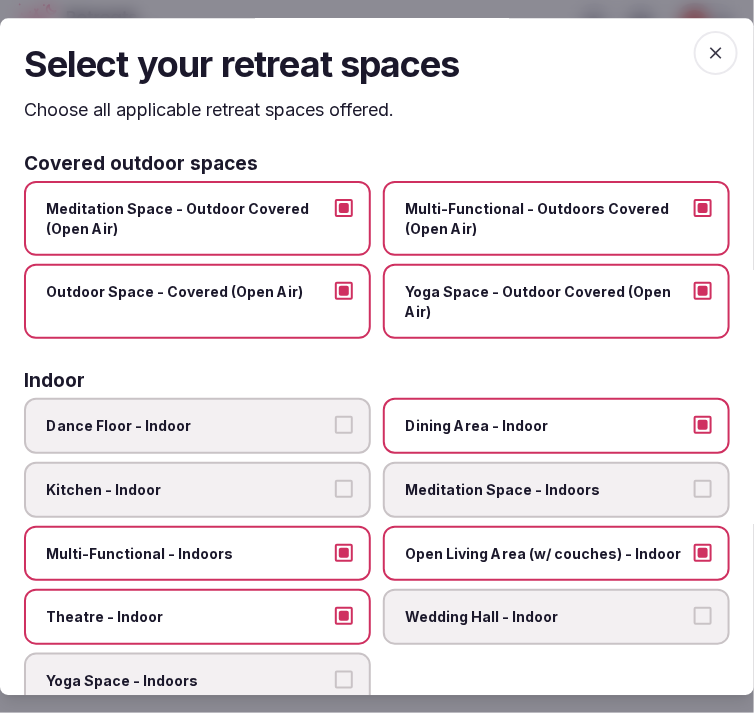 scroll, scrollTop: 0, scrollLeft: 0, axis: both 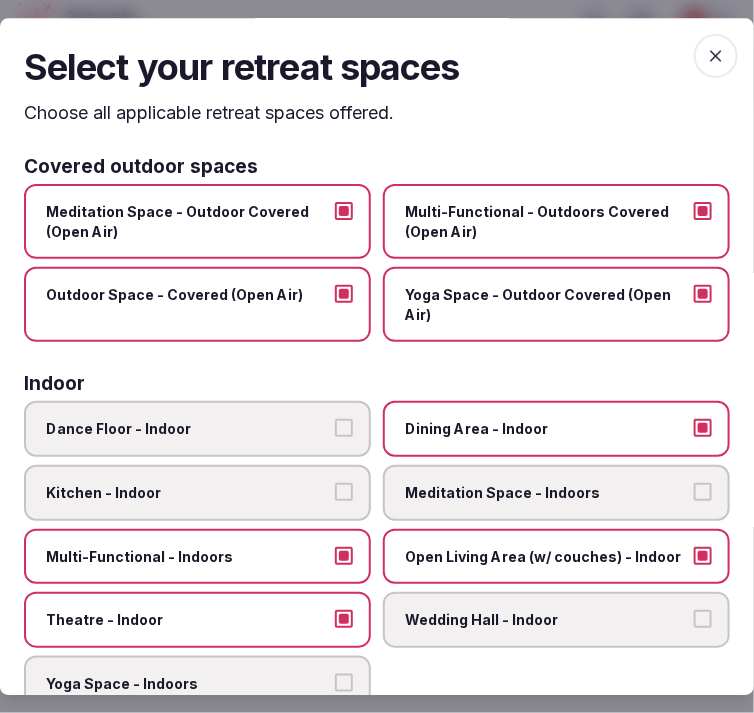 click at bounding box center (716, 56) 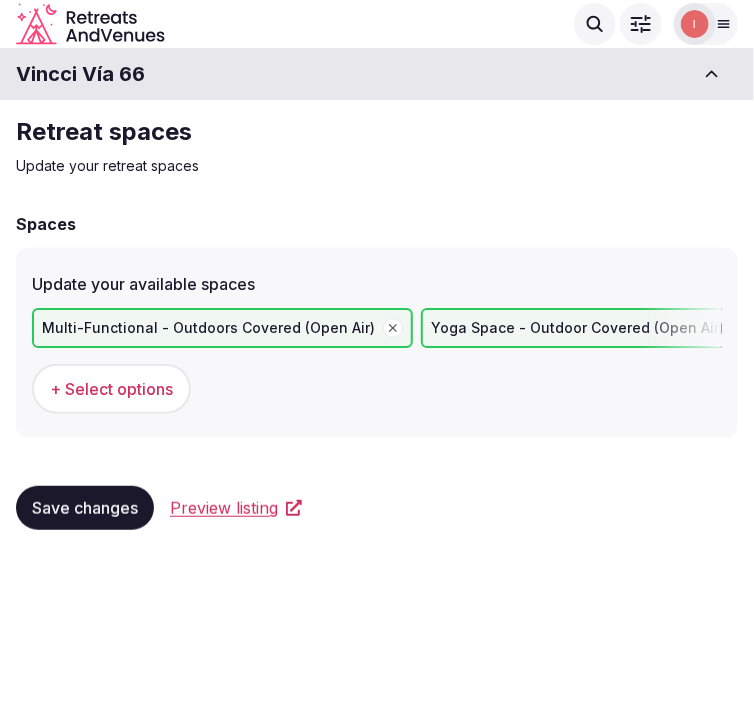 click on "Save changes" at bounding box center (85, 508) 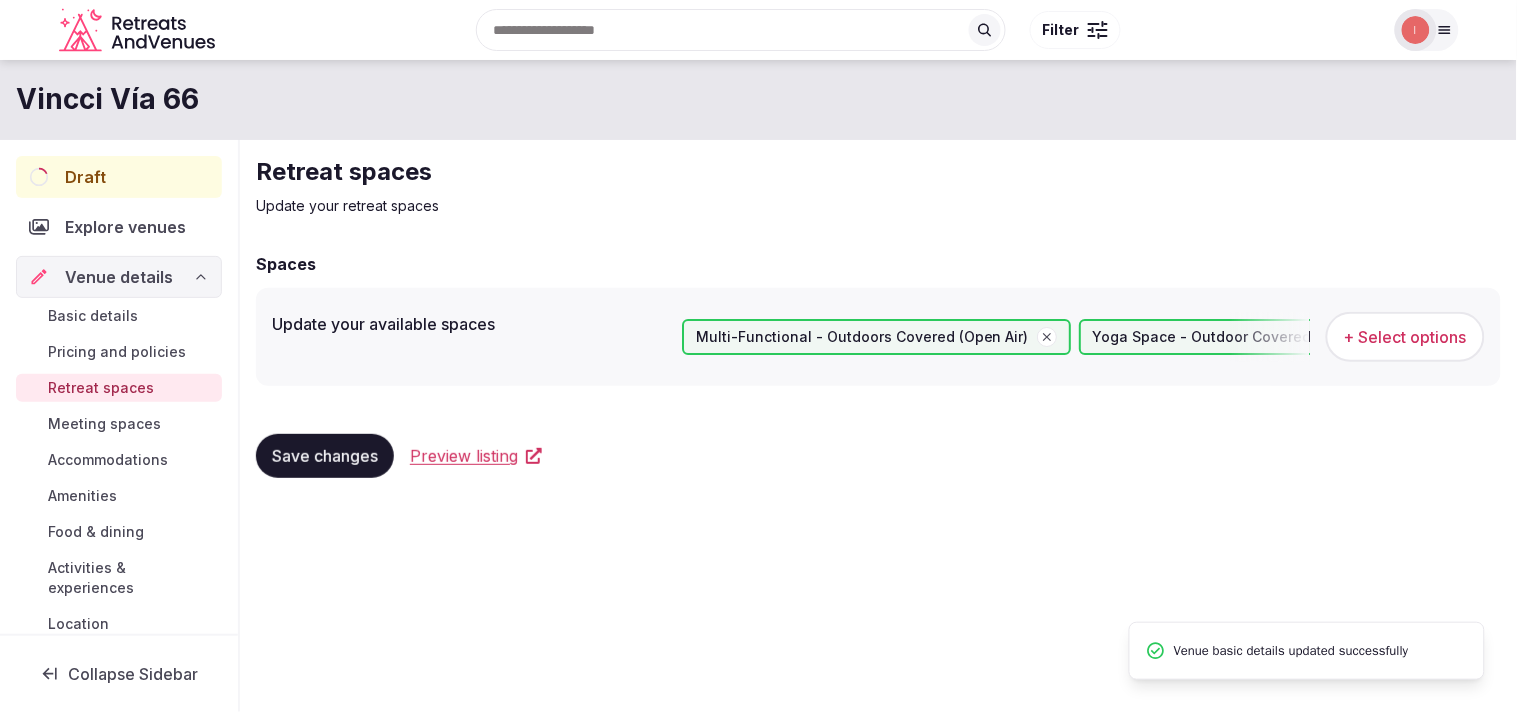 click on "Meeting spaces" at bounding box center [104, 424] 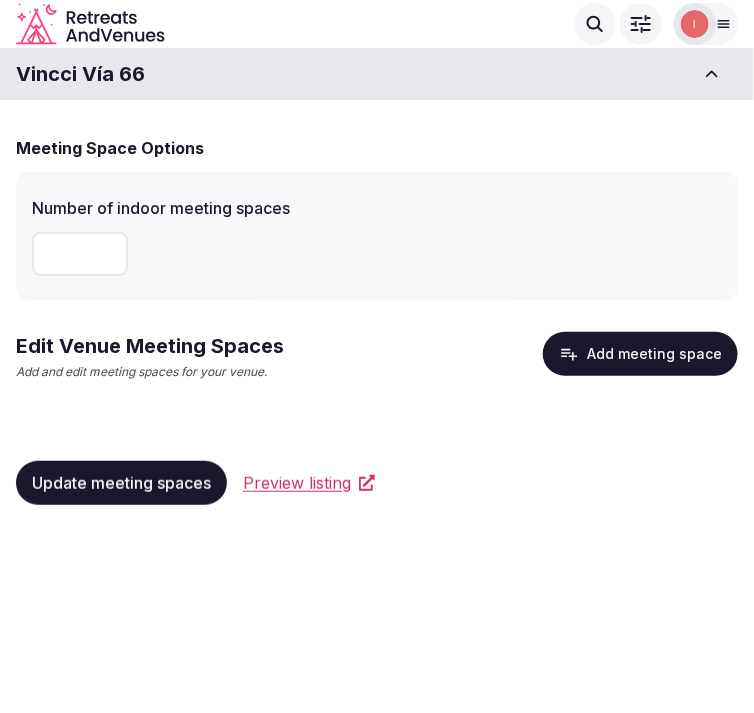click at bounding box center [80, 254] 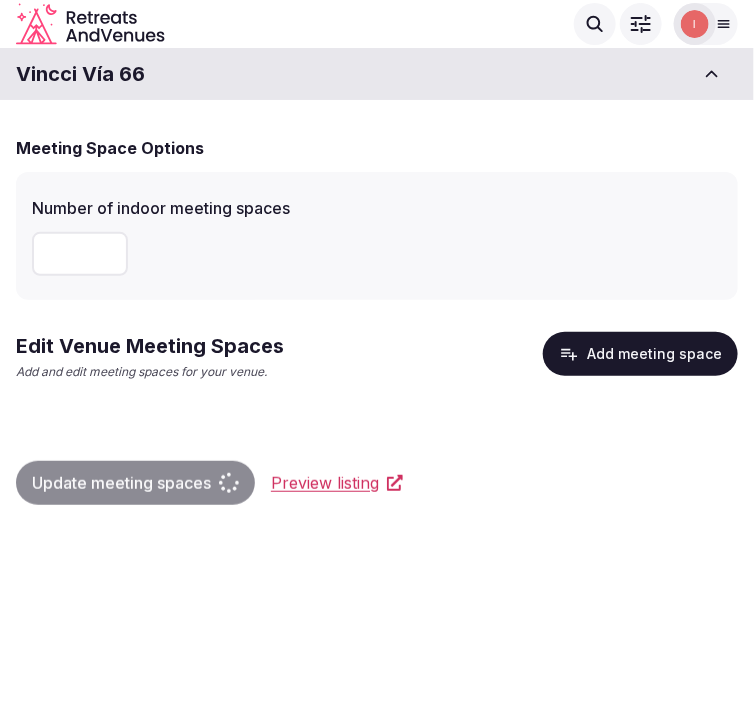 click on "Add meeting space" at bounding box center [640, 354] 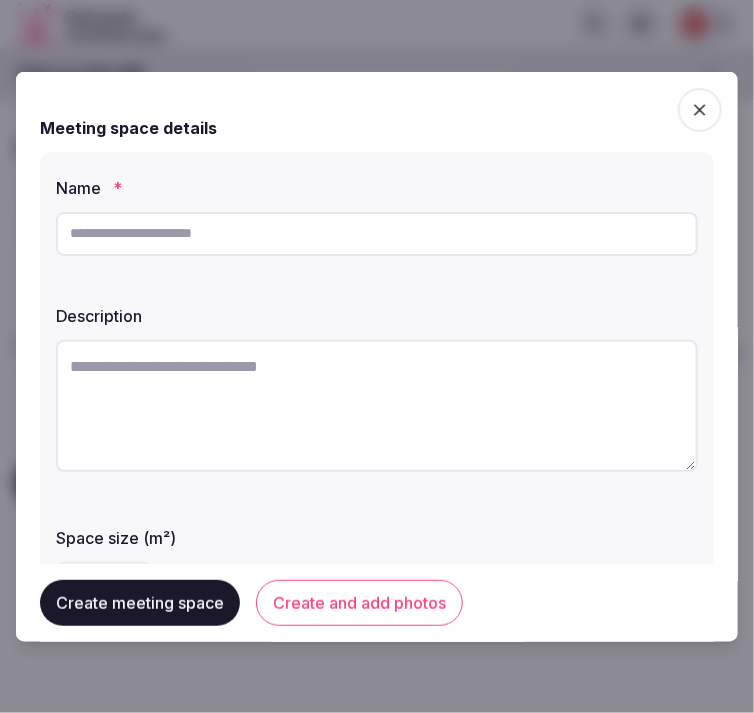 click at bounding box center (700, 109) 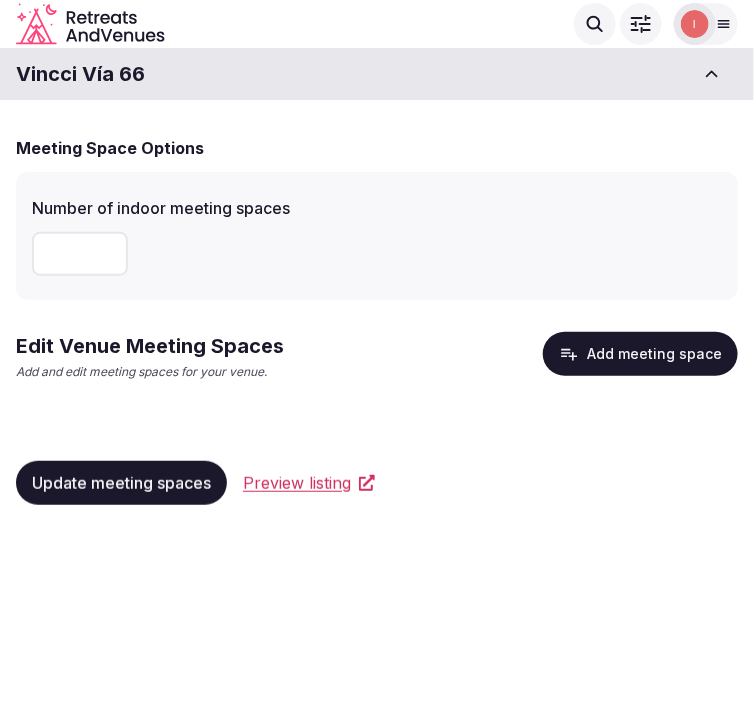click on "Update meeting spaces" at bounding box center [121, 483] 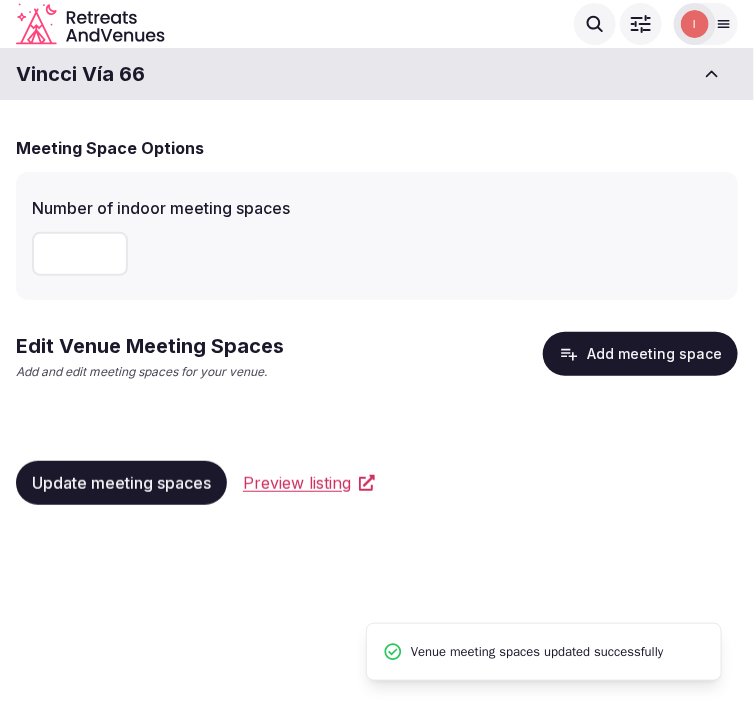 click on "Add meeting space" at bounding box center (640, 354) 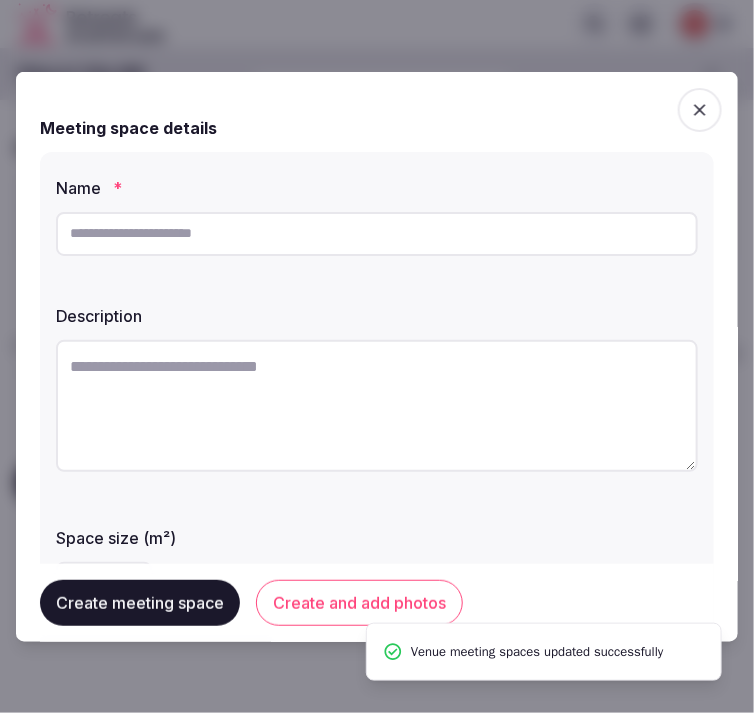 click at bounding box center [377, 233] 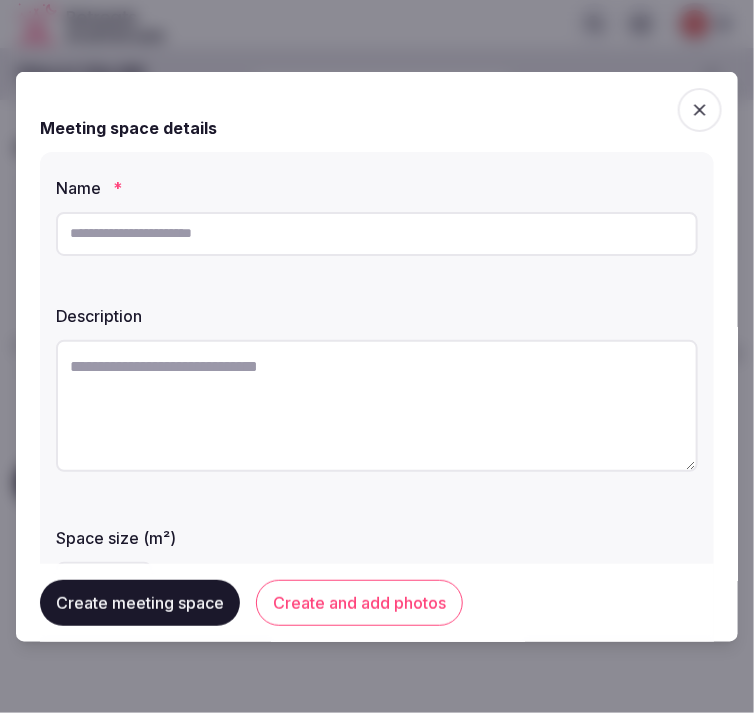paste on "**********" 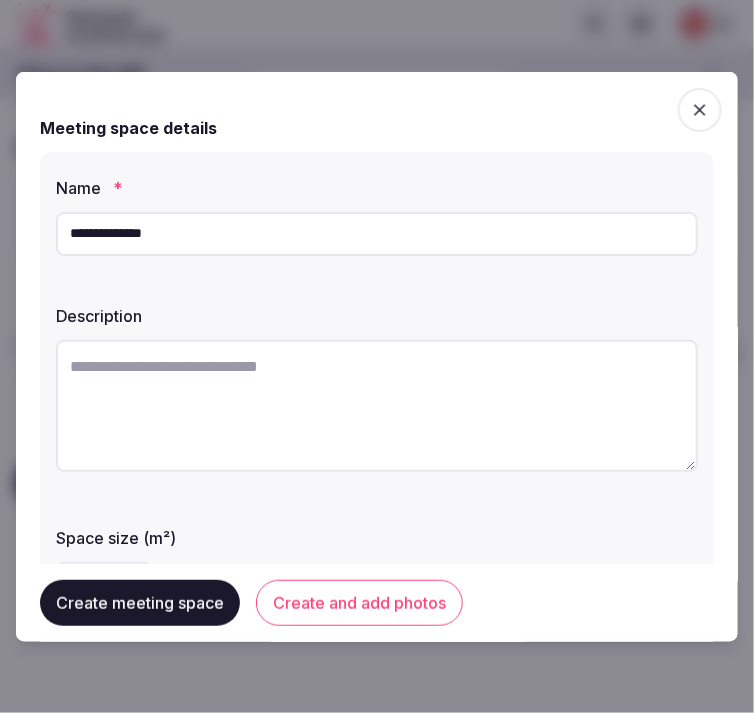 type on "**********" 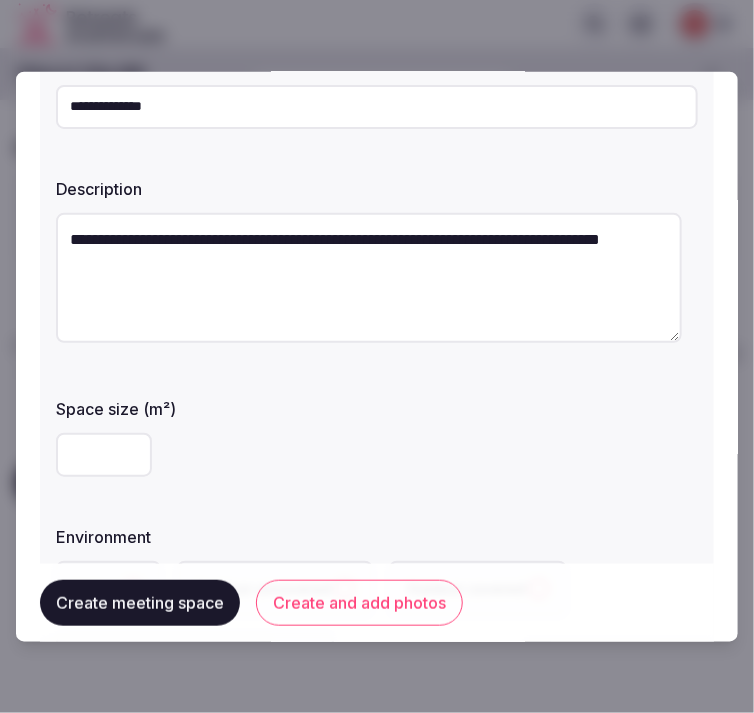 scroll, scrollTop: 222, scrollLeft: 0, axis: vertical 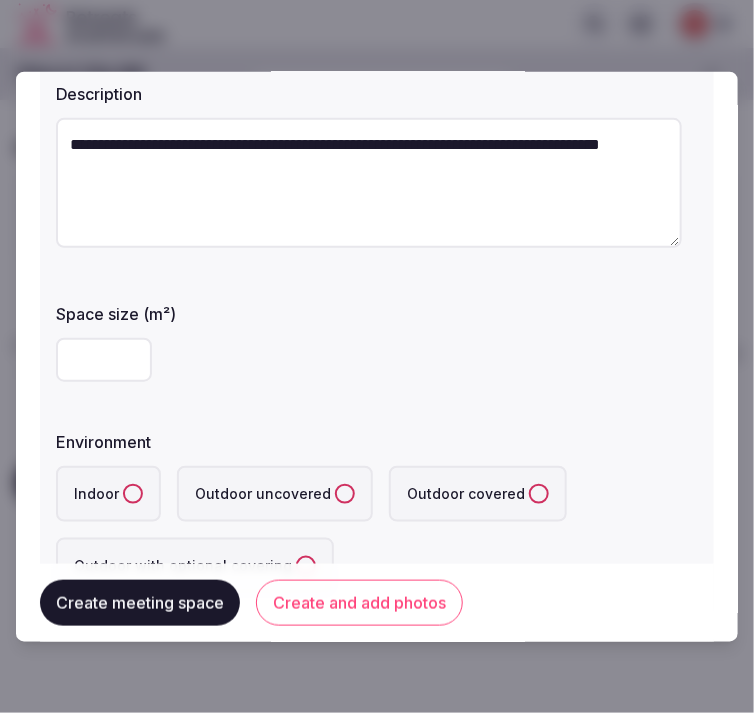 type on "**********" 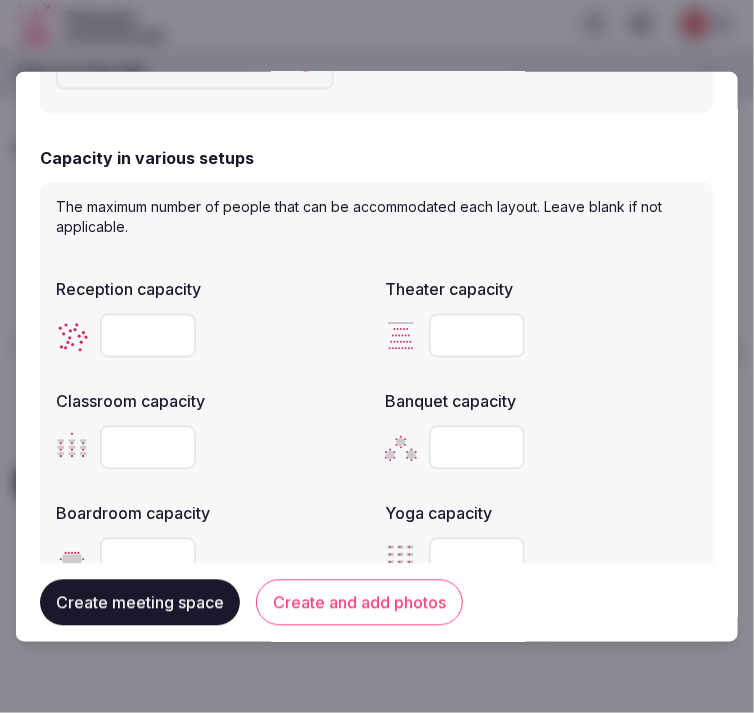 scroll, scrollTop: 777, scrollLeft: 0, axis: vertical 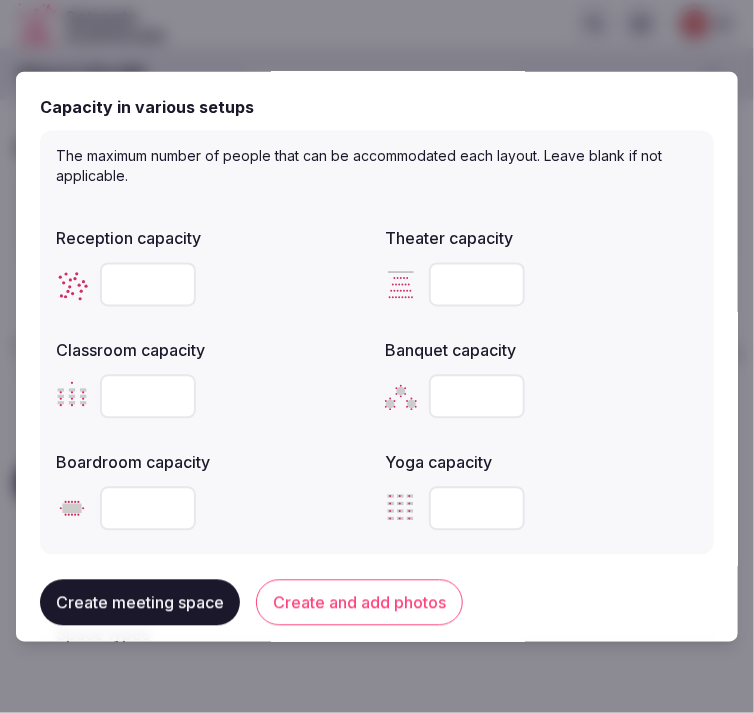click at bounding box center [148, 508] 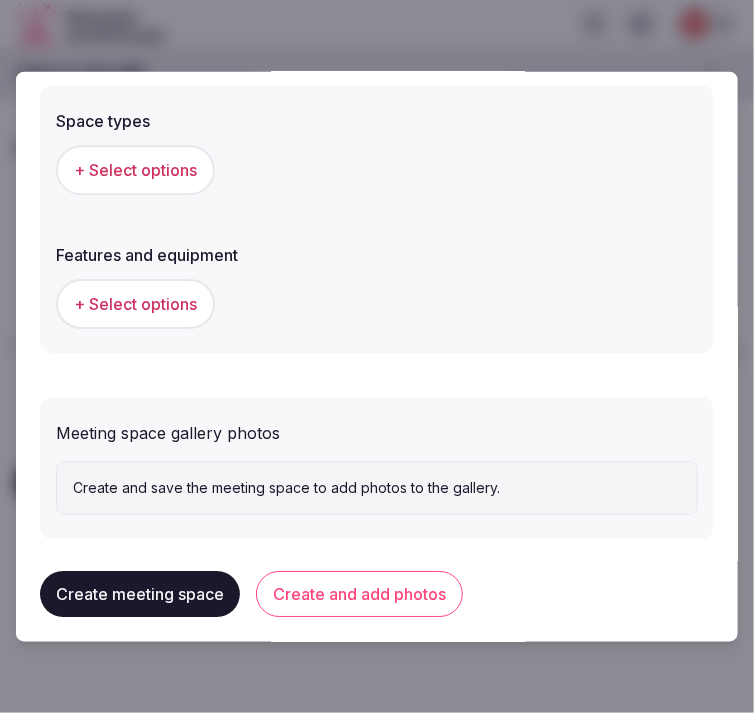 scroll, scrollTop: 1297, scrollLeft: 0, axis: vertical 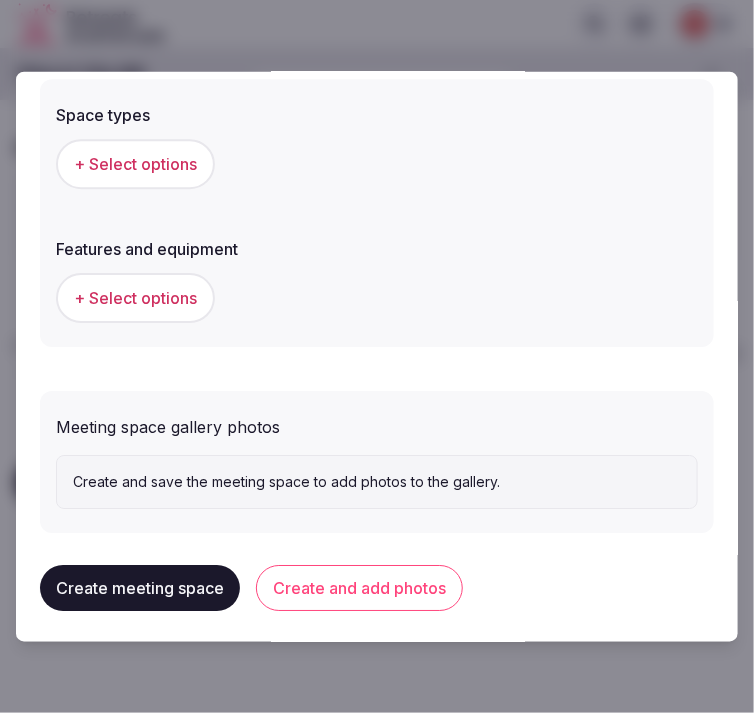 type on "**" 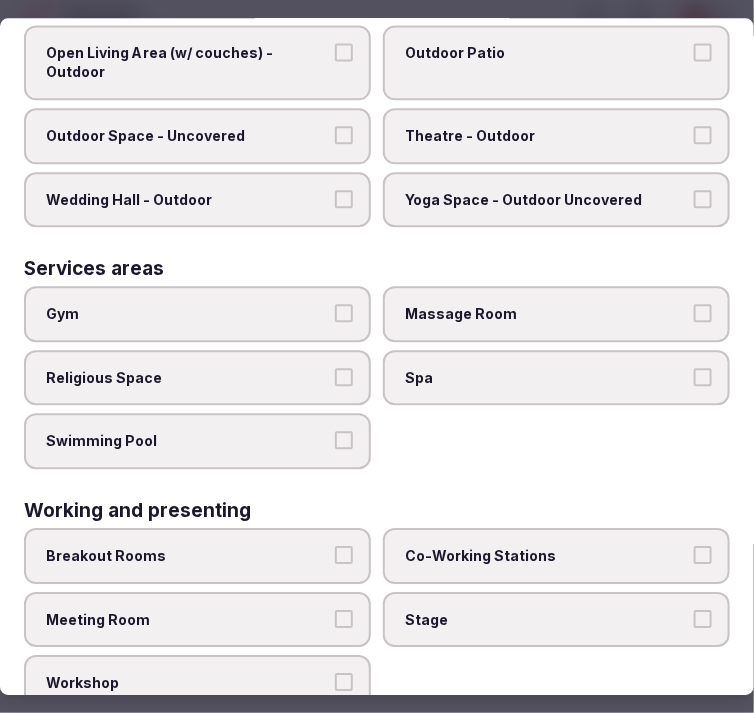 scroll, scrollTop: 1003, scrollLeft: 0, axis: vertical 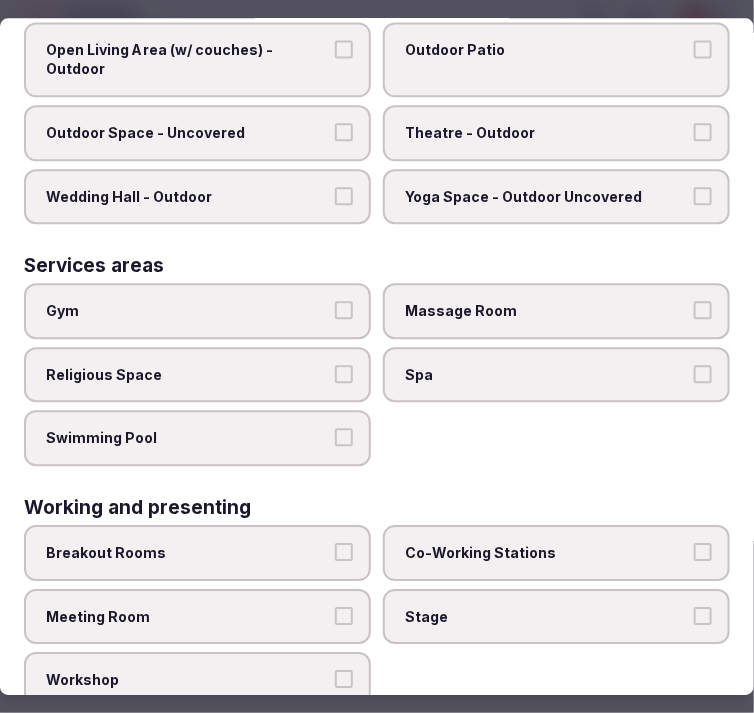 click on "Meeting Room" at bounding box center (344, 616) 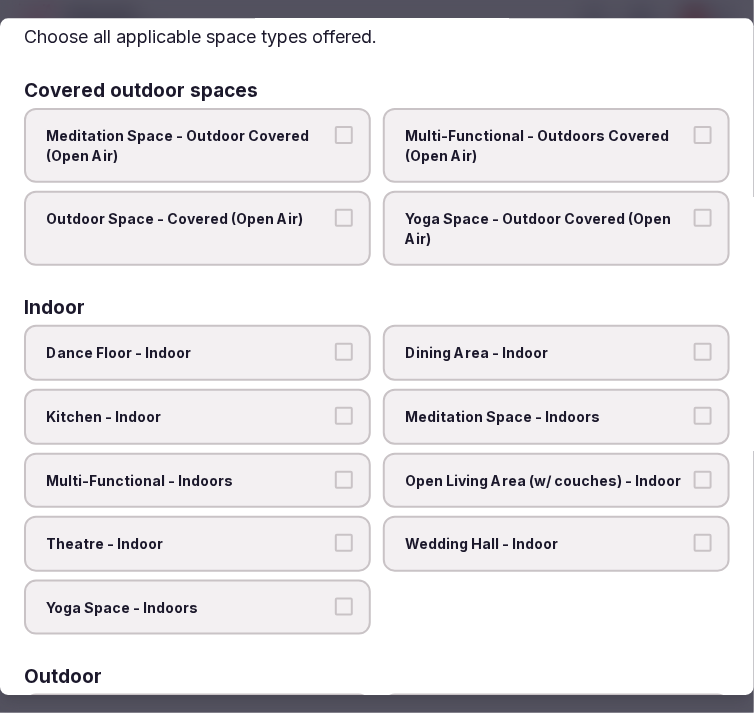 scroll, scrollTop: 0, scrollLeft: 0, axis: both 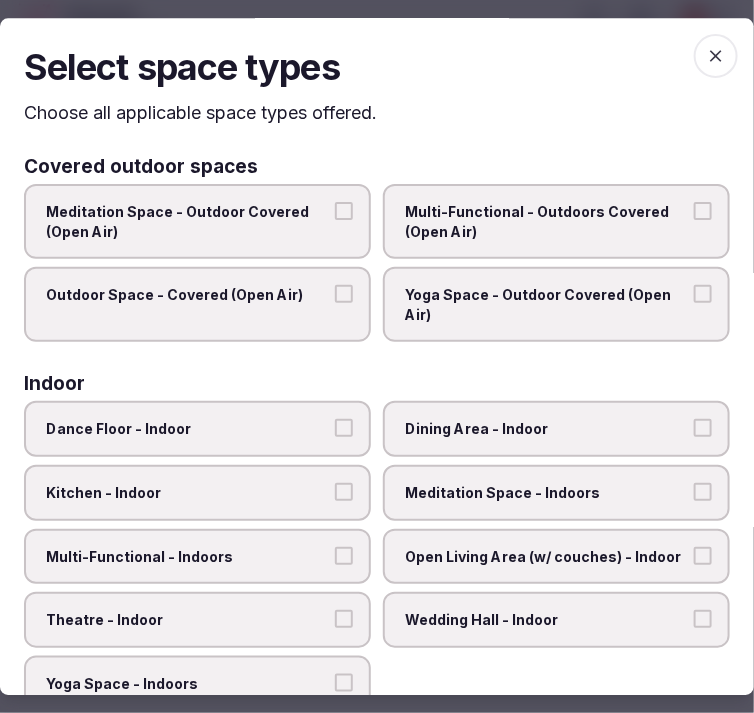 click 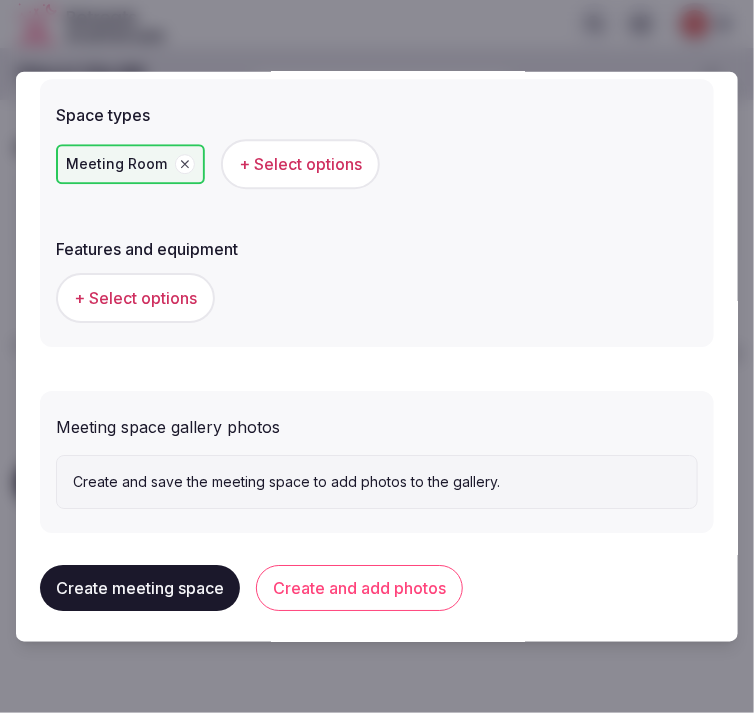 click on "+ Select options" at bounding box center (135, 298) 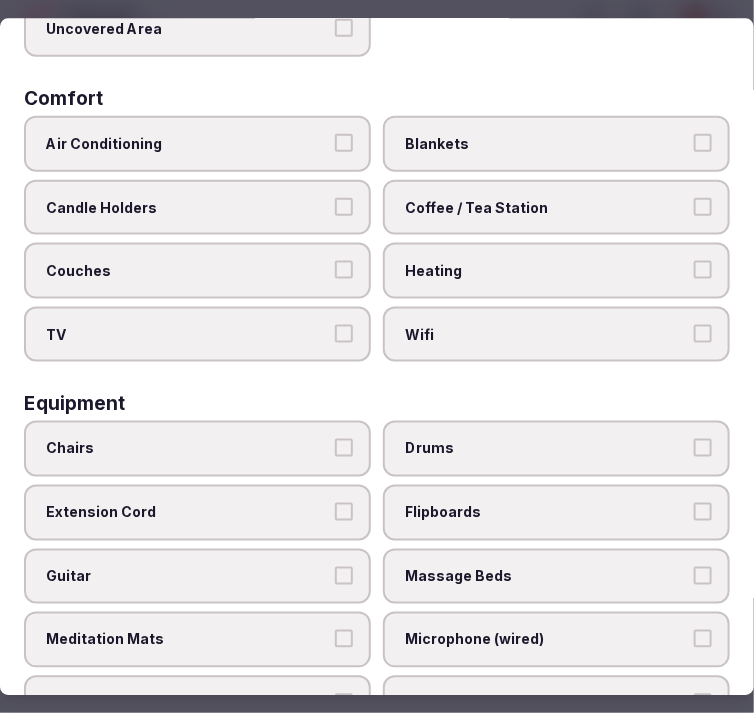 scroll, scrollTop: 444, scrollLeft: 0, axis: vertical 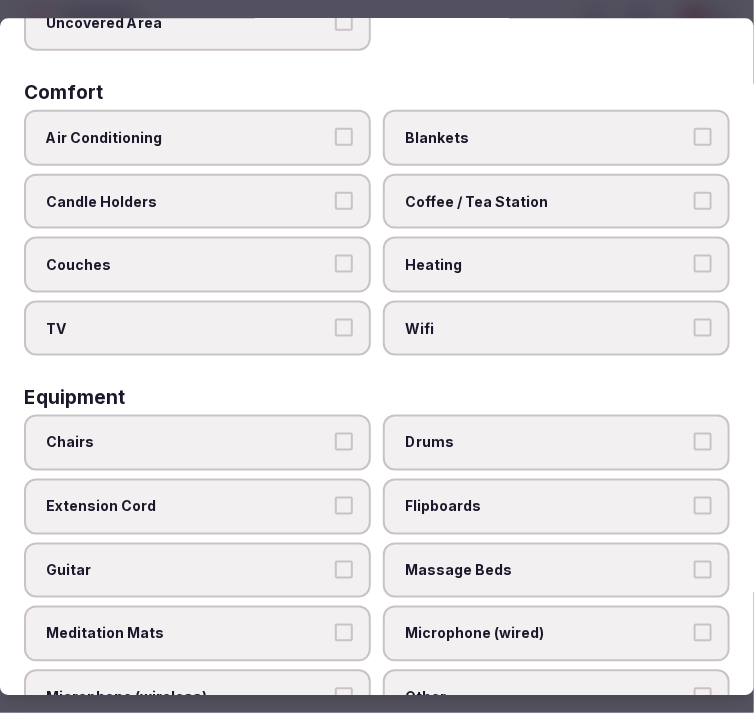 click on "Wifi" at bounding box center [546, 328] 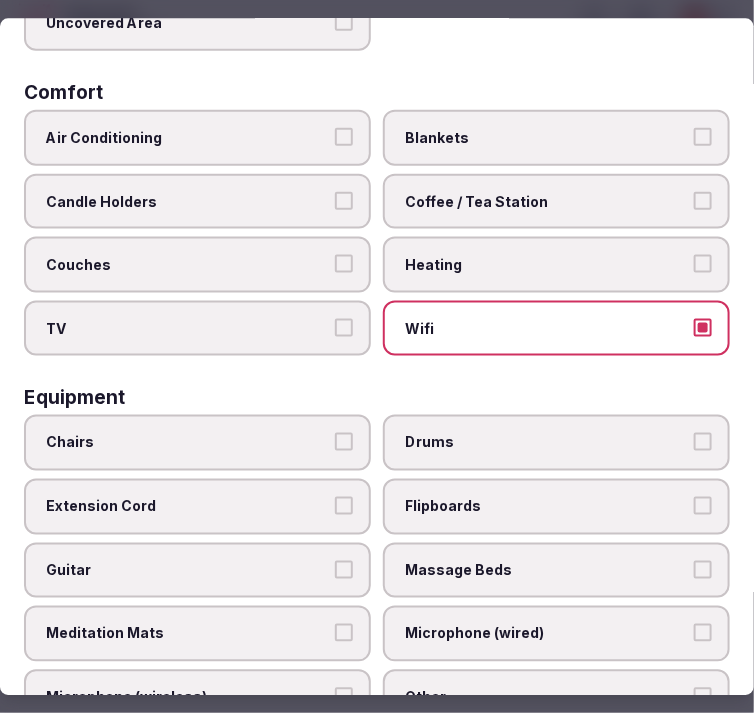 click on "Coffee / Tea Station" at bounding box center [556, 201] 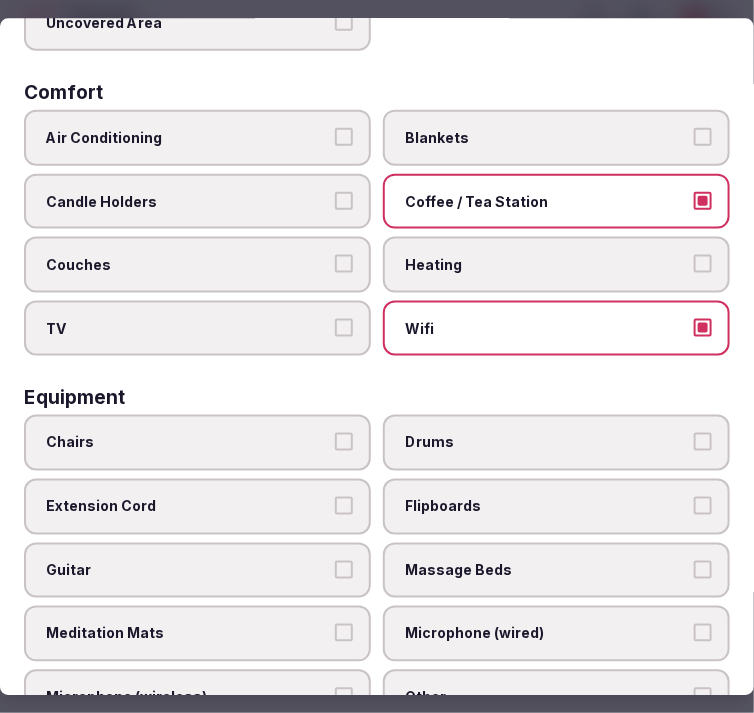 click on "Air Conditioning" at bounding box center (187, 137) 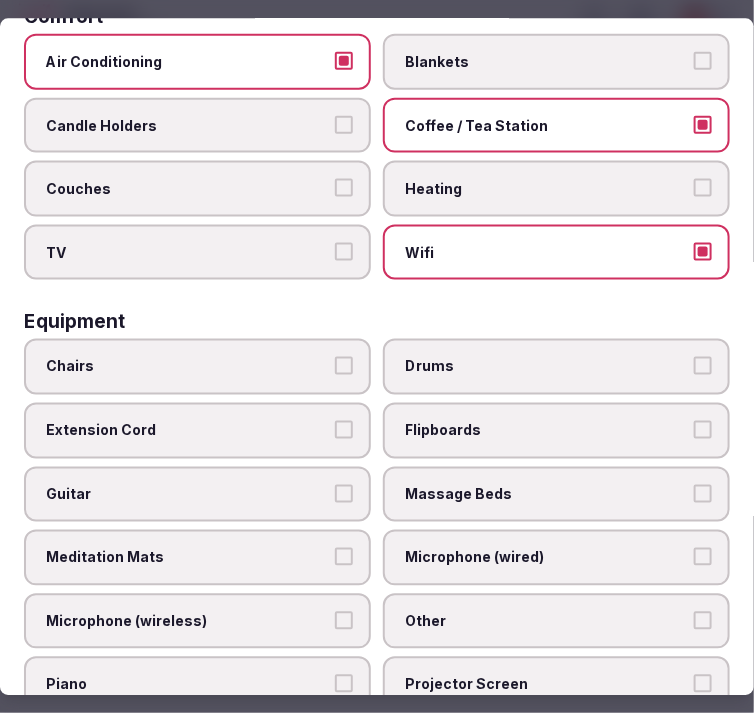 scroll, scrollTop: 555, scrollLeft: 0, axis: vertical 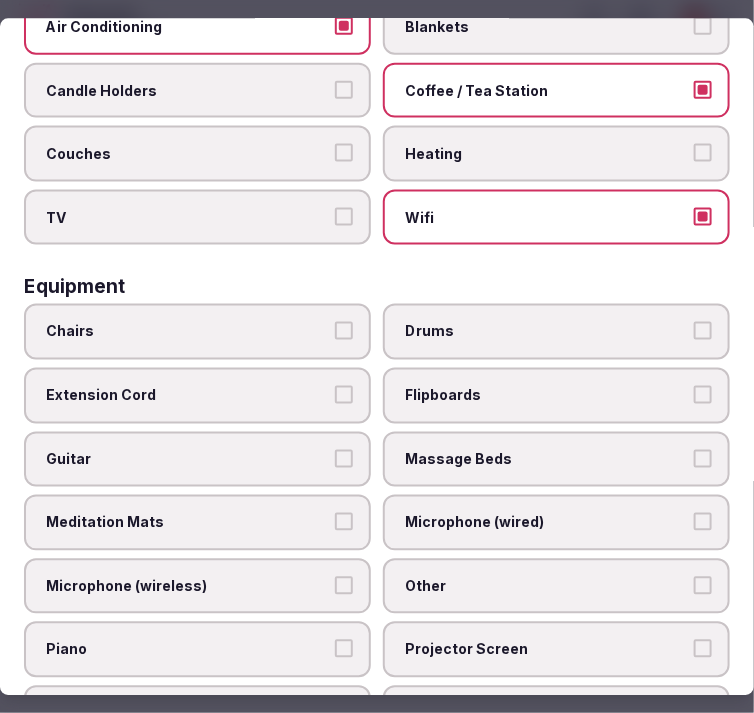 click on "Chairs" at bounding box center [197, 332] 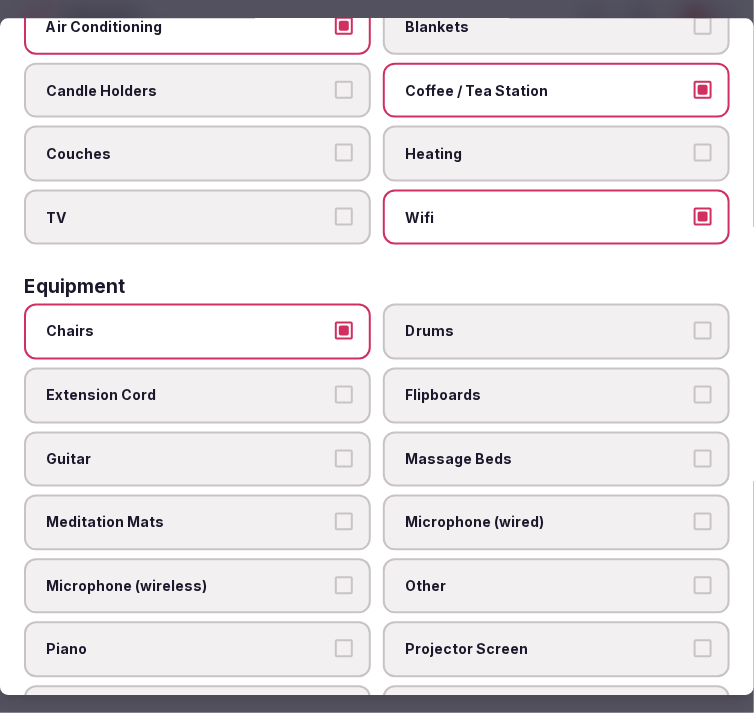scroll, scrollTop: 888, scrollLeft: 0, axis: vertical 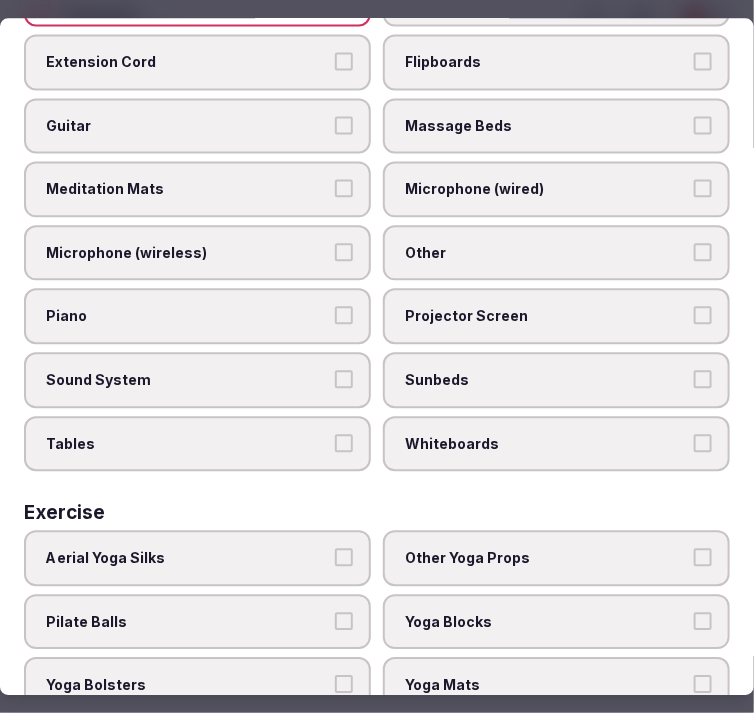 click on "Other" at bounding box center [546, 253] 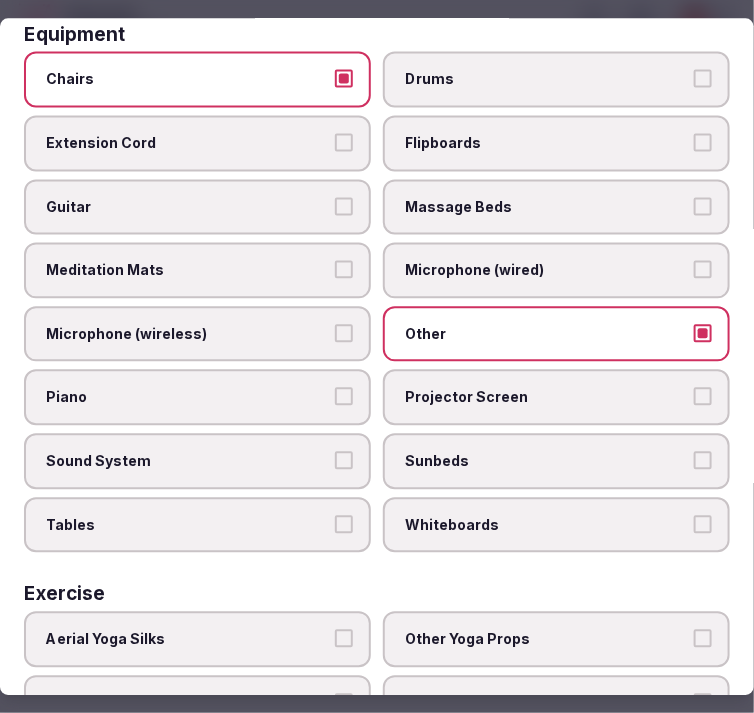 scroll, scrollTop: 666, scrollLeft: 0, axis: vertical 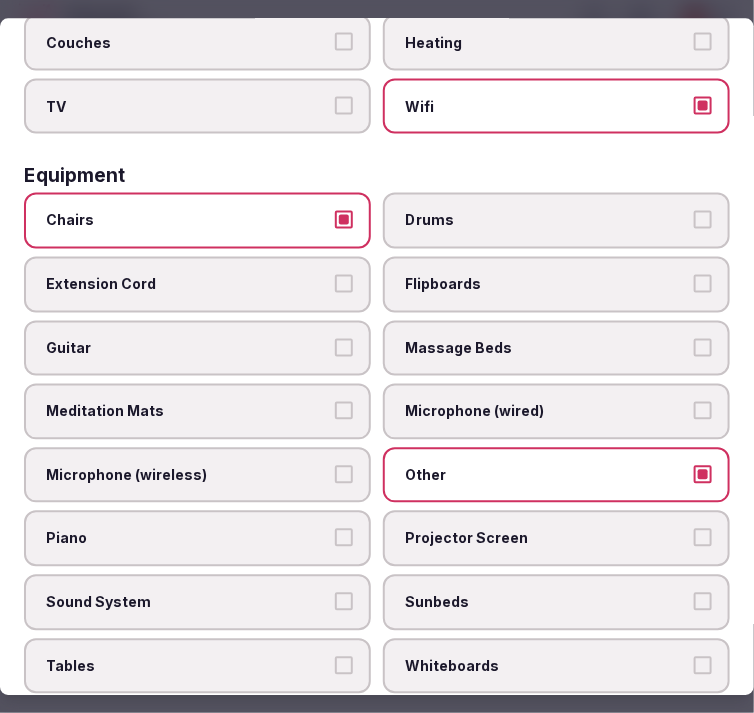 click on "Tables" at bounding box center [197, 666] 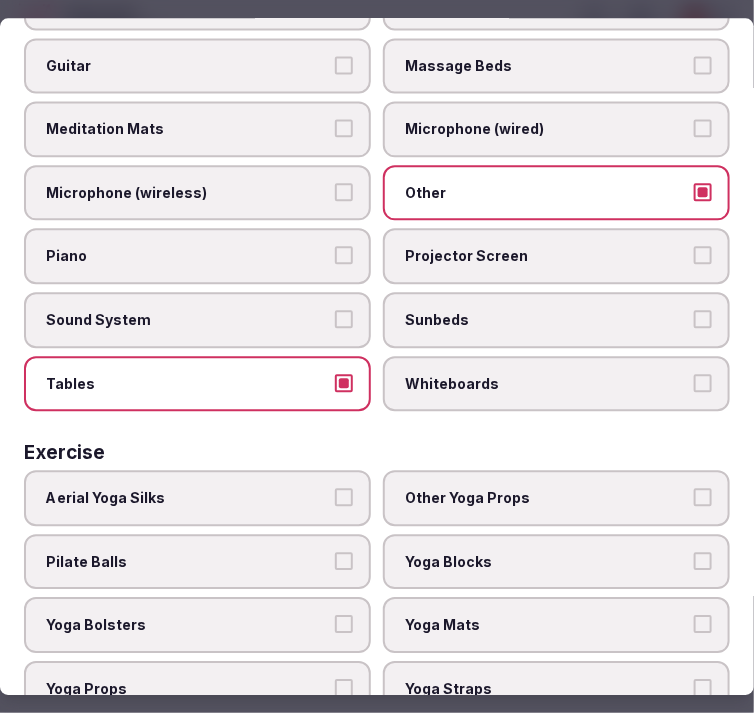 scroll, scrollTop: 954, scrollLeft: 0, axis: vertical 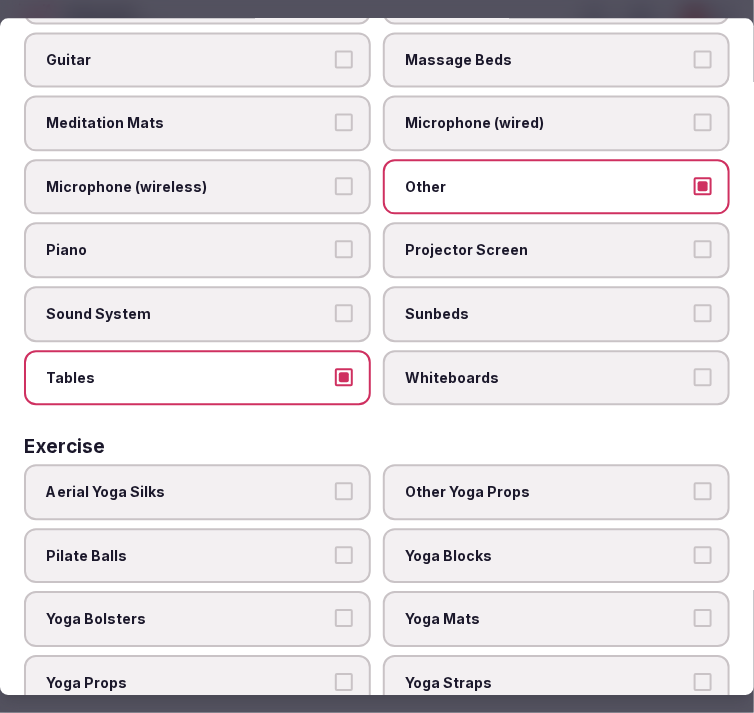 click on "Area and views Big Windows Cottages Covered Area Fire Pit Nature View Ocean View Open Air Storage Space Uncovered Area Comfort Air Conditioning Blankets Candle Holders Coffee / Tea Station Couches Heating TV Wifi Equipment Chairs Drums Extension Cord Flipboards Guitar Massage Beds Meditation Mats Microphone (wired) Microphone (wireless) Other Piano Projector Screen Sound System Sunbeds Tables Whiteboards Exercise Aerial Yoga Silks Other Yoga Props Pilate Balls Yoga Blocks Yoga Bolsters Yoga Mats Yoga Props Yoga Straps" at bounding box center (377, -44) 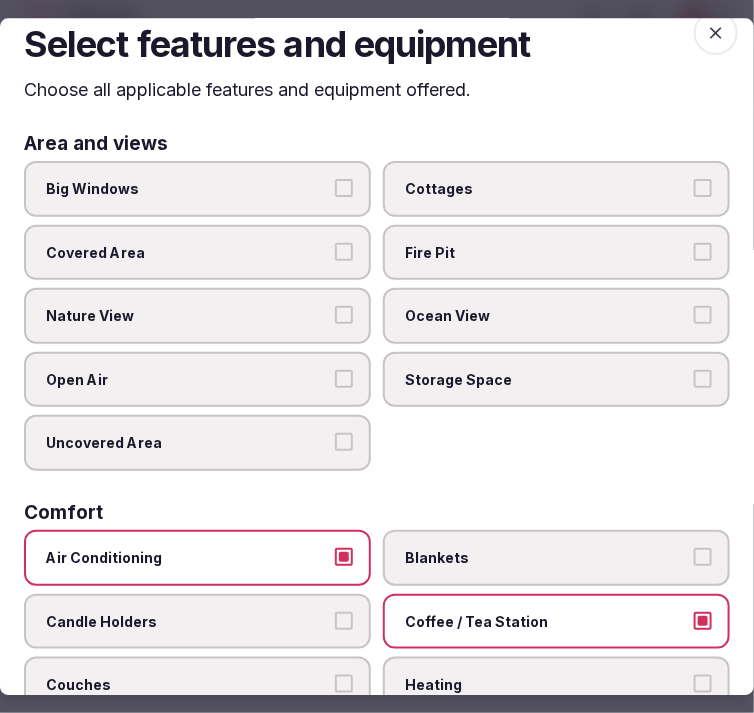 scroll, scrollTop: 0, scrollLeft: 0, axis: both 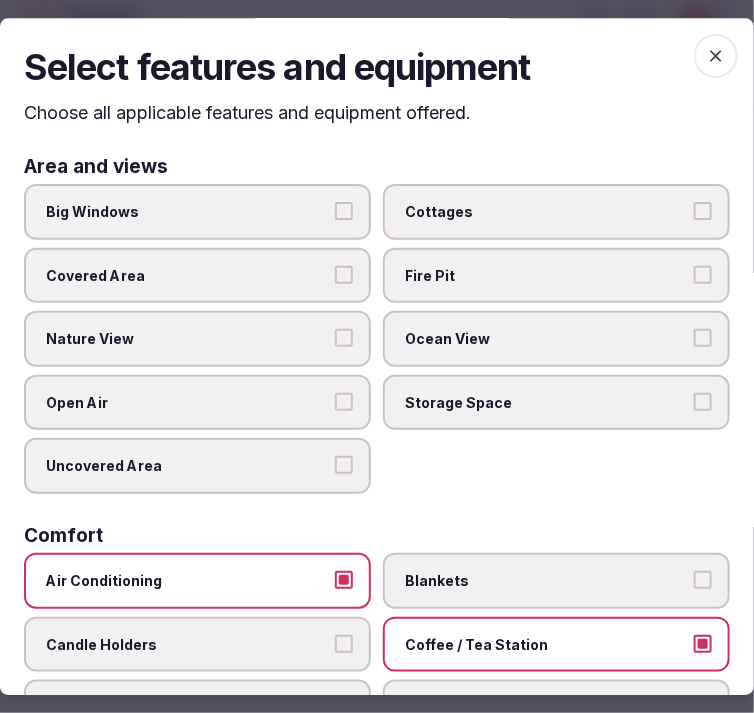 click 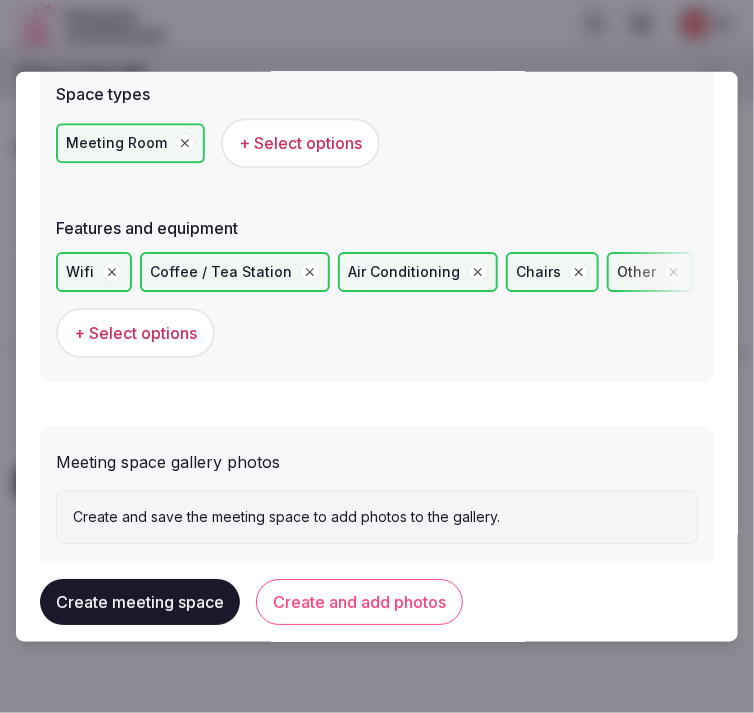 scroll, scrollTop: 1352, scrollLeft: 0, axis: vertical 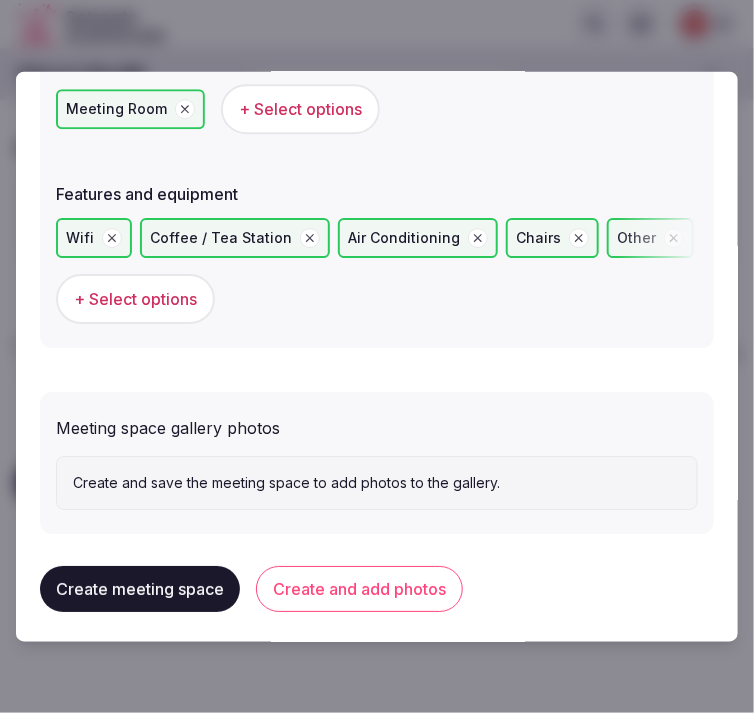 click on "Create and save the meeting space to add photos to the gallery." at bounding box center [377, 483] 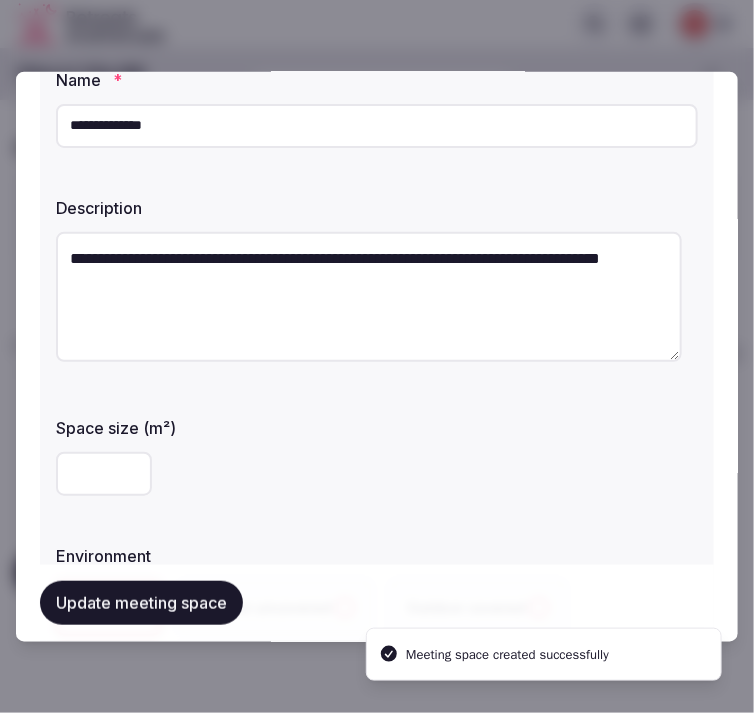 scroll, scrollTop: 222, scrollLeft: 0, axis: vertical 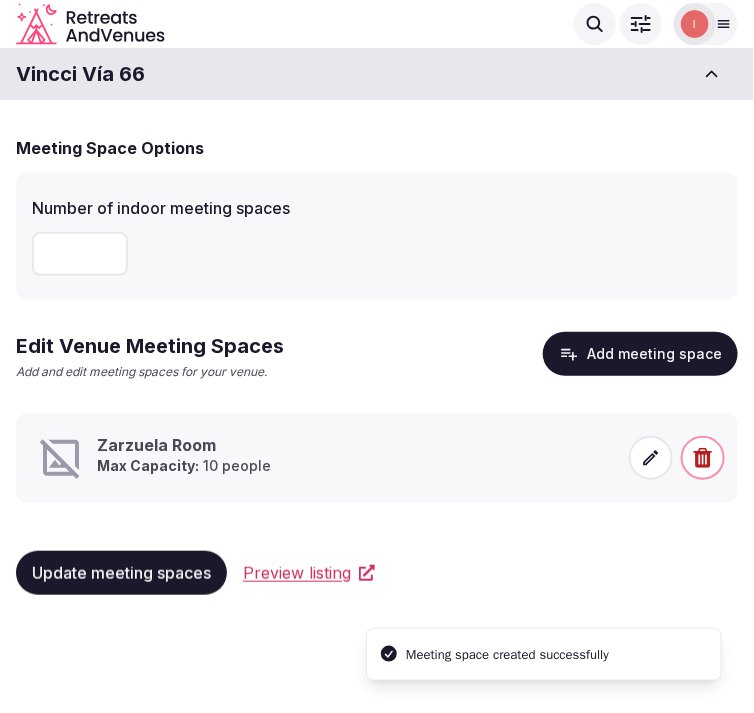click on "Update meeting spaces" at bounding box center [121, 573] 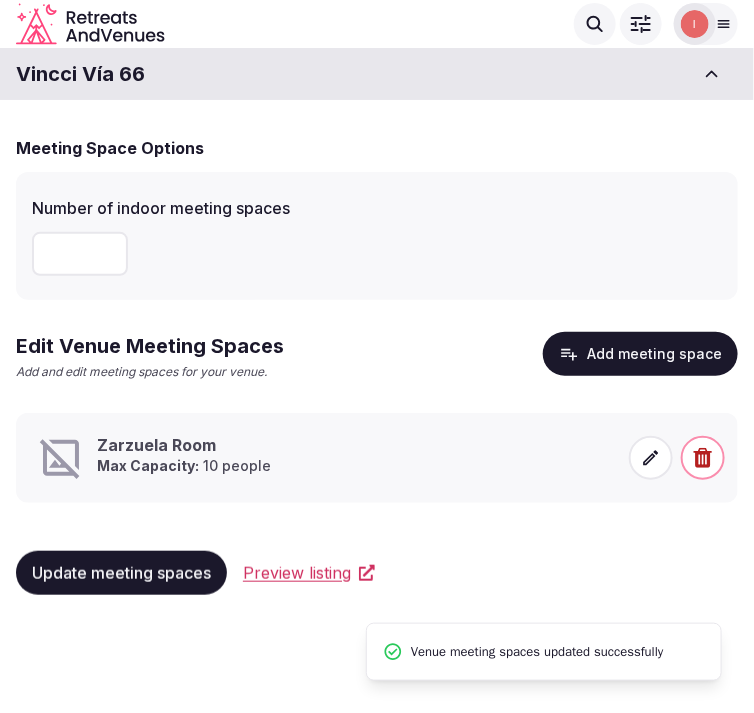 click on "Max Capacity:   10   people" at bounding box center [184, 466] 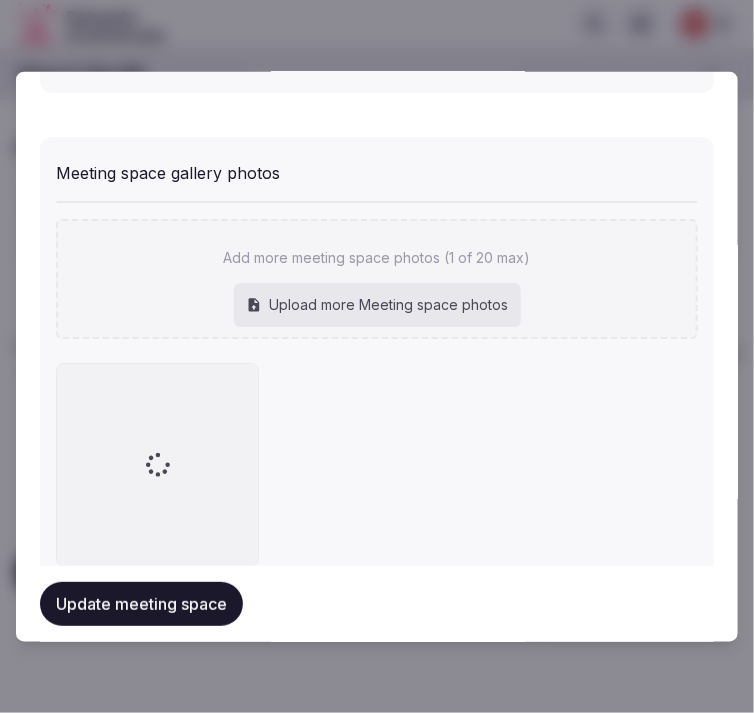 scroll, scrollTop: 1656, scrollLeft: 0, axis: vertical 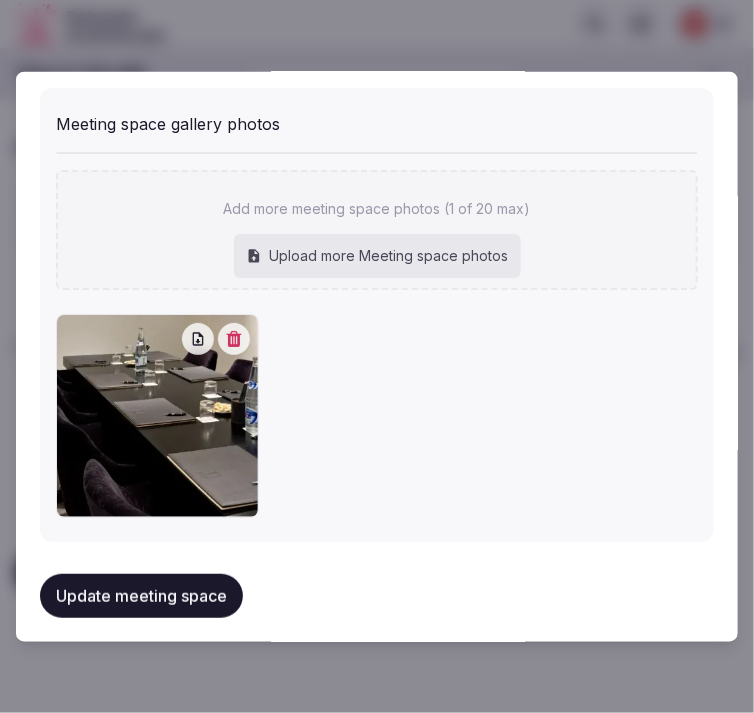click on "Update meeting space" at bounding box center [141, 596] 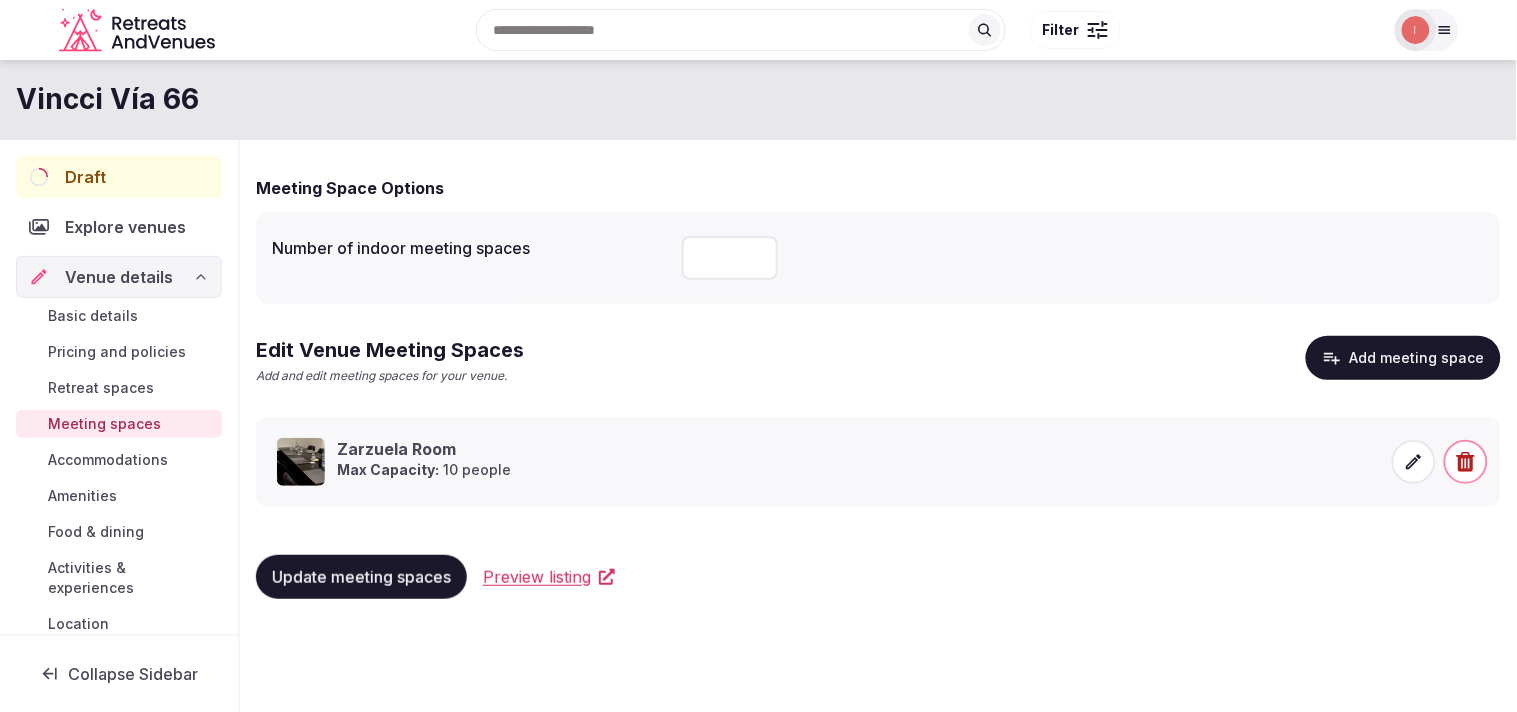 click on "Accommodations" at bounding box center [108, 460] 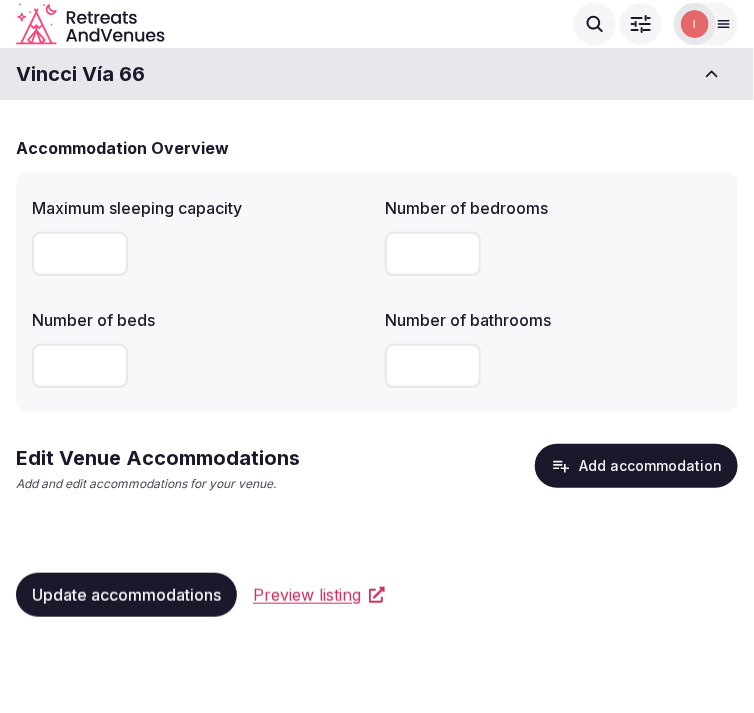 click on "Add accommodation" at bounding box center [636, 466] 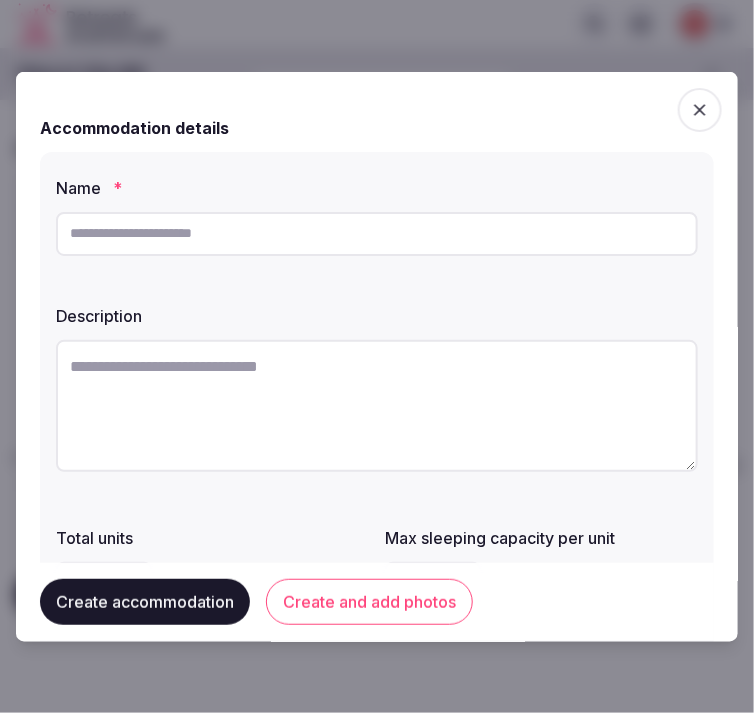 click at bounding box center [377, 233] 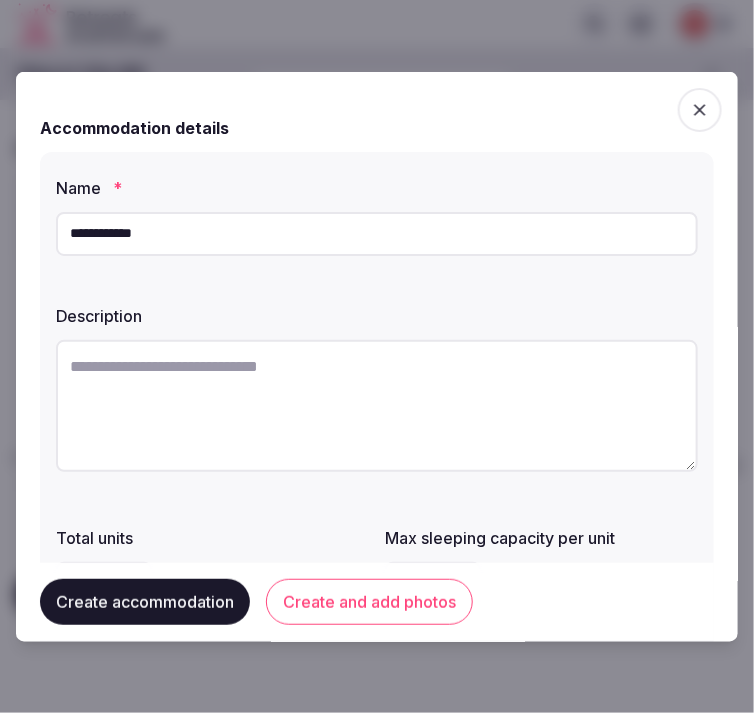 type on "**********" 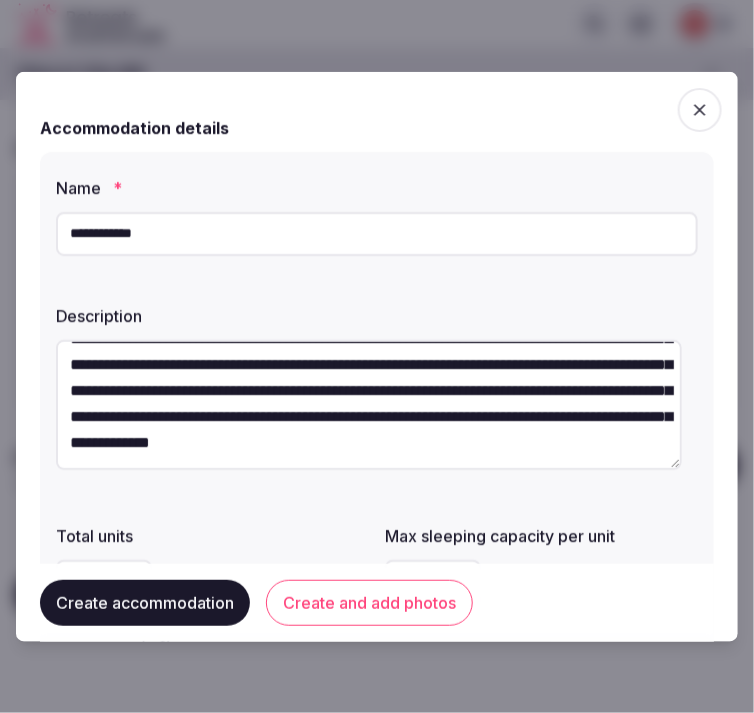 scroll, scrollTop: 130, scrollLeft: 0, axis: vertical 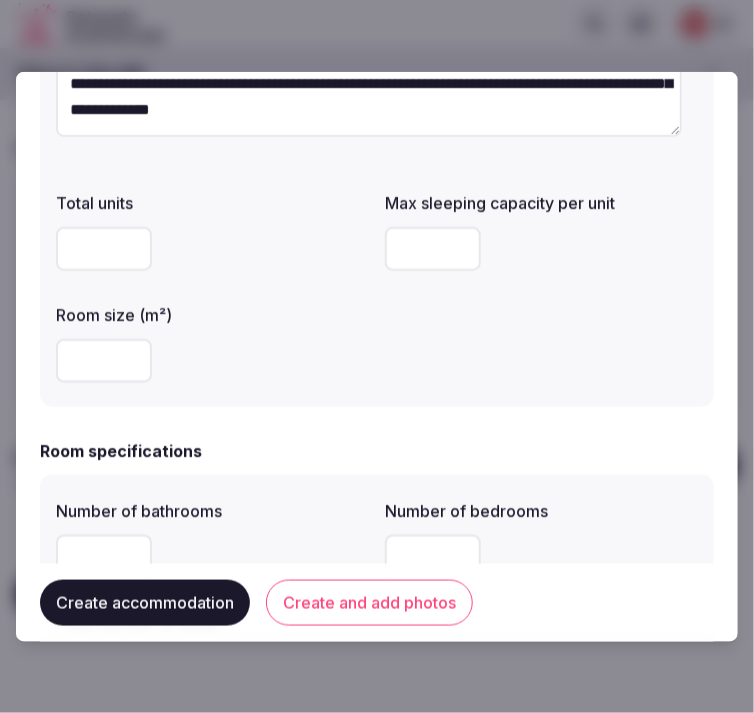 type on "**********" 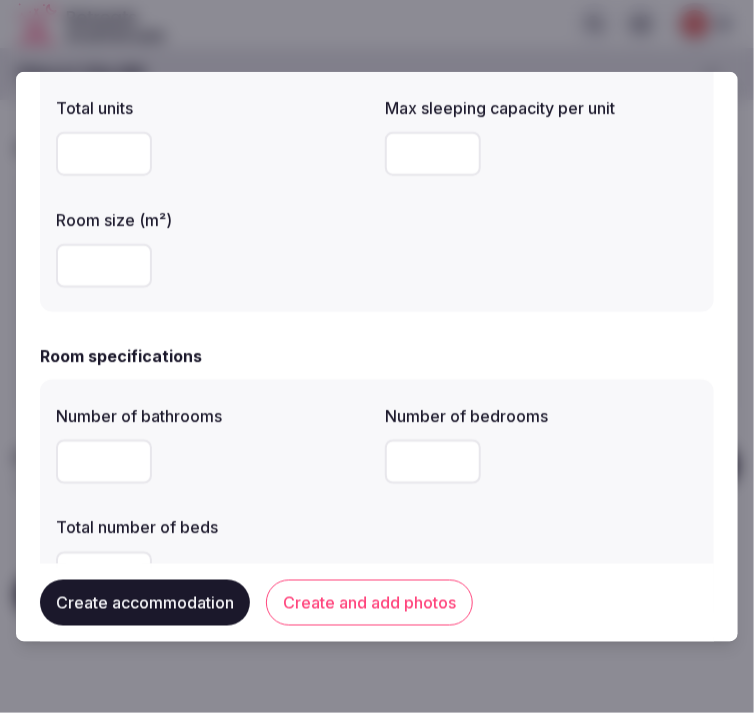 scroll, scrollTop: 555, scrollLeft: 0, axis: vertical 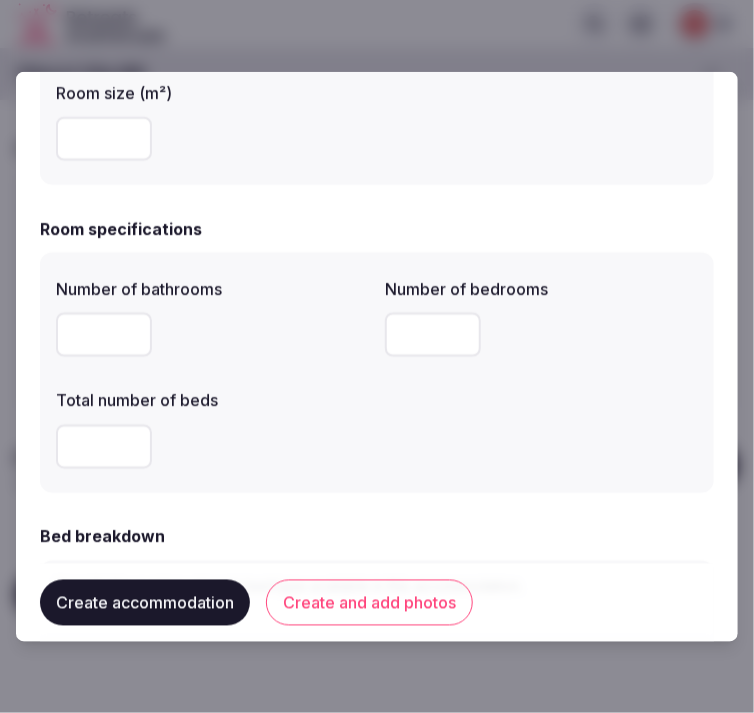 click at bounding box center [104, 334] 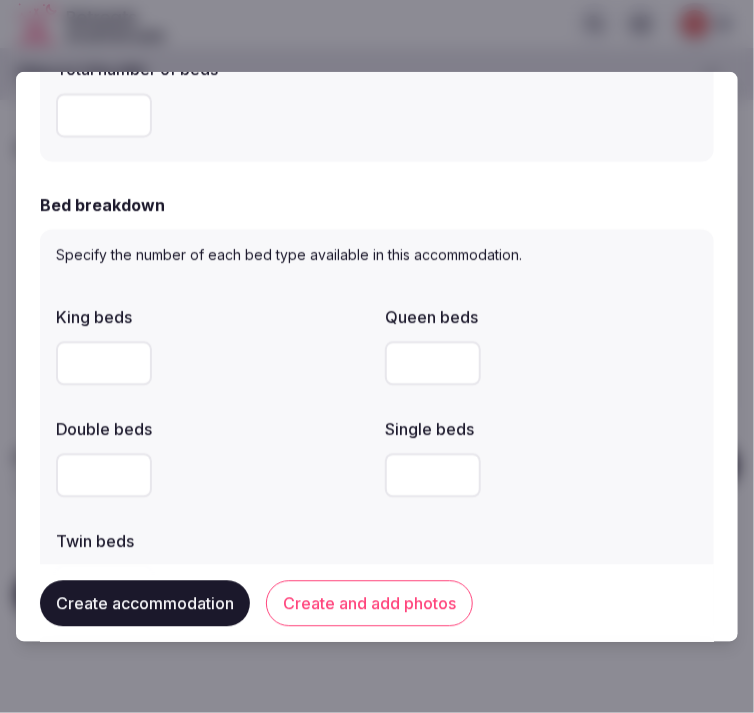 scroll, scrollTop: 888, scrollLeft: 0, axis: vertical 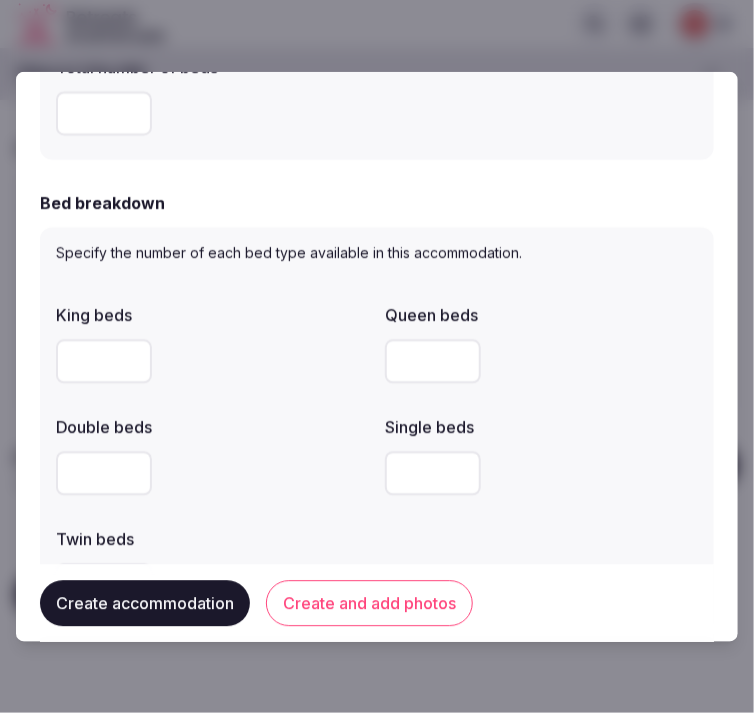click at bounding box center [104, 361] 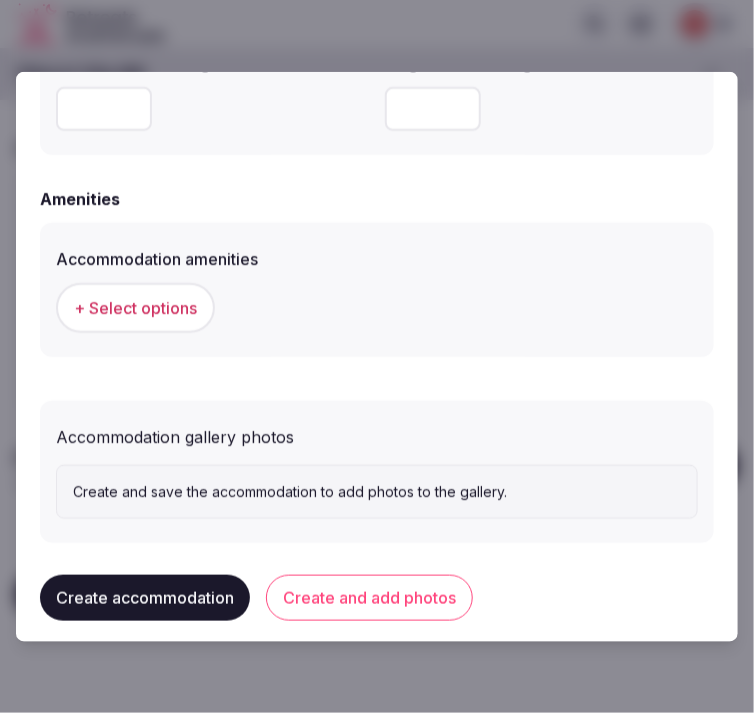scroll, scrollTop: 1908, scrollLeft: 0, axis: vertical 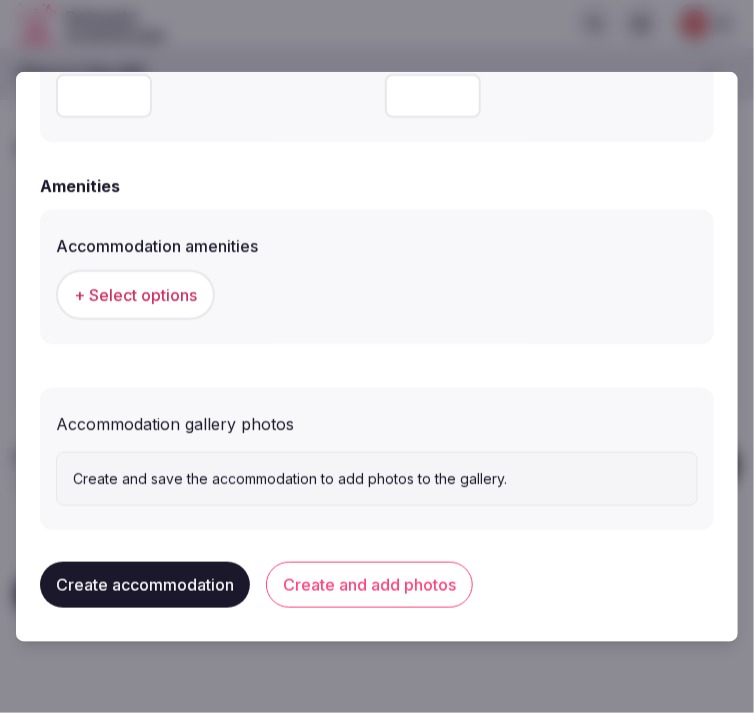 type on "*" 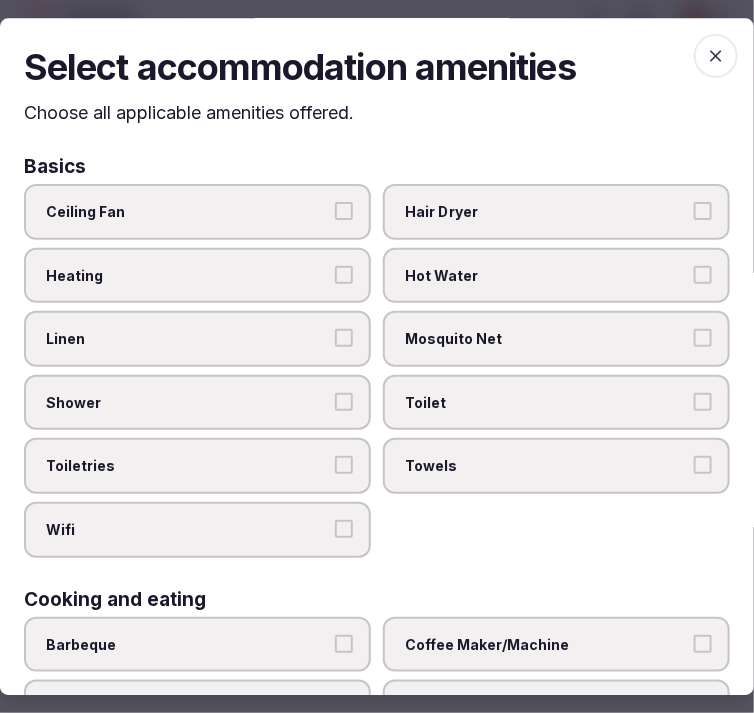 click on "Linen" at bounding box center [344, 339] 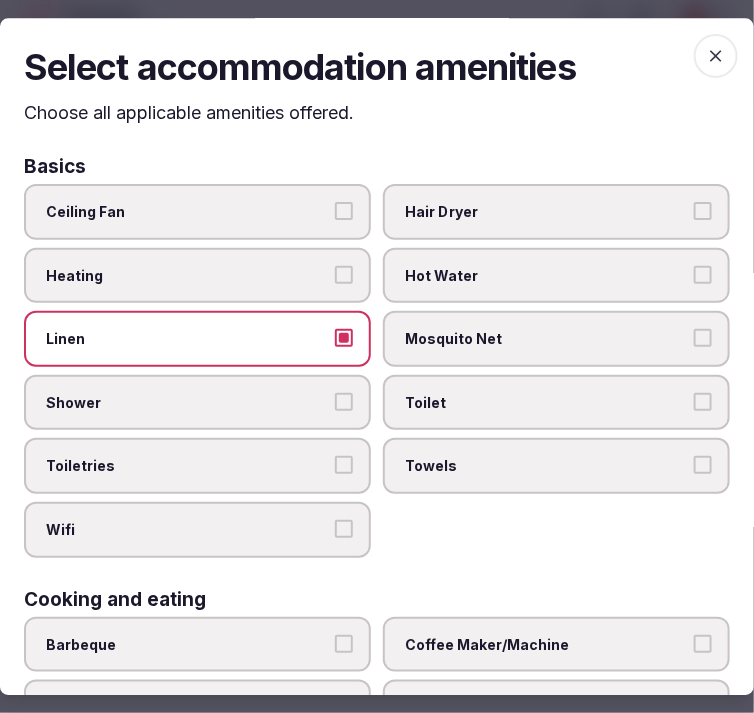 drag, startPoint x: 325, startPoint y: 376, endPoint x: 332, endPoint y: 397, distance: 22.135944 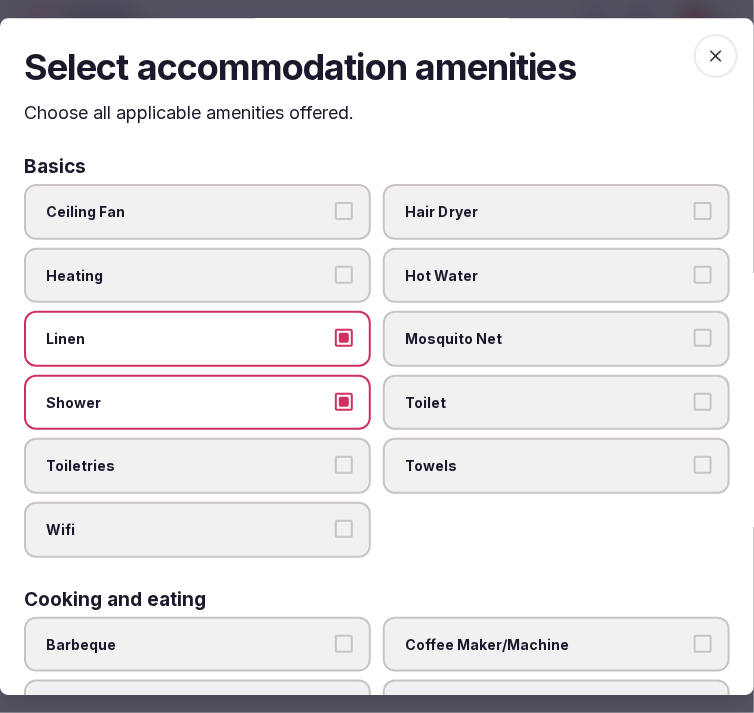 click on "Shower" at bounding box center [344, 402] 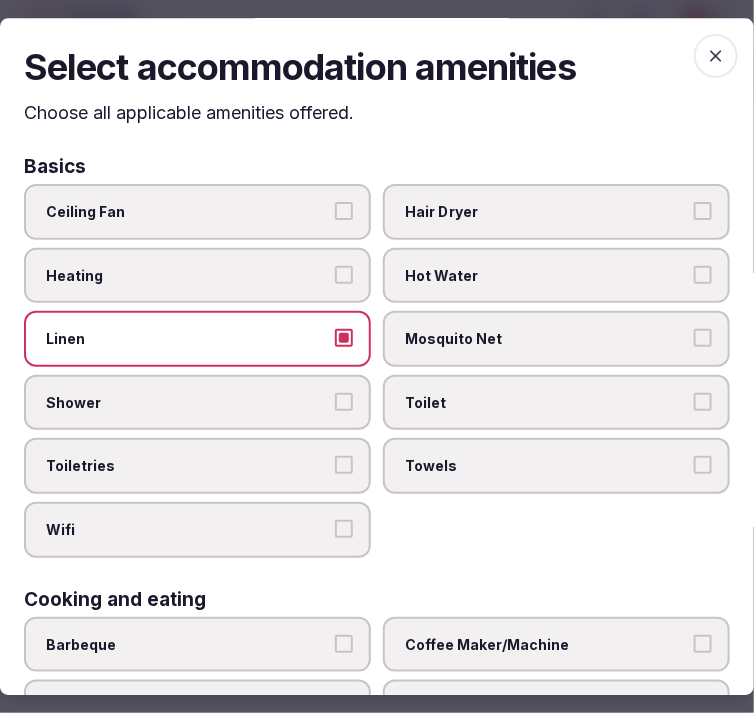 drag, startPoint x: 340, startPoint y: 462, endPoint x: 337, endPoint y: 424, distance: 38.118237 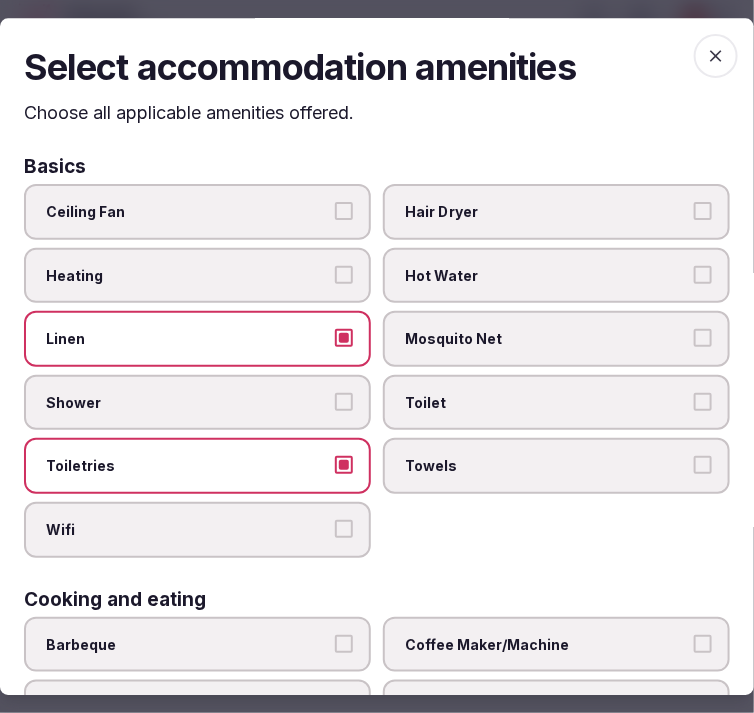 click on "Shower" at bounding box center [344, 402] 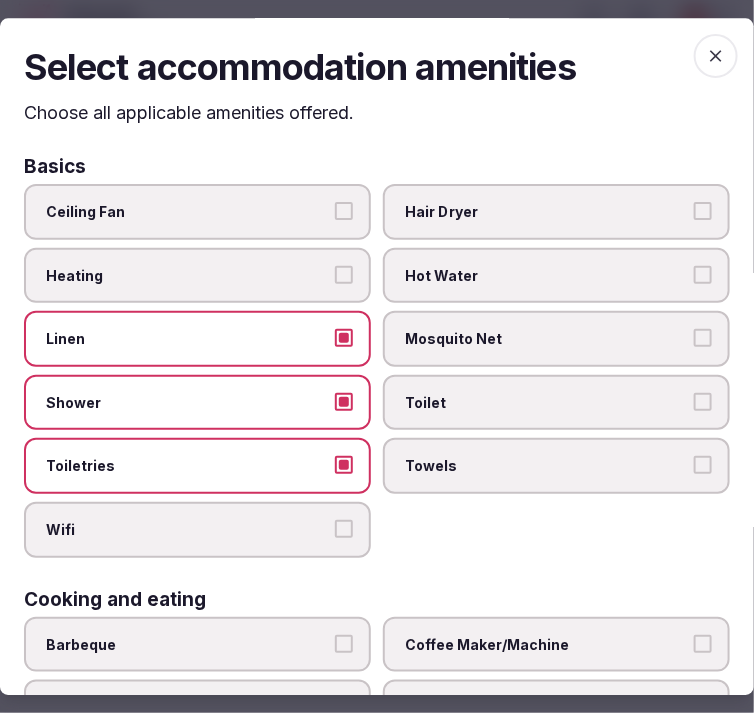 click on "Wifi" at bounding box center (344, 529) 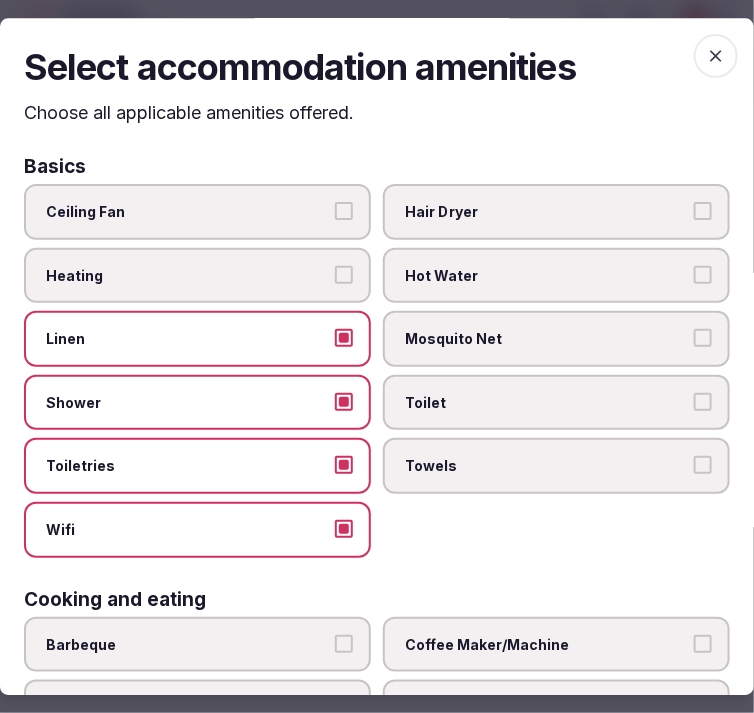 drag, startPoint x: 483, startPoint y: 455, endPoint x: 514, endPoint y: 452, distance: 31.144823 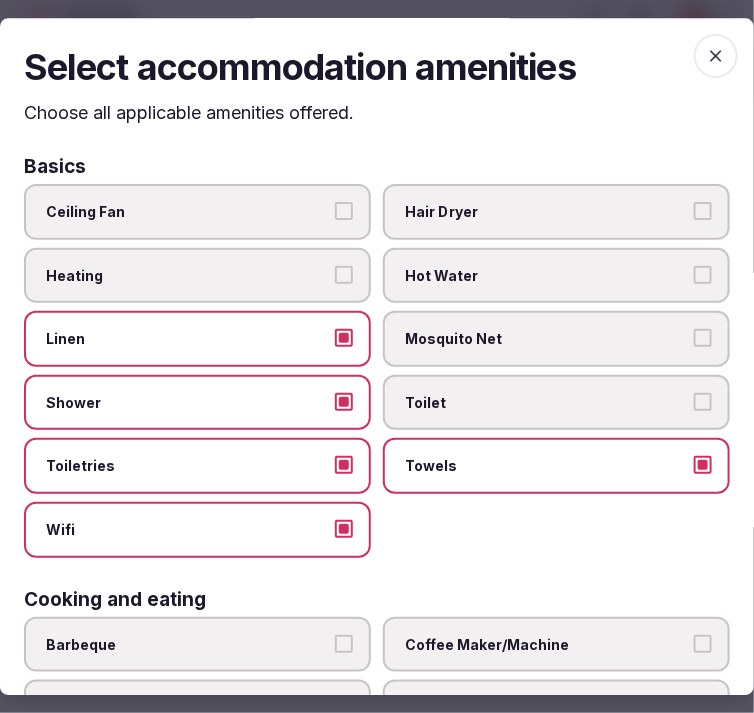 click on "Toilet" at bounding box center [556, 403] 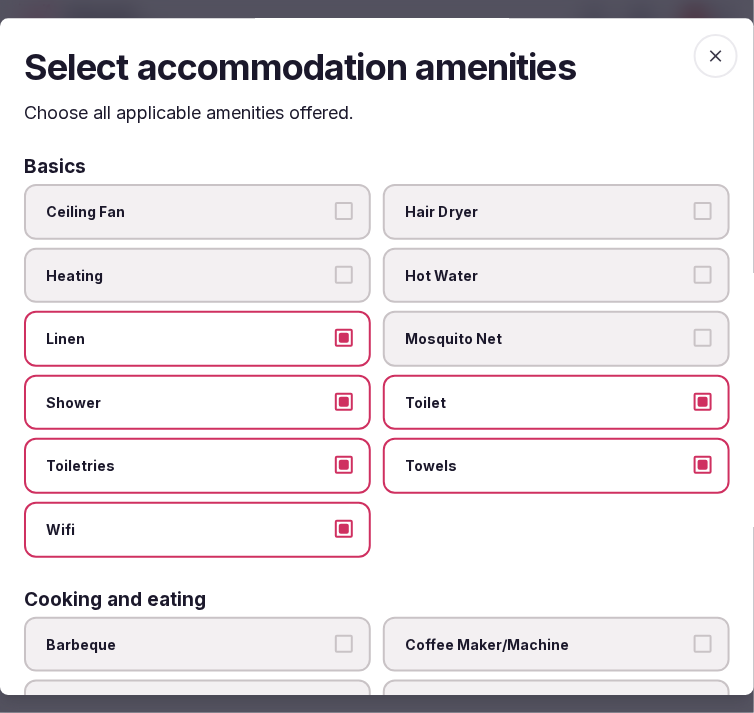 scroll, scrollTop: 222, scrollLeft: 0, axis: vertical 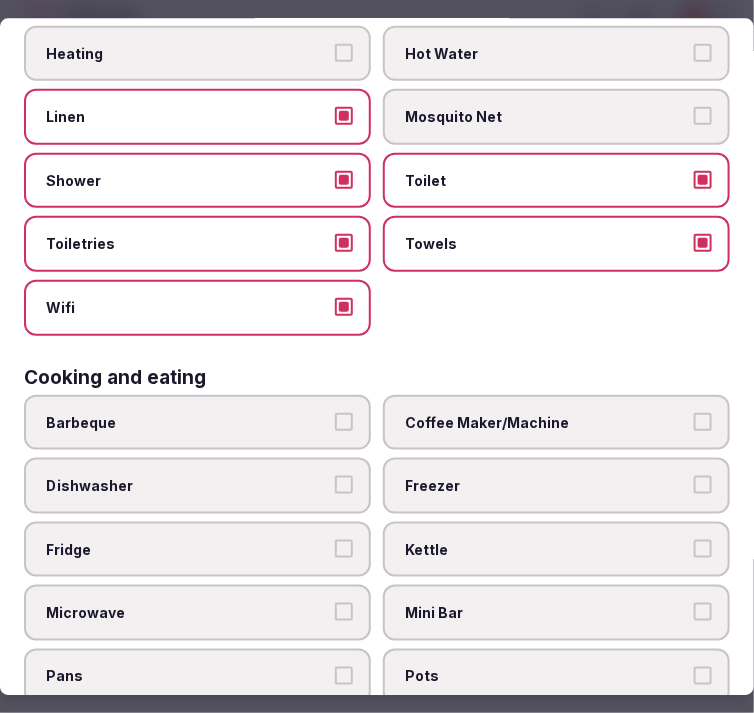 click on "Coffee Maker/Machine" at bounding box center (546, 423) 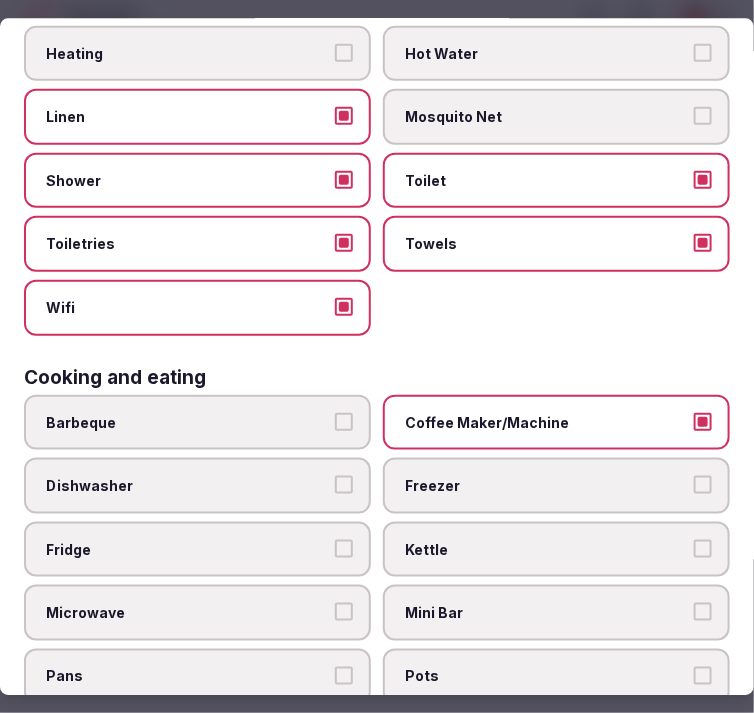 click on "Mini Bar" at bounding box center [703, 613] 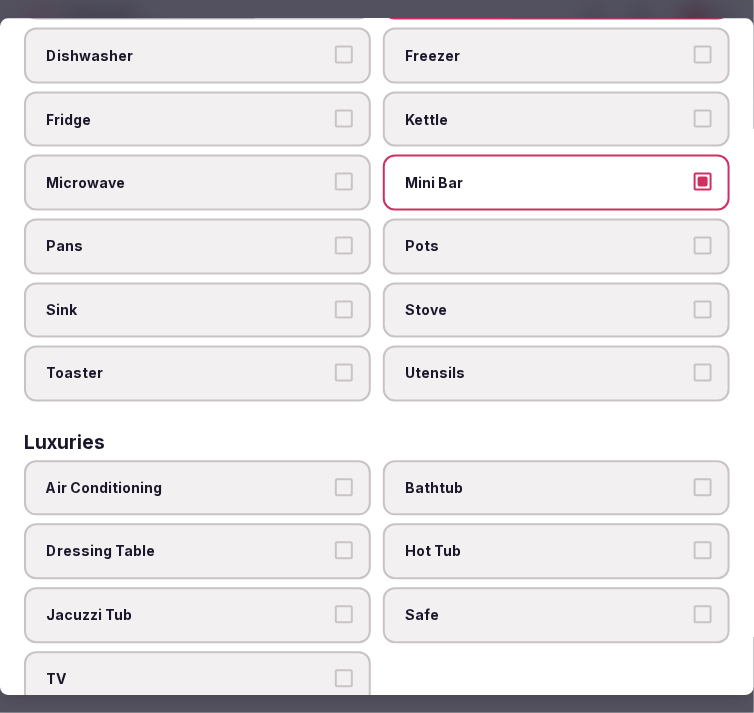 scroll, scrollTop: 666, scrollLeft: 0, axis: vertical 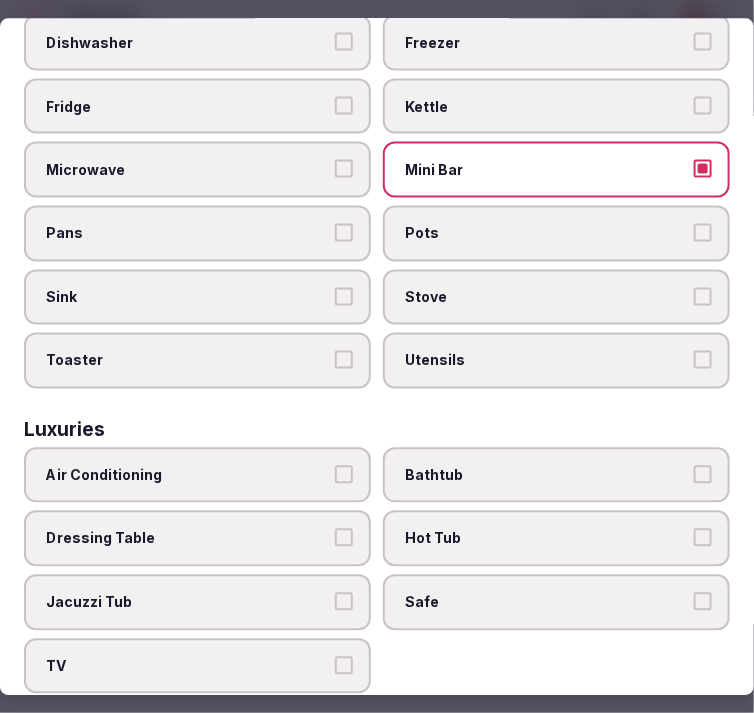 click on "Air Conditioning" at bounding box center [197, 475] 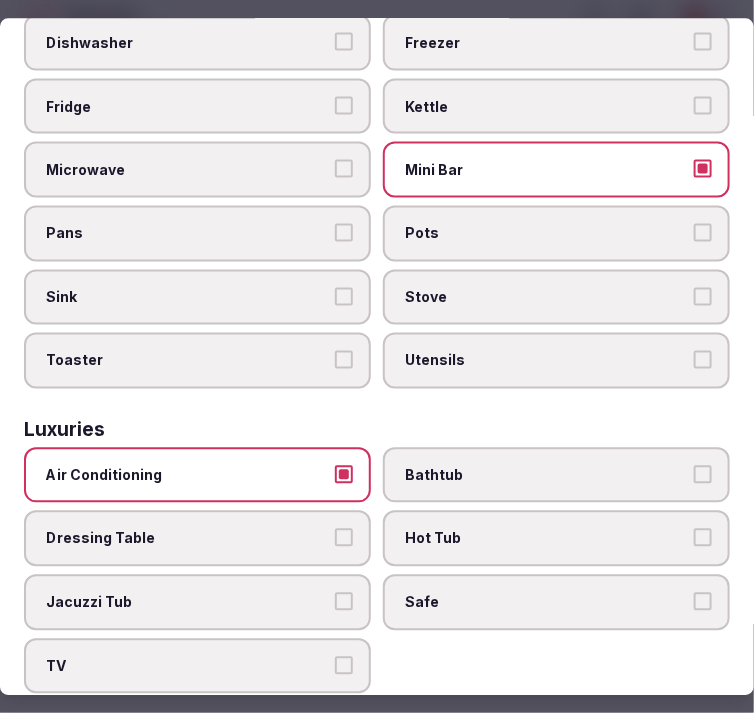 click on "Air Conditioning Bathtub Dressing Table Hot Tub Jacuzzi Tub Safe TV" at bounding box center (377, 570) 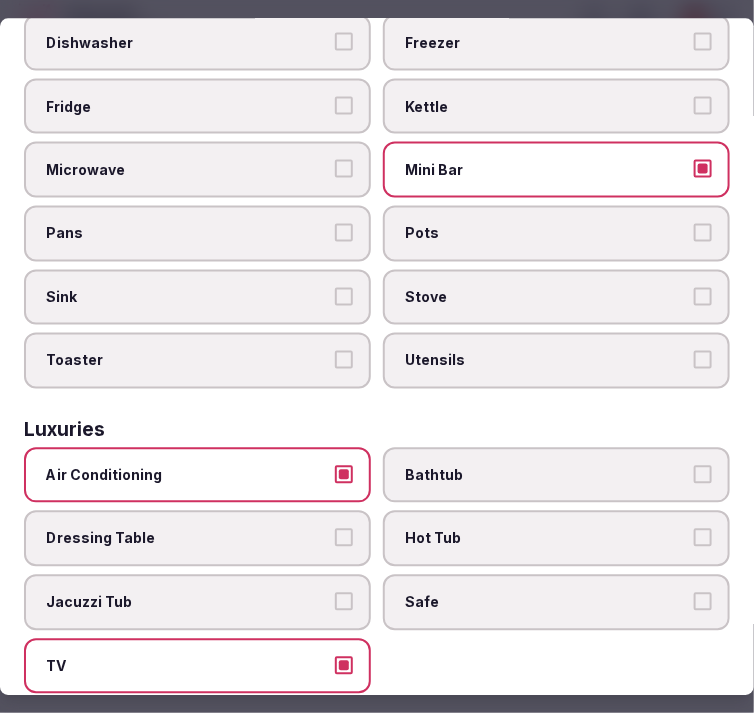 drag, startPoint x: 482, startPoint y: 564, endPoint x: 503, endPoint y: 492, distance: 75 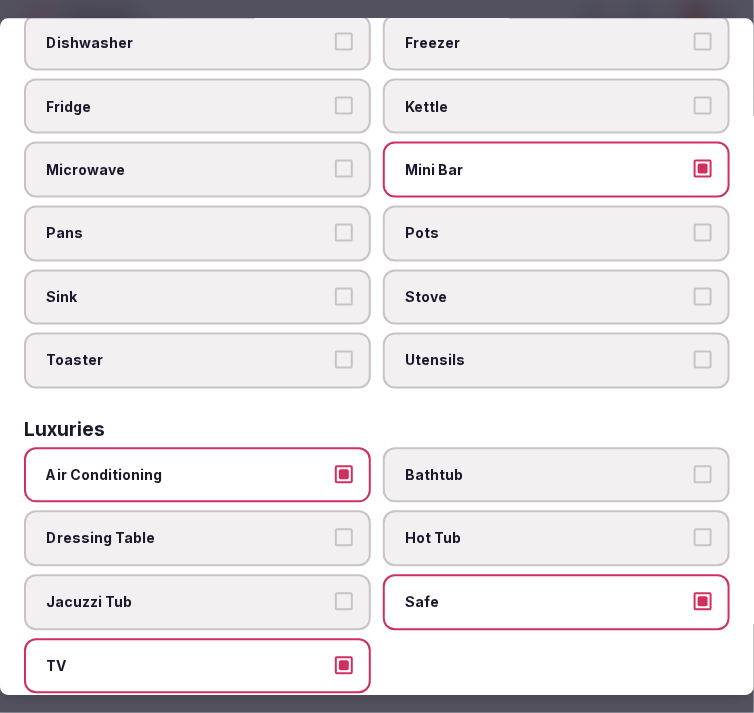 click on "Bathtub" at bounding box center (546, 475) 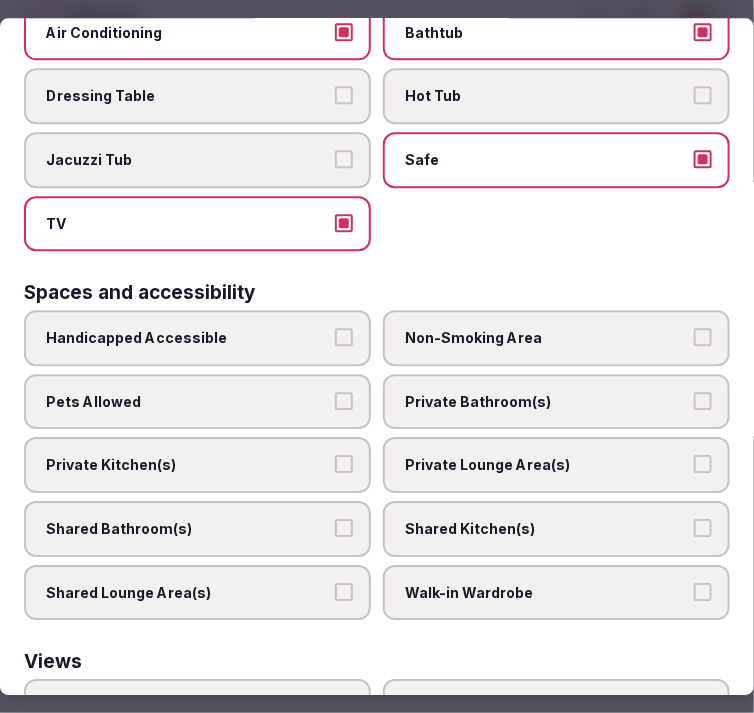 scroll, scrollTop: 1111, scrollLeft: 0, axis: vertical 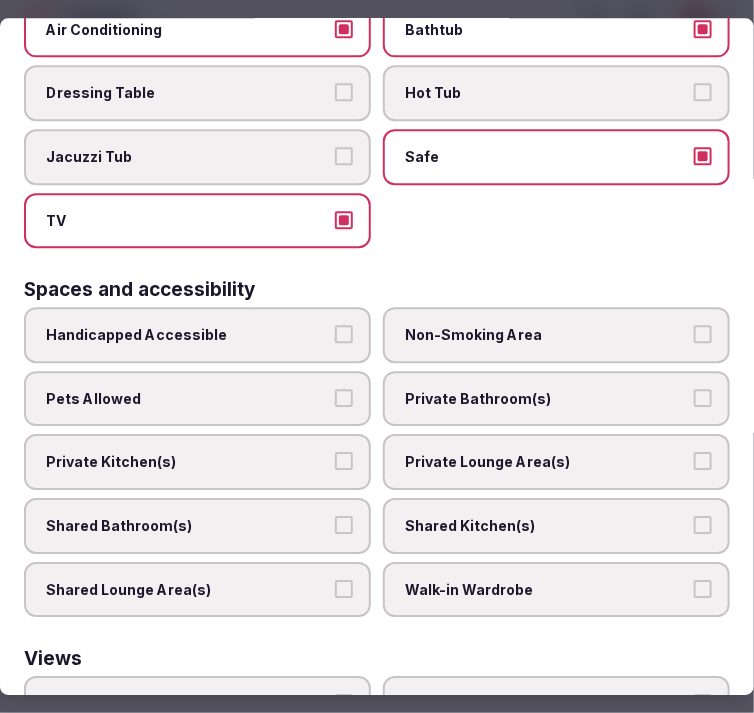 click on "Private Bathroom(s)" at bounding box center (546, 399) 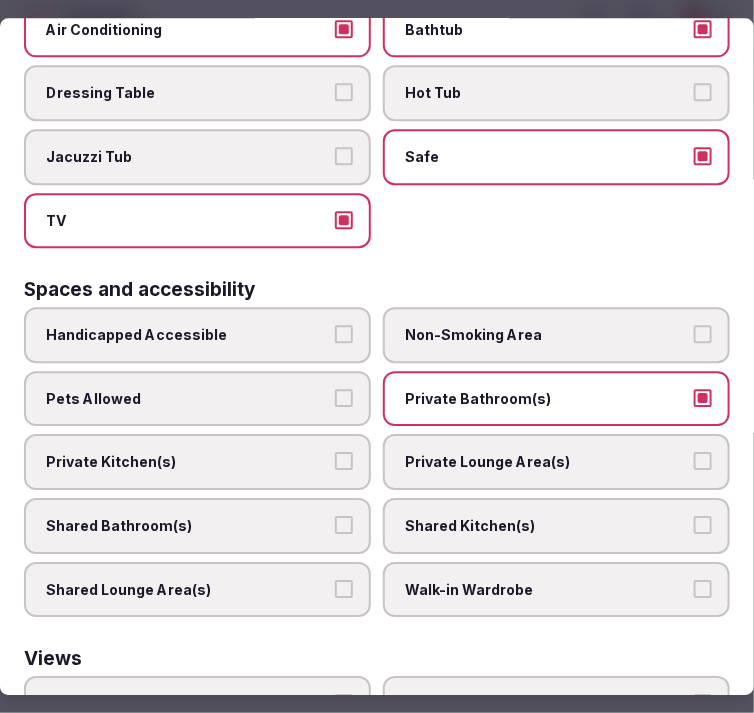 click on "Private Lounge Area(s)" at bounding box center [556, 463] 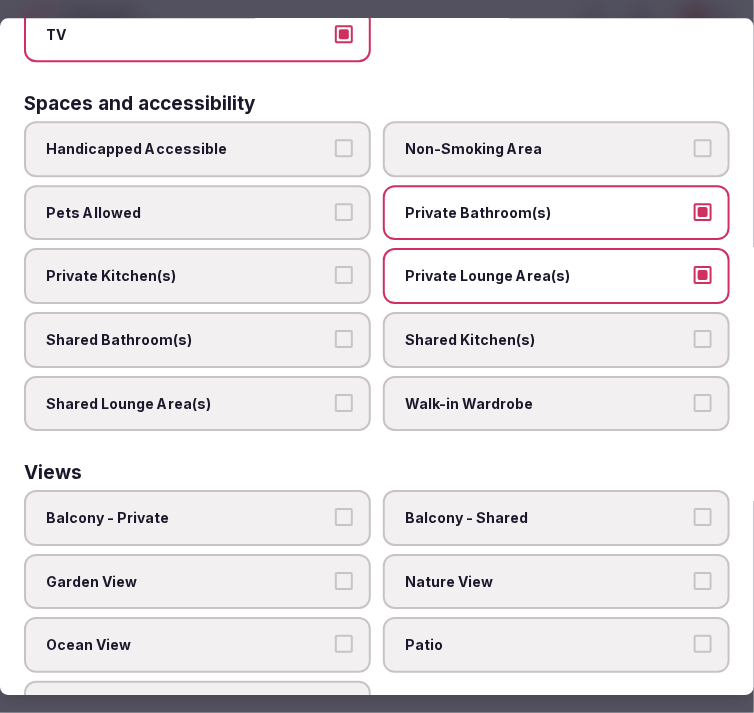 scroll, scrollTop: 1314, scrollLeft: 0, axis: vertical 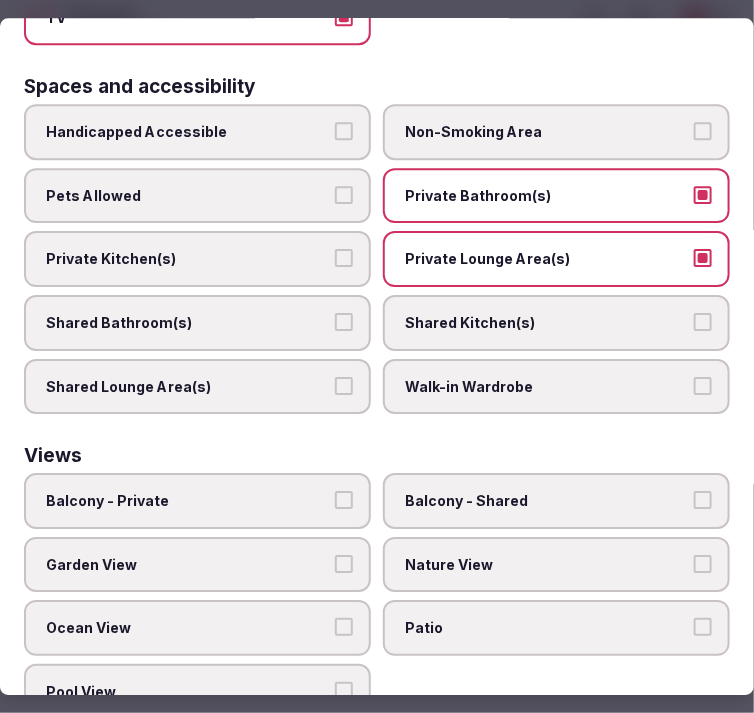click on "Balcony - Private" at bounding box center [197, 501] 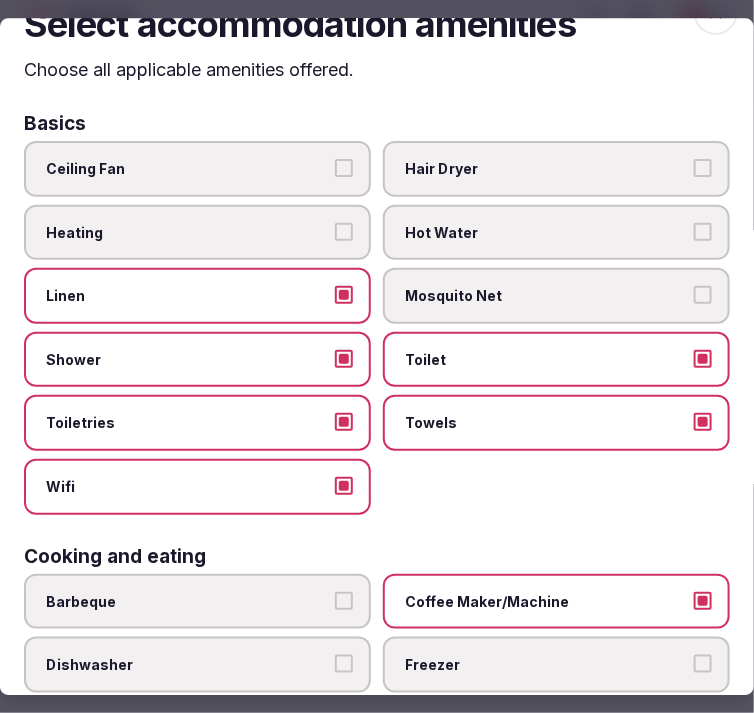 scroll, scrollTop: 0, scrollLeft: 0, axis: both 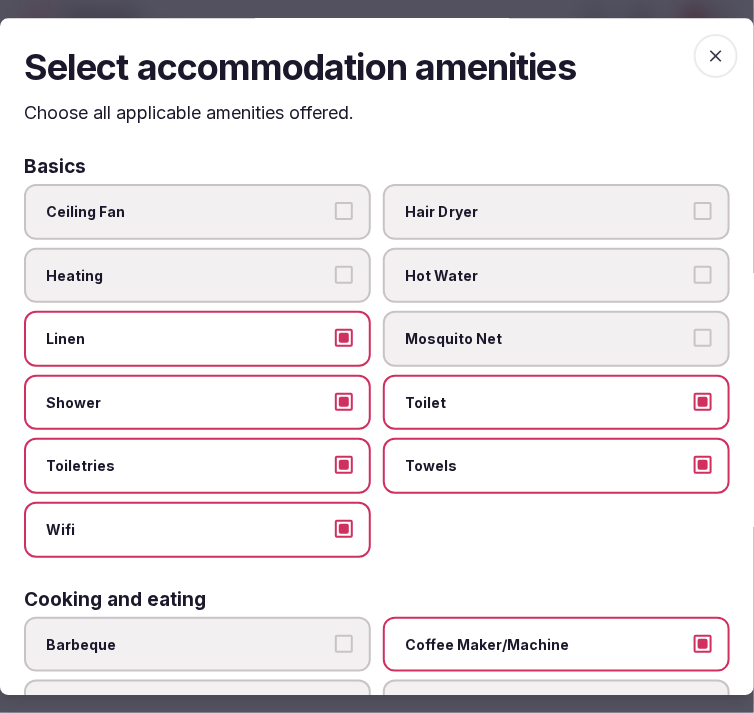 click at bounding box center (716, 56) 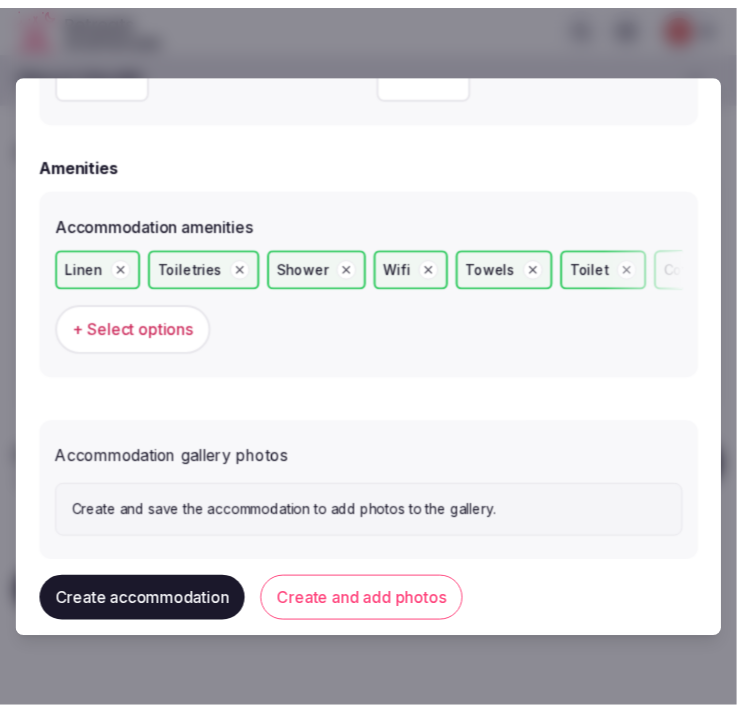 scroll, scrollTop: 1963, scrollLeft: 0, axis: vertical 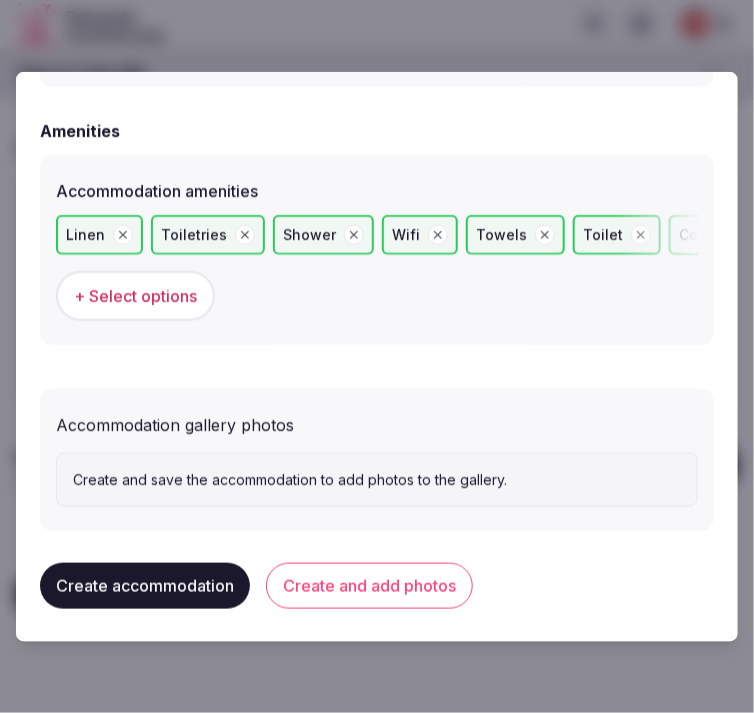 click on "Create and add photos" at bounding box center (369, 585) 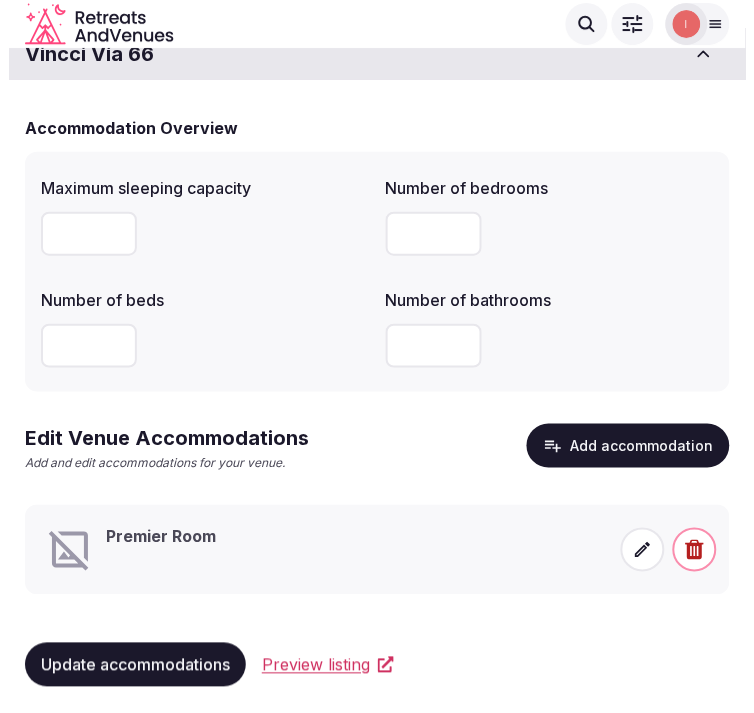 scroll, scrollTop: 25, scrollLeft: 0, axis: vertical 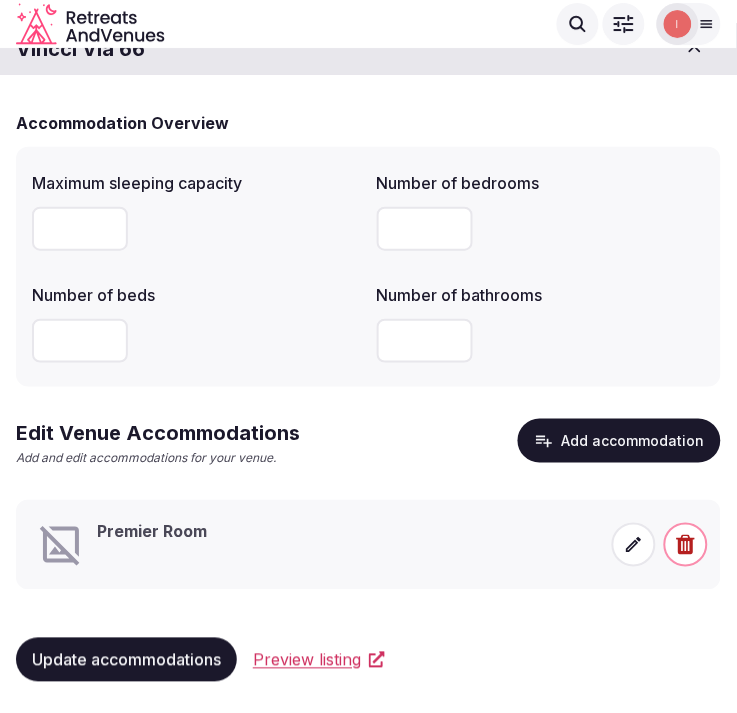 click on "Premier Room" at bounding box center (318, 545) 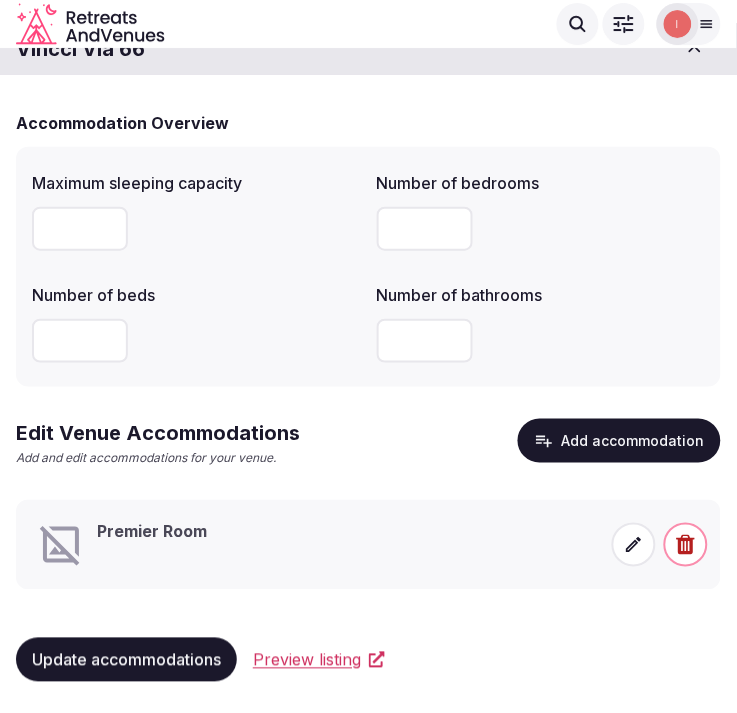 click on "Premier Room" at bounding box center (152, 532) 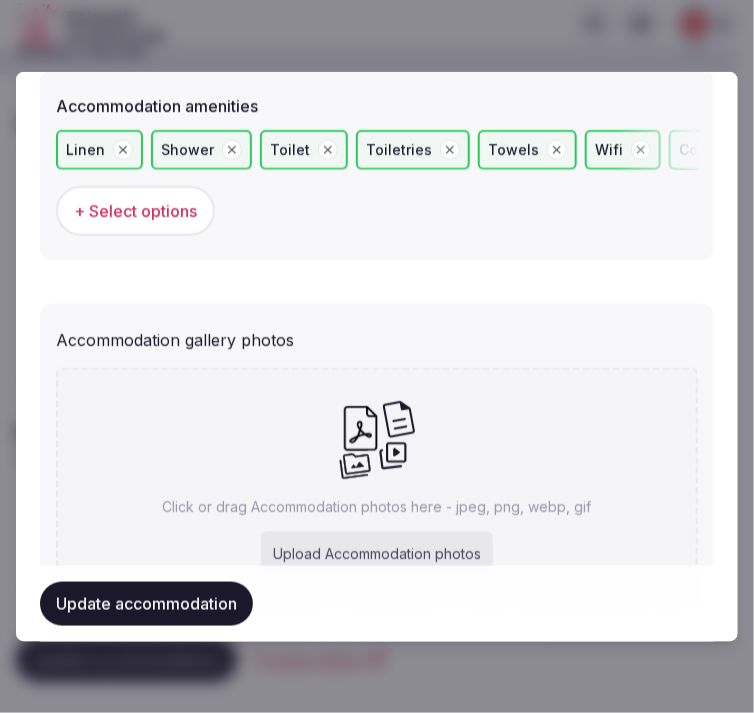 scroll, scrollTop: 2146, scrollLeft: 0, axis: vertical 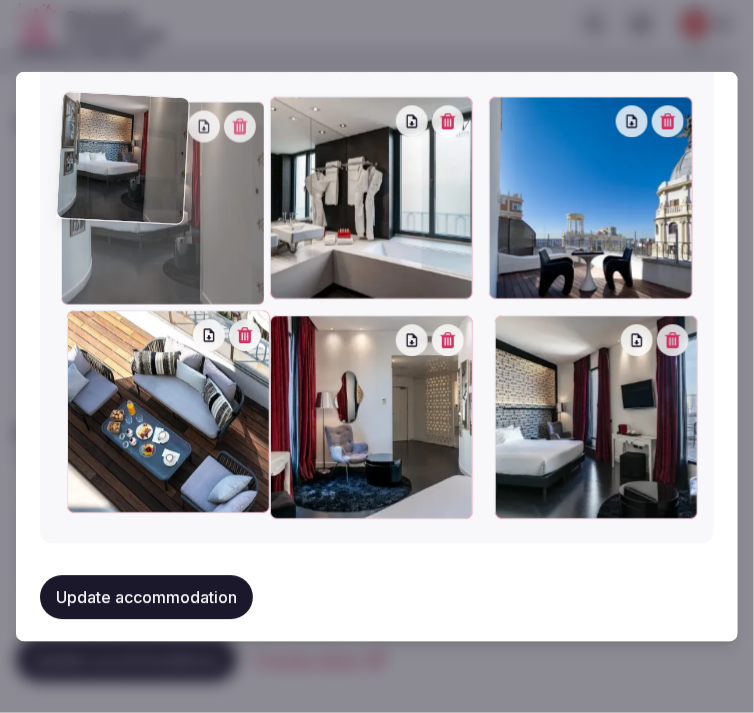 drag, startPoint x: 281, startPoint y: 327, endPoint x: 135, endPoint y: 198, distance: 194.82556 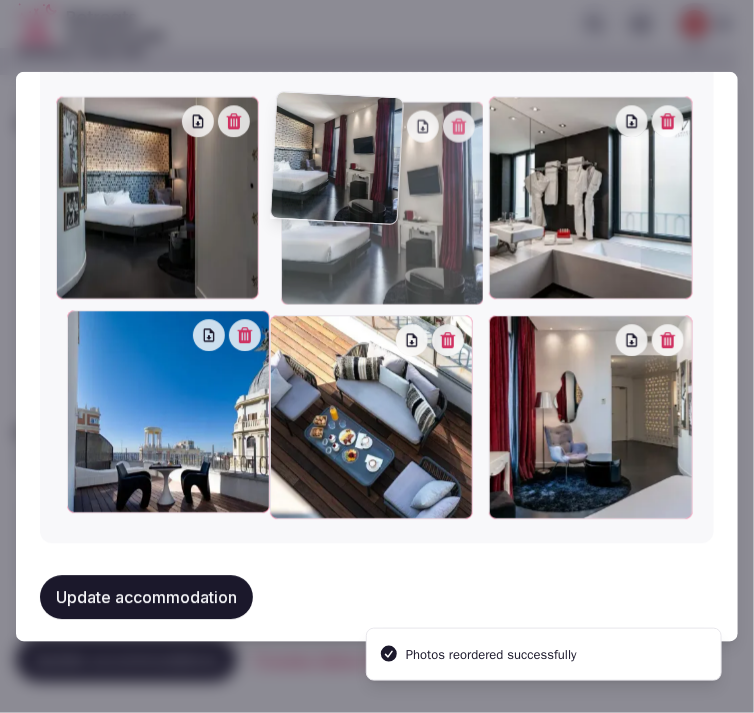 drag, startPoint x: 501, startPoint y: 334, endPoint x: 317, endPoint y: 184, distance: 237.39418 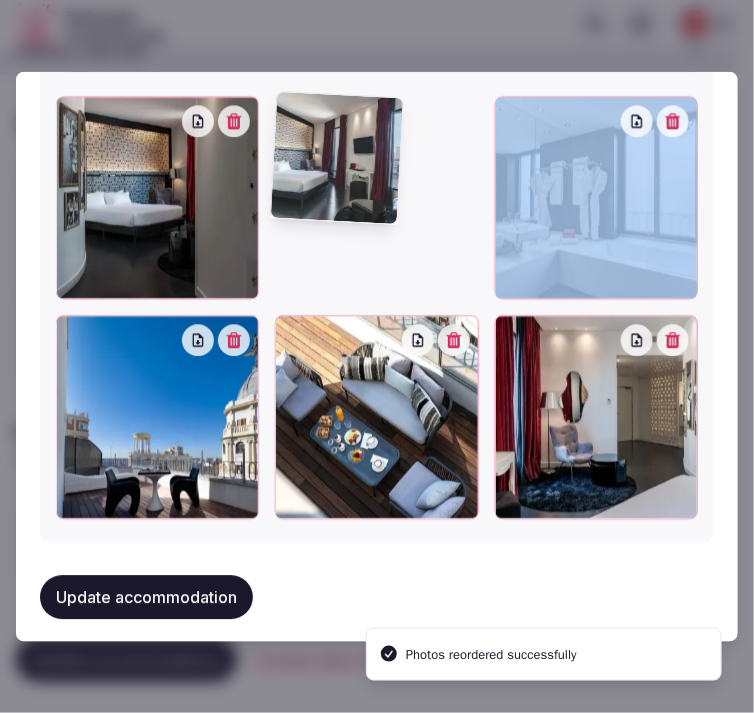 click at bounding box center [377, 308] 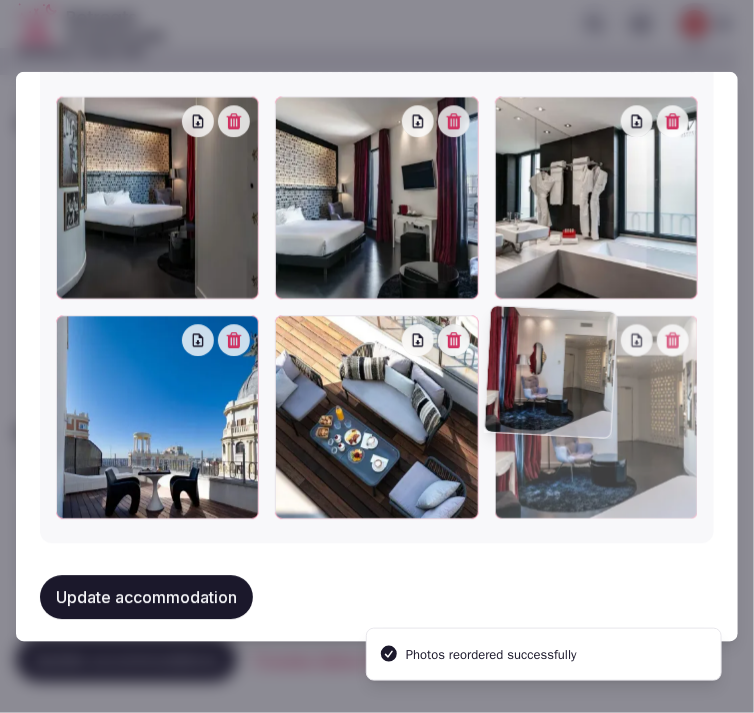 drag, startPoint x: 510, startPoint y: 333, endPoint x: 533, endPoint y: 213, distance: 122.18429 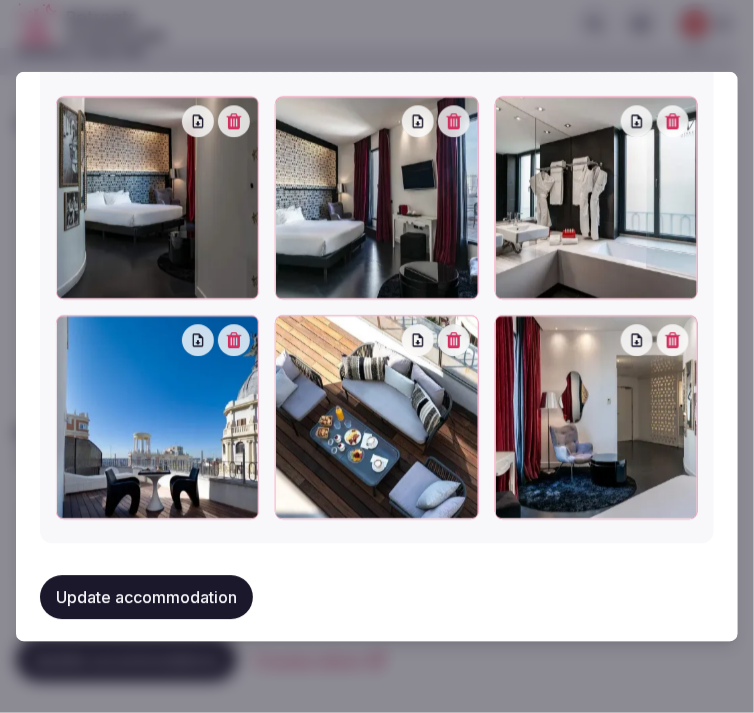 click at bounding box center [596, 198] 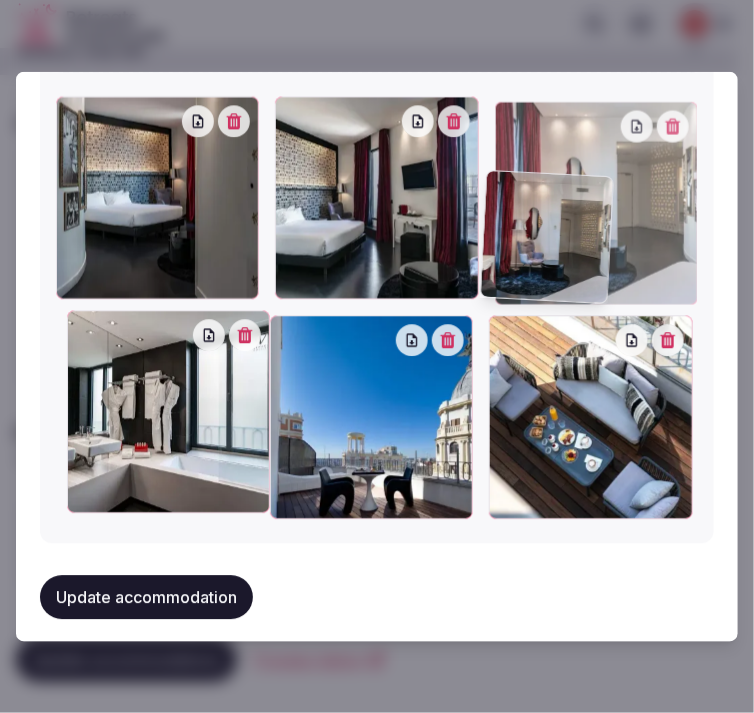 drag, startPoint x: 497, startPoint y: 332, endPoint x: 490, endPoint y: 190, distance: 142.17242 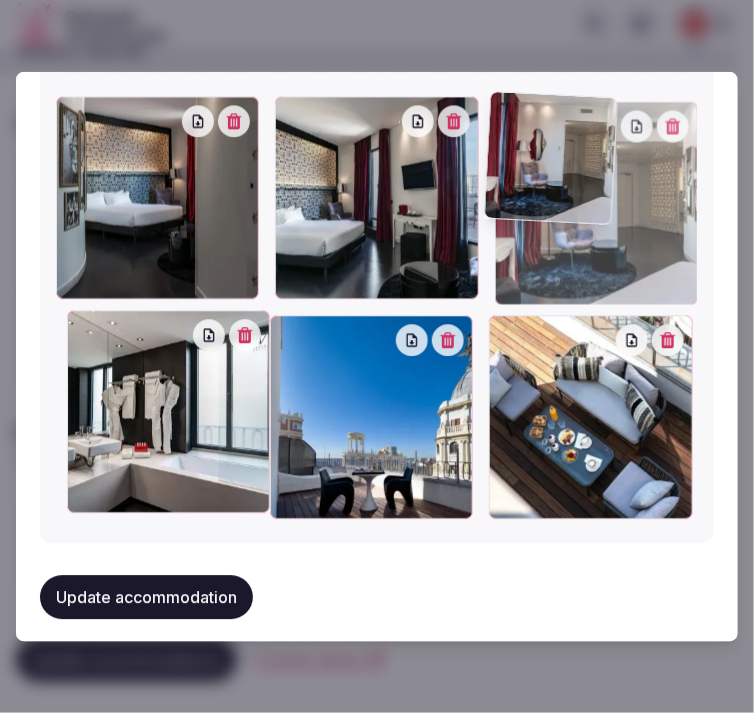 click at bounding box center [596, 203] 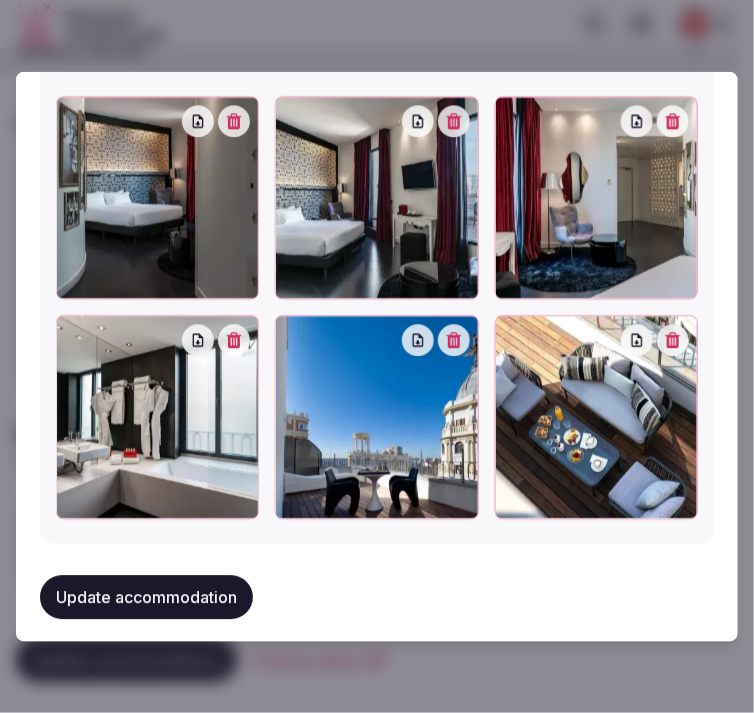 click on "Update accommodation" at bounding box center (146, 597) 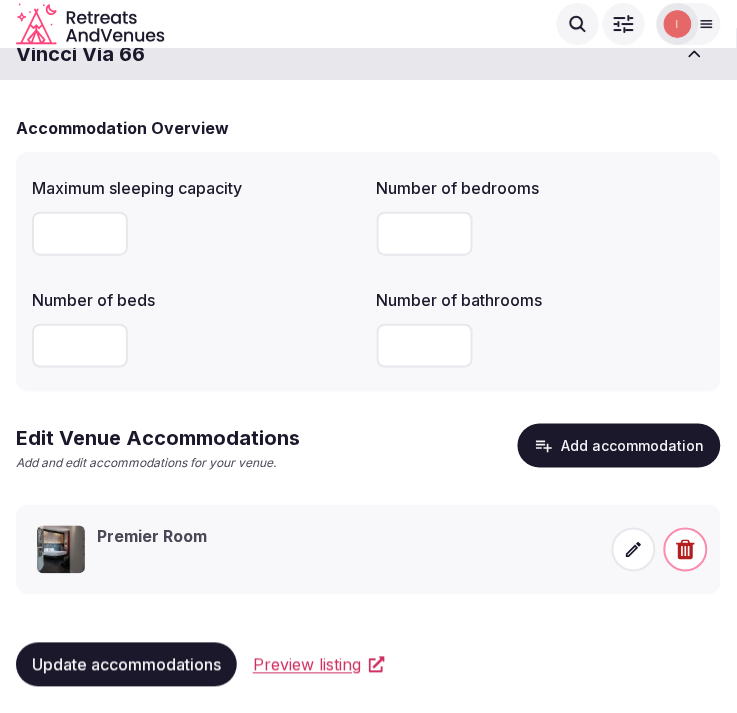 scroll, scrollTop: 25, scrollLeft: 0, axis: vertical 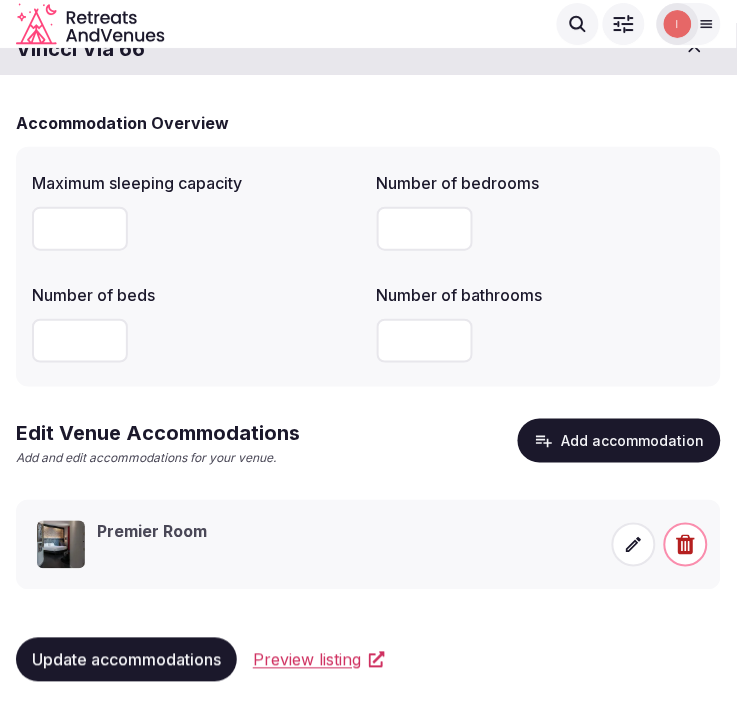 click on "Update accommodations" at bounding box center [126, 660] 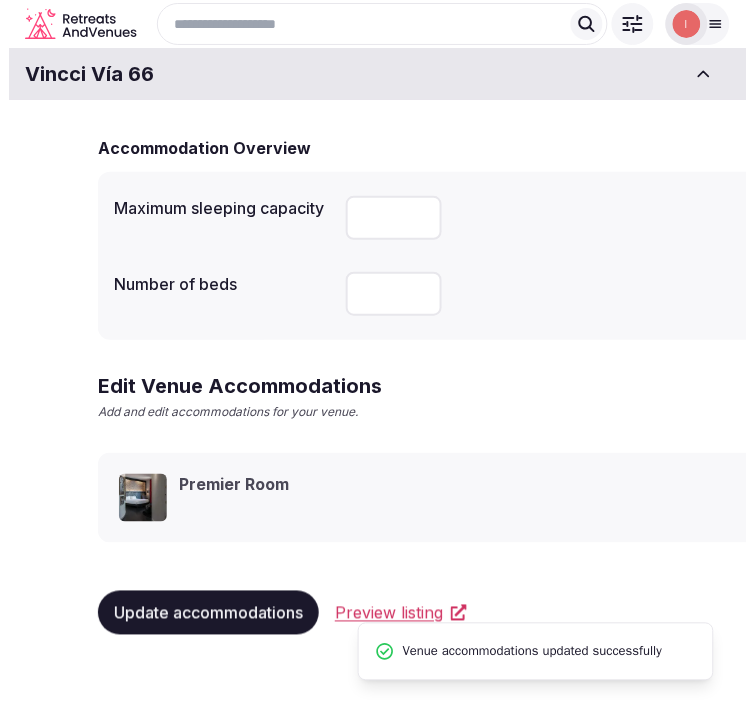 scroll, scrollTop: 0, scrollLeft: 0, axis: both 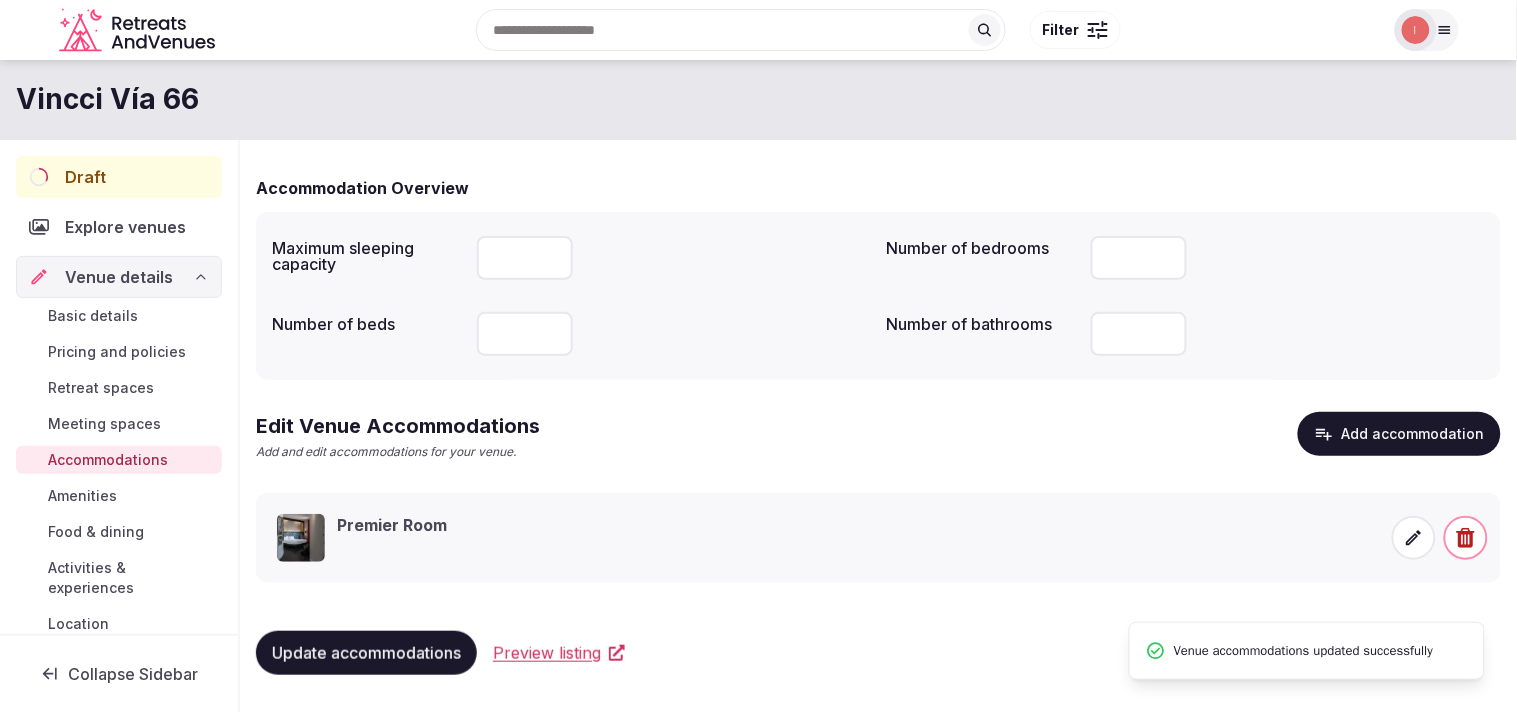 click on "Amenities" at bounding box center (82, 496) 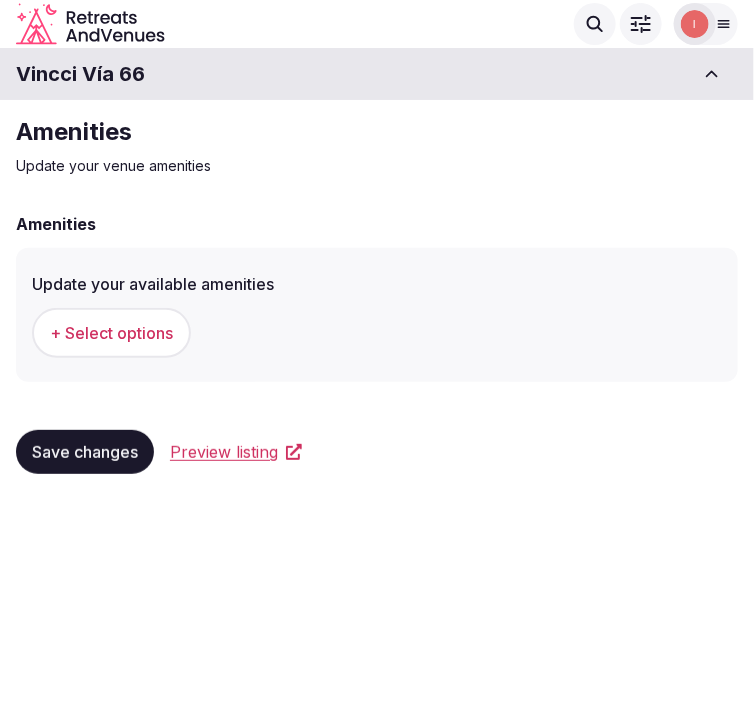 click on "+ Select options" at bounding box center (111, 333) 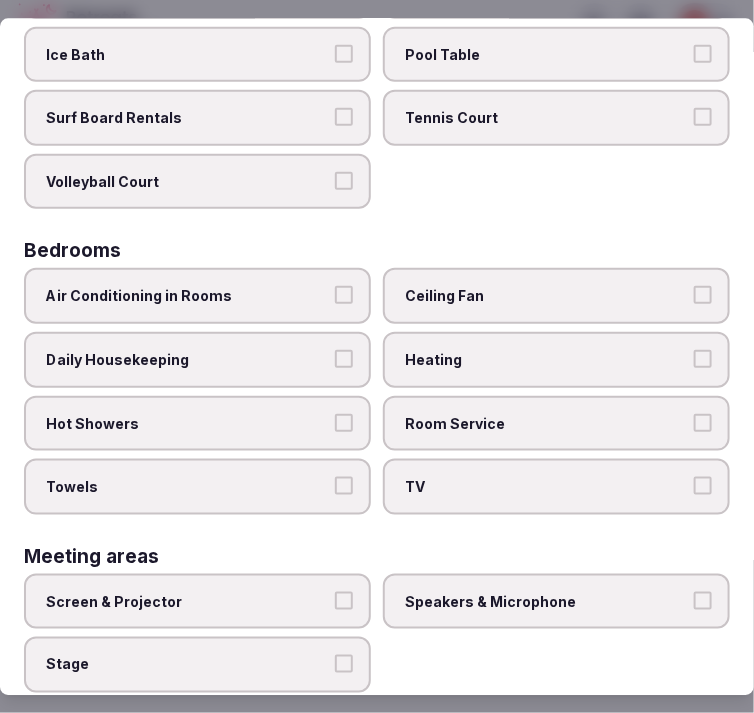 scroll, scrollTop: 222, scrollLeft: 0, axis: vertical 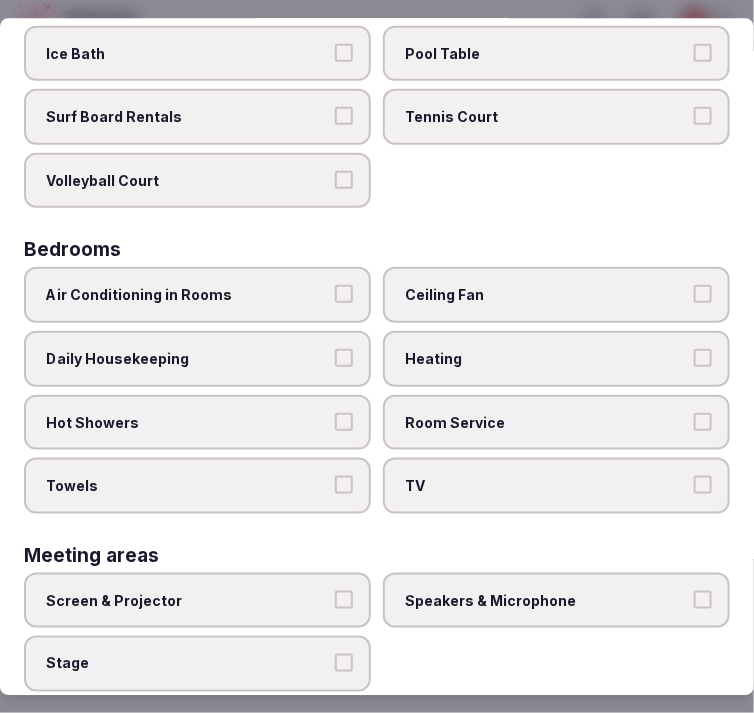 click on "Air Conditioning in Rooms" at bounding box center [344, 295] 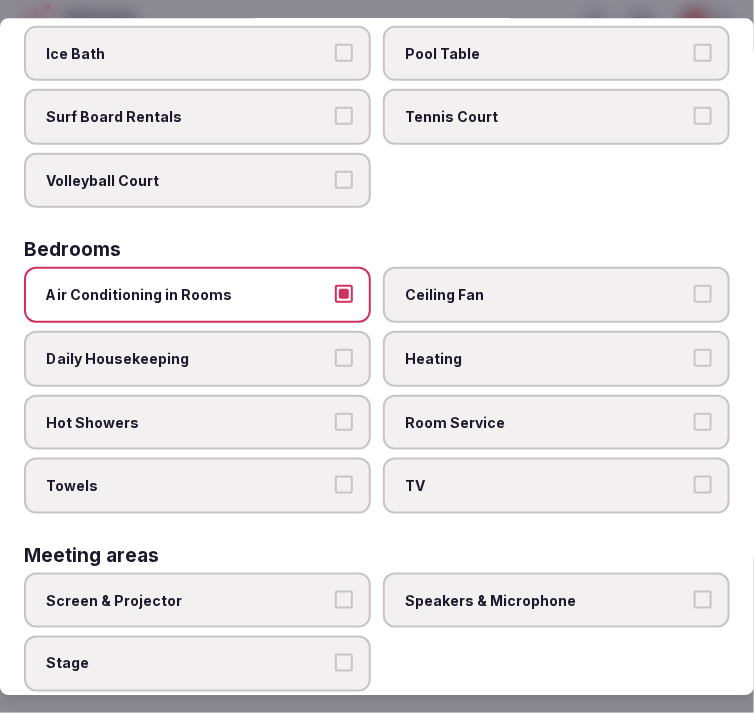 click on "Daily Housekeeping" at bounding box center [197, 359] 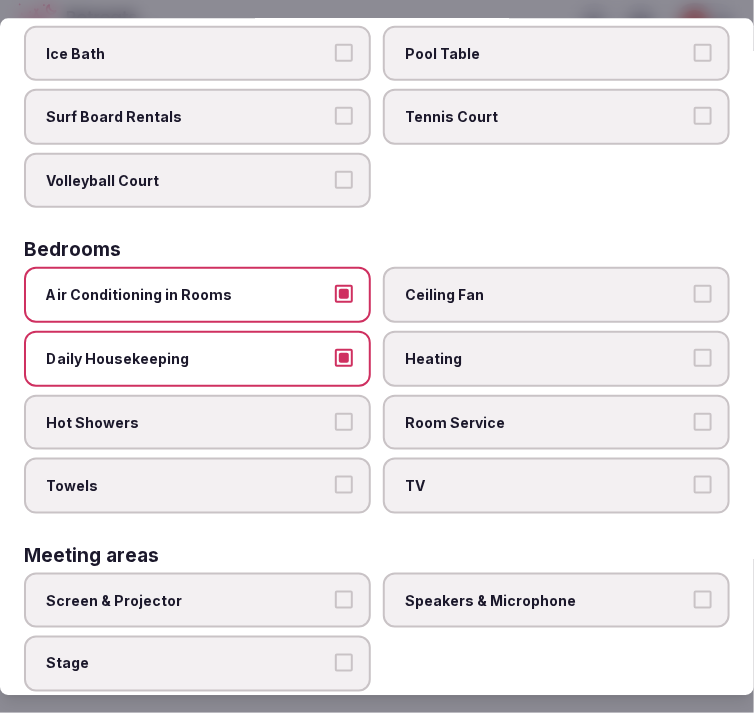 click on "Hot Showers" at bounding box center (344, 422) 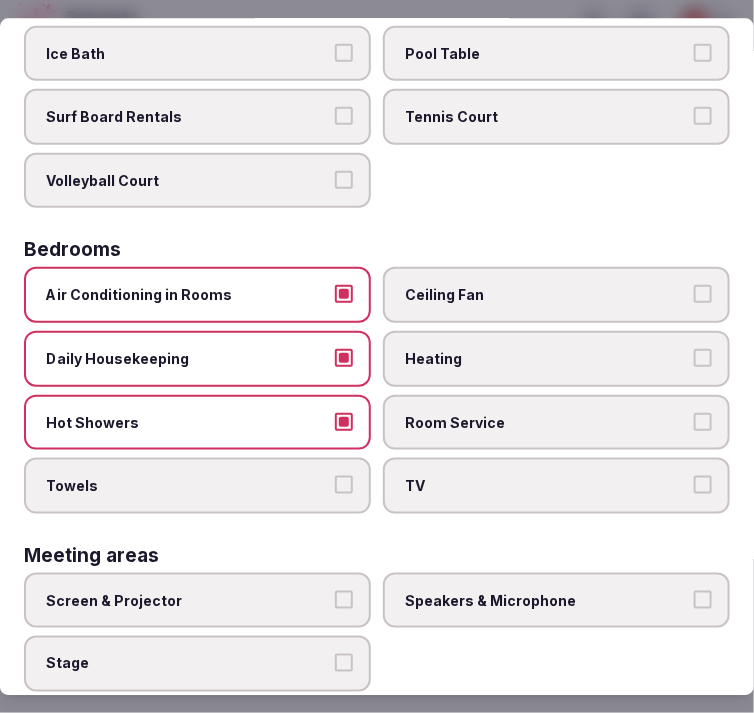click on "Towels" at bounding box center [197, 487] 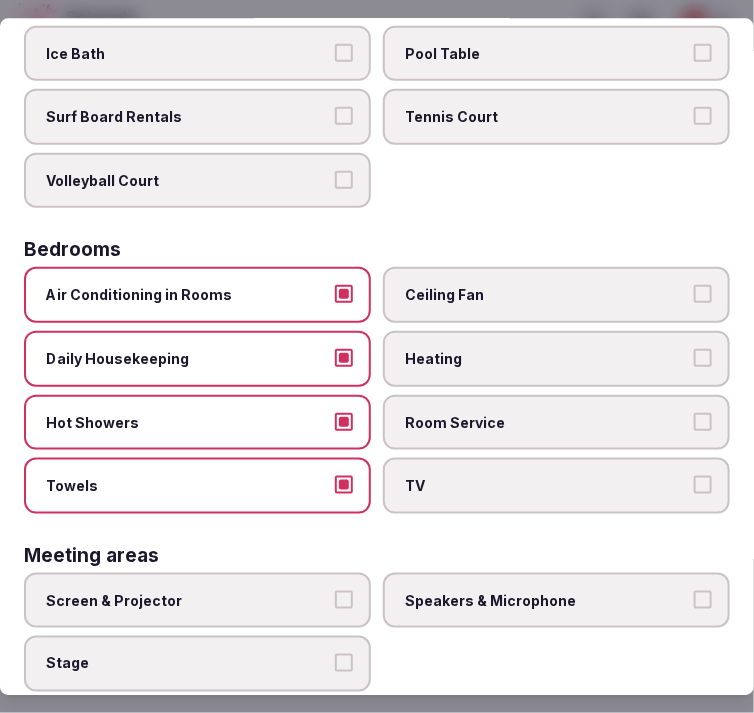 click on "TV" at bounding box center (703, 486) 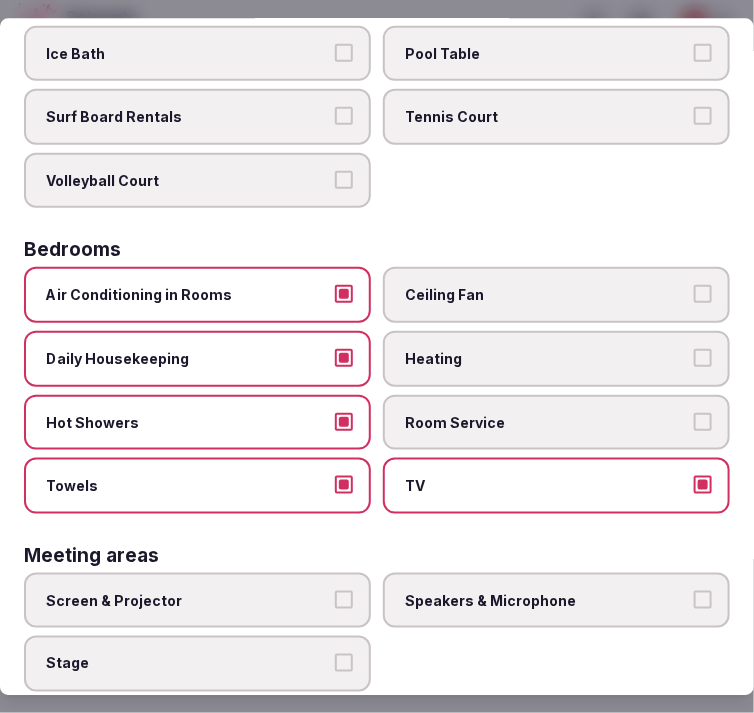 click on "Room Service" at bounding box center (703, 422) 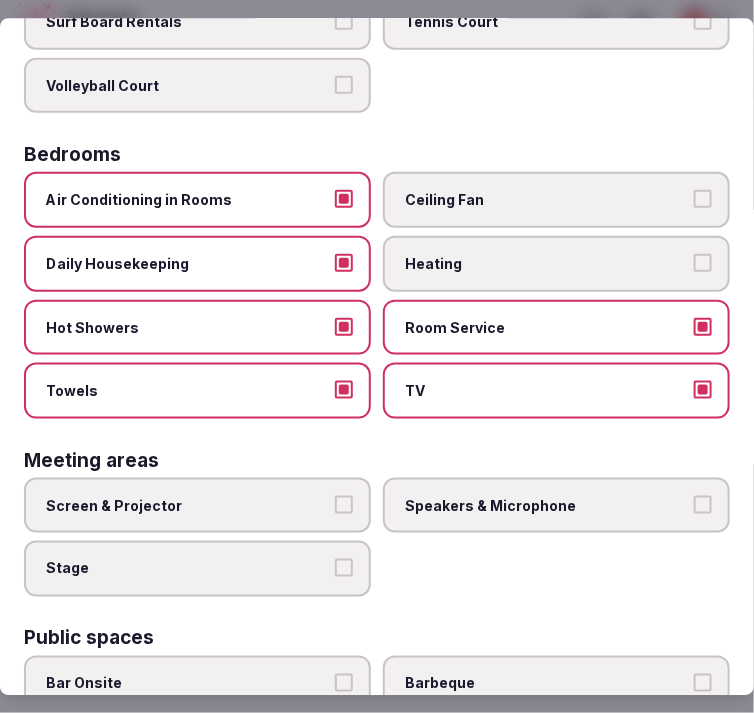 scroll, scrollTop: 444, scrollLeft: 0, axis: vertical 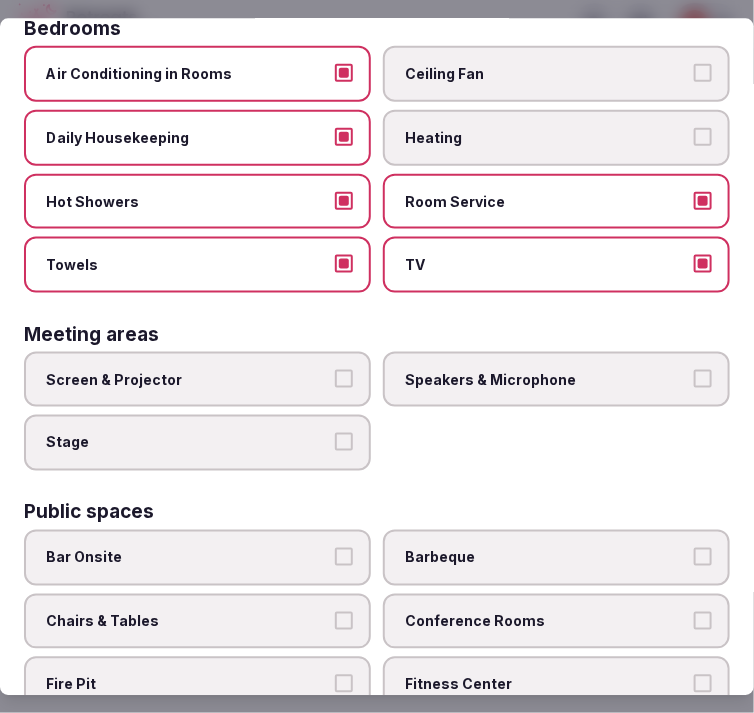 drag, startPoint x: 256, startPoint y: 378, endPoint x: 305, endPoint y: 378, distance: 49 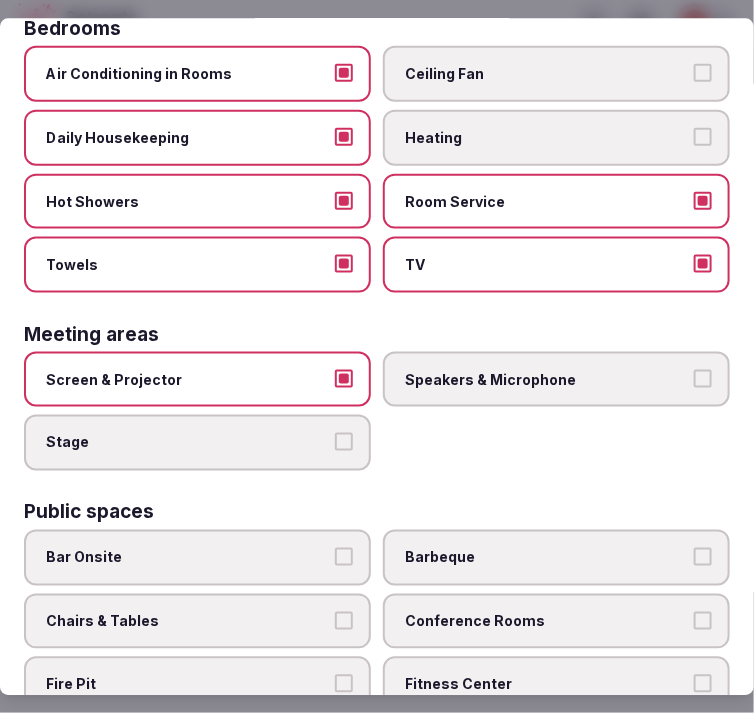 click on "Screen & Projector" at bounding box center [197, 379] 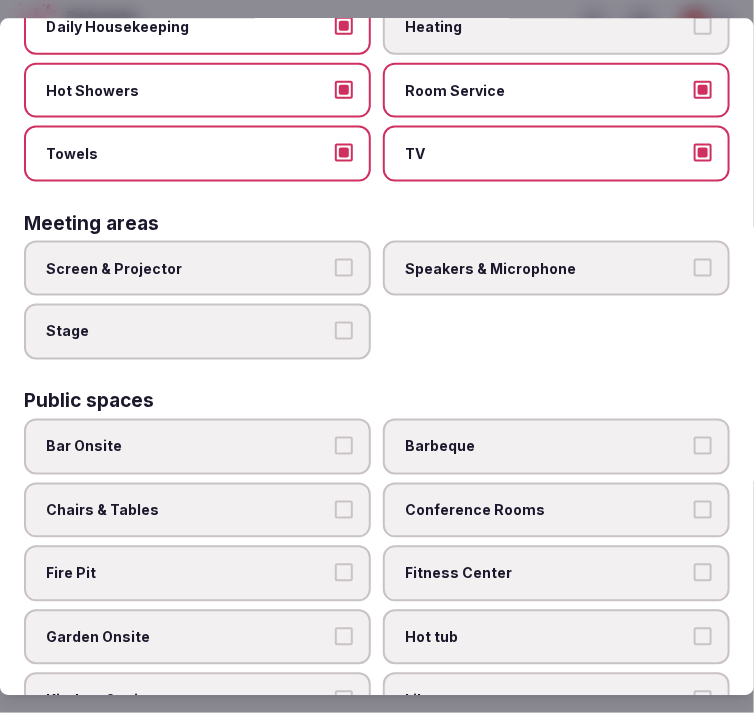 scroll, scrollTop: 666, scrollLeft: 0, axis: vertical 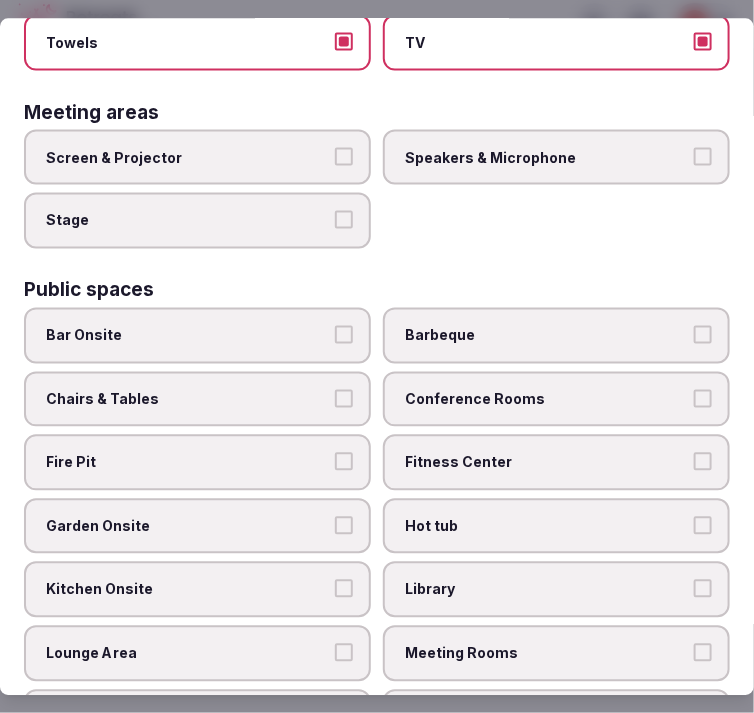 click on "Chairs & Tables" at bounding box center (187, 399) 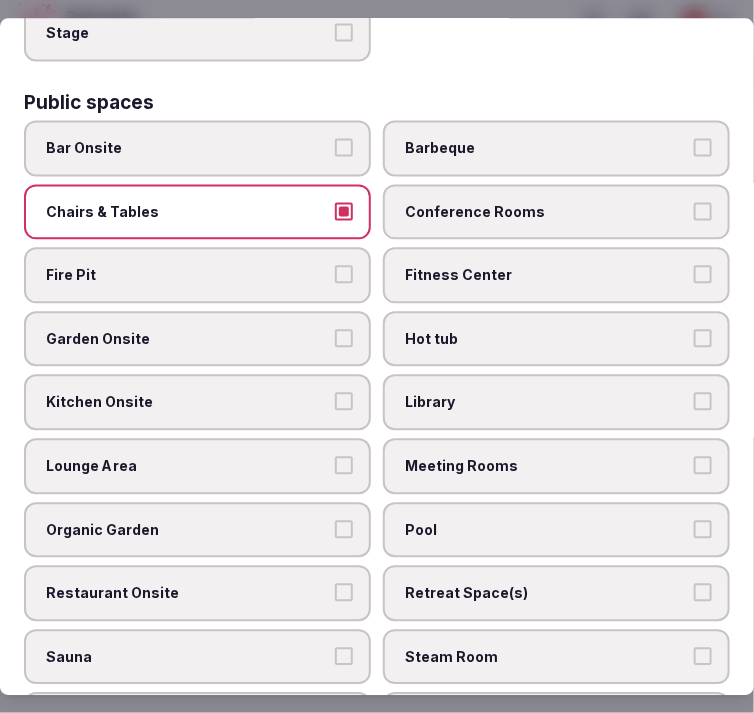 scroll, scrollTop: 888, scrollLeft: 0, axis: vertical 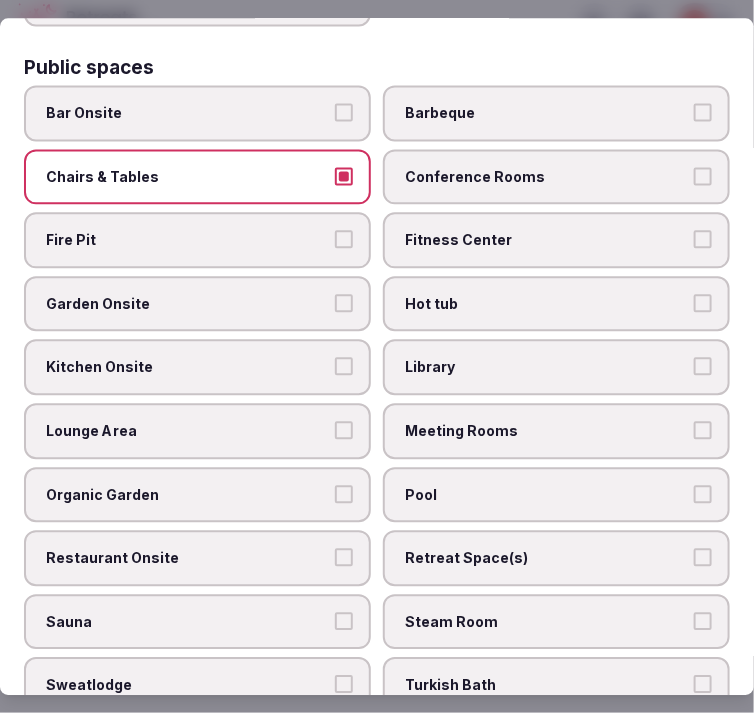 click on "Lounge Area" at bounding box center [344, 430] 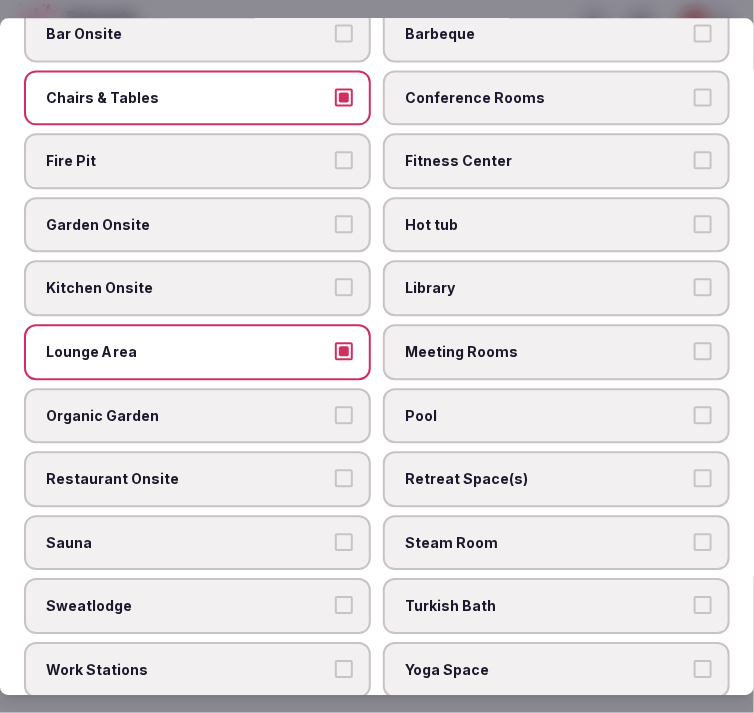 scroll, scrollTop: 1000, scrollLeft: 0, axis: vertical 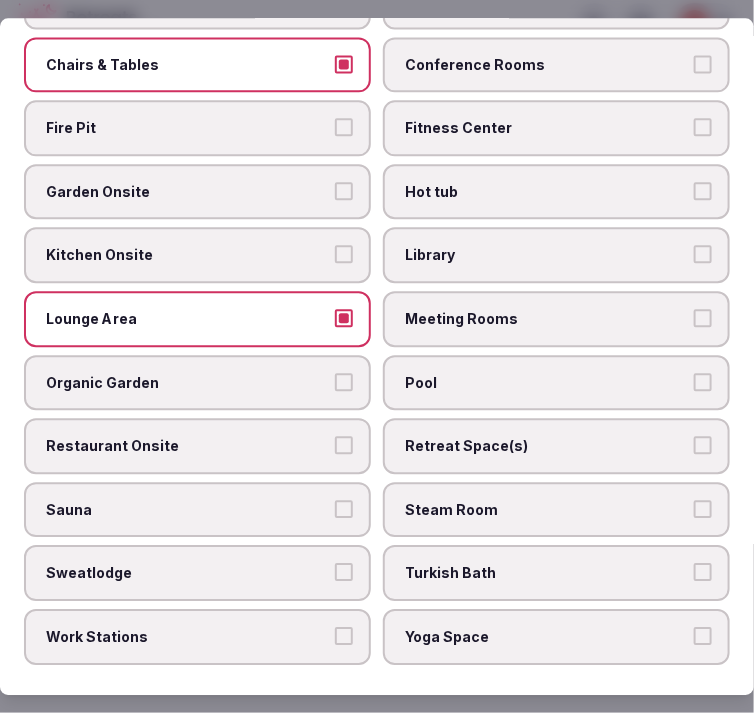 click on "Meeting Rooms" at bounding box center (546, 319) 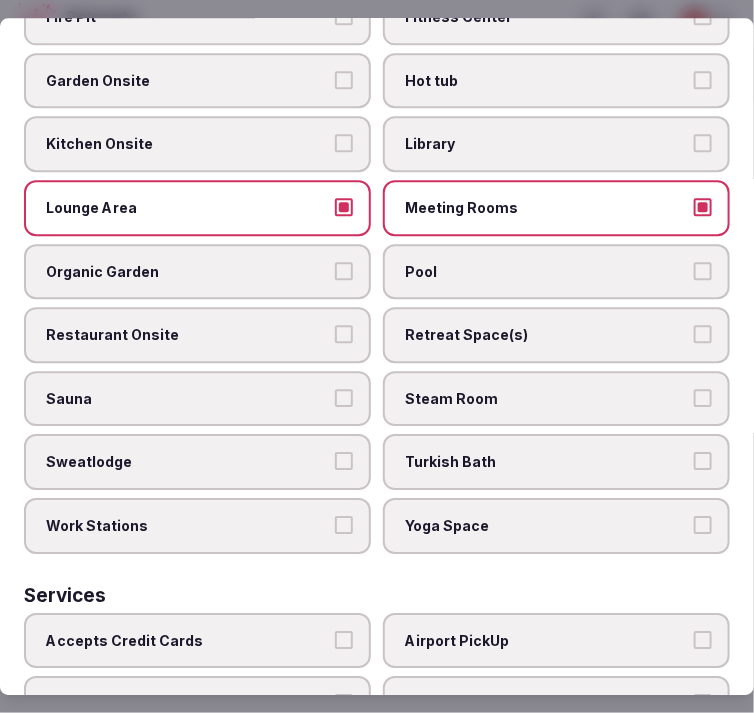 click on "Restaurant Onsite" at bounding box center (187, 336) 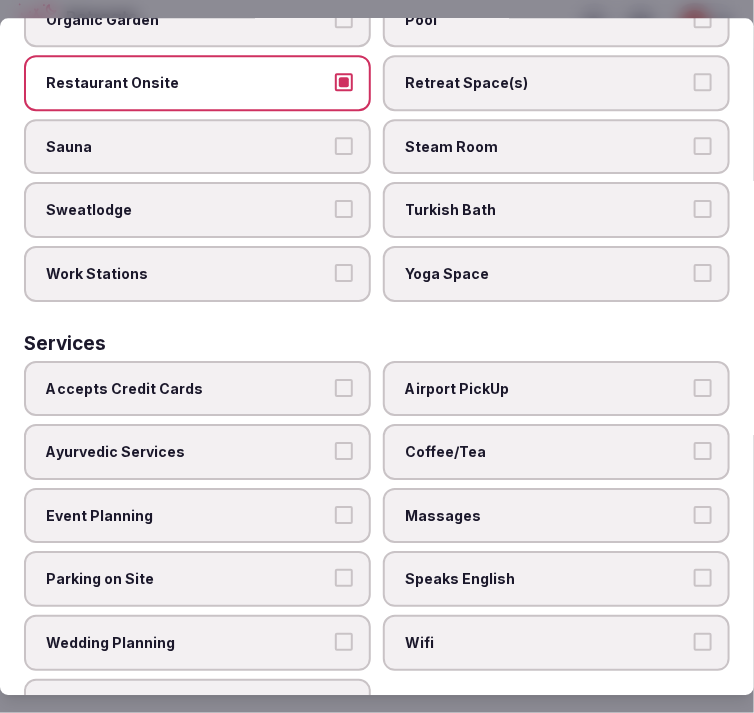 scroll, scrollTop: 1376, scrollLeft: 0, axis: vertical 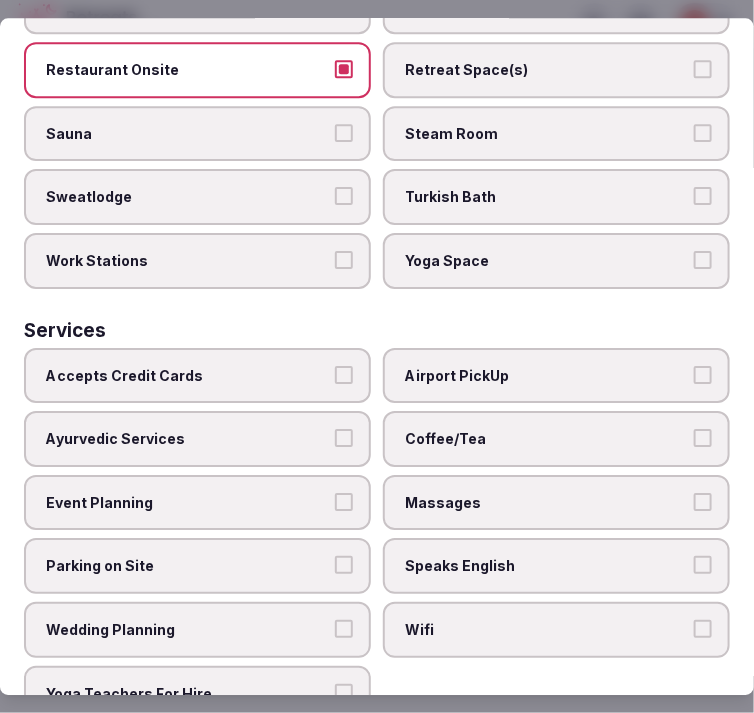 drag, startPoint x: 416, startPoint y: 398, endPoint x: 424, endPoint y: 424, distance: 27.202942 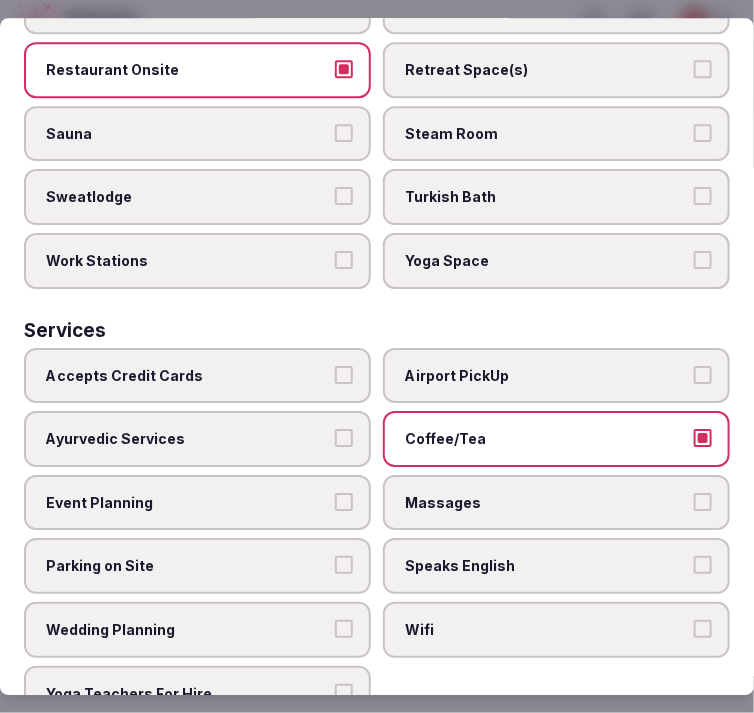 click on "Speaks English" at bounding box center (546, 567) 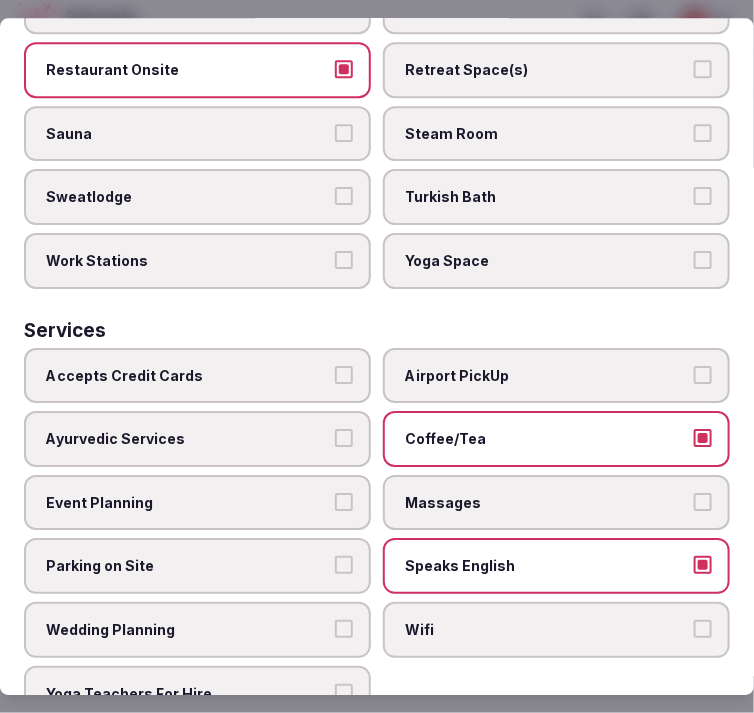 drag, startPoint x: 442, startPoint y: 575, endPoint x: 413, endPoint y: 547, distance: 40.311287 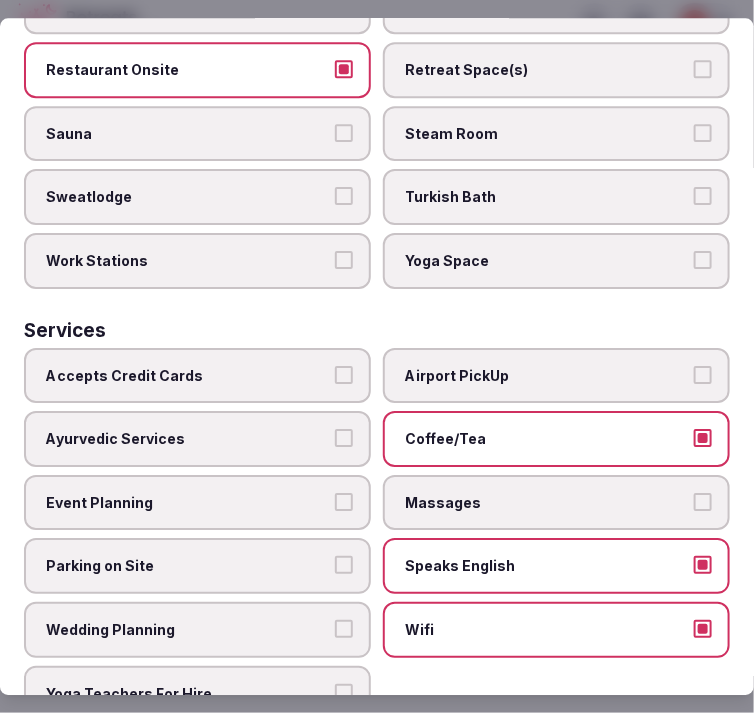 click on "Accepts Credit Cards" at bounding box center [197, 376] 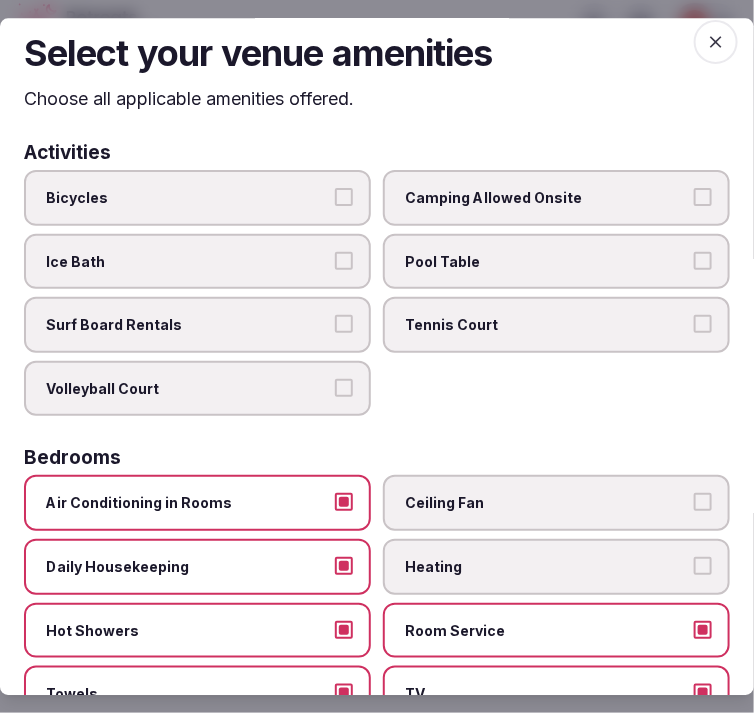 scroll, scrollTop: 0, scrollLeft: 0, axis: both 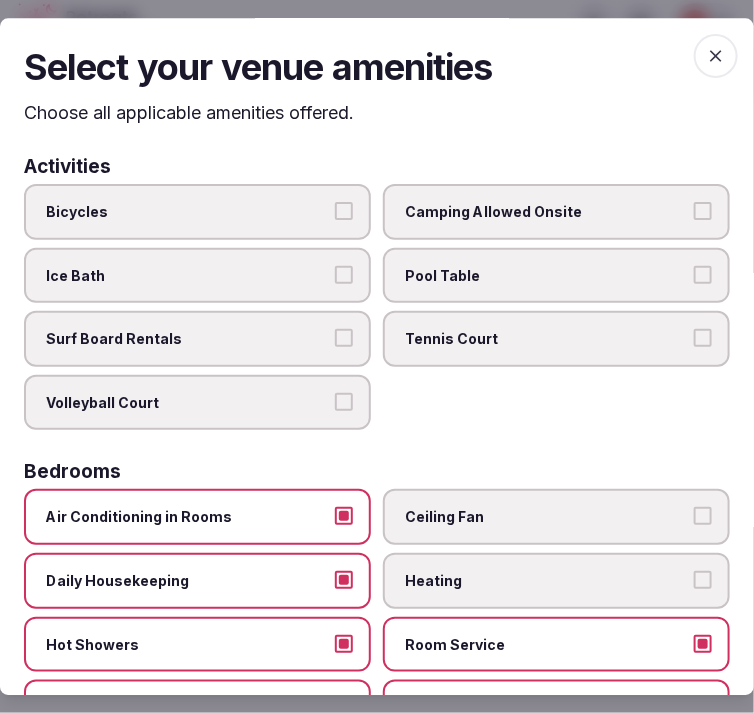 click at bounding box center [716, 56] 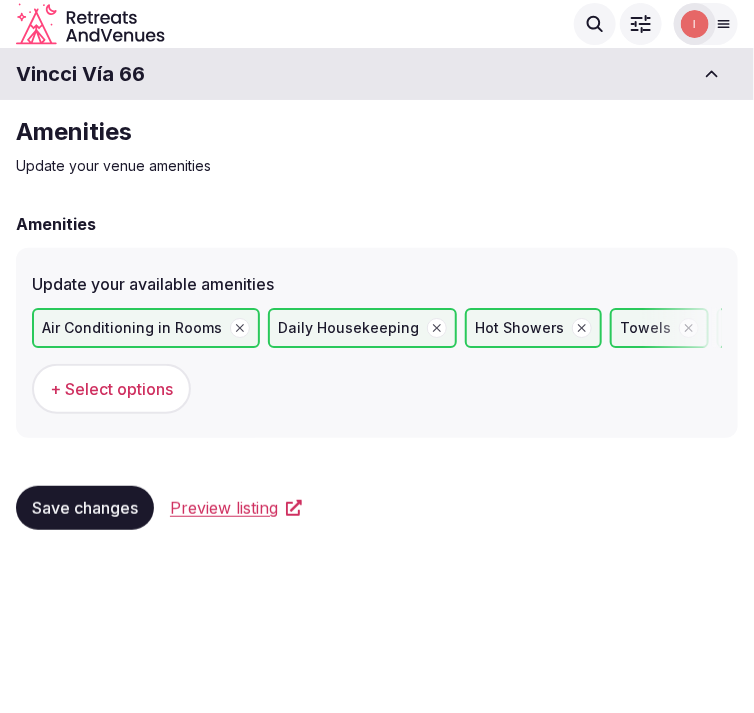 click on "Save changes" at bounding box center (85, 508) 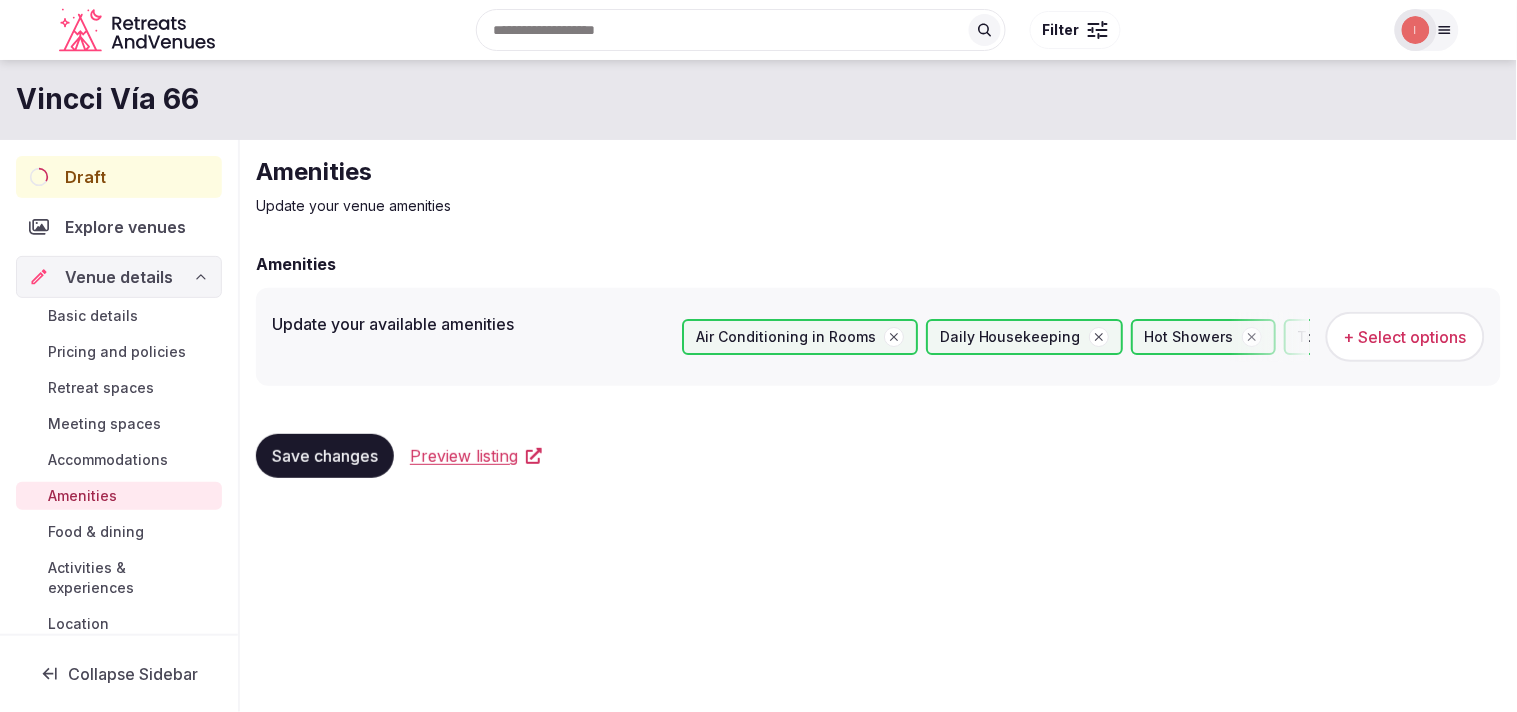 click on "Food & dining" at bounding box center (96, 532) 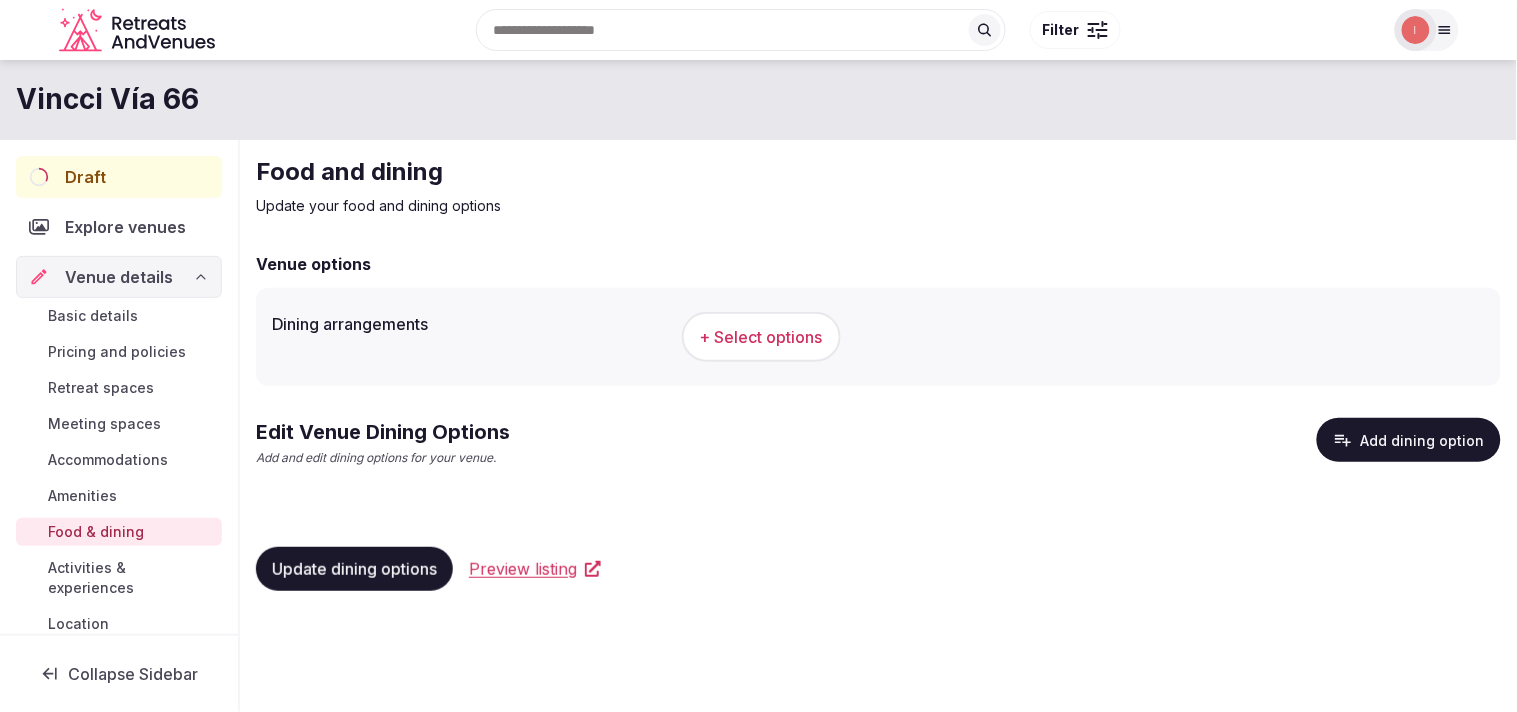 click on "+ Select options" at bounding box center [761, 337] 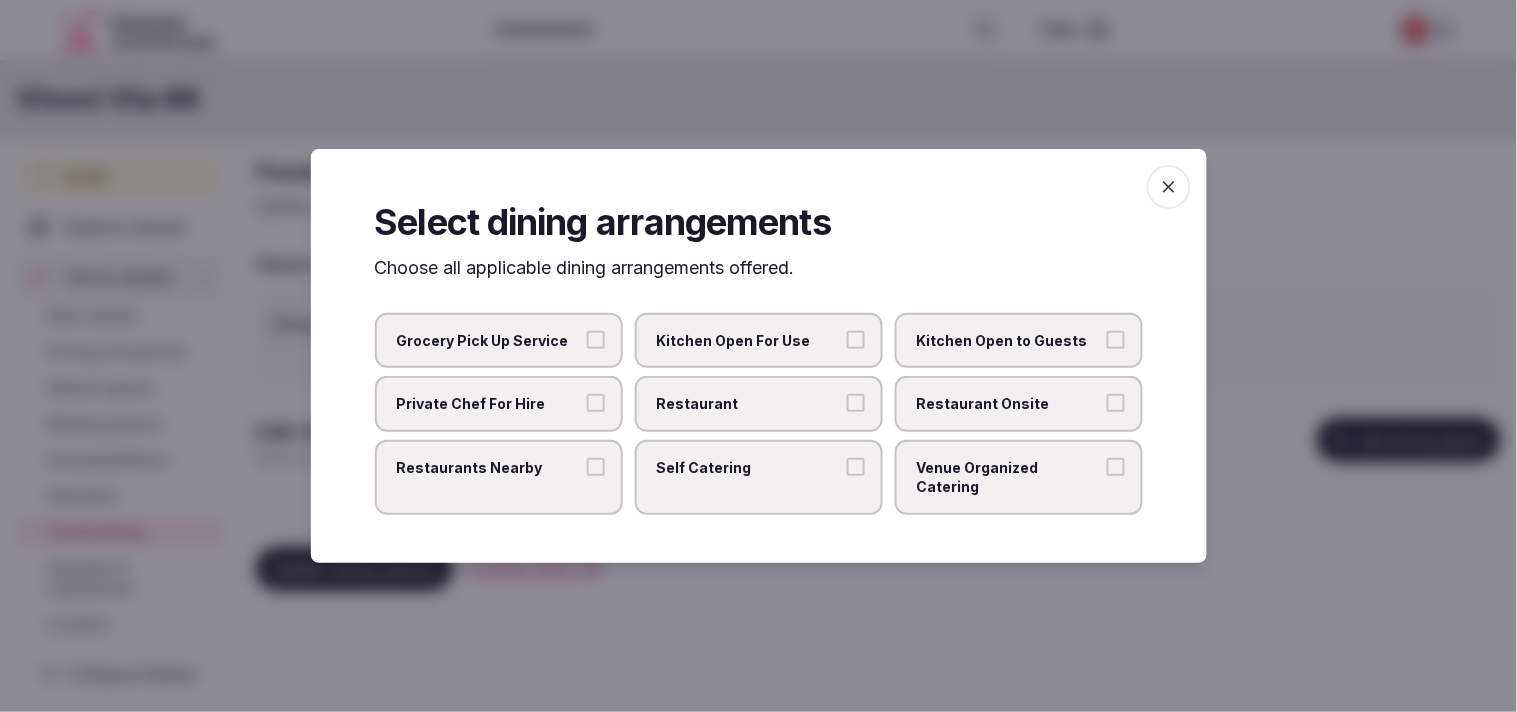 click on "Restaurant Onsite" at bounding box center [1019, 404] 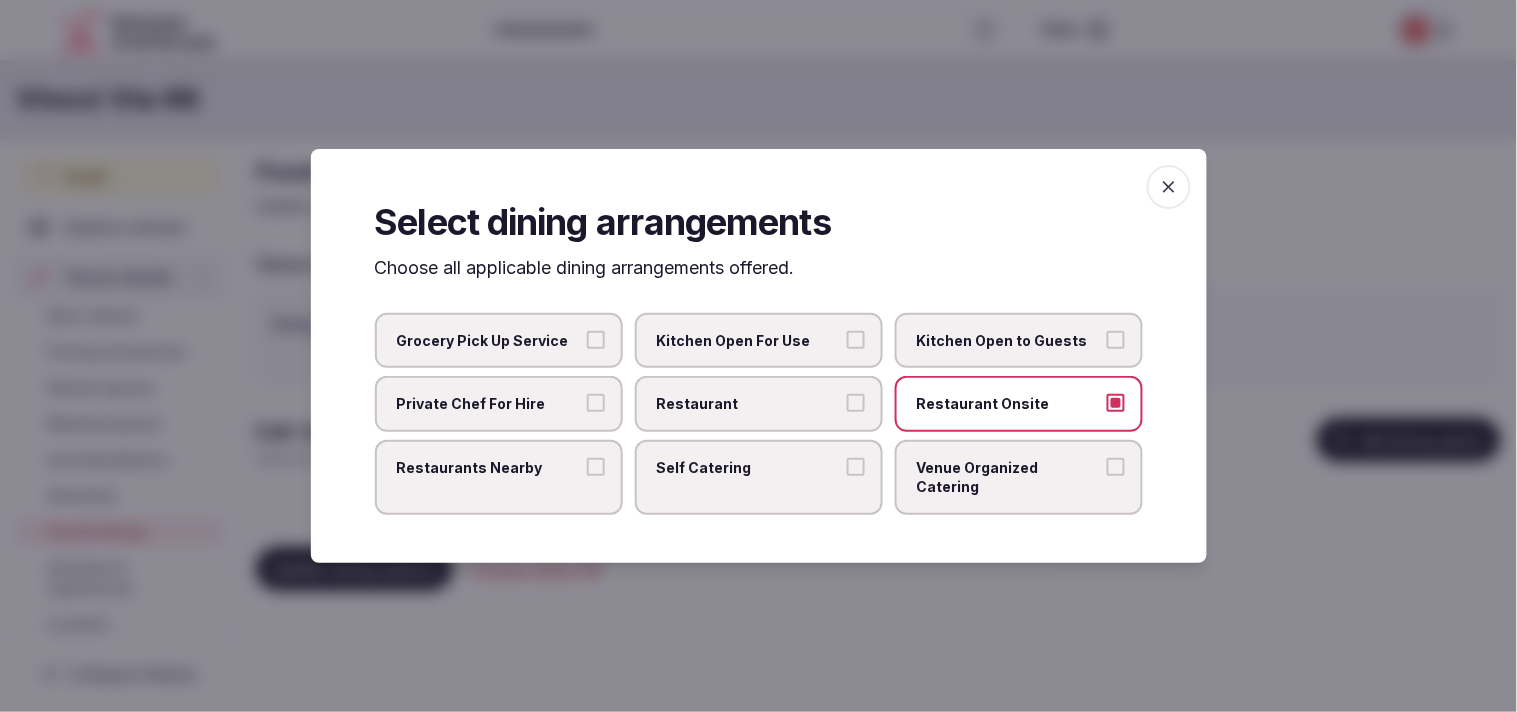 click on "Venue Organized Catering" at bounding box center [1019, 477] 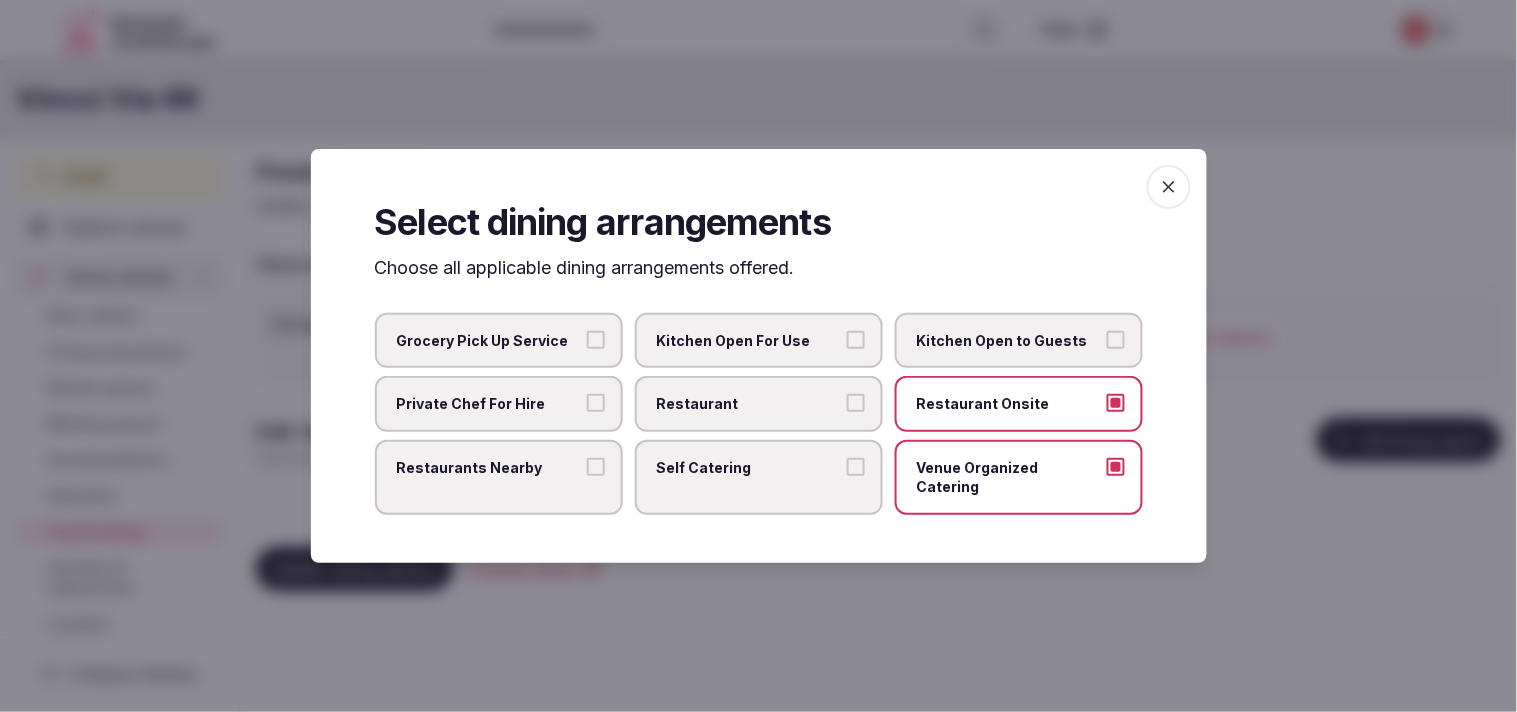 click on "Restaurant" at bounding box center (749, 404) 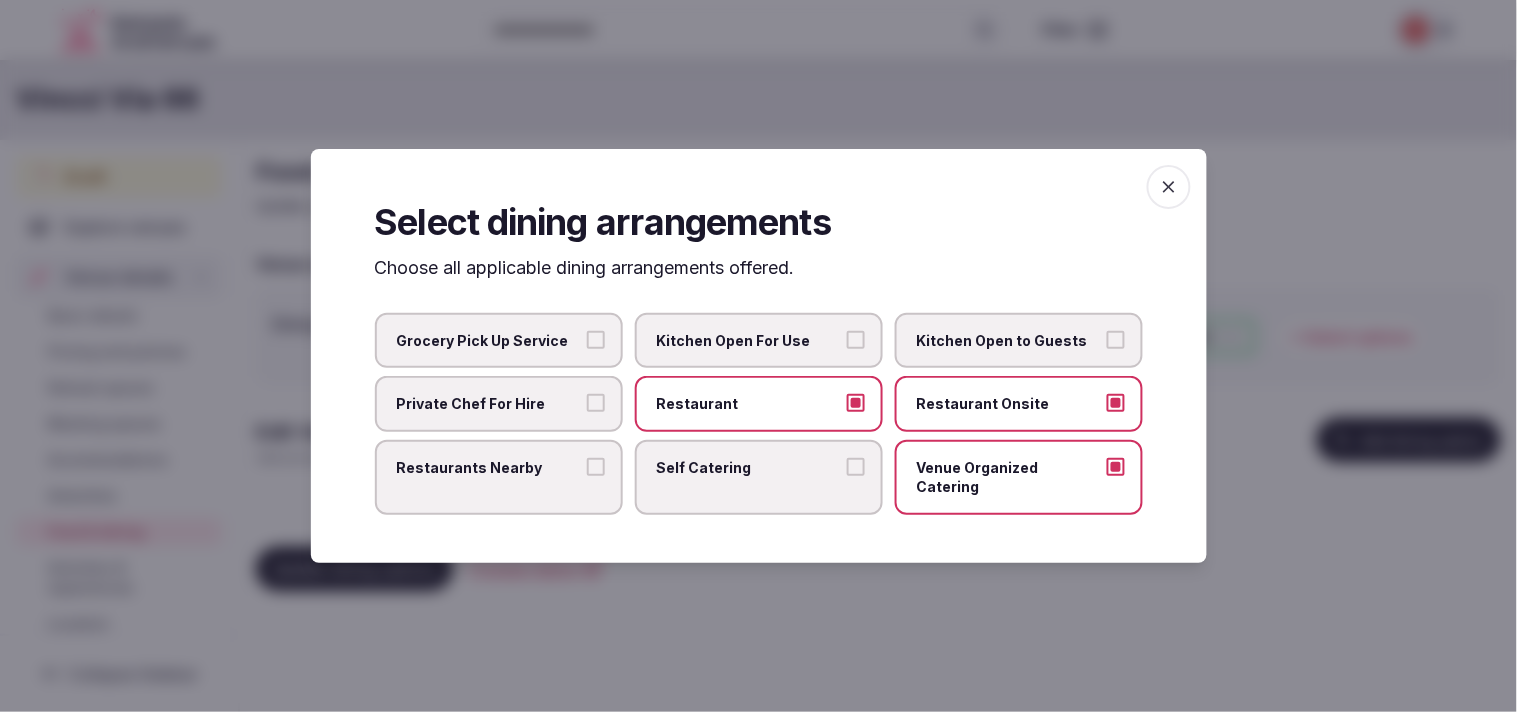 click 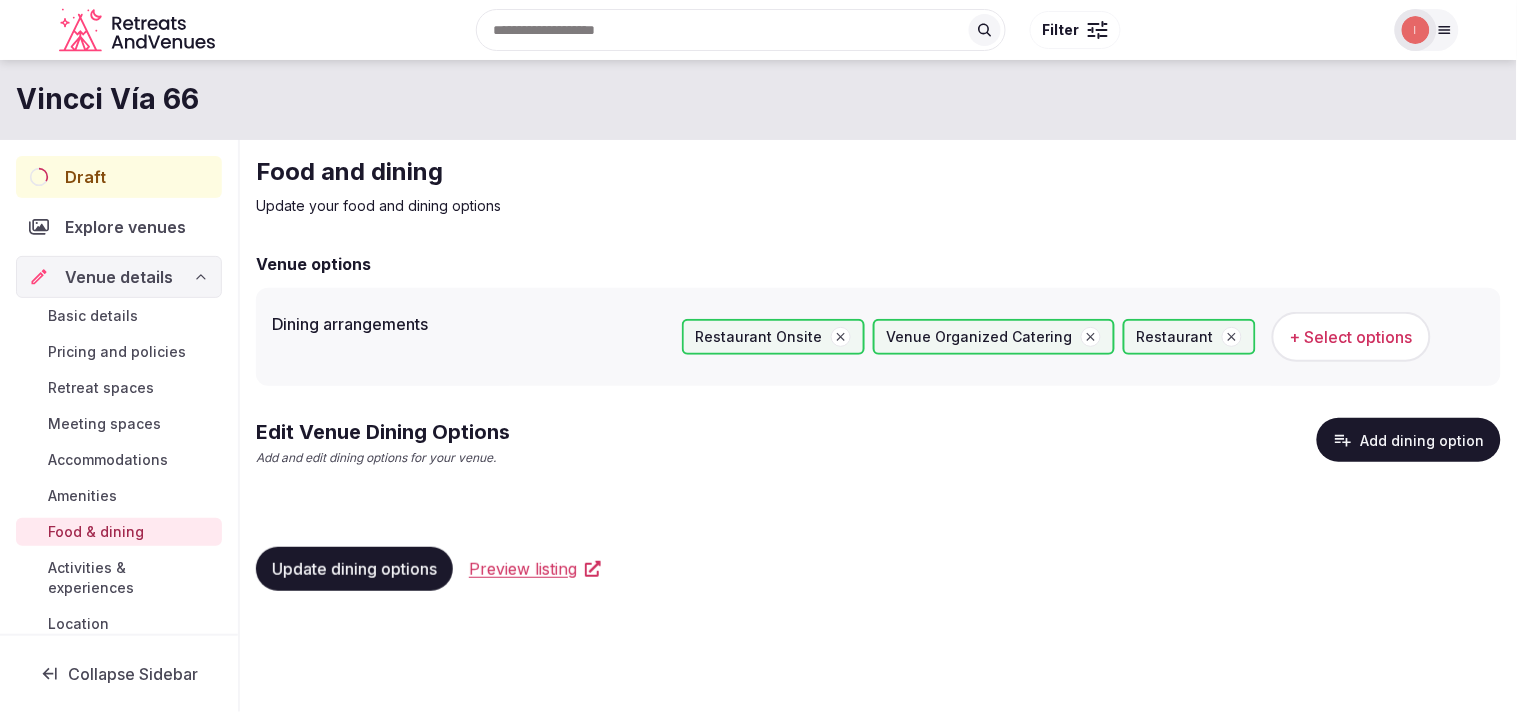 click on "Add dining option" at bounding box center (1409, 440) 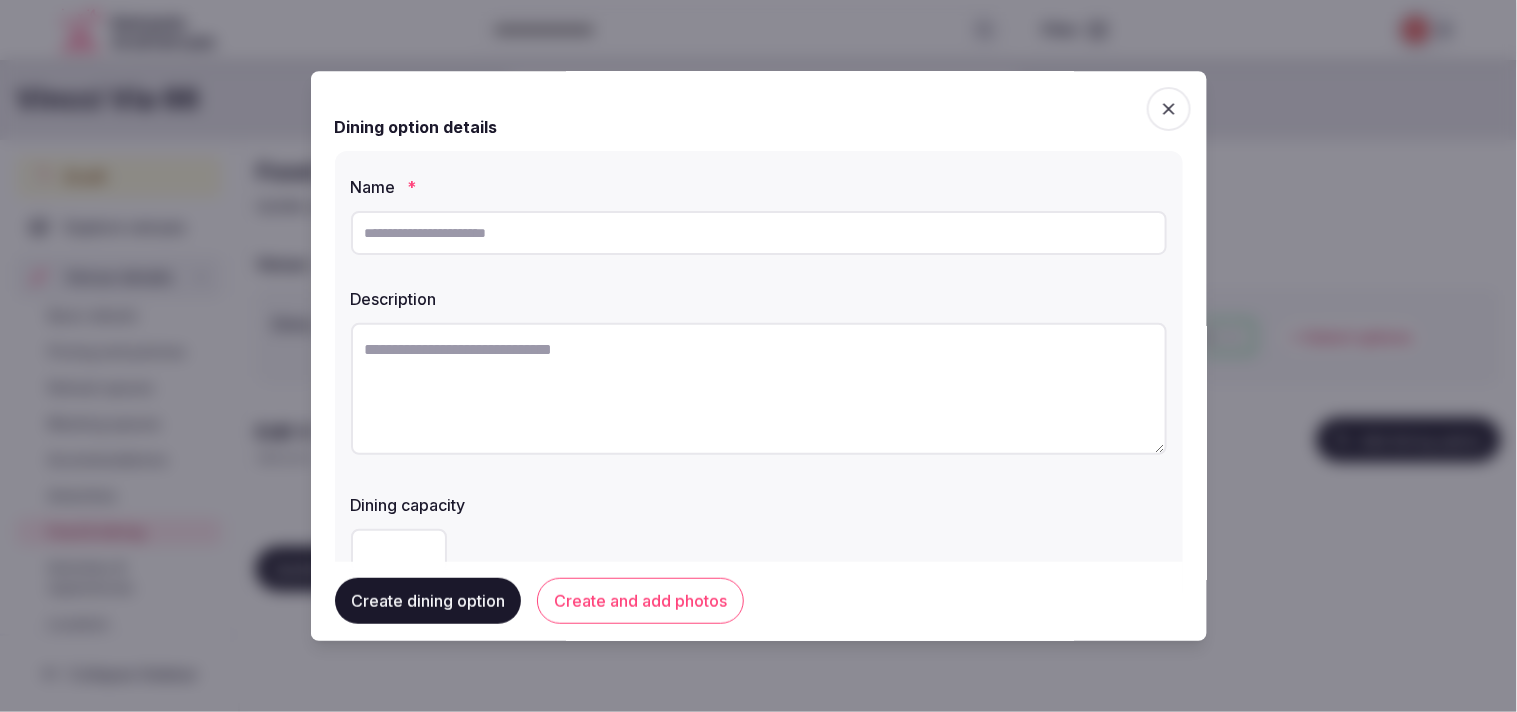 drag, startPoint x: 587, startPoint y: 235, endPoint x: 675, endPoint y: 217, distance: 89.822044 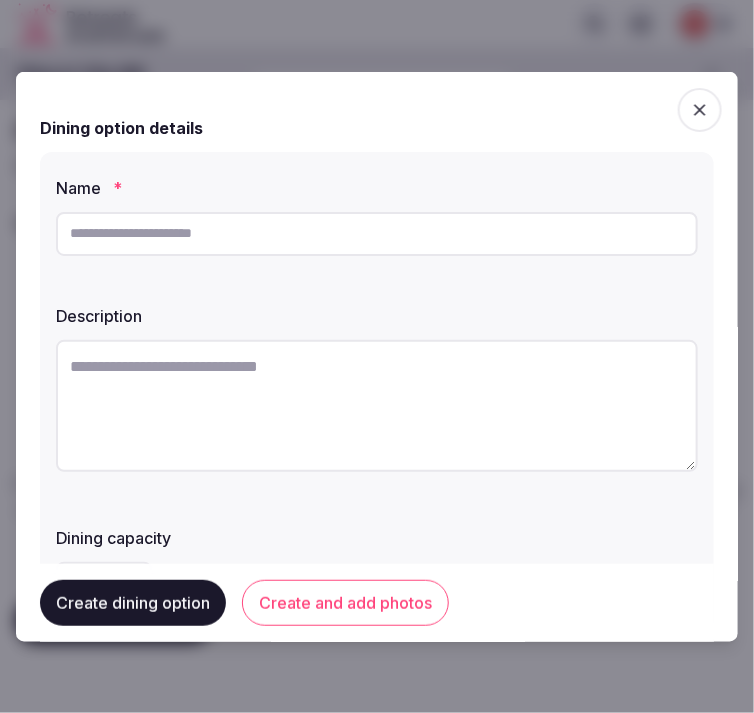 click at bounding box center [377, 233] 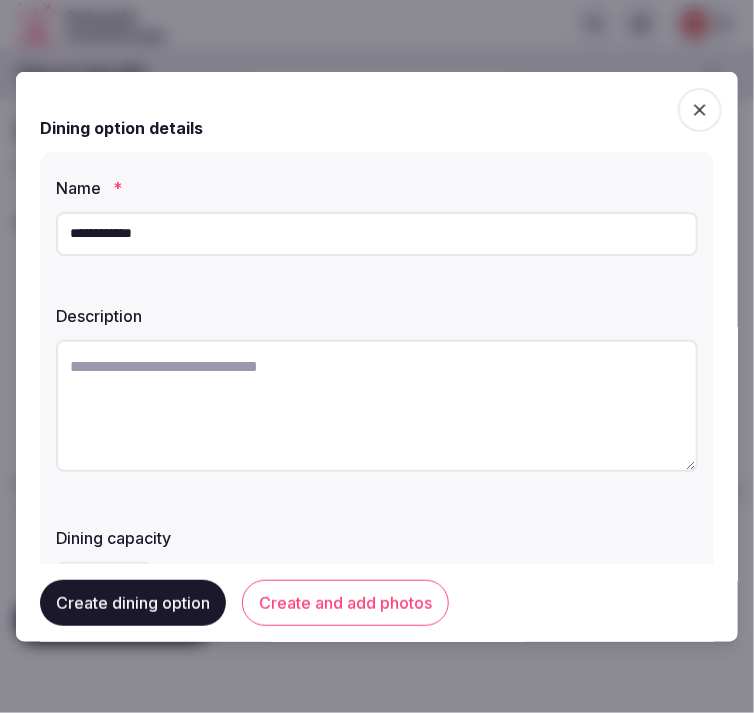 type on "**********" 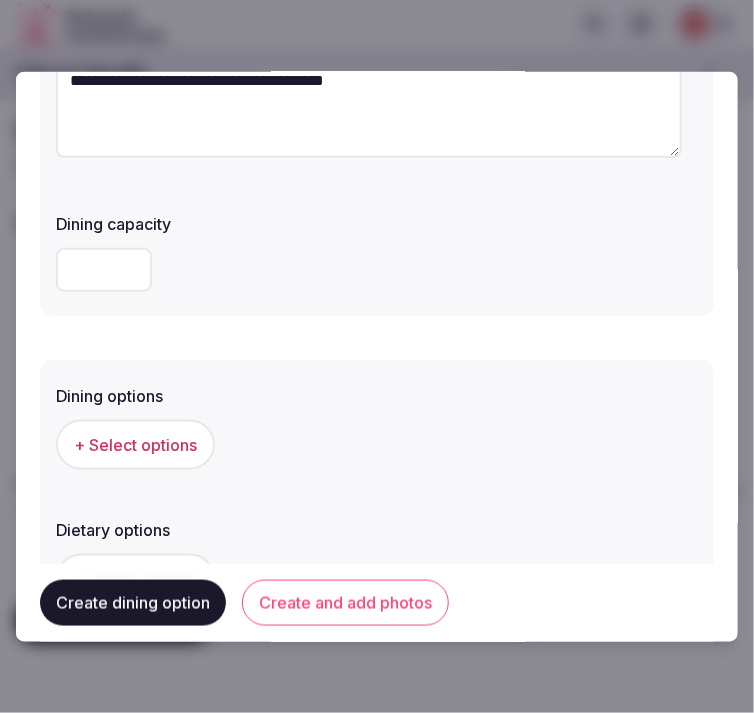scroll, scrollTop: 444, scrollLeft: 0, axis: vertical 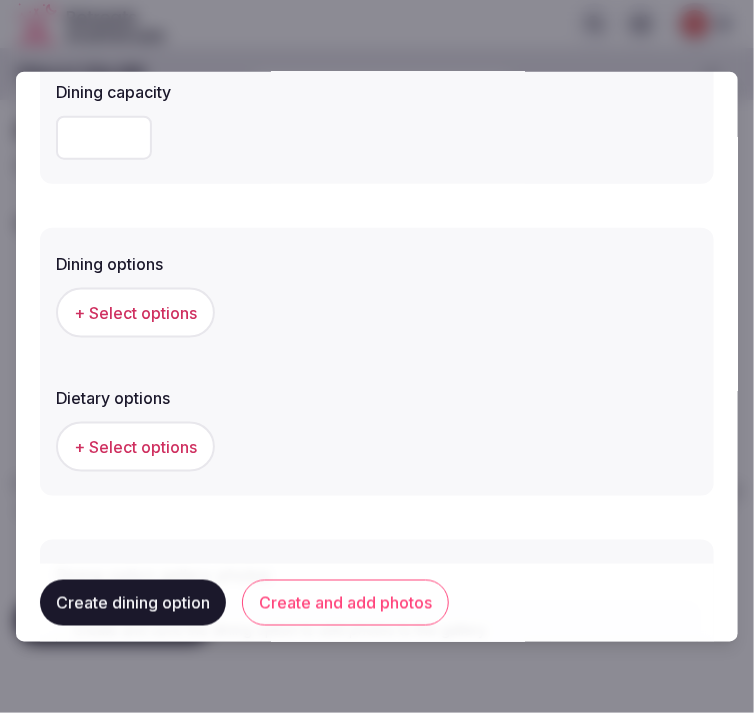 type on "**********" 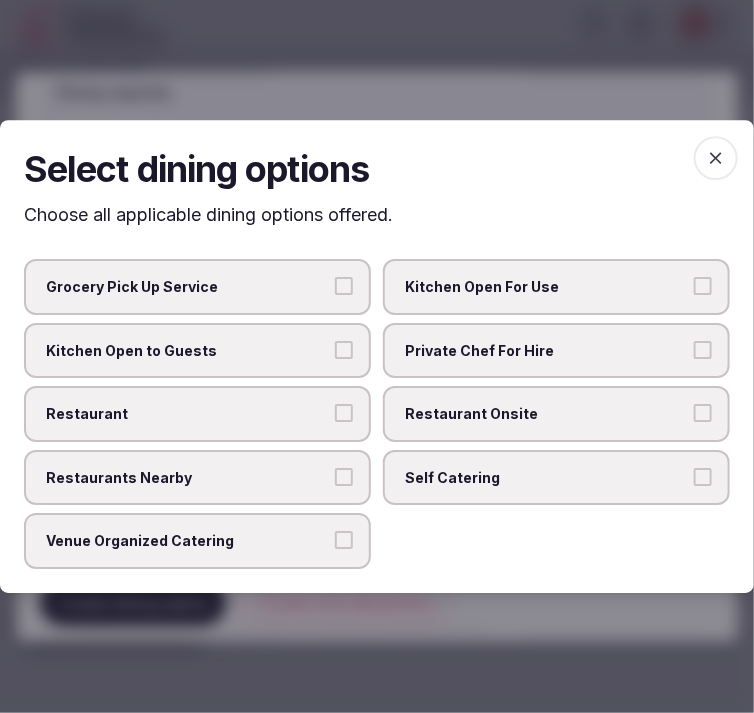 click on "Restaurant Onsite" at bounding box center (556, 414) 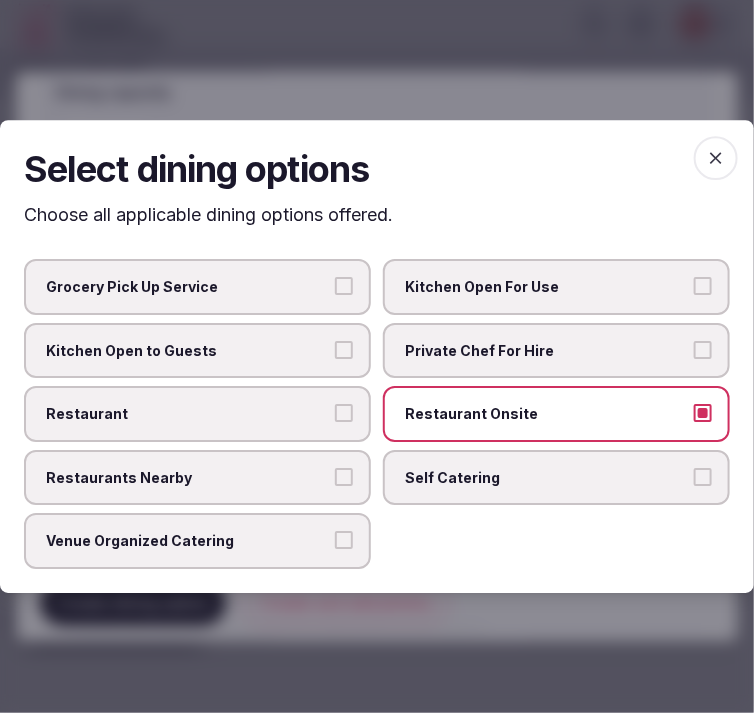 click on "Venue Organized Catering" at bounding box center [187, 542] 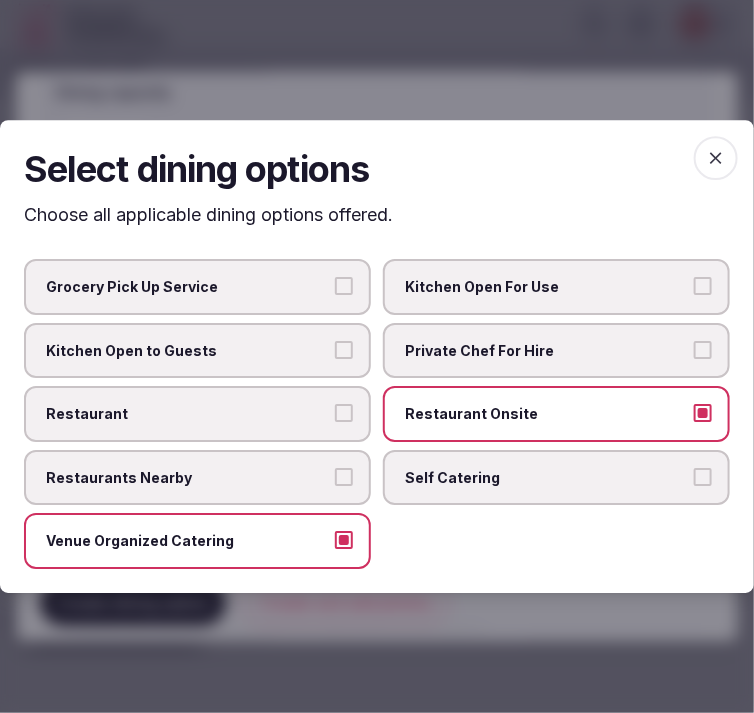 click 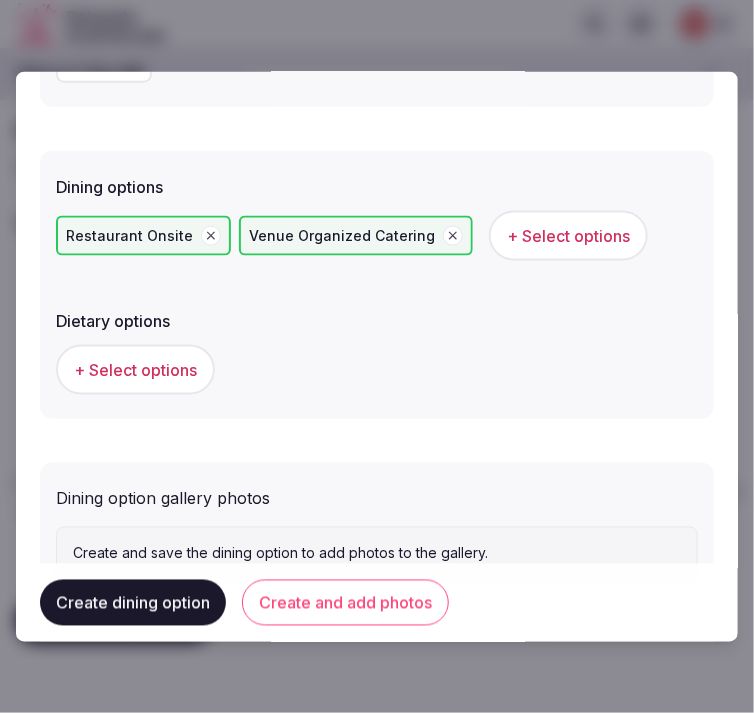 scroll, scrollTop: 597, scrollLeft: 0, axis: vertical 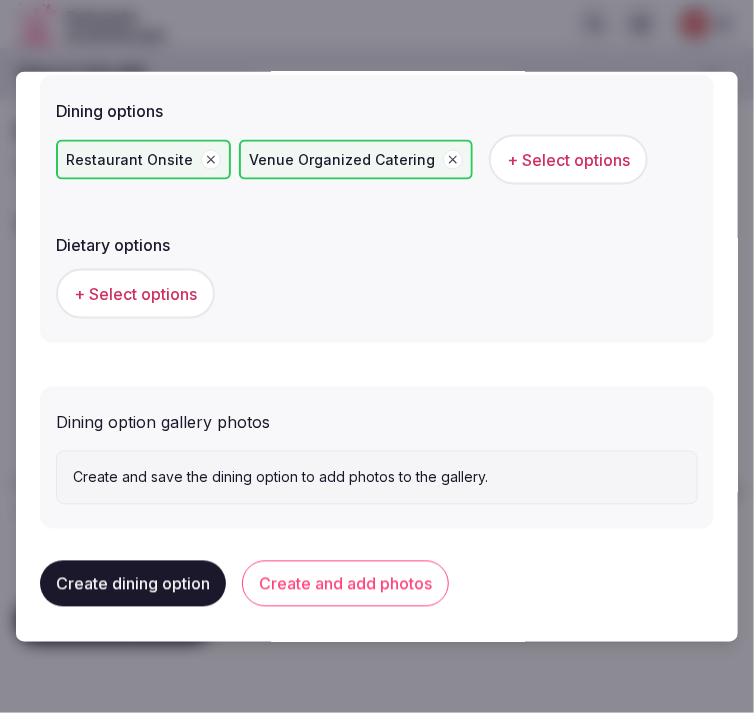 click on "Create and save the dining option to add photos to the gallery." at bounding box center (377, 478) 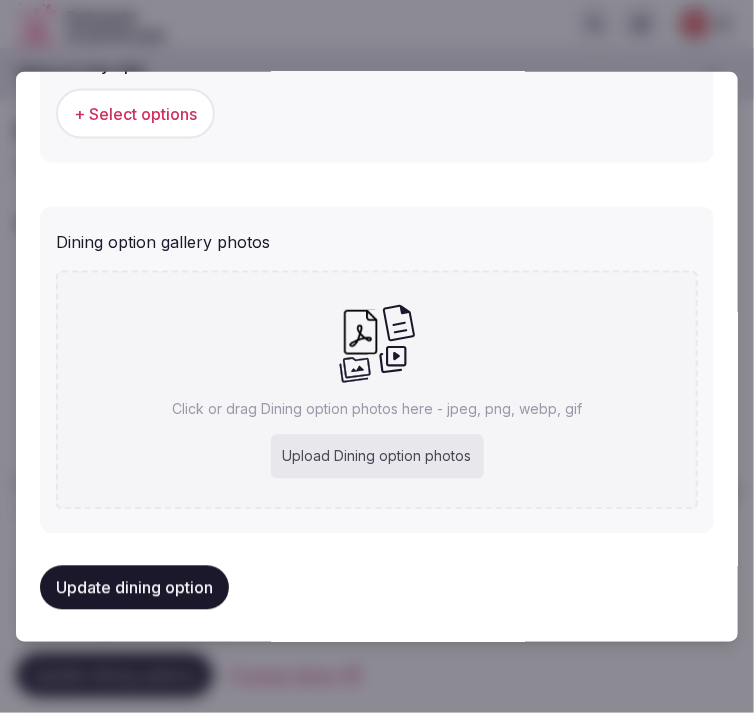 scroll, scrollTop: 781, scrollLeft: 0, axis: vertical 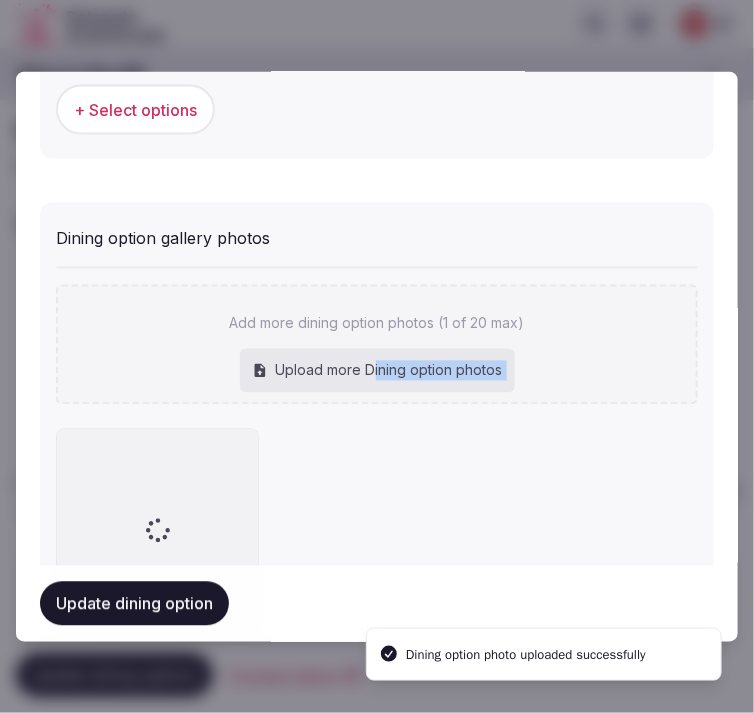 drag, startPoint x: 350, startPoint y: 451, endPoint x: 366, endPoint y: 367, distance: 85.51023 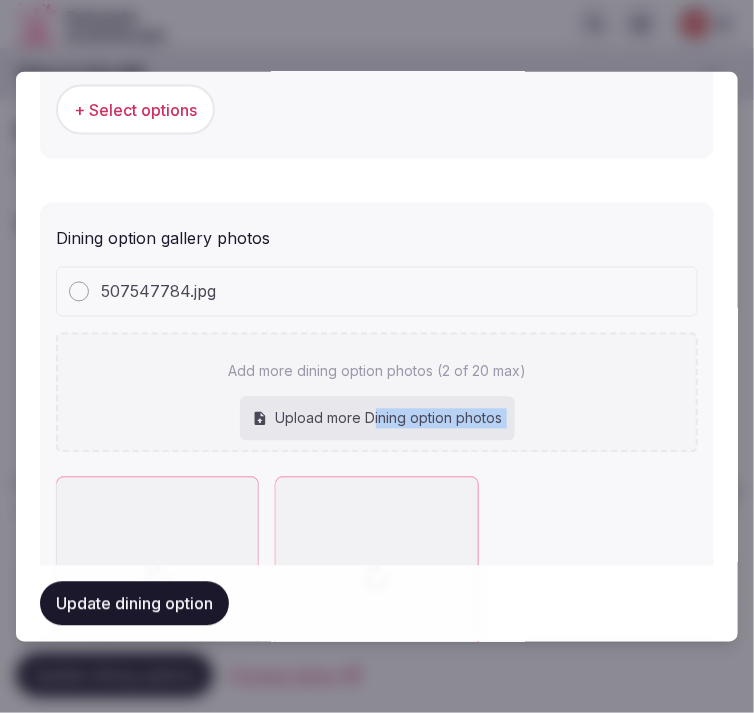 scroll, scrollTop: 950, scrollLeft: 0, axis: vertical 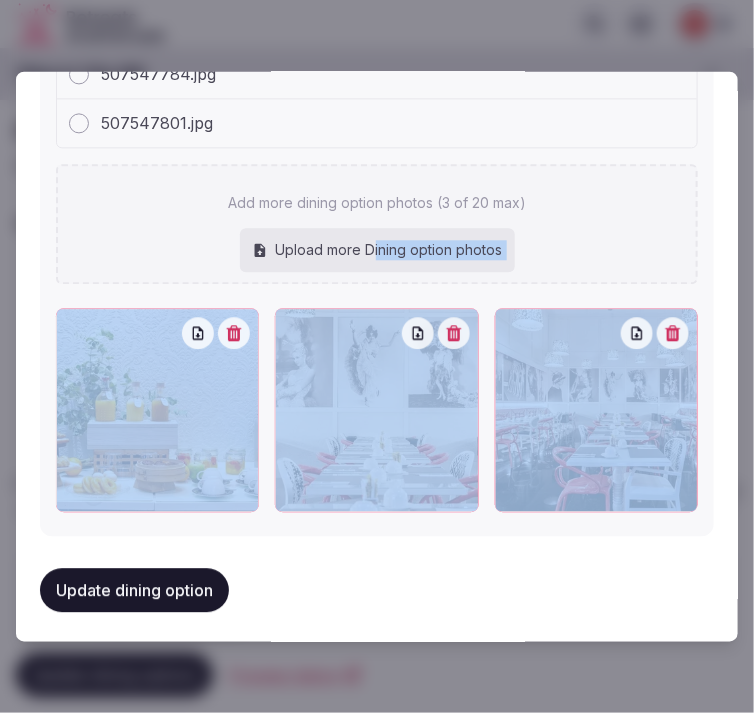 click on "Update dining option" at bounding box center (134, 591) 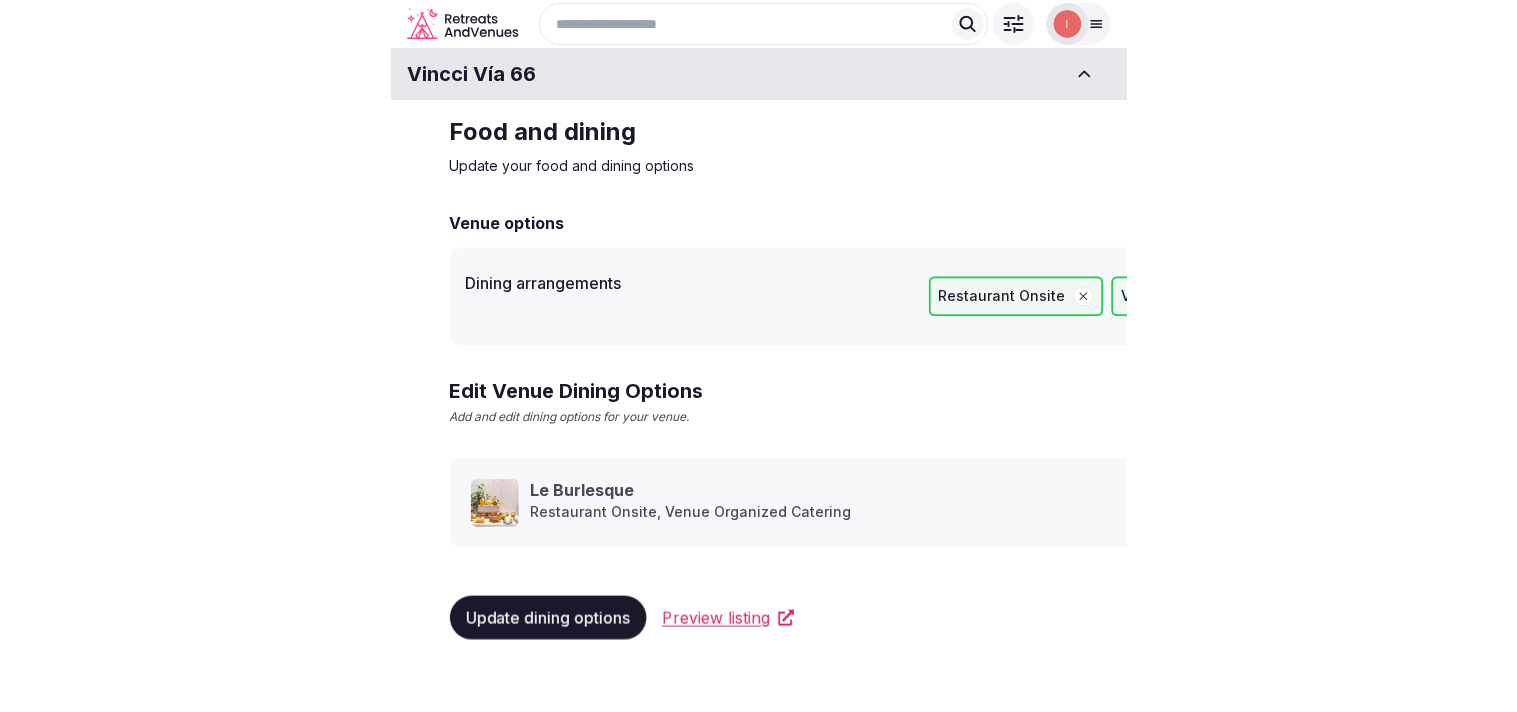 scroll, scrollTop: 0, scrollLeft: 0, axis: both 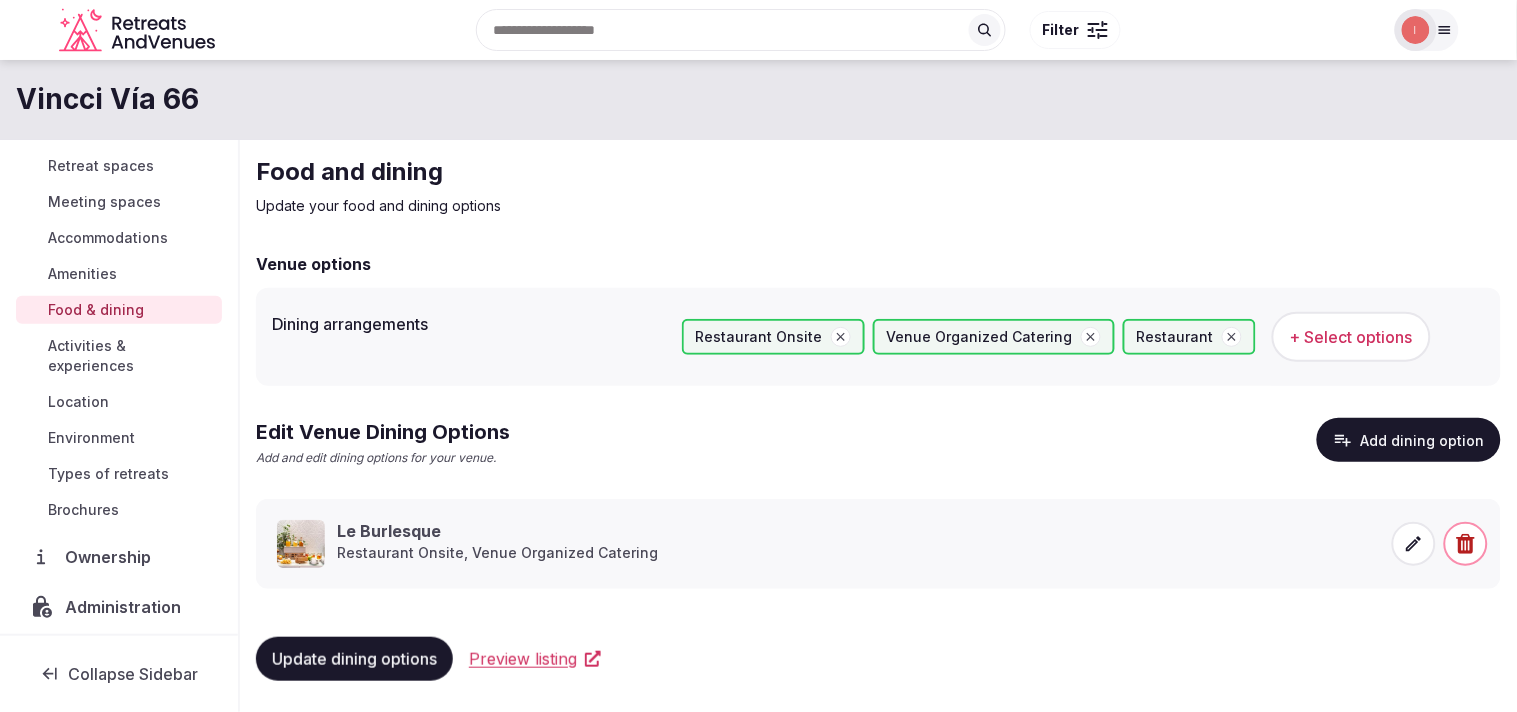 click on "Activities & experiences" at bounding box center (131, 356) 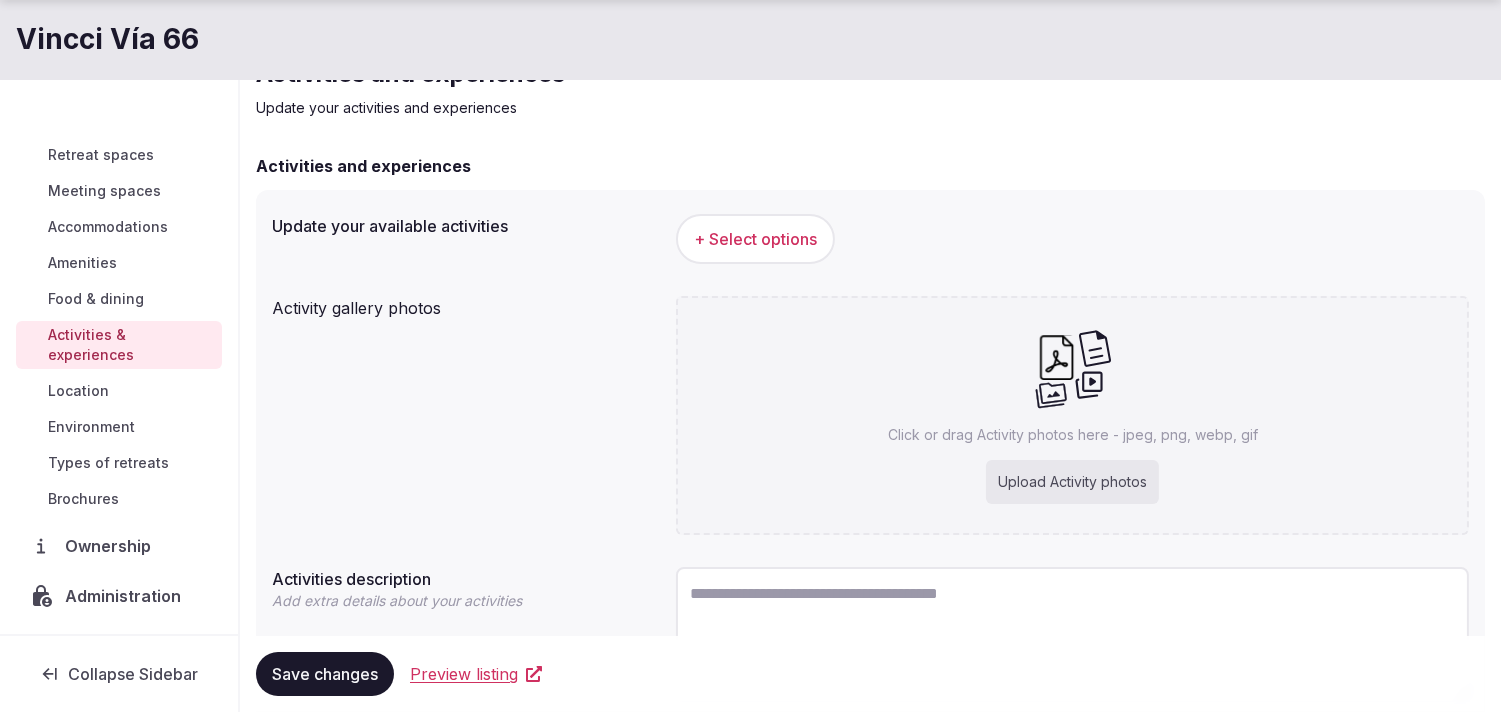 scroll, scrollTop: 222, scrollLeft: 0, axis: vertical 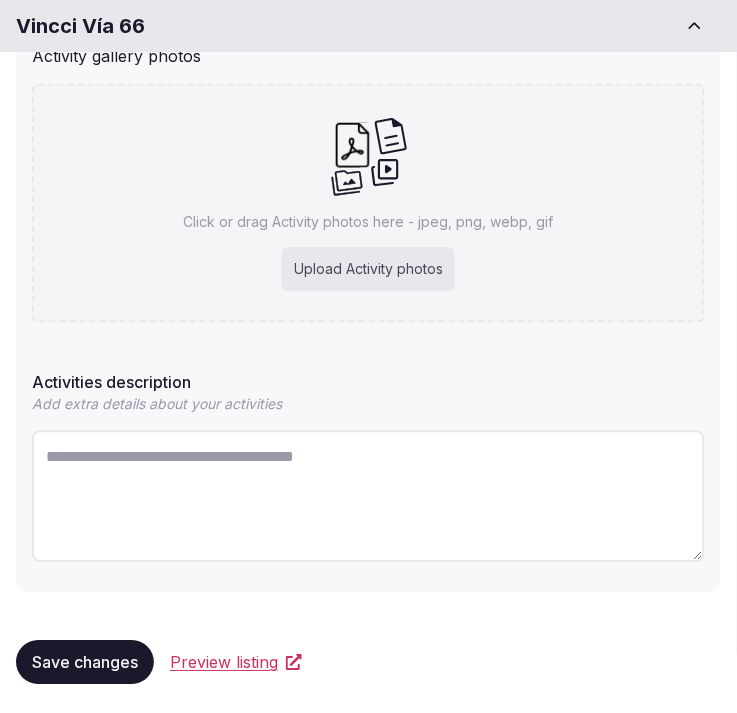 drag, startPoint x: 227, startPoint y: 453, endPoint x: 236, endPoint y: 446, distance: 11.401754 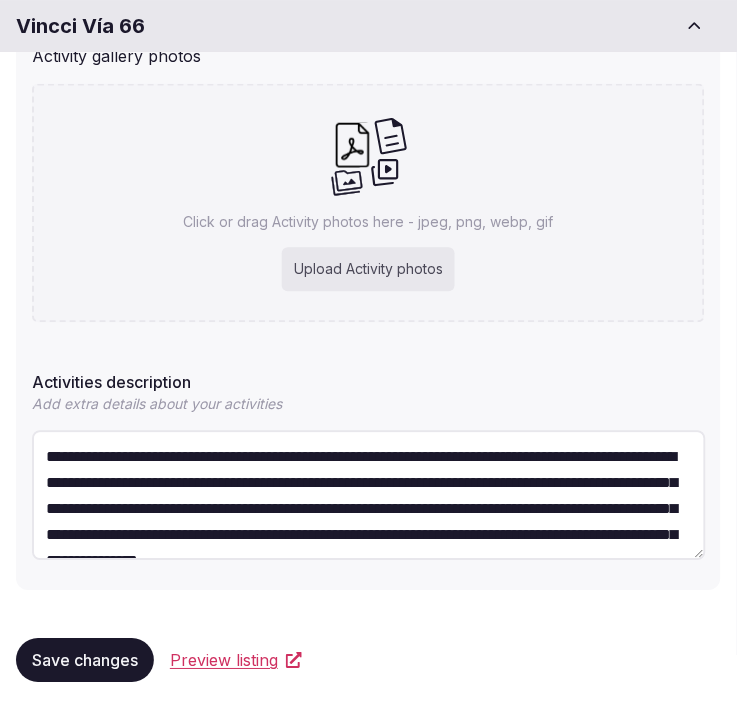 scroll, scrollTop: 88, scrollLeft: 0, axis: vertical 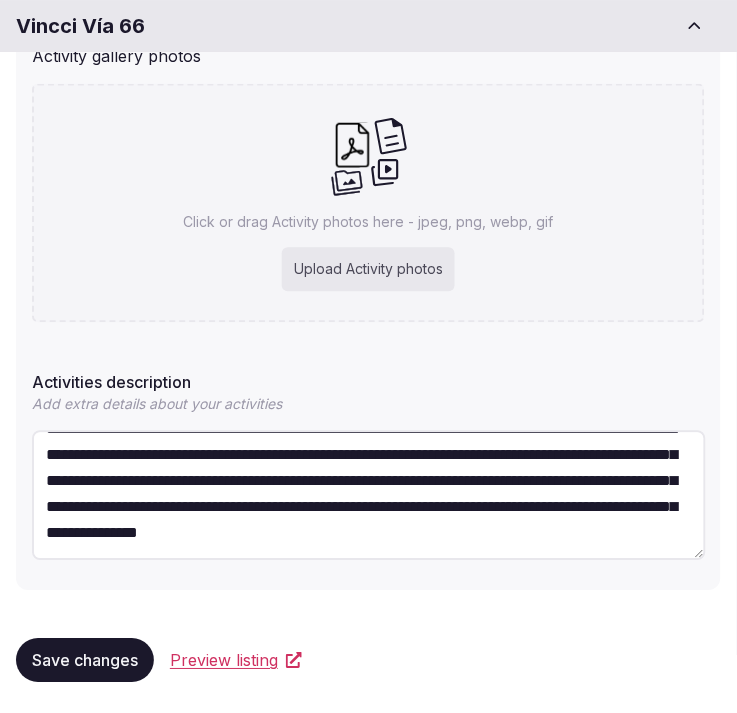 type on "**********" 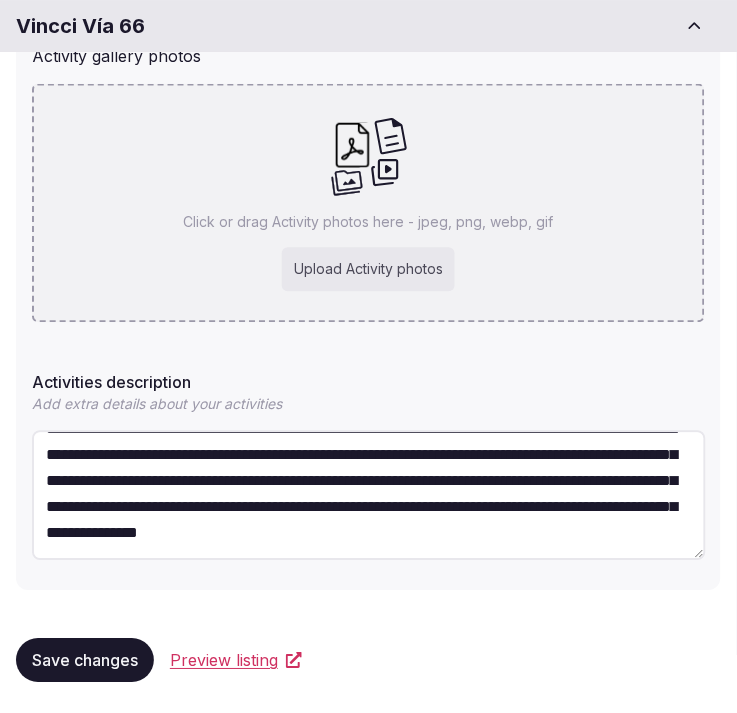 drag, startPoint x: 698, startPoint y: 165, endPoint x: 384, endPoint y: 251, distance: 325.56412 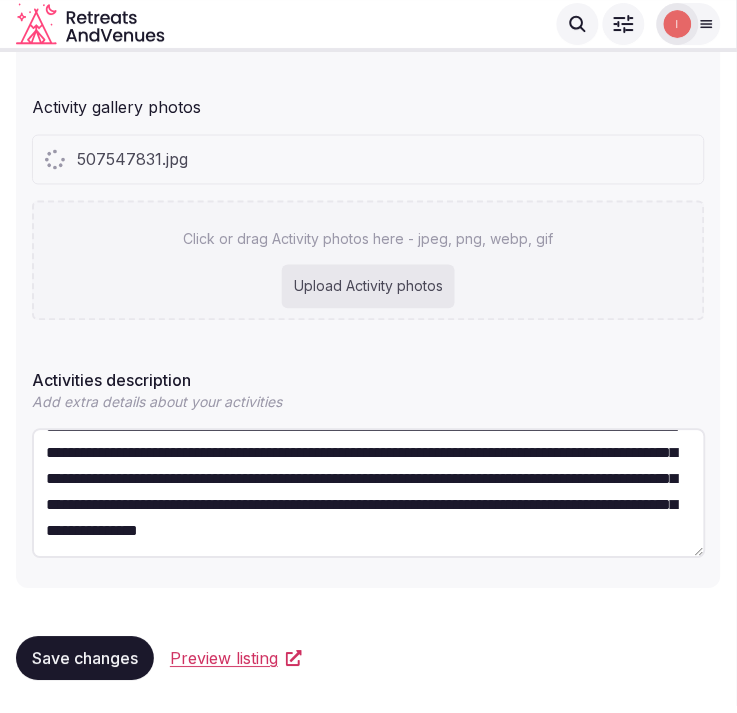 scroll, scrollTop: 310, scrollLeft: 0, axis: vertical 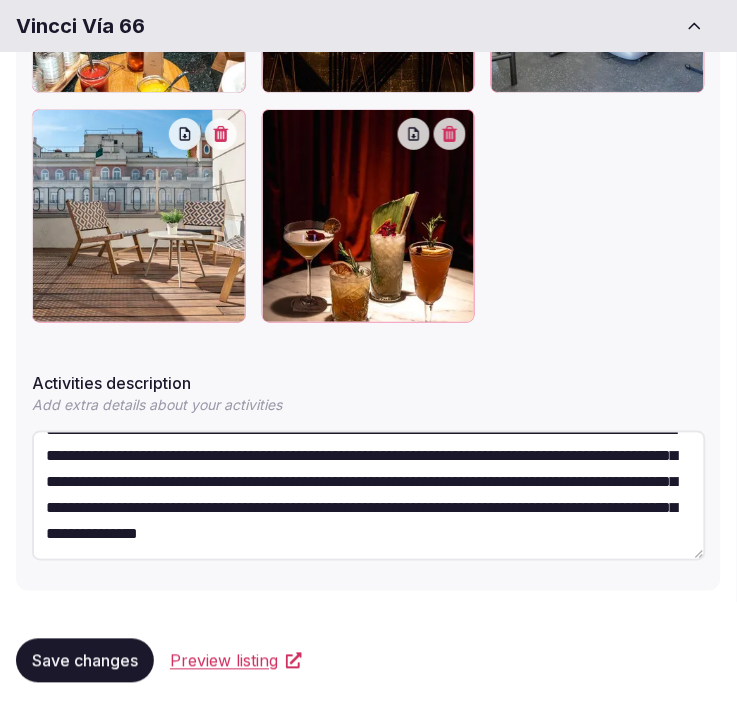 click on "Save changes" at bounding box center [85, 661] 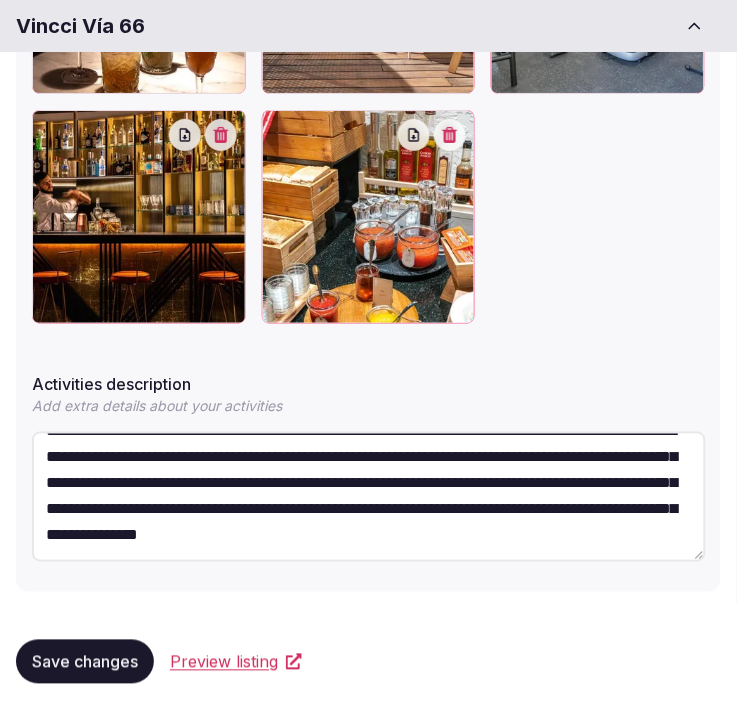 scroll, scrollTop: 924, scrollLeft: 0, axis: vertical 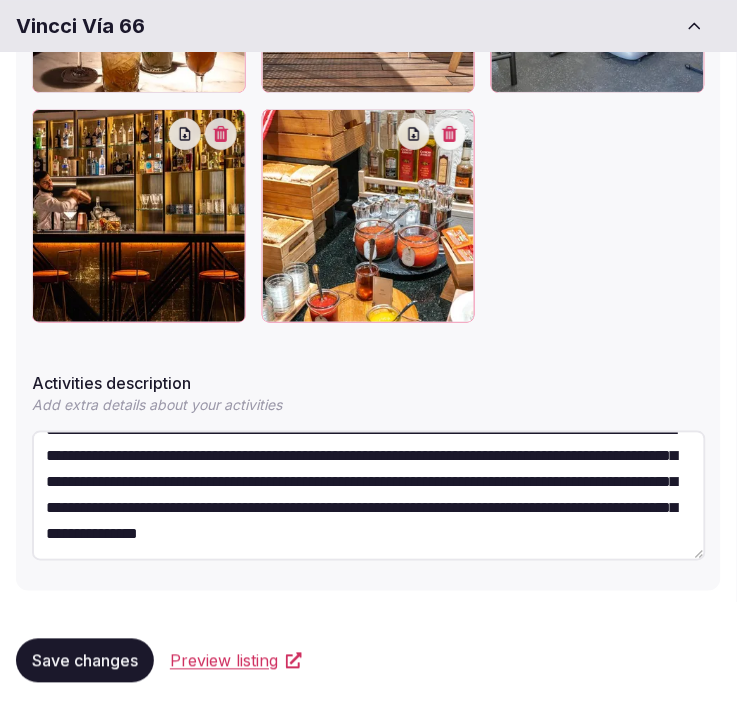 click on "Save changes" at bounding box center [85, 661] 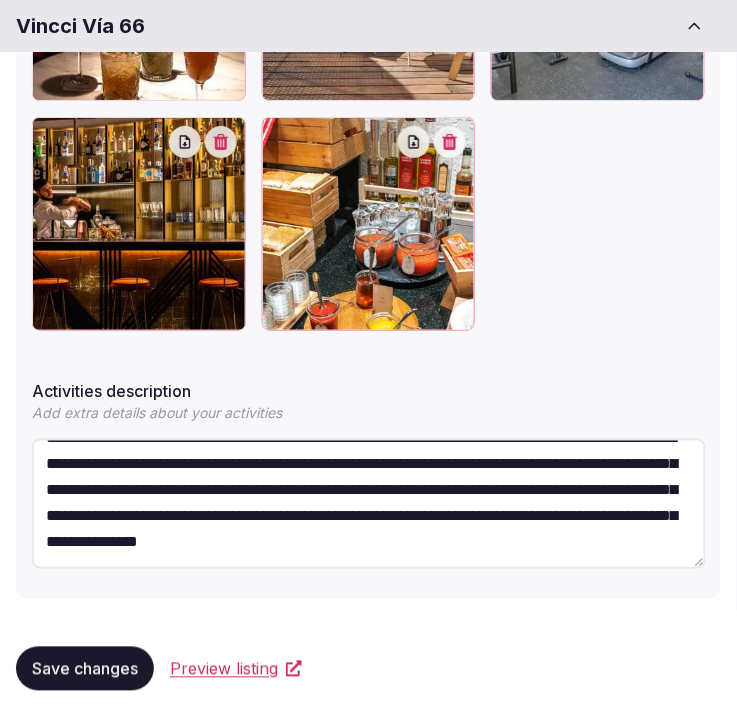 scroll, scrollTop: 924, scrollLeft: 0, axis: vertical 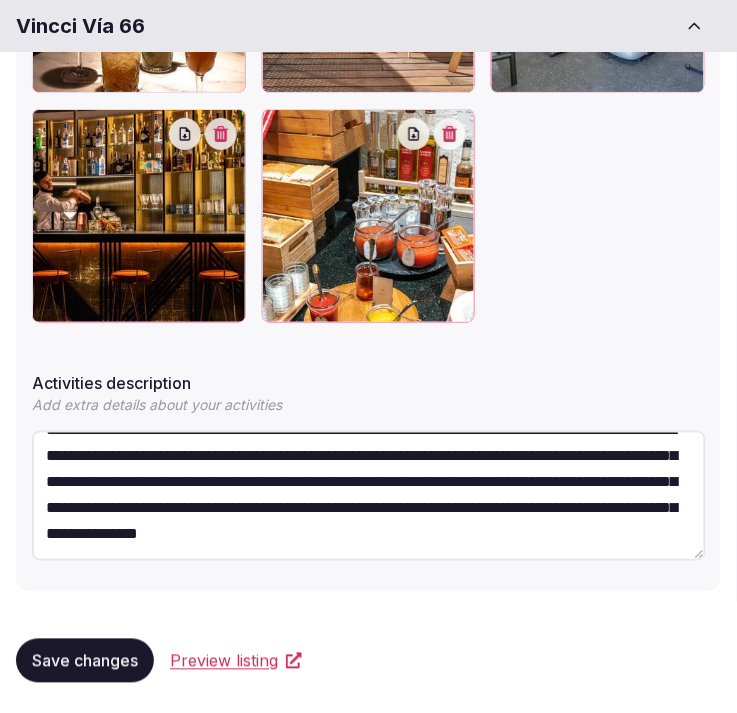 click on "Save changes" at bounding box center [85, 661] 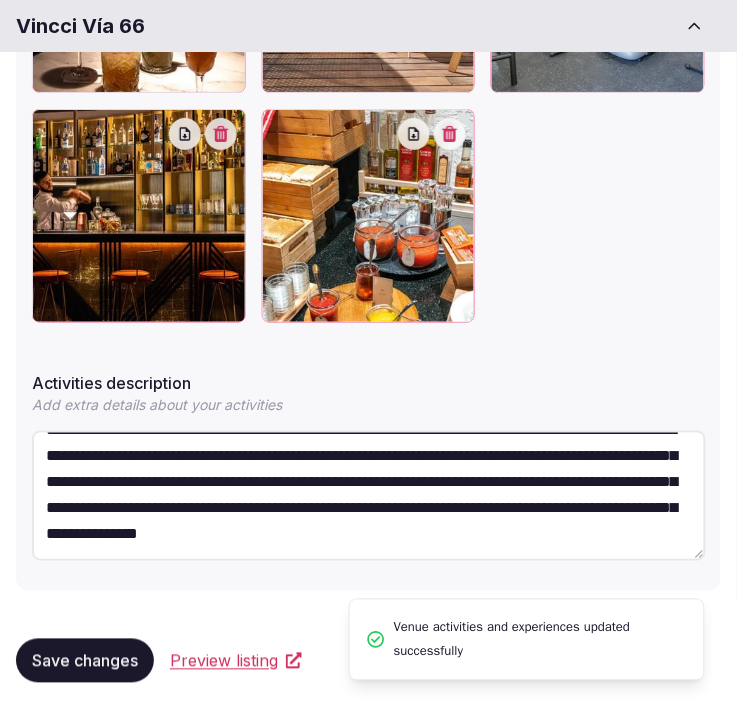 click on "Save changes" at bounding box center (85, 661) 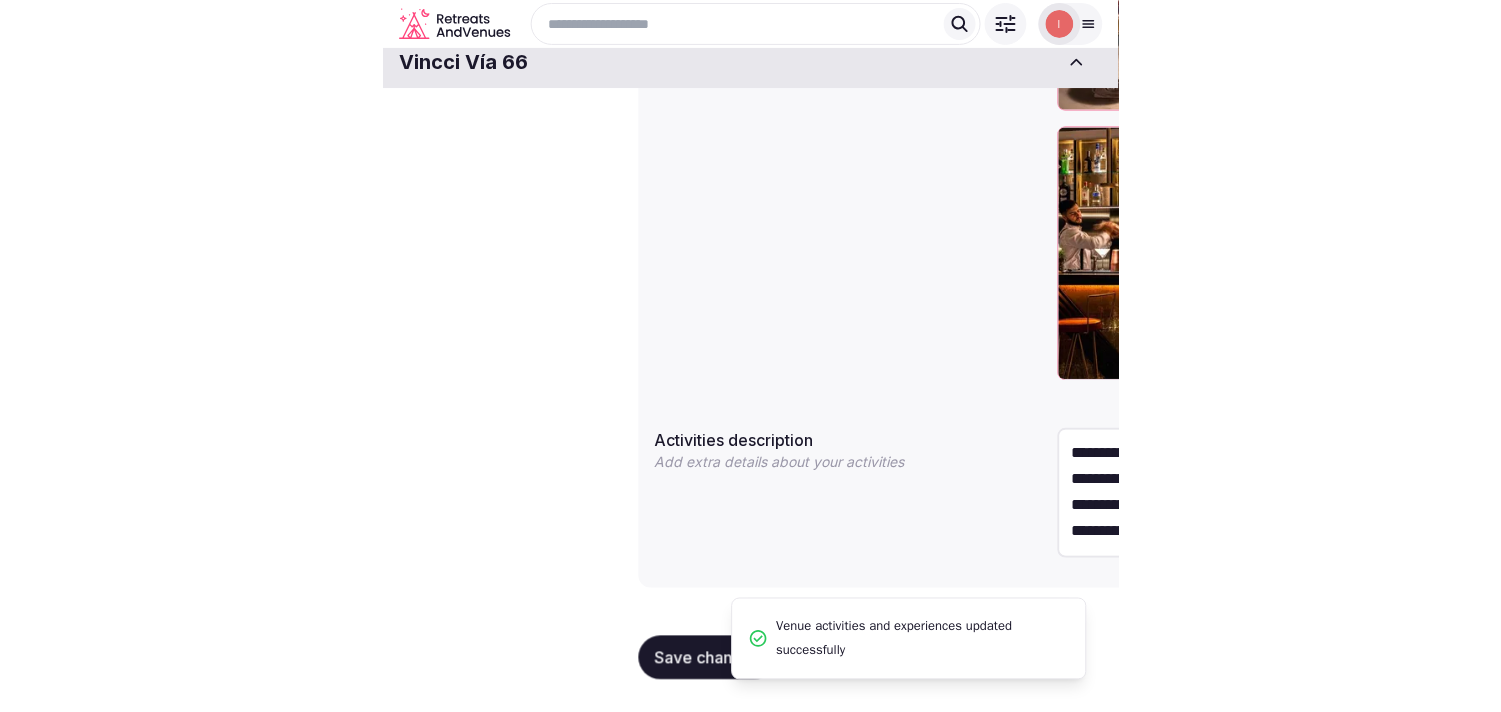 scroll, scrollTop: 742, scrollLeft: 0, axis: vertical 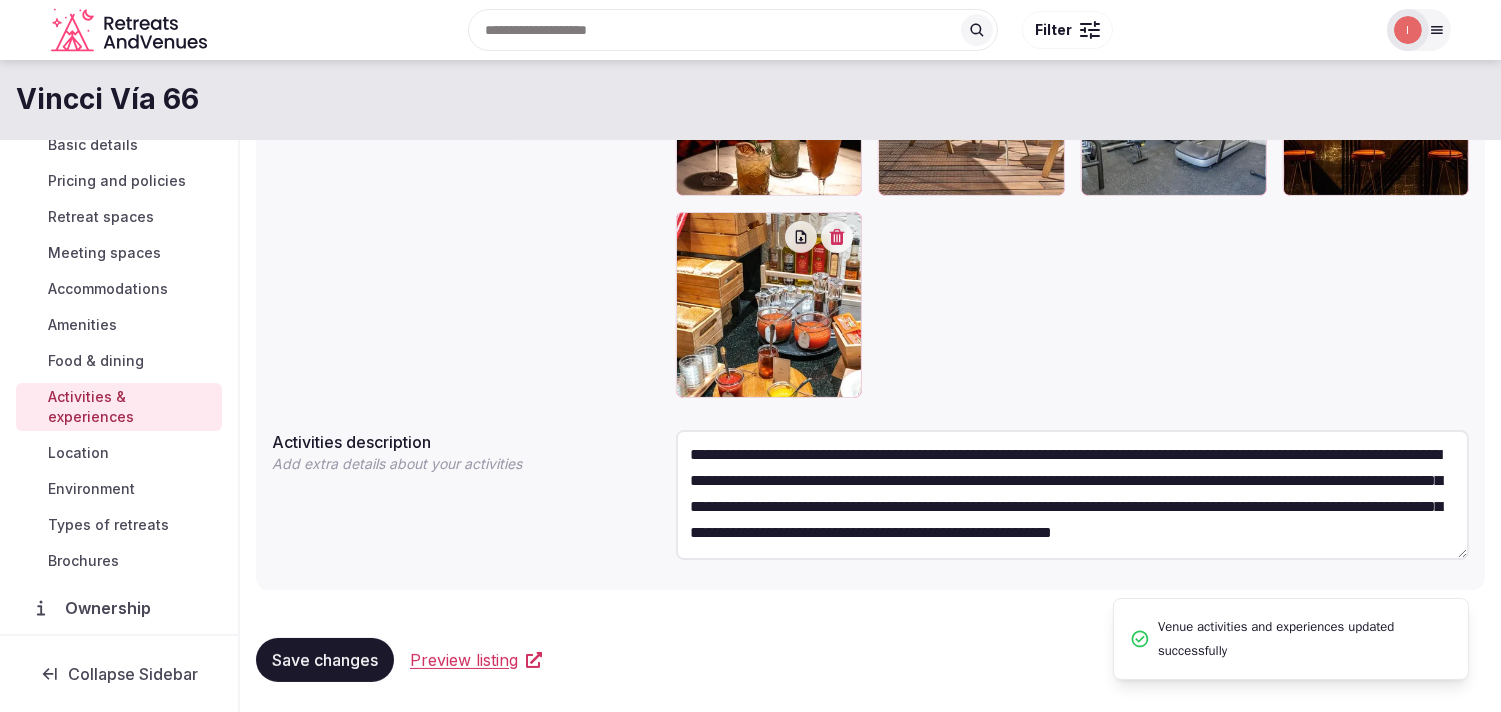 click on "Location" at bounding box center (78, 453) 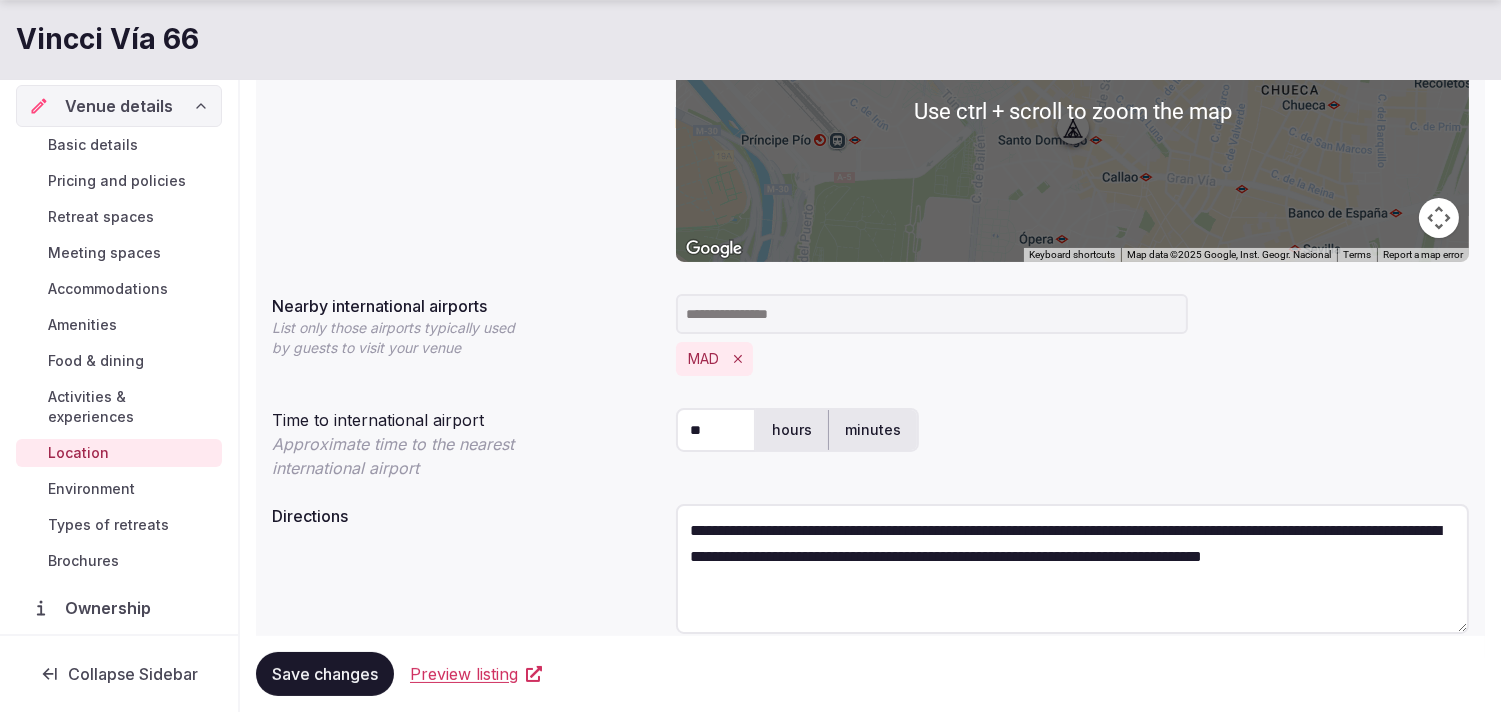 scroll, scrollTop: 482, scrollLeft: 0, axis: vertical 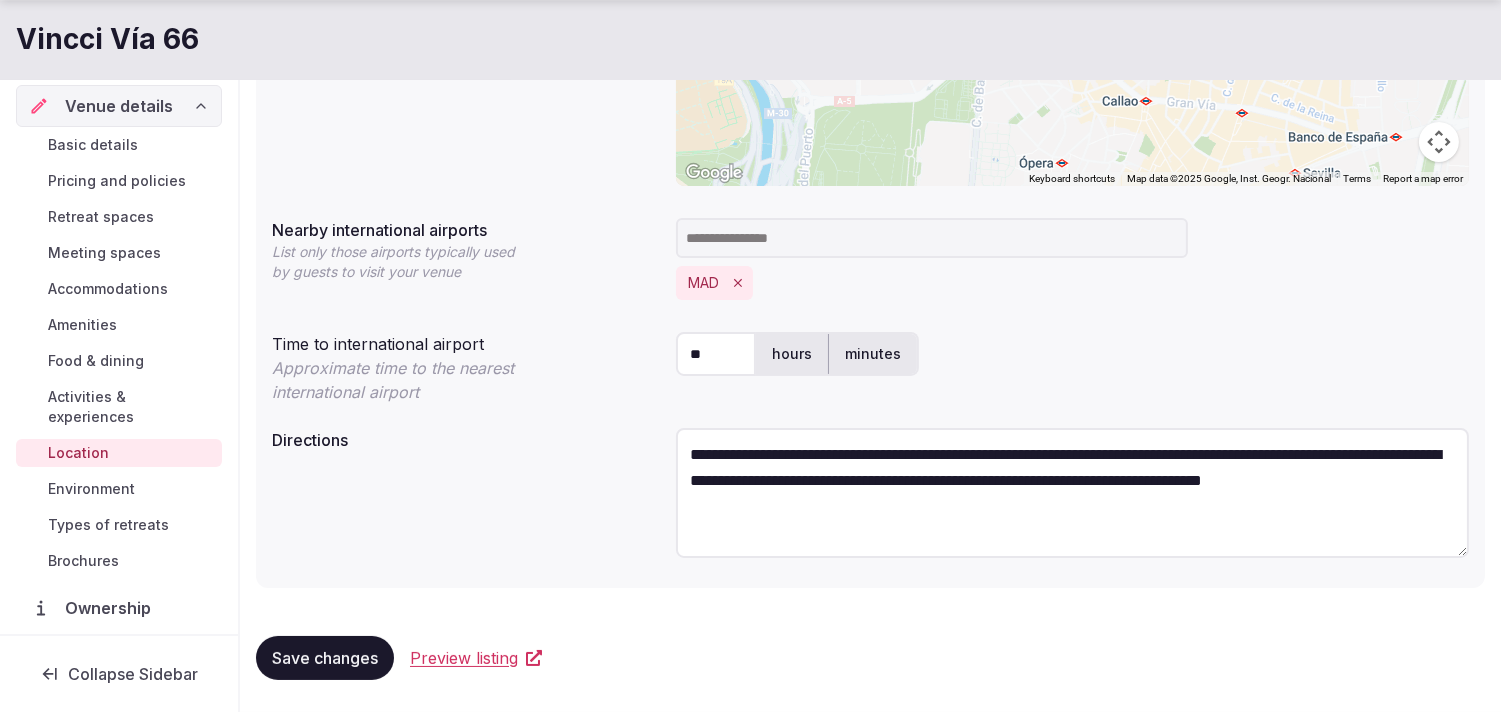 click on "Save changes" at bounding box center [325, 658] 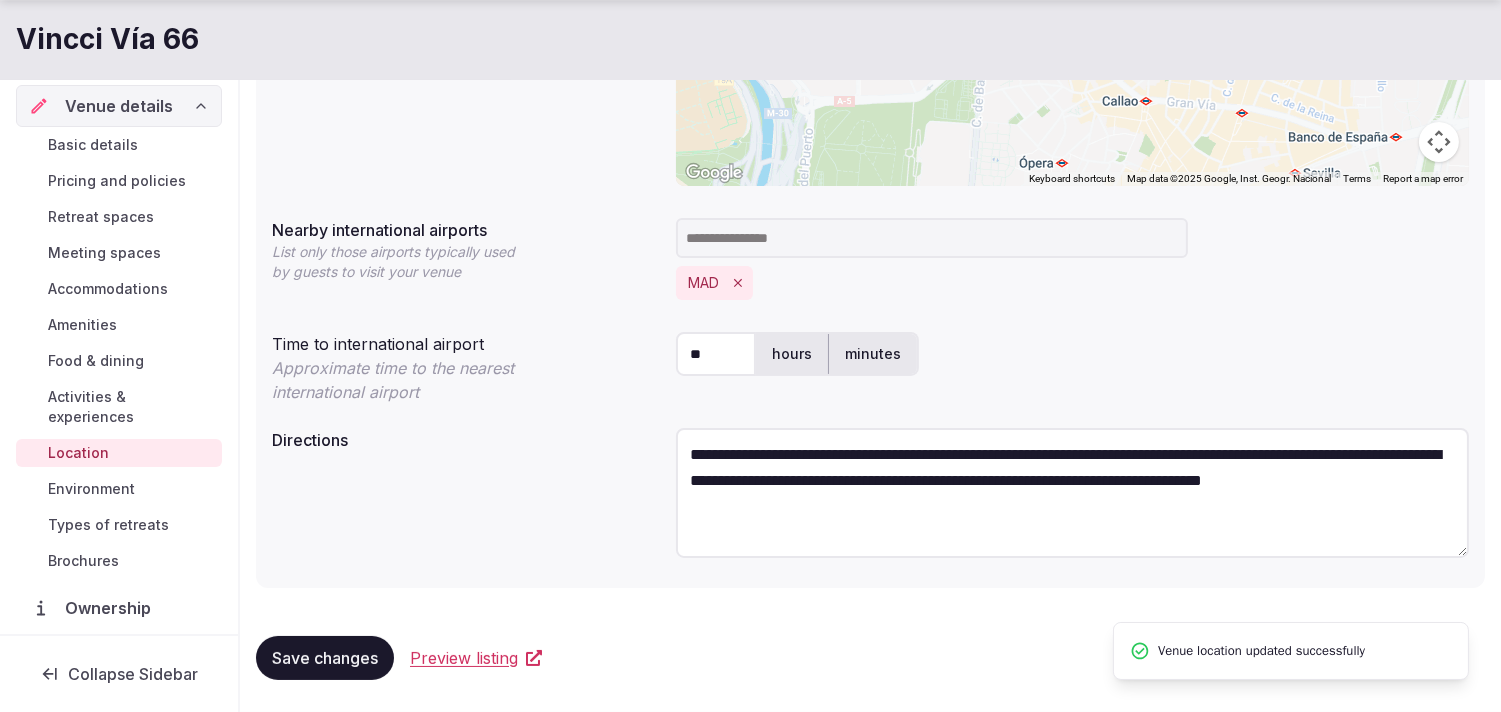 click on "Environment" at bounding box center [119, 489] 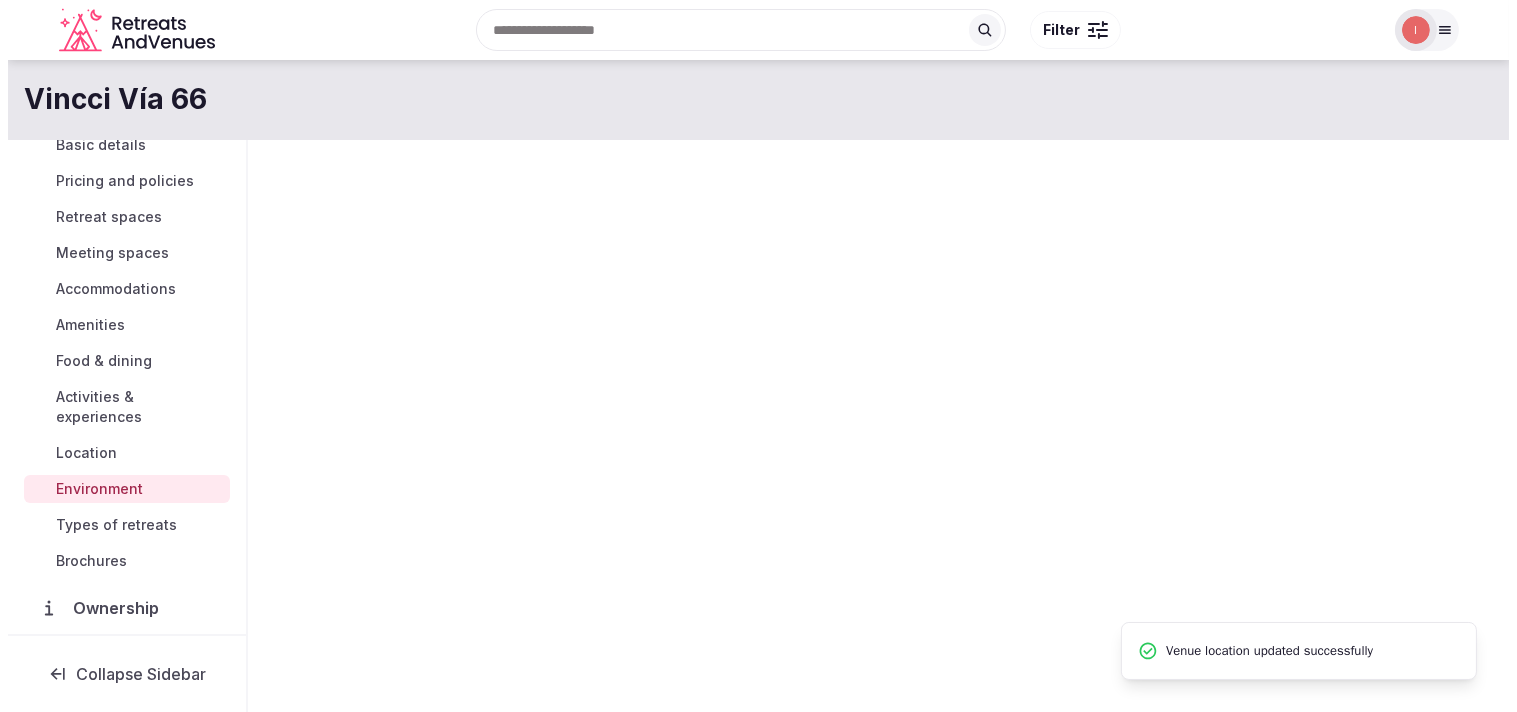 scroll, scrollTop: 0, scrollLeft: 0, axis: both 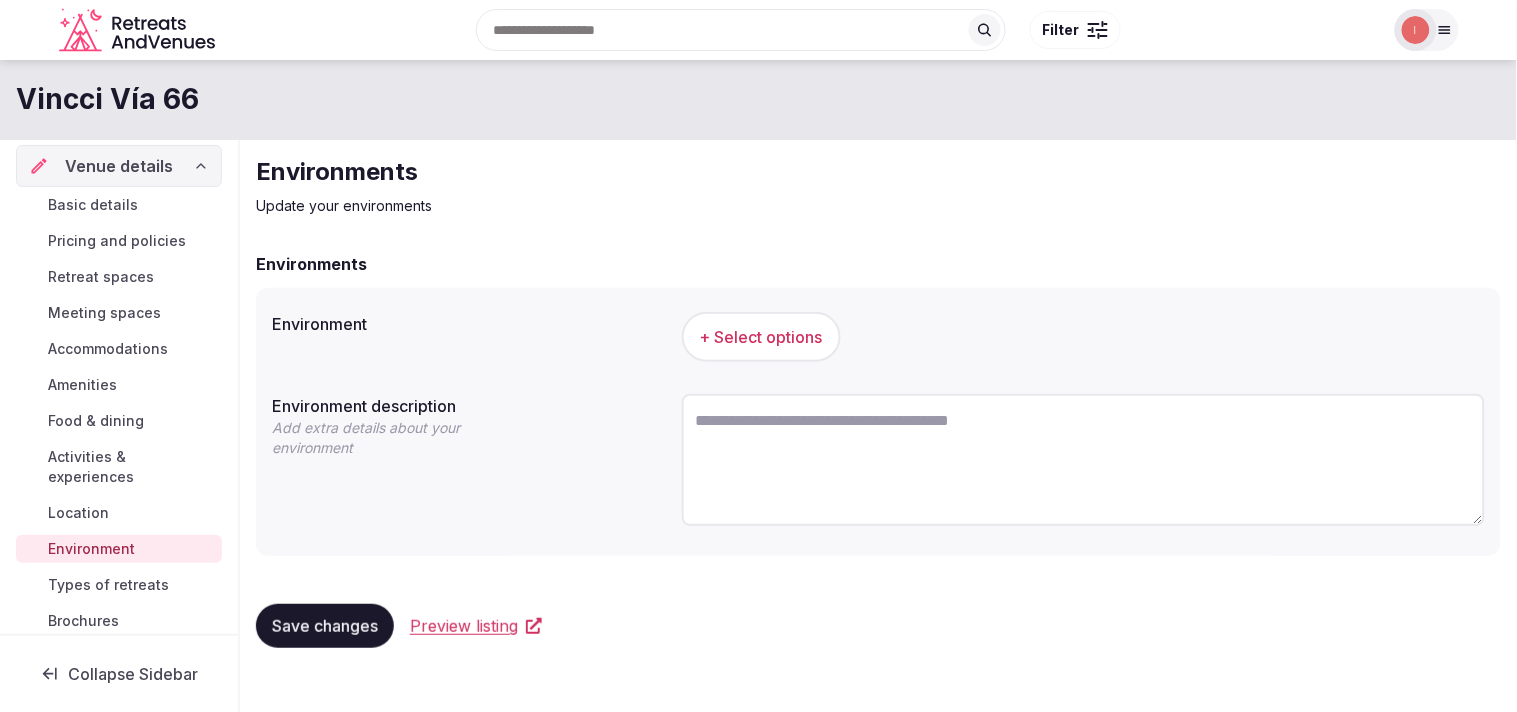 click on "+ Select options" at bounding box center (761, 337) 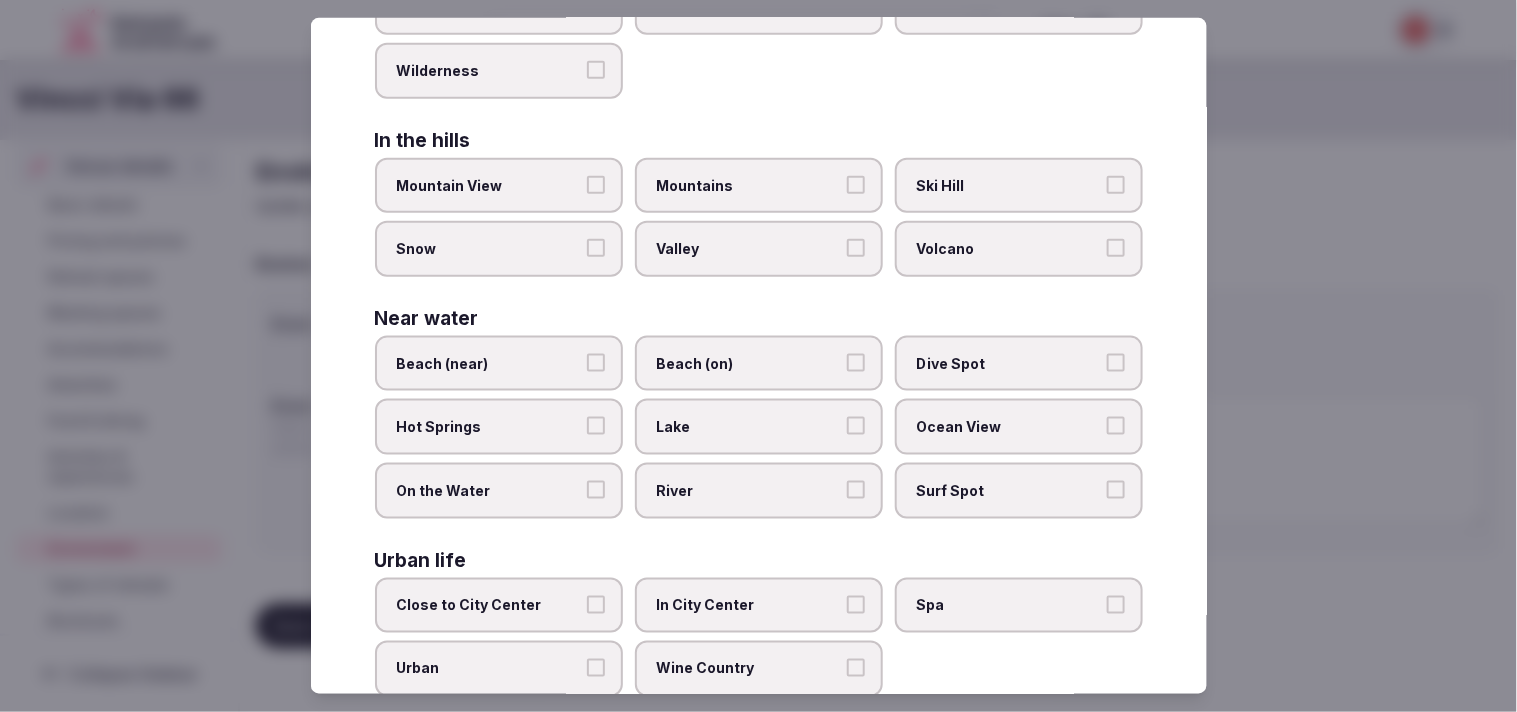 scroll, scrollTop: 447, scrollLeft: 0, axis: vertical 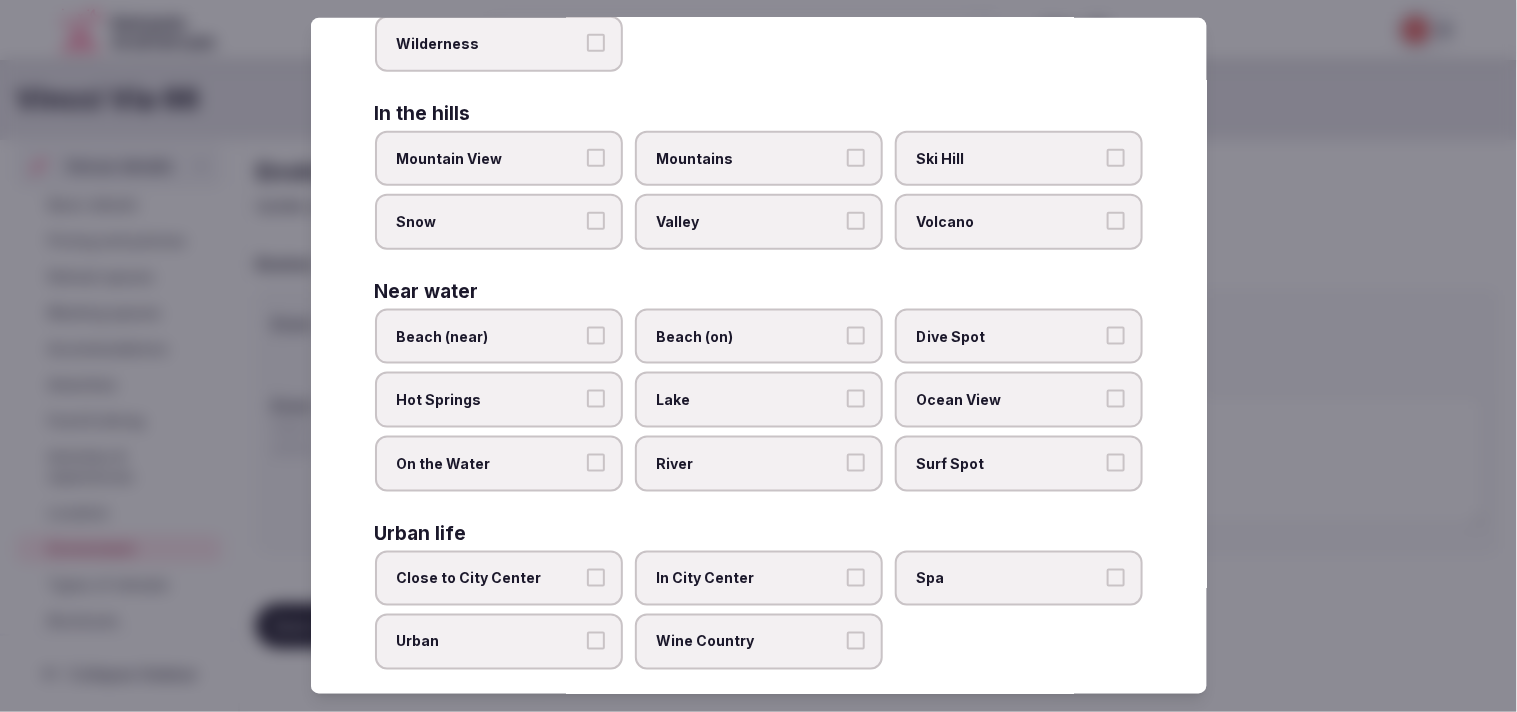 click on "Urban" at bounding box center [499, 642] 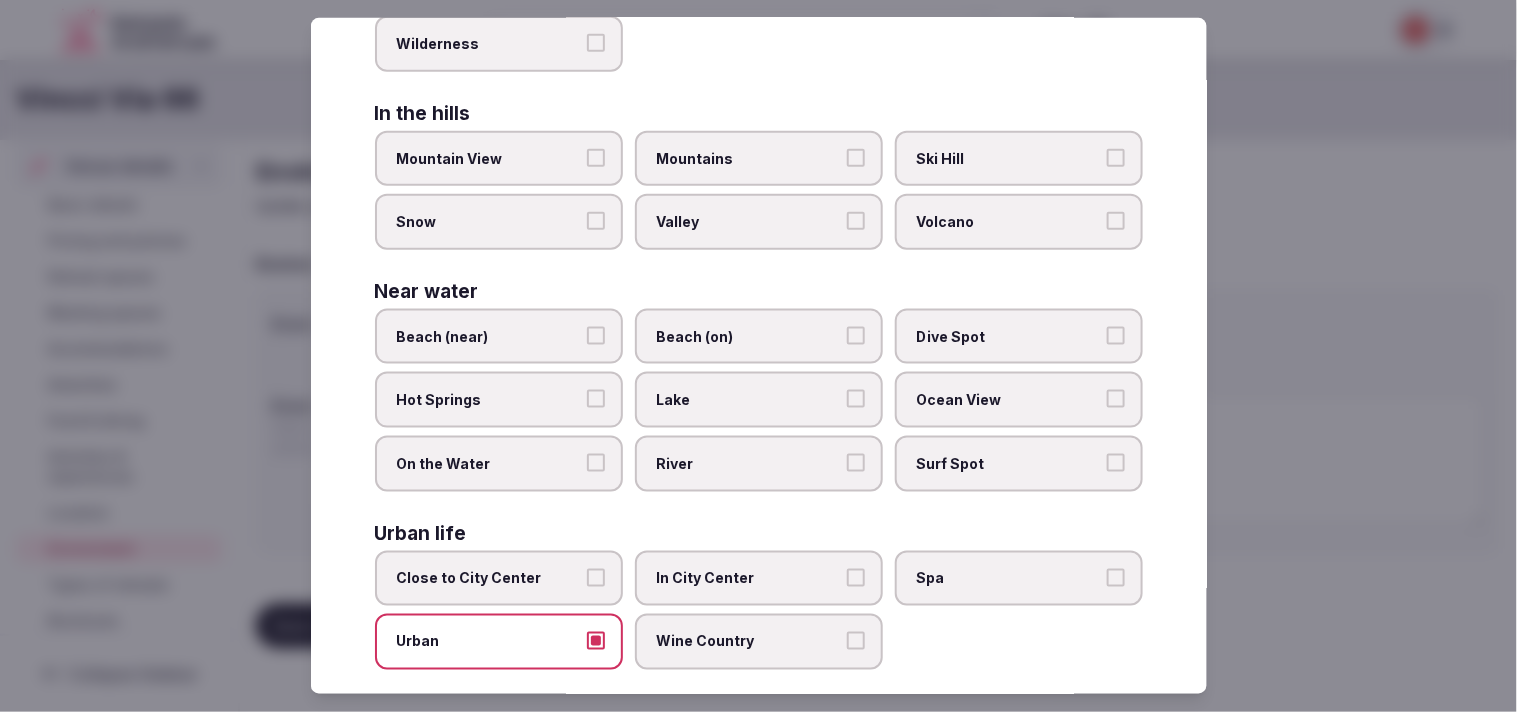 click on "In City Center" at bounding box center [856, 577] 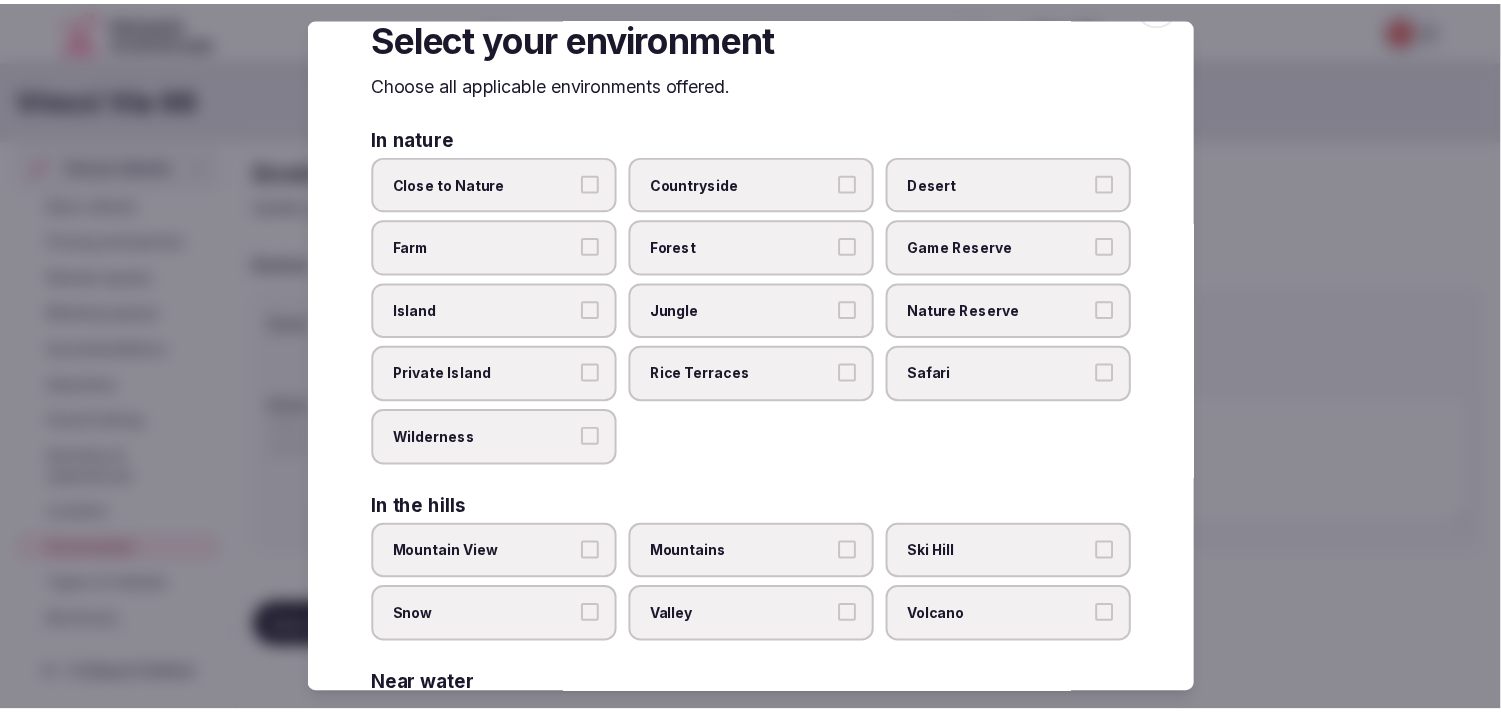 scroll, scrollTop: 0, scrollLeft: 0, axis: both 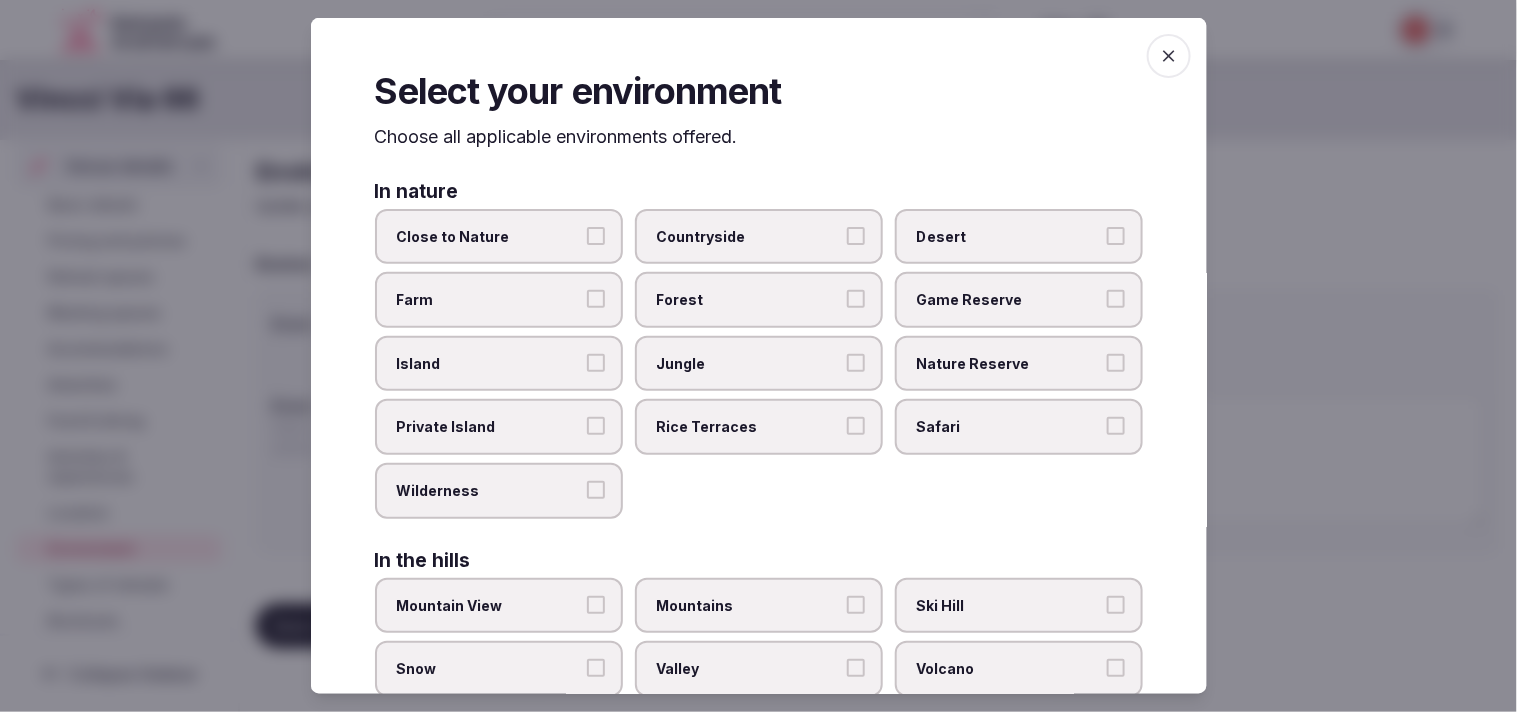 click at bounding box center (1169, 56) 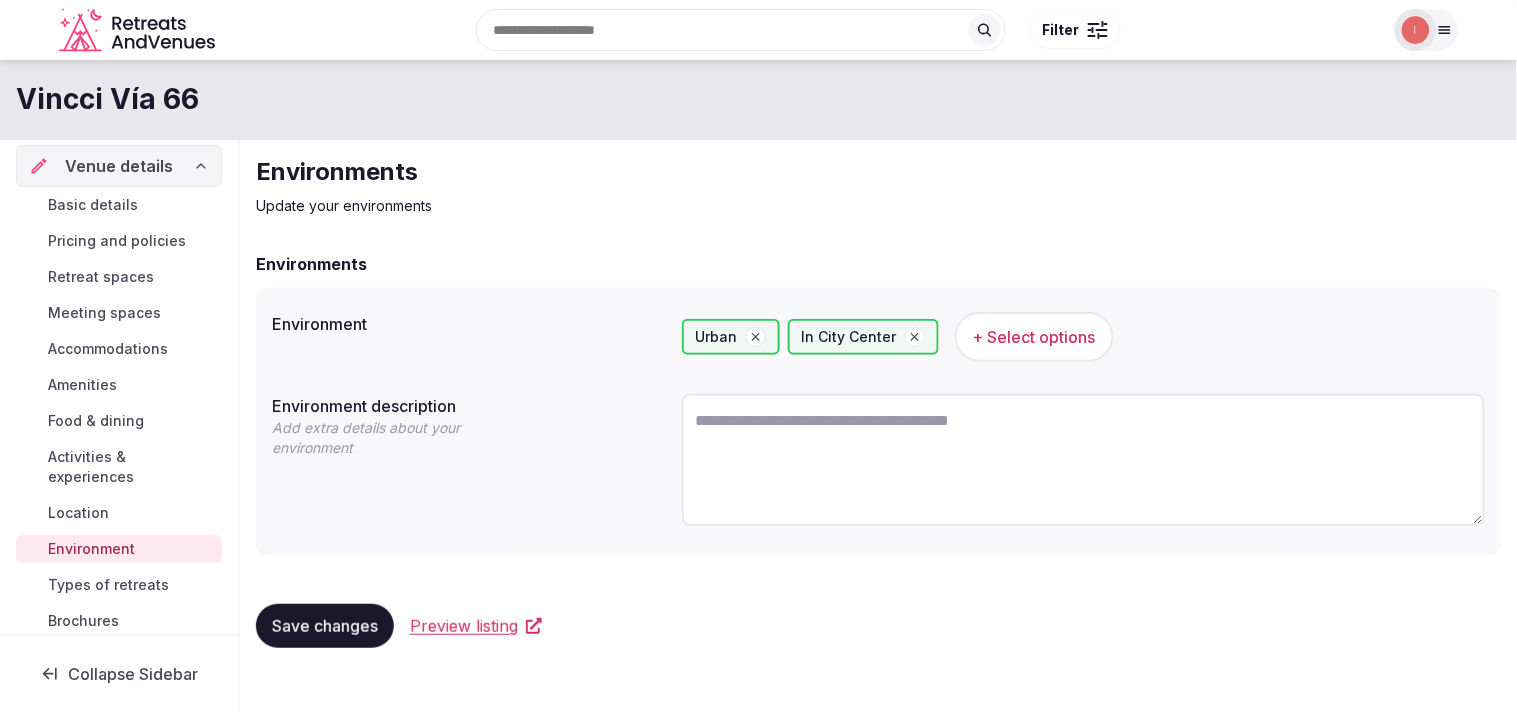 click on "Save changes" at bounding box center [325, 626] 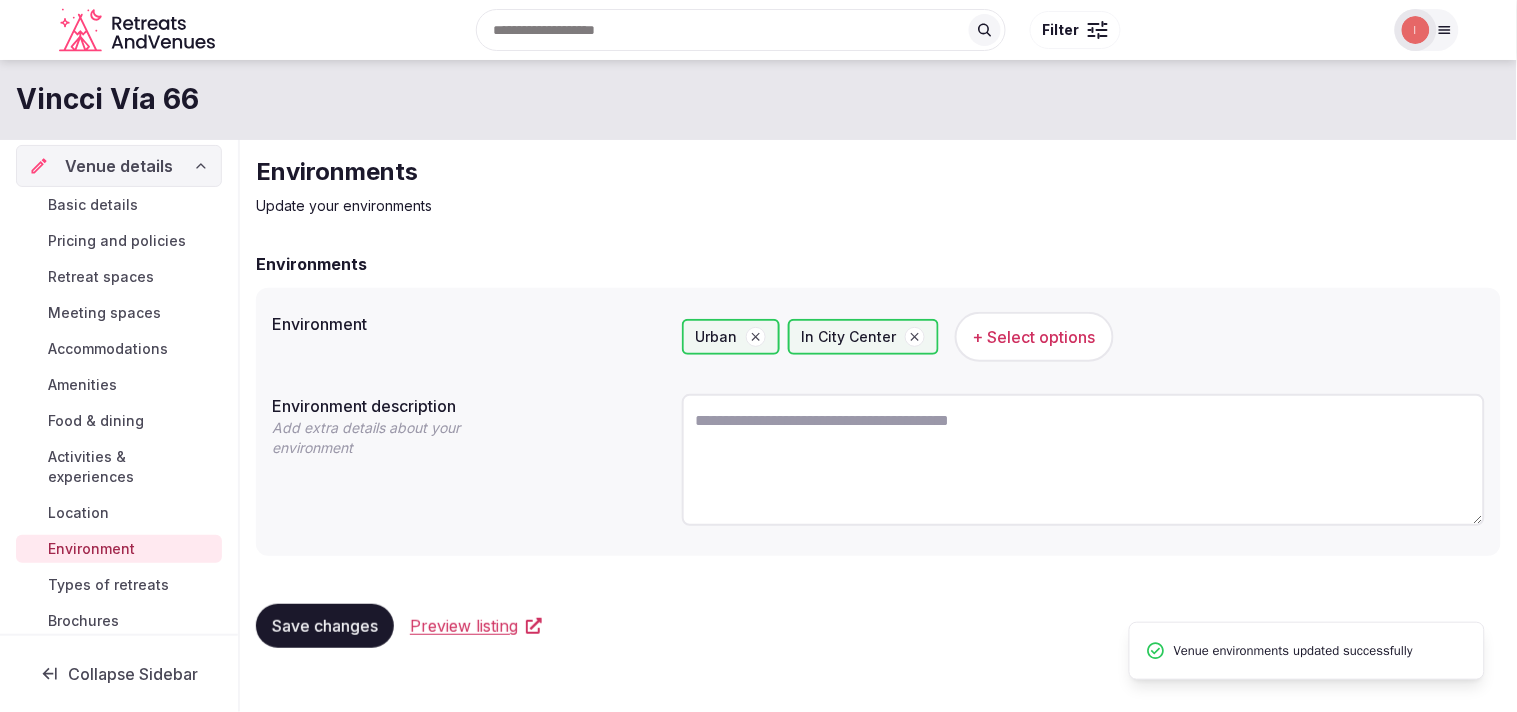 click on "Types of retreats" at bounding box center (108, 585) 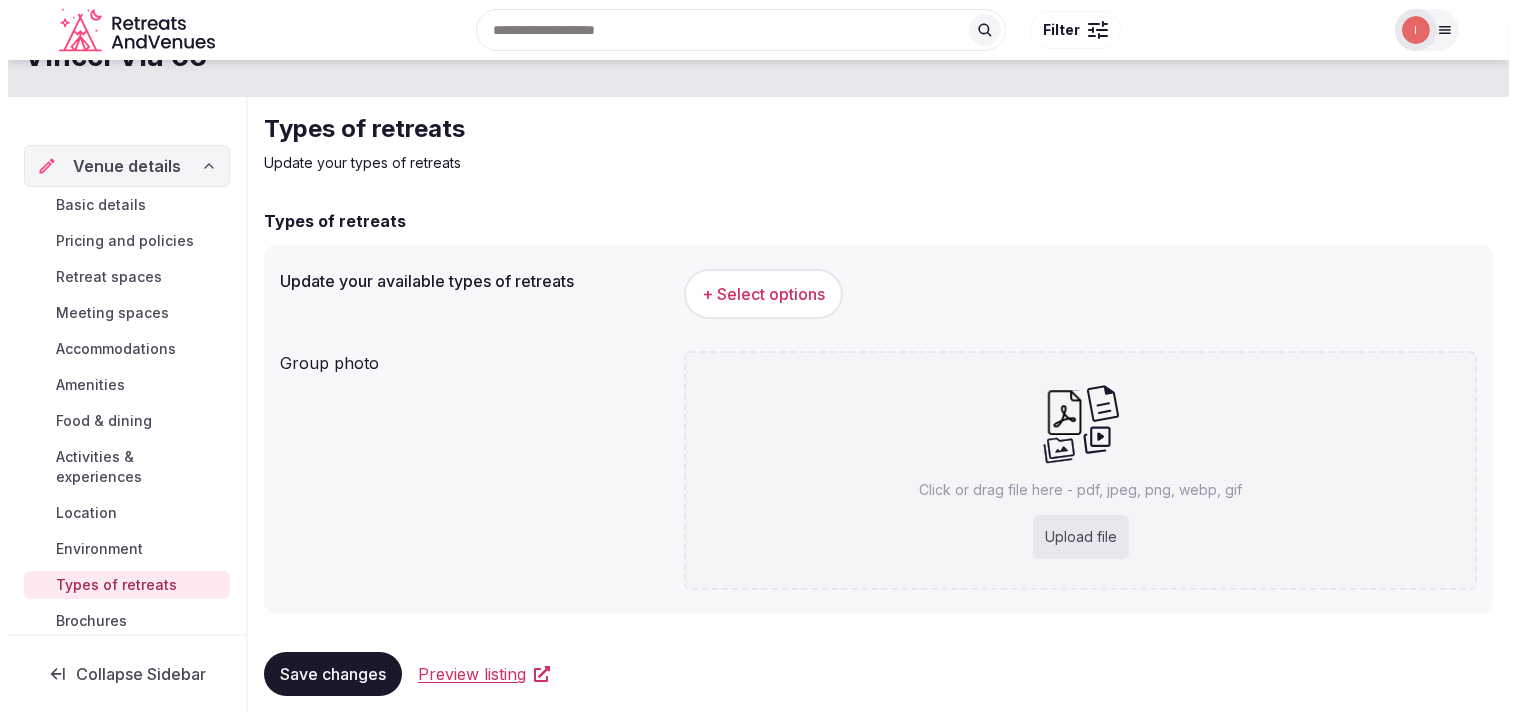 scroll, scrollTop: 66, scrollLeft: 0, axis: vertical 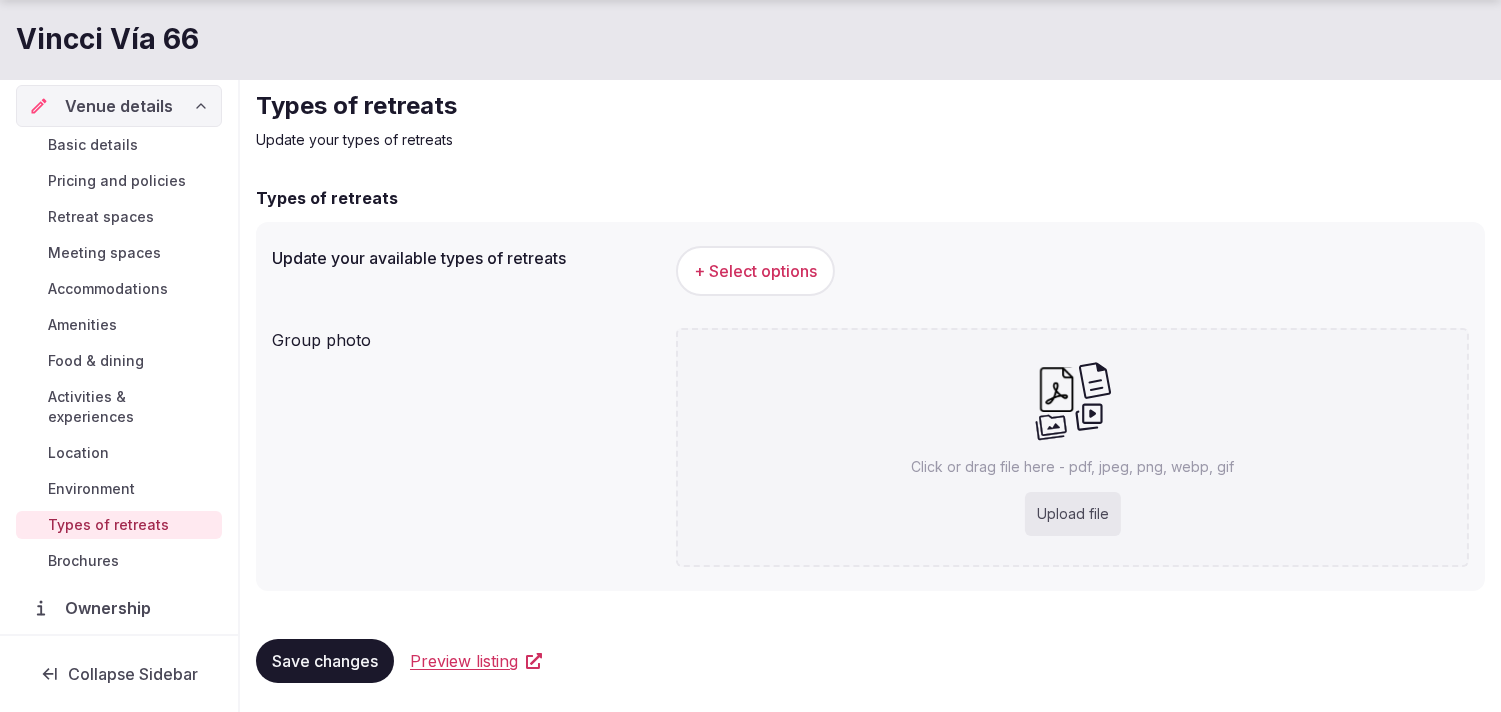 click on "+ Select options" at bounding box center [755, 271] 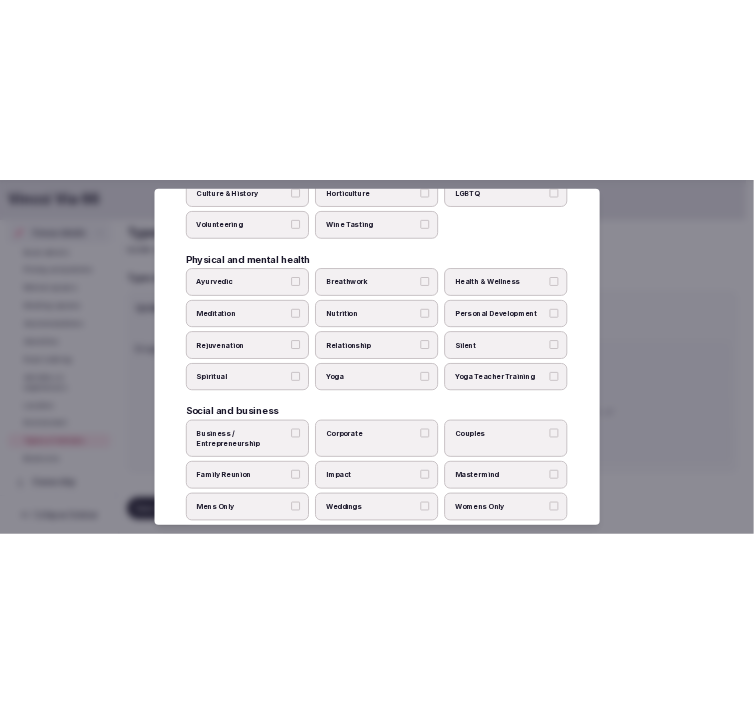 scroll, scrollTop: 765, scrollLeft: 0, axis: vertical 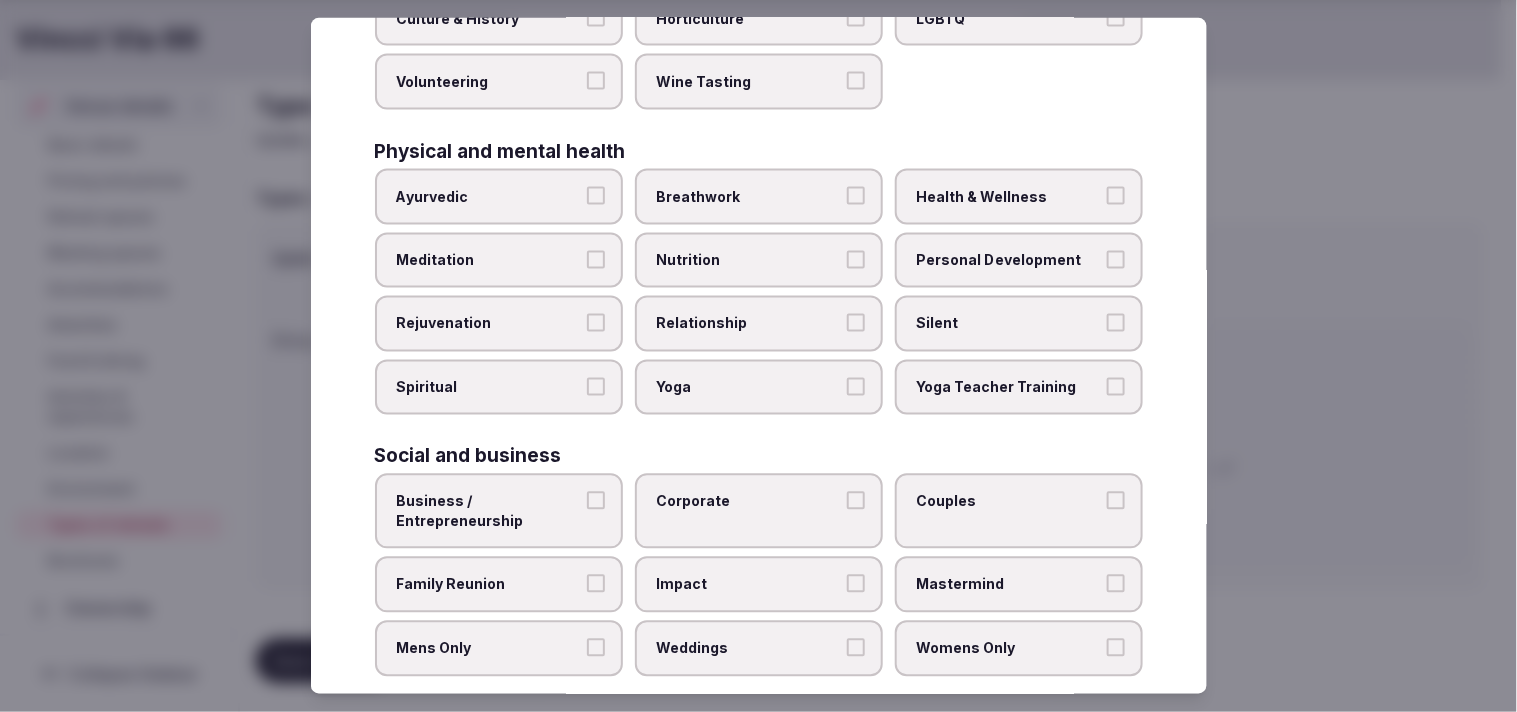 click on "Personal Development" at bounding box center (1116, 259) 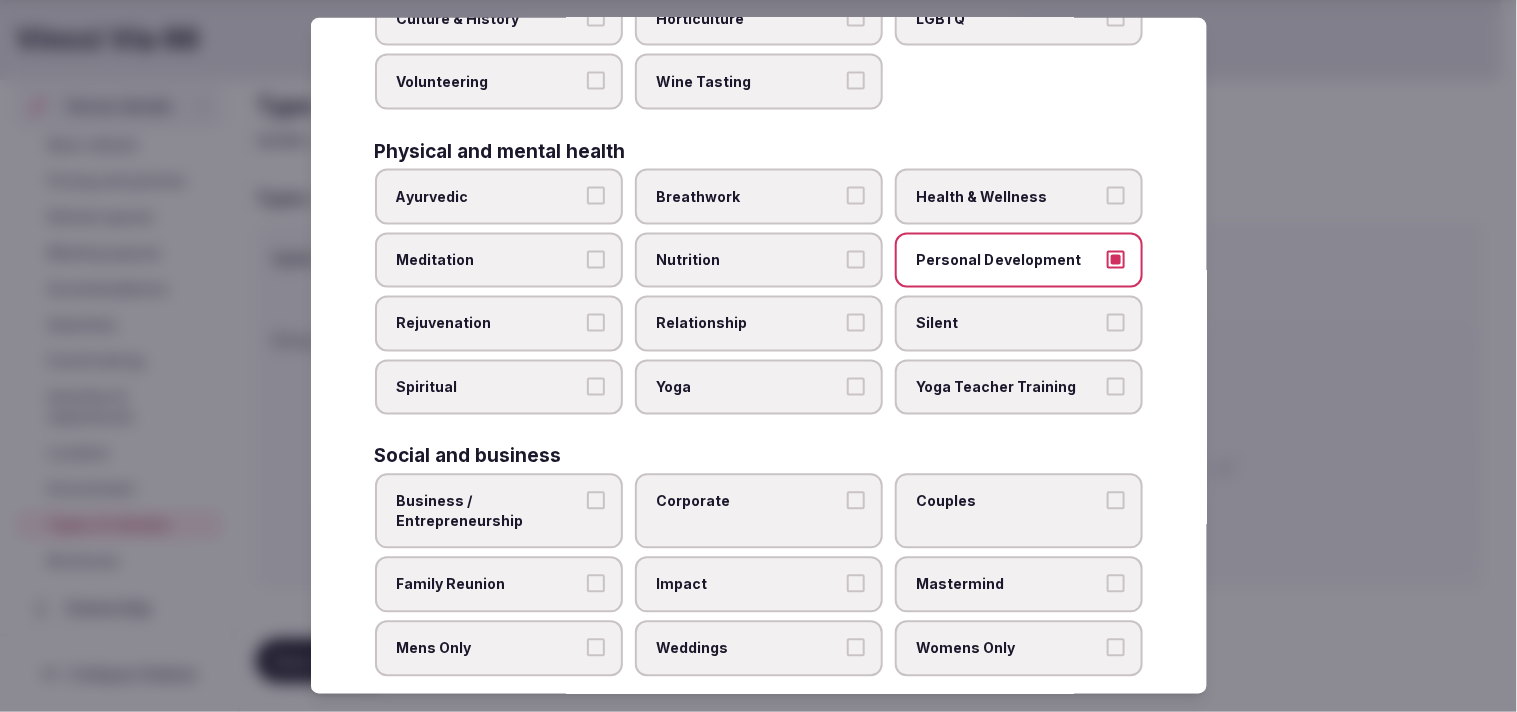 click on "Relationship" at bounding box center (856, 323) 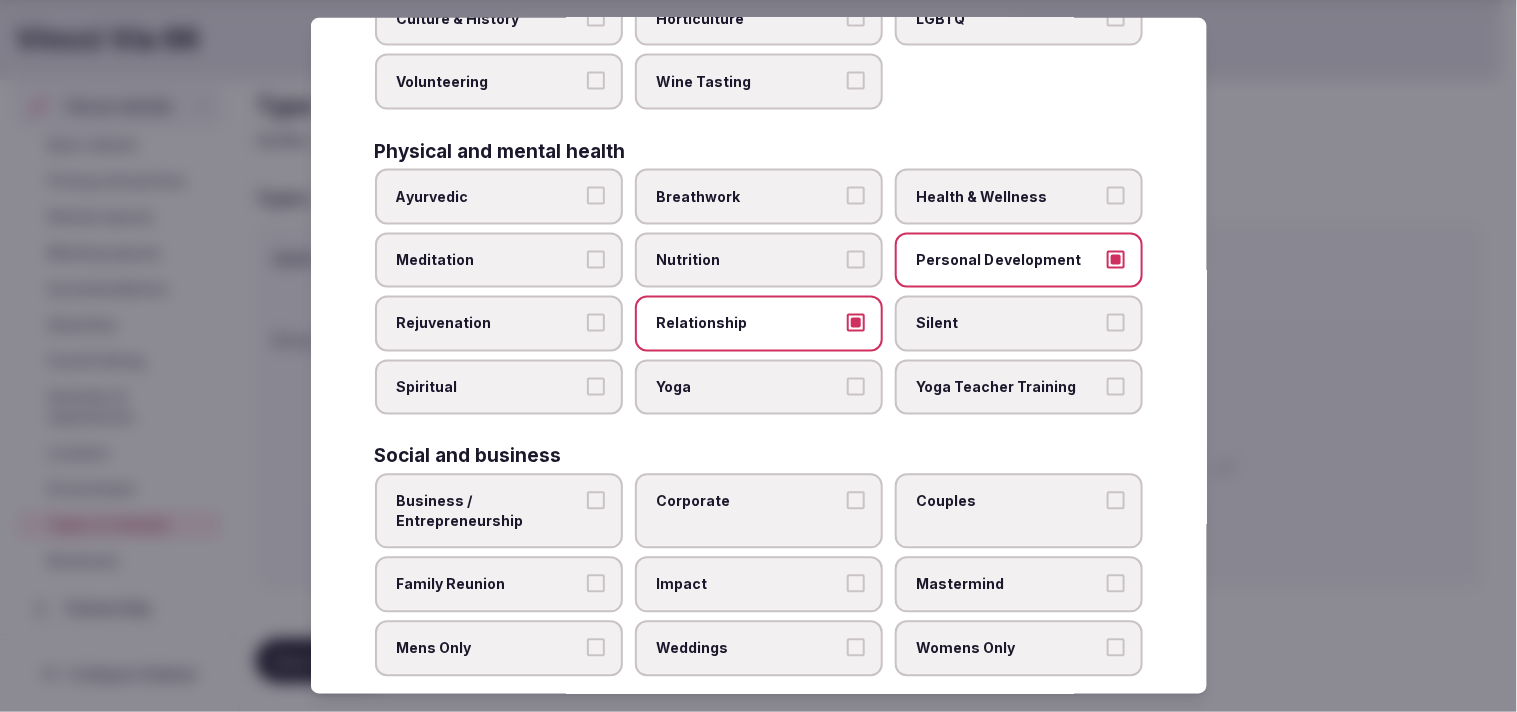 click on "Health & Wellness" at bounding box center [1019, 197] 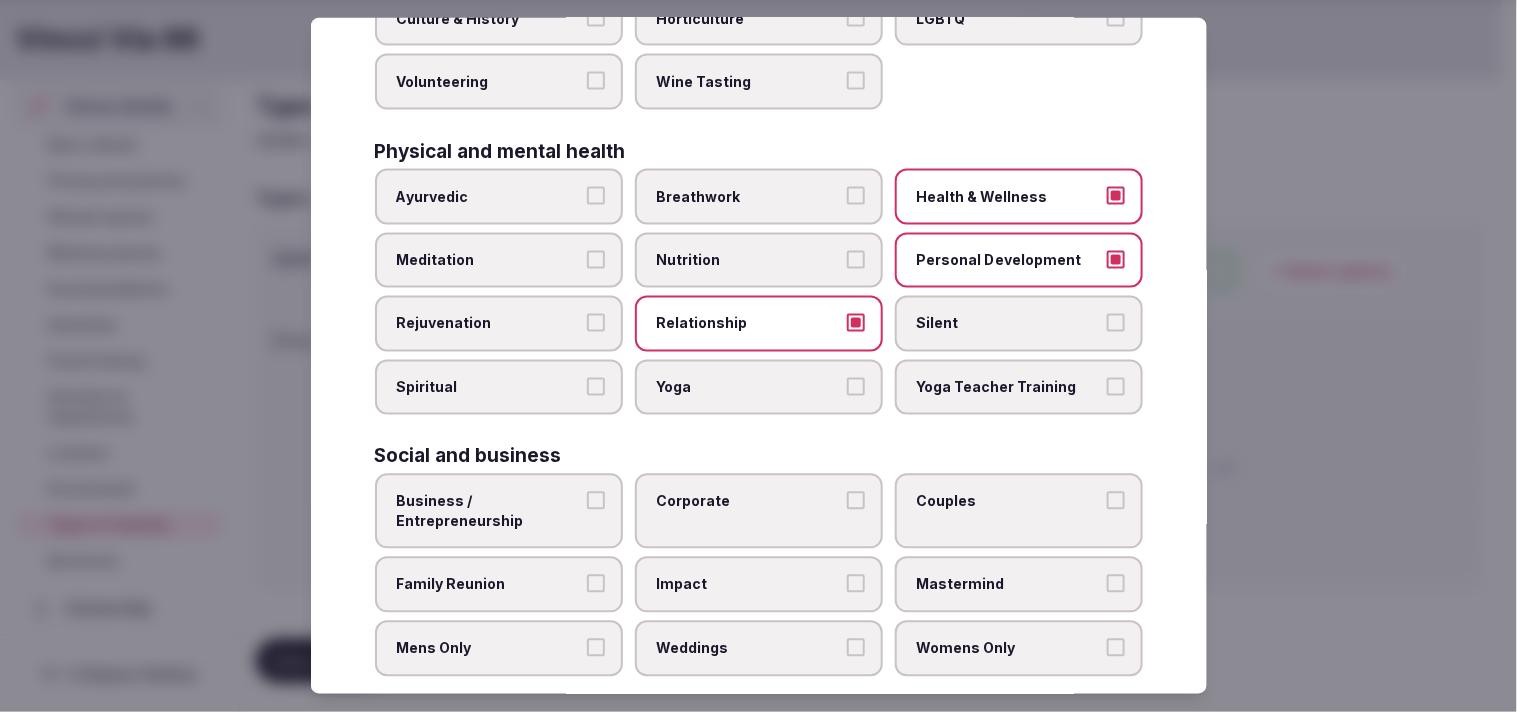 click on "Spiritual" at bounding box center (596, 387) 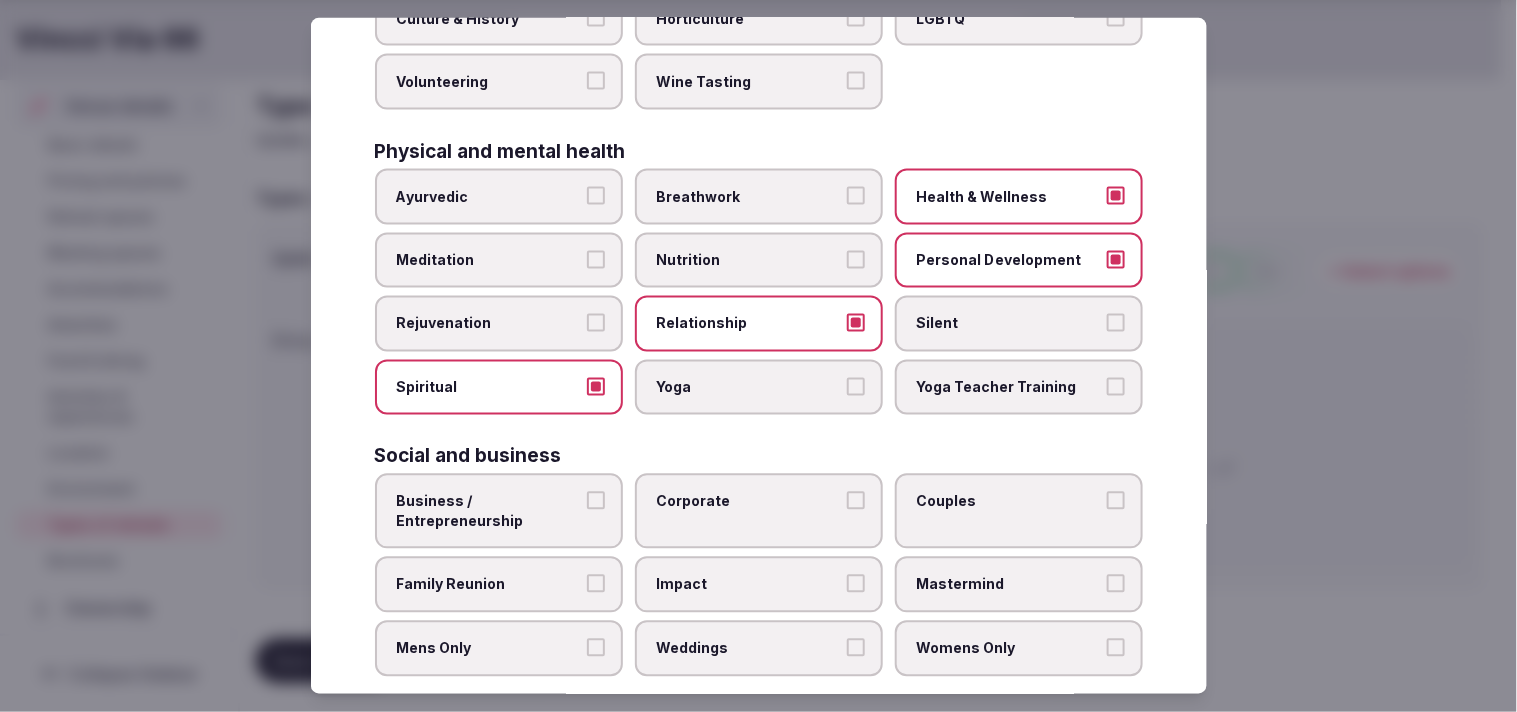 click on "Business / Entrepreneurship" at bounding box center [596, 501] 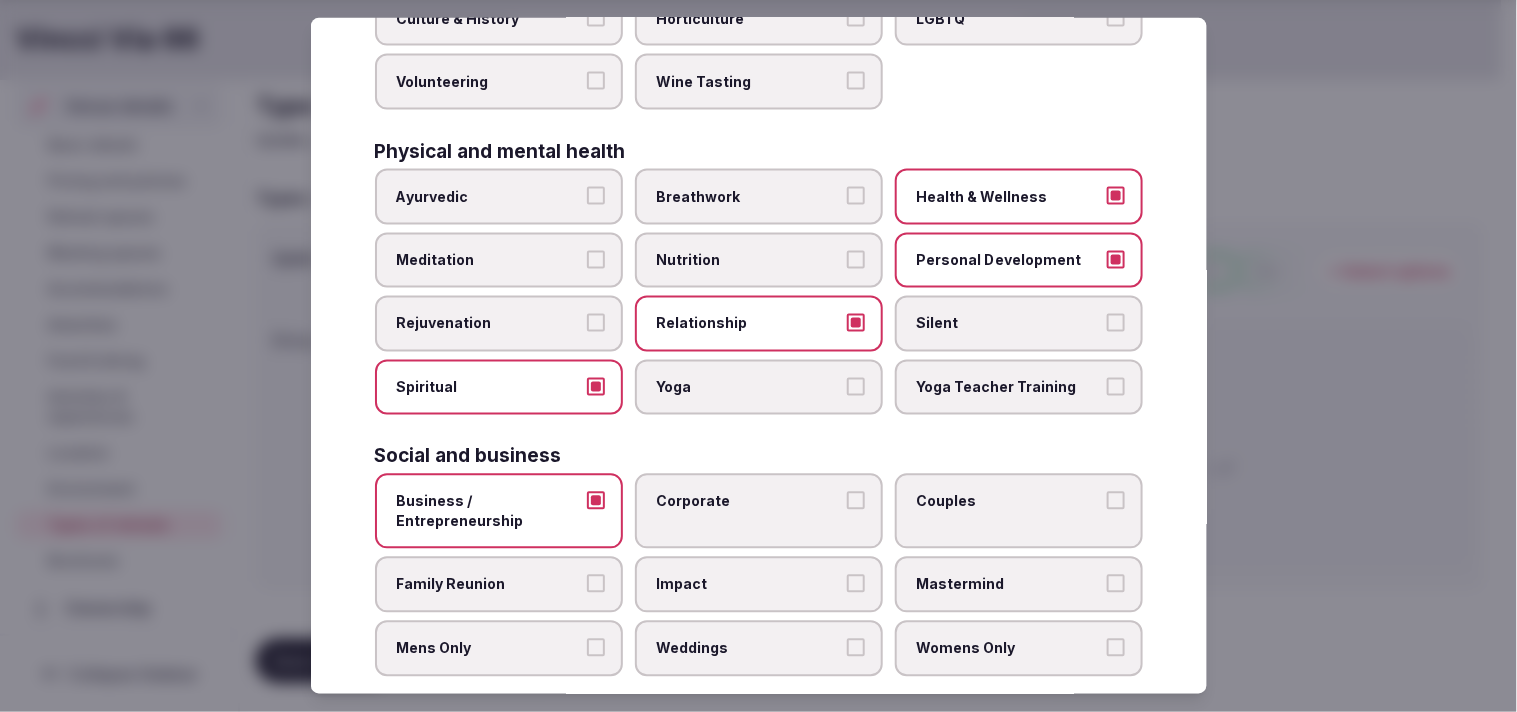 click on "Corporate" at bounding box center (856, 501) 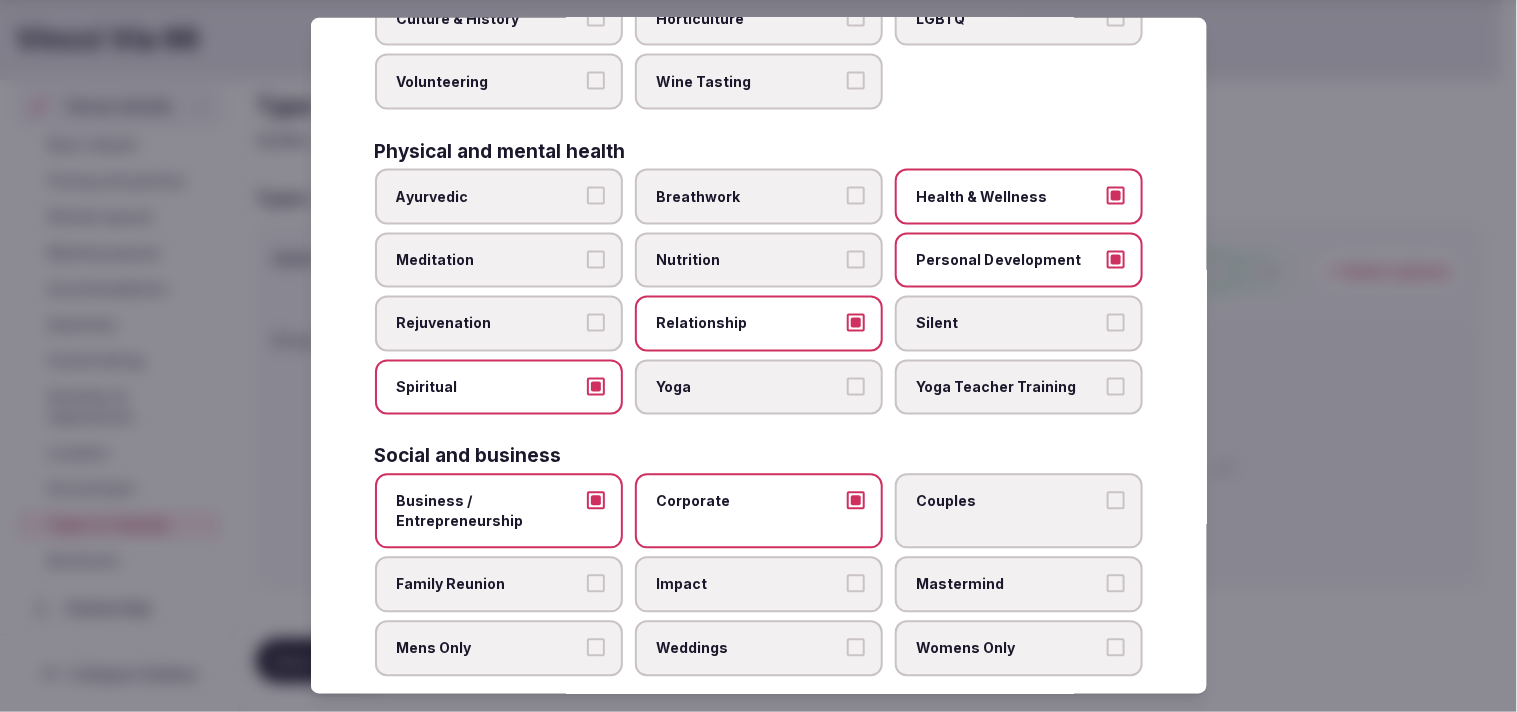 click on "Family Reunion" at bounding box center (499, 585) 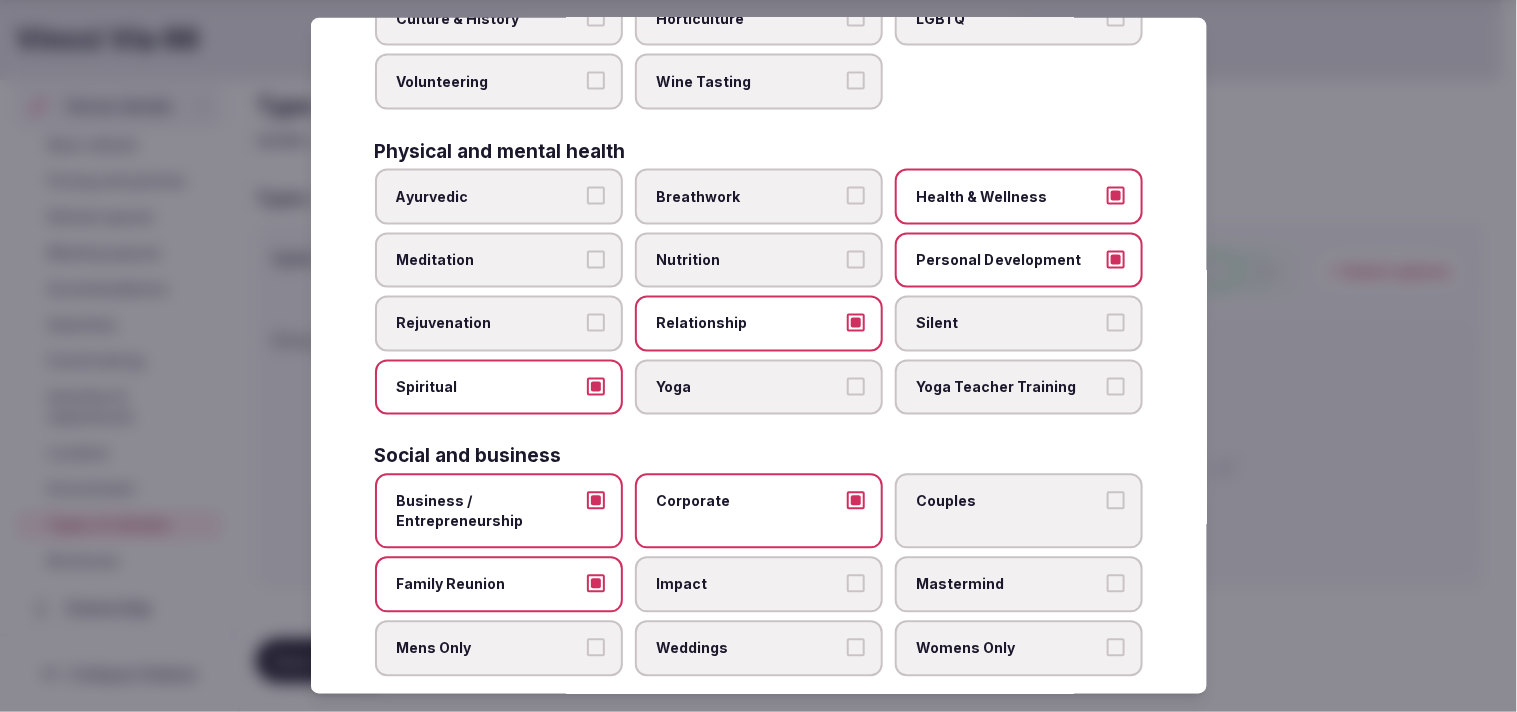 click on "Weddings" at bounding box center (749, 649) 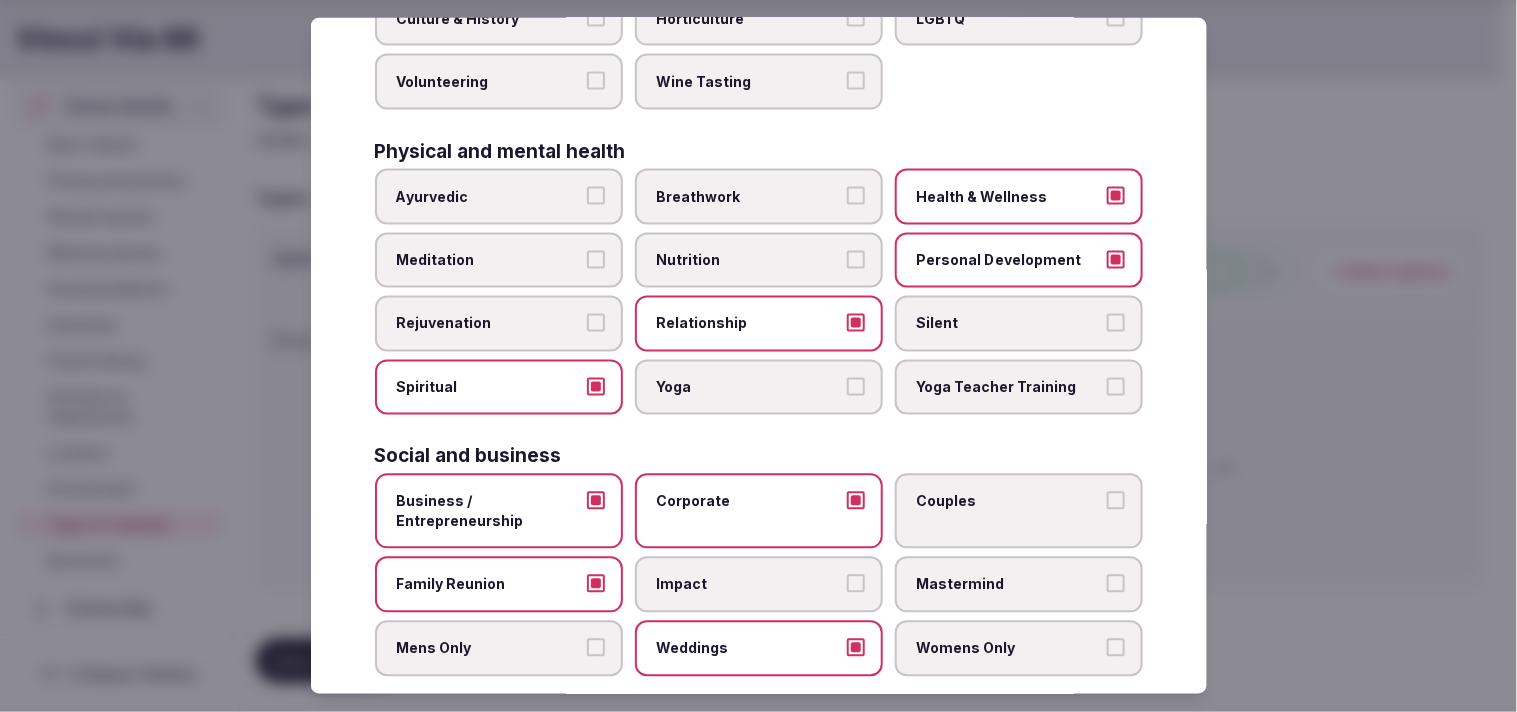 click on "Weddings" at bounding box center (749, 649) 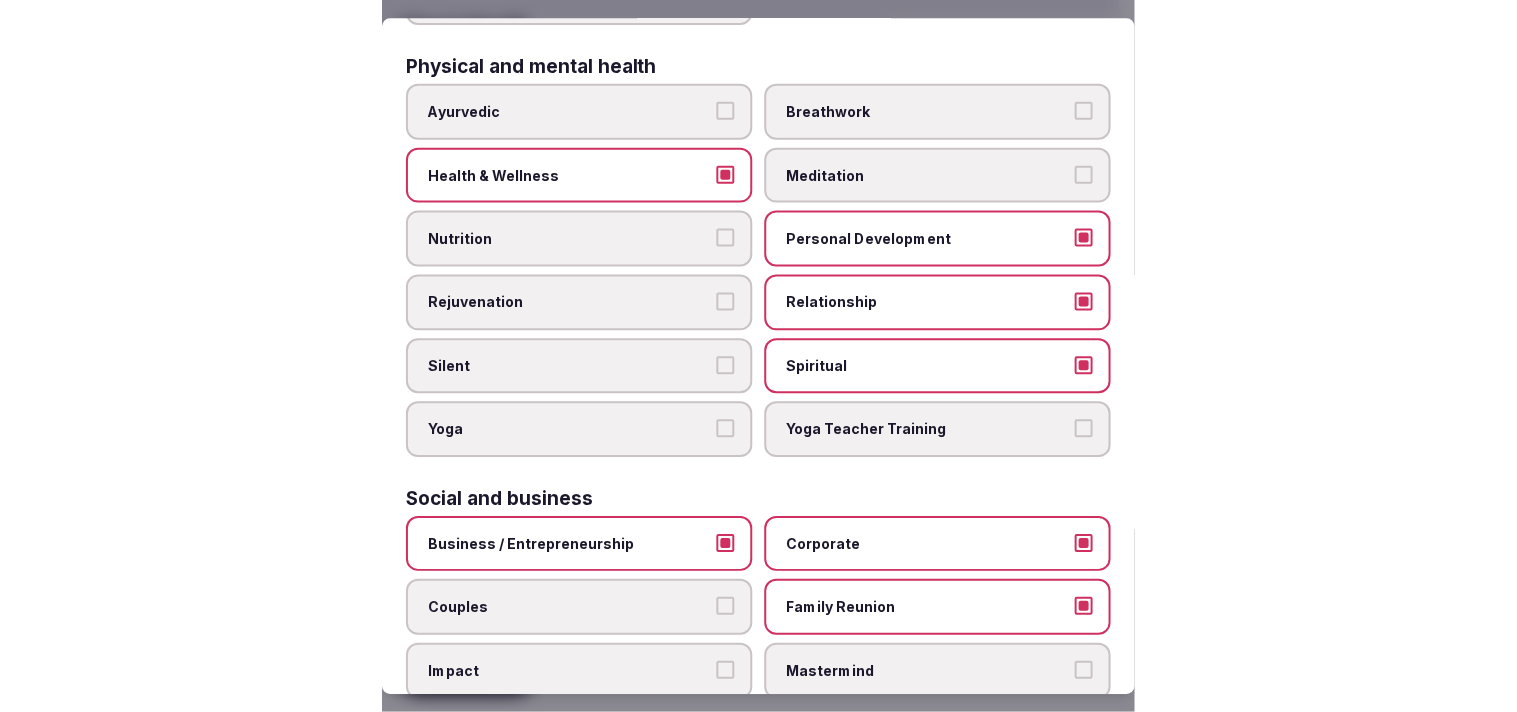 scroll, scrollTop: 1130, scrollLeft: 0, axis: vertical 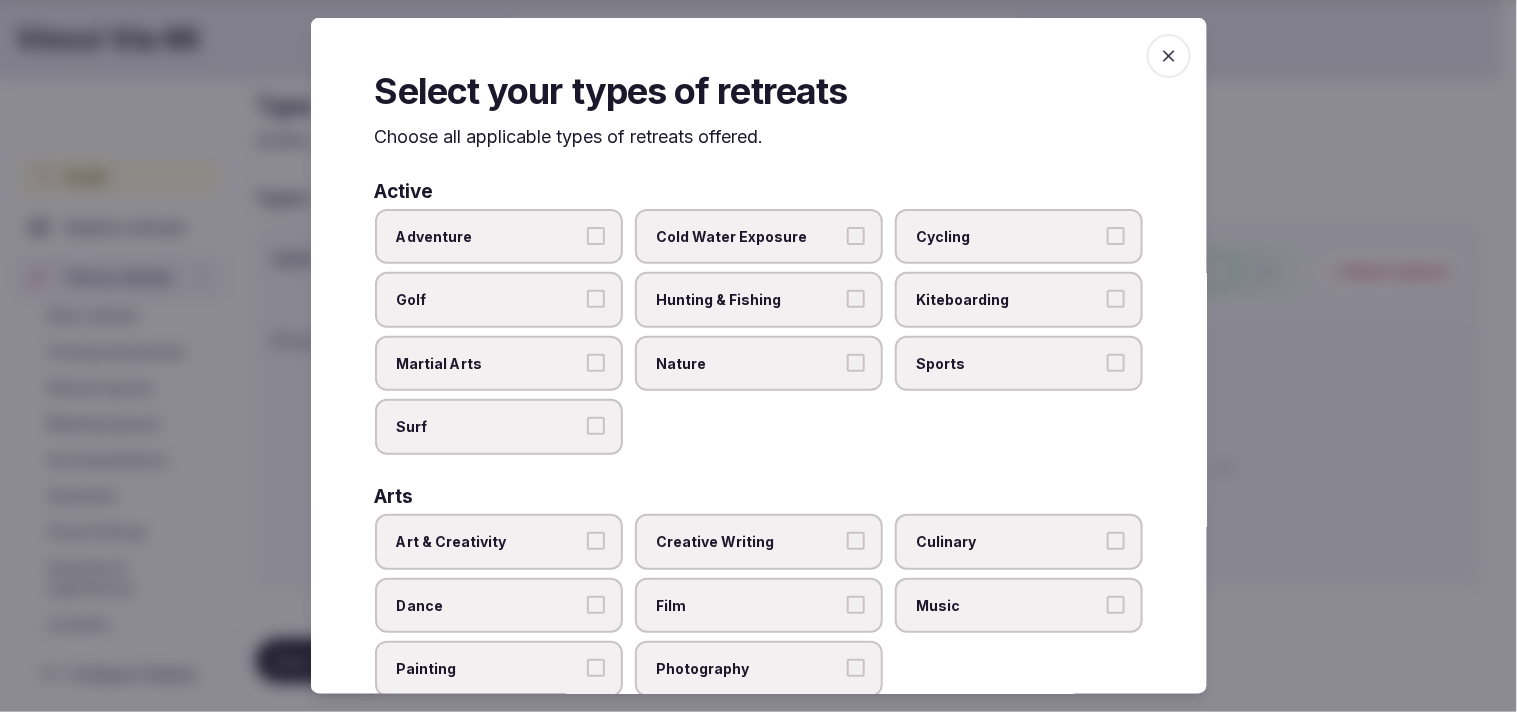 click 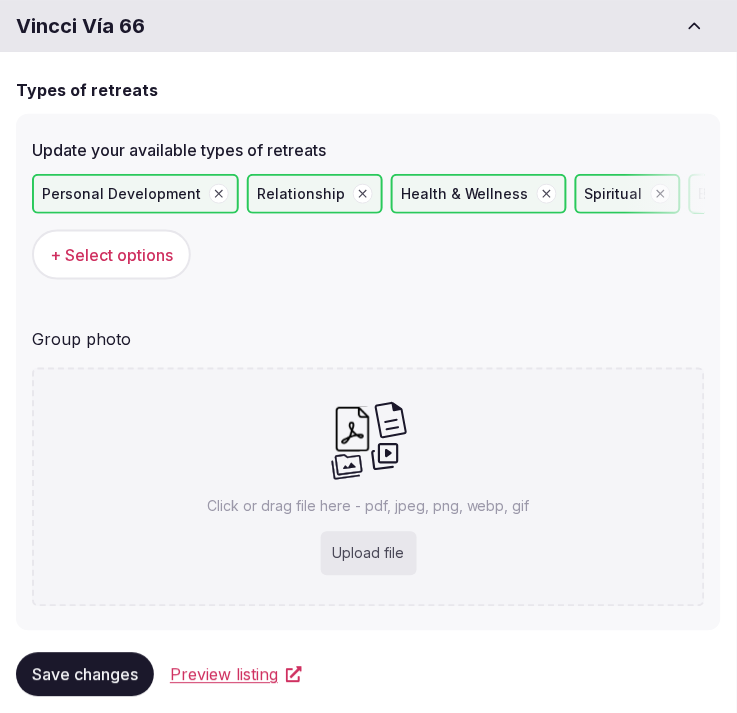 scroll, scrollTop: 172, scrollLeft: 0, axis: vertical 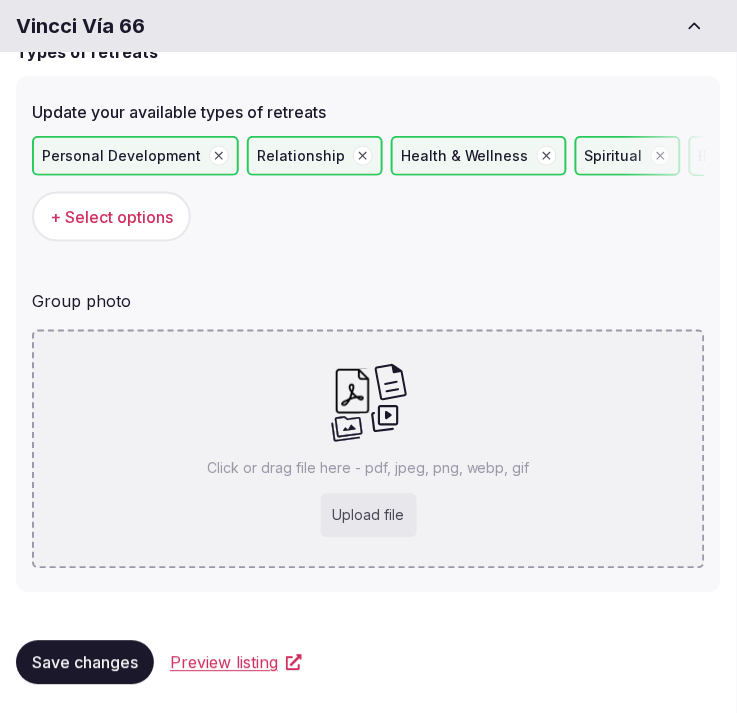 click on "Group photo   Click or drag file here - pdf, jpeg, png, webp, gif Upload file" at bounding box center (368, 429) 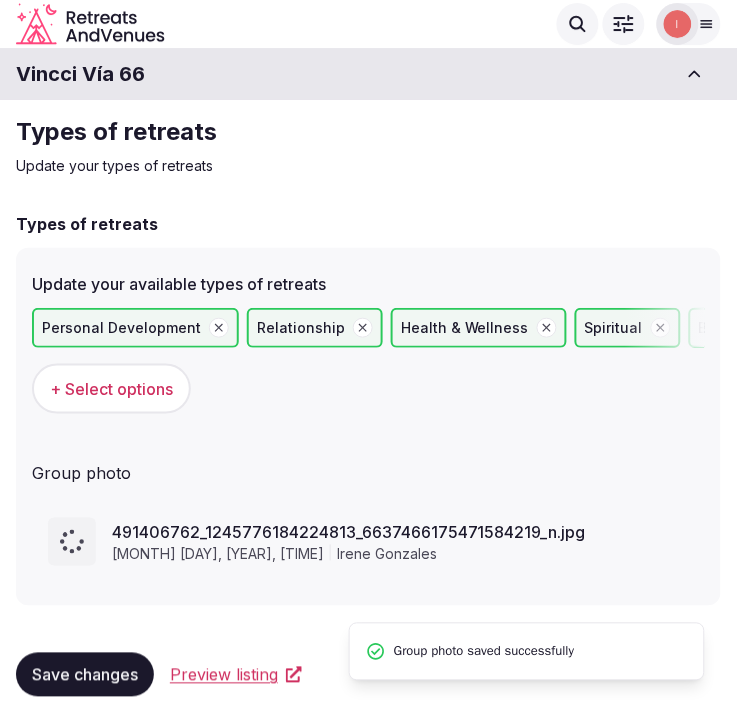 scroll, scrollTop: 13, scrollLeft: 0, axis: vertical 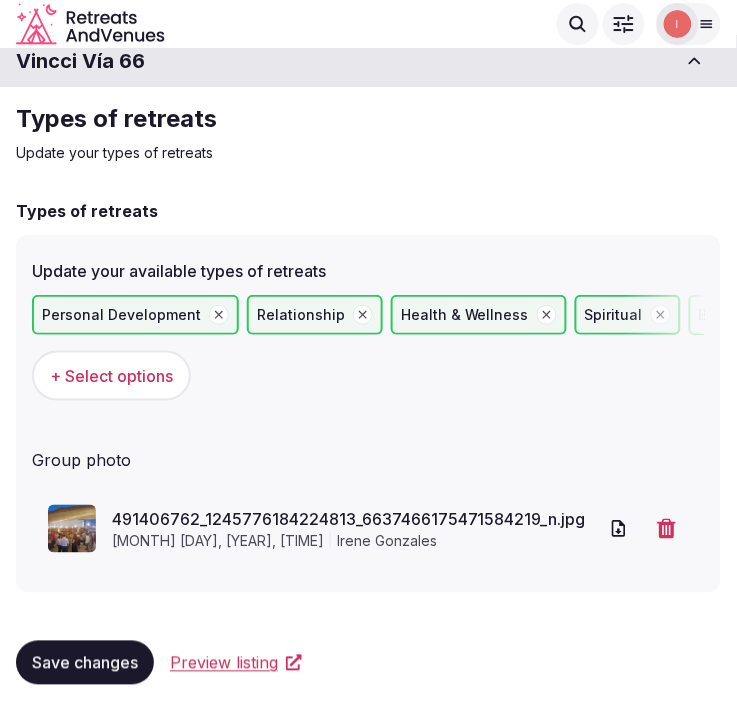 click on "Save changes" at bounding box center [85, 663] 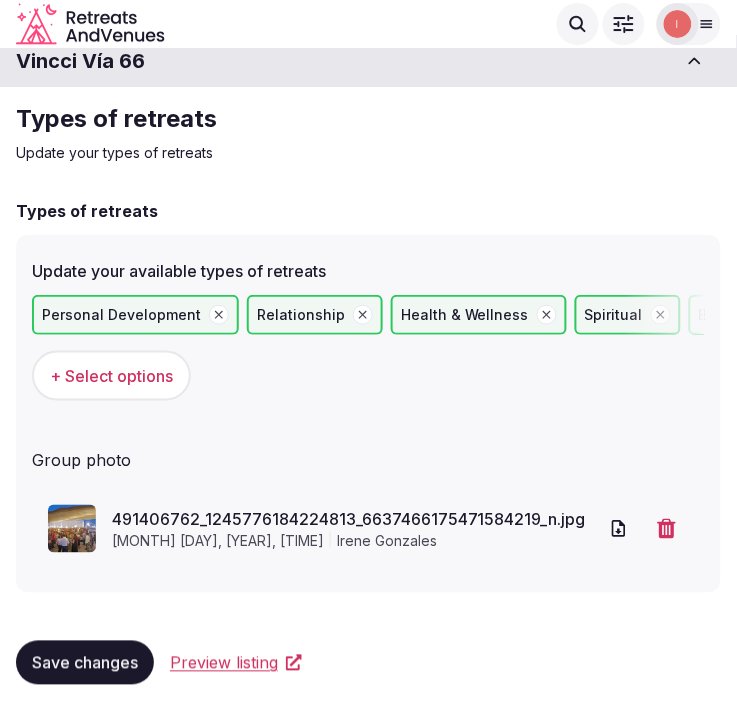 click on "Save changes" at bounding box center [85, 663] 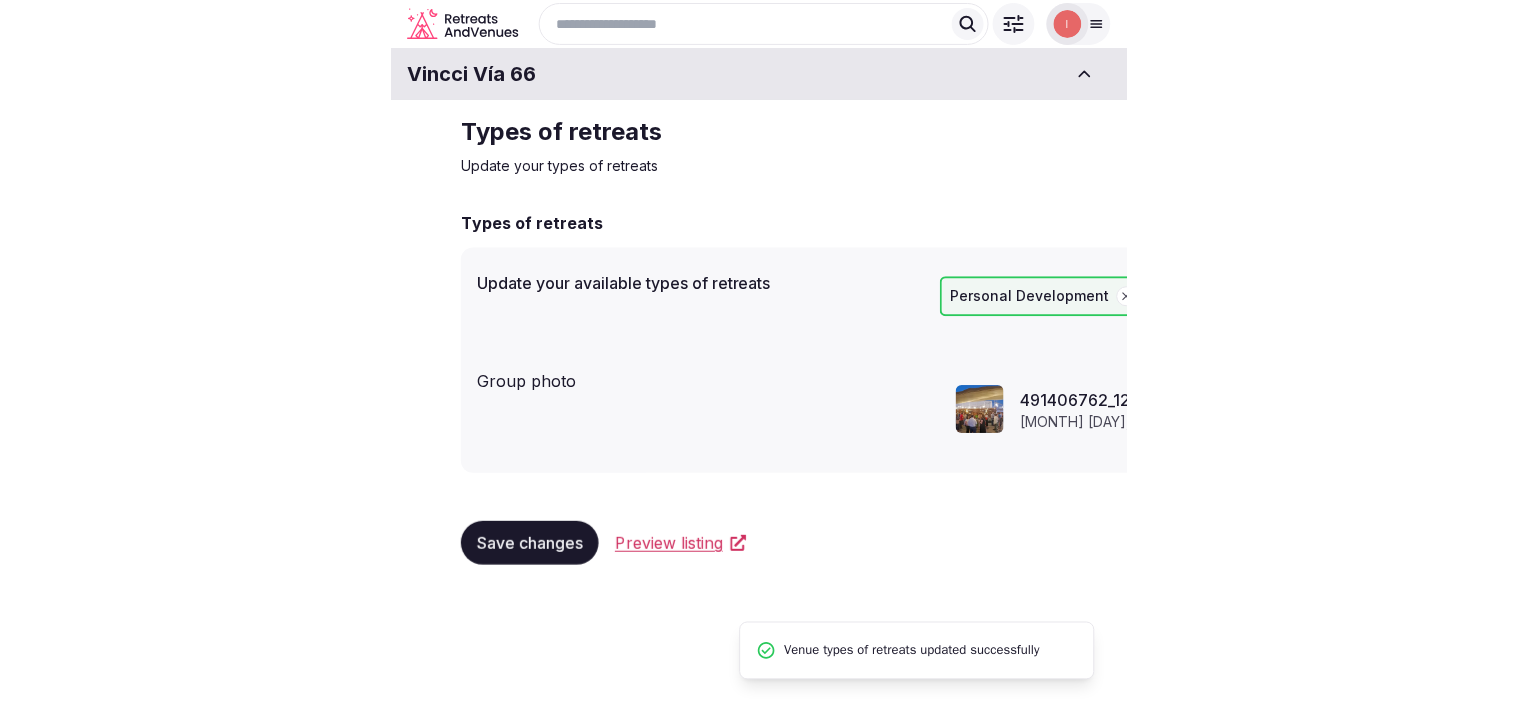 scroll, scrollTop: 0, scrollLeft: 0, axis: both 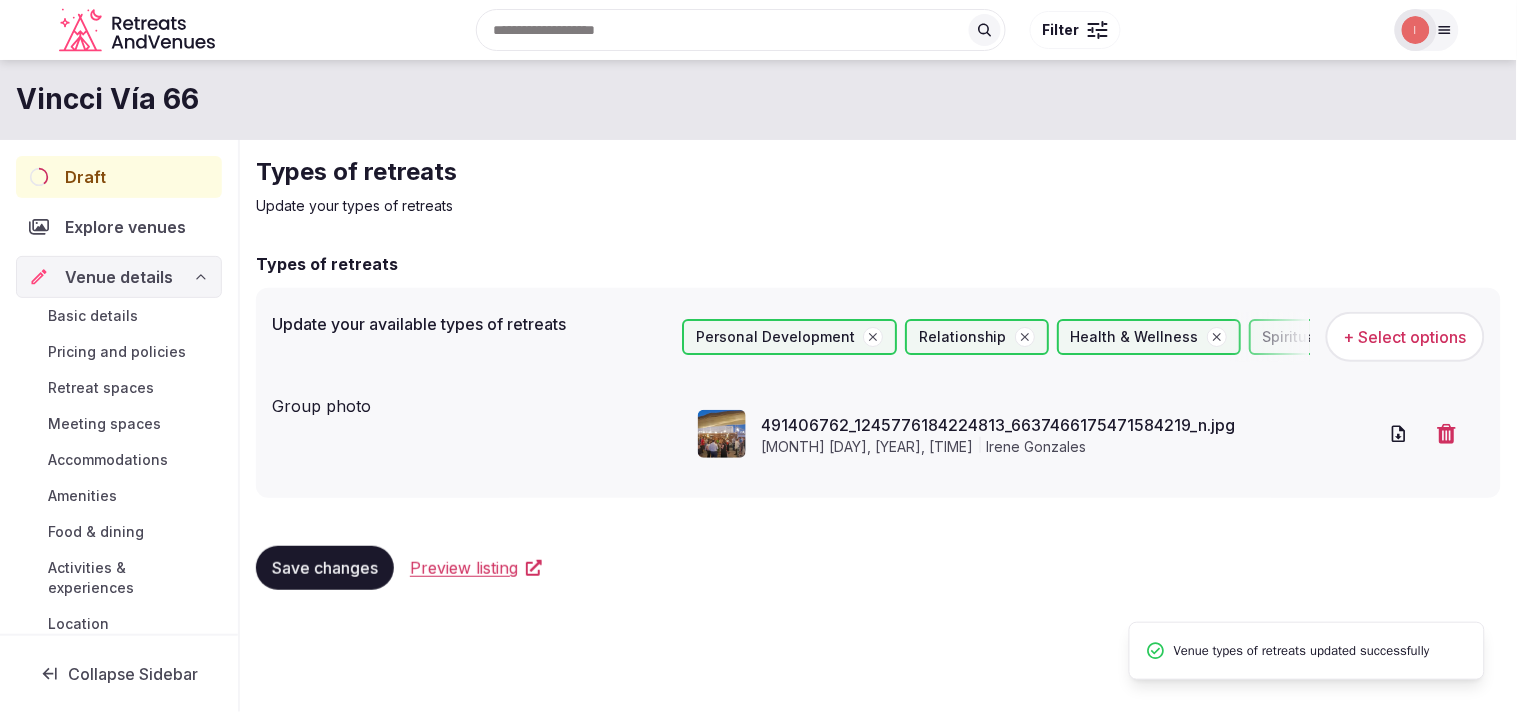 click on "Draft" at bounding box center (119, 177) 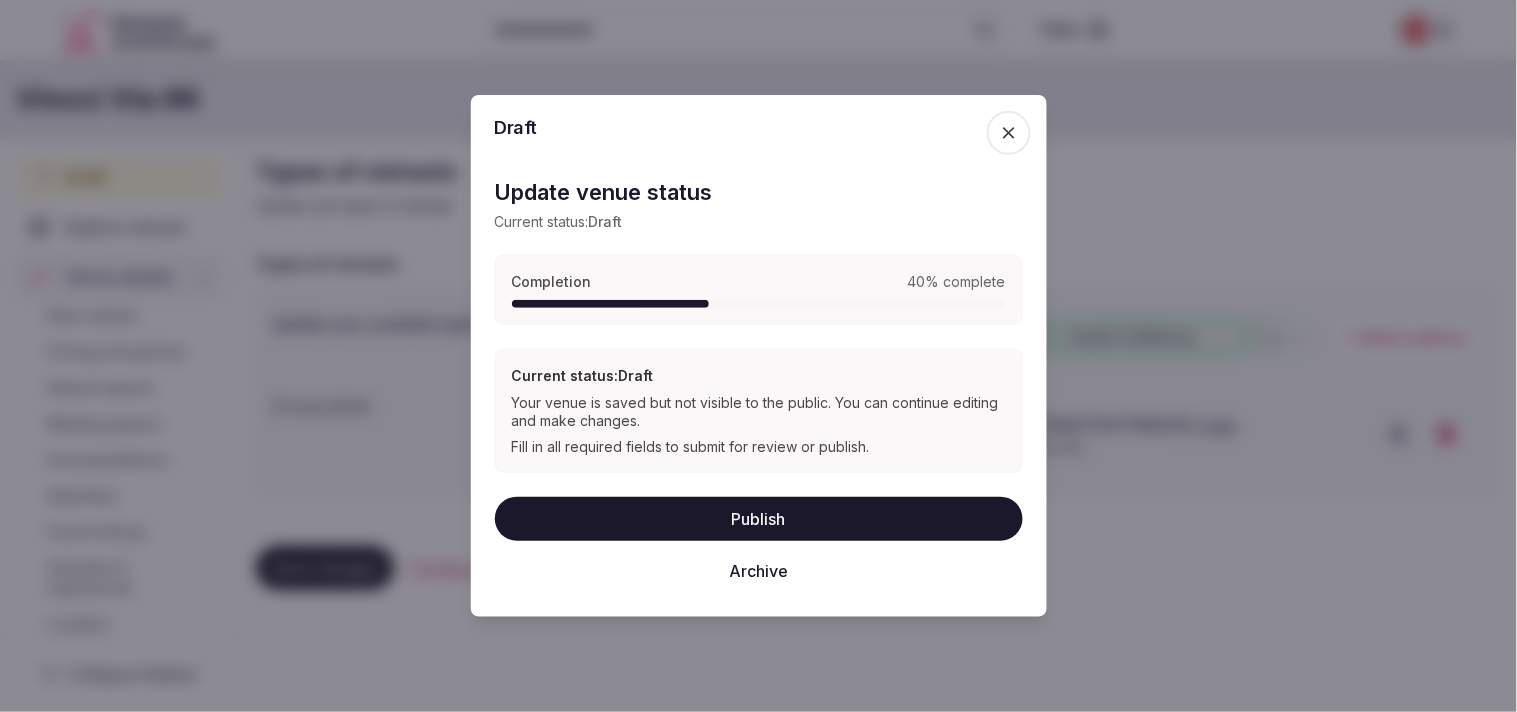 click on "Publish" at bounding box center [759, 519] 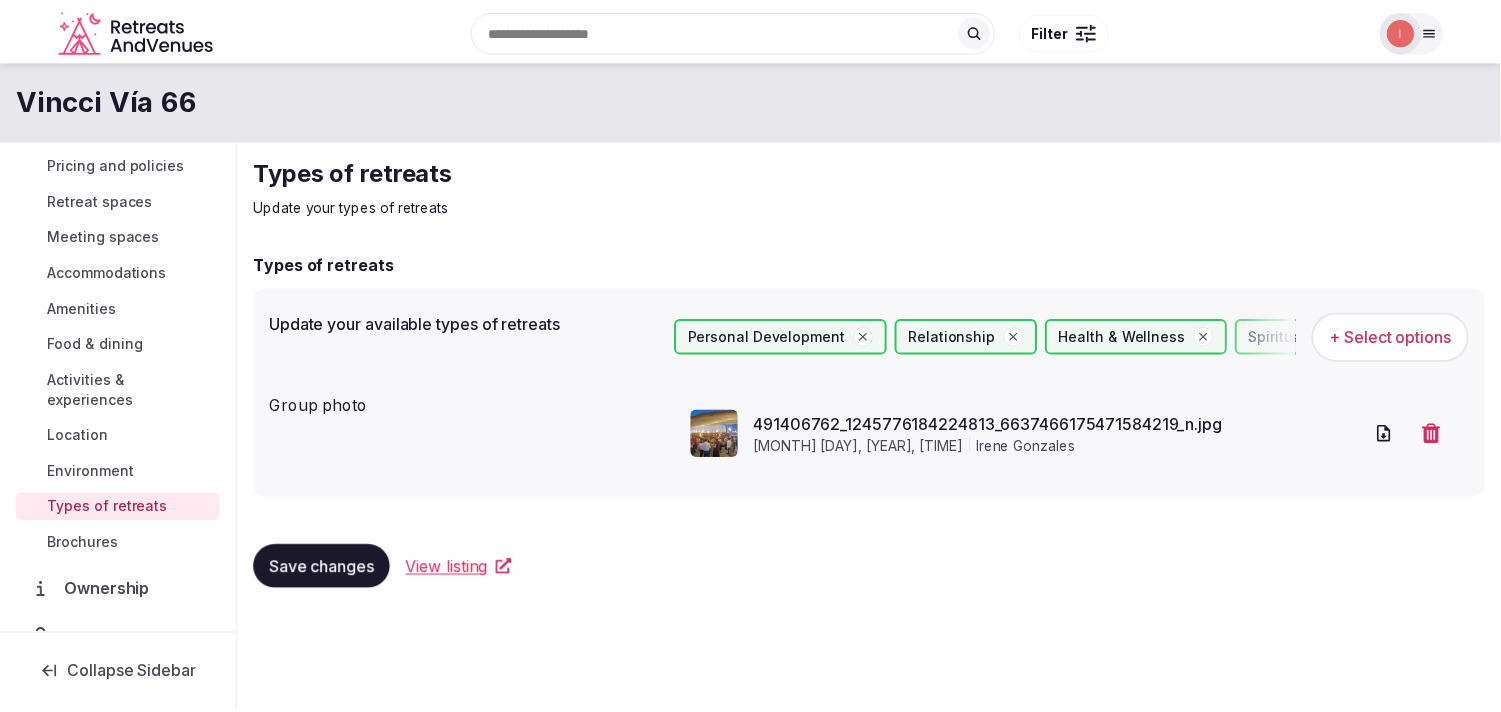 scroll, scrollTop: 0, scrollLeft: 0, axis: both 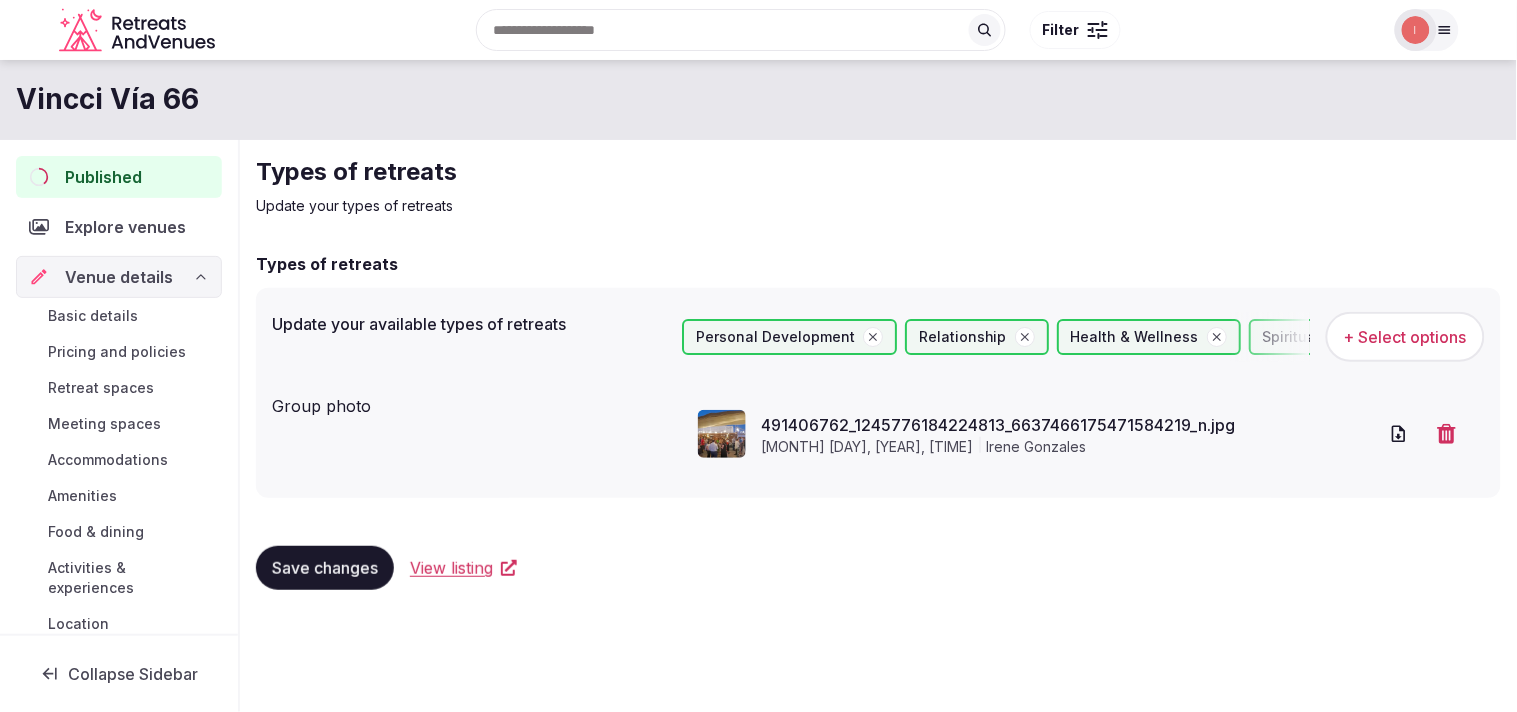 click on "Amenities" at bounding box center (82, 496) 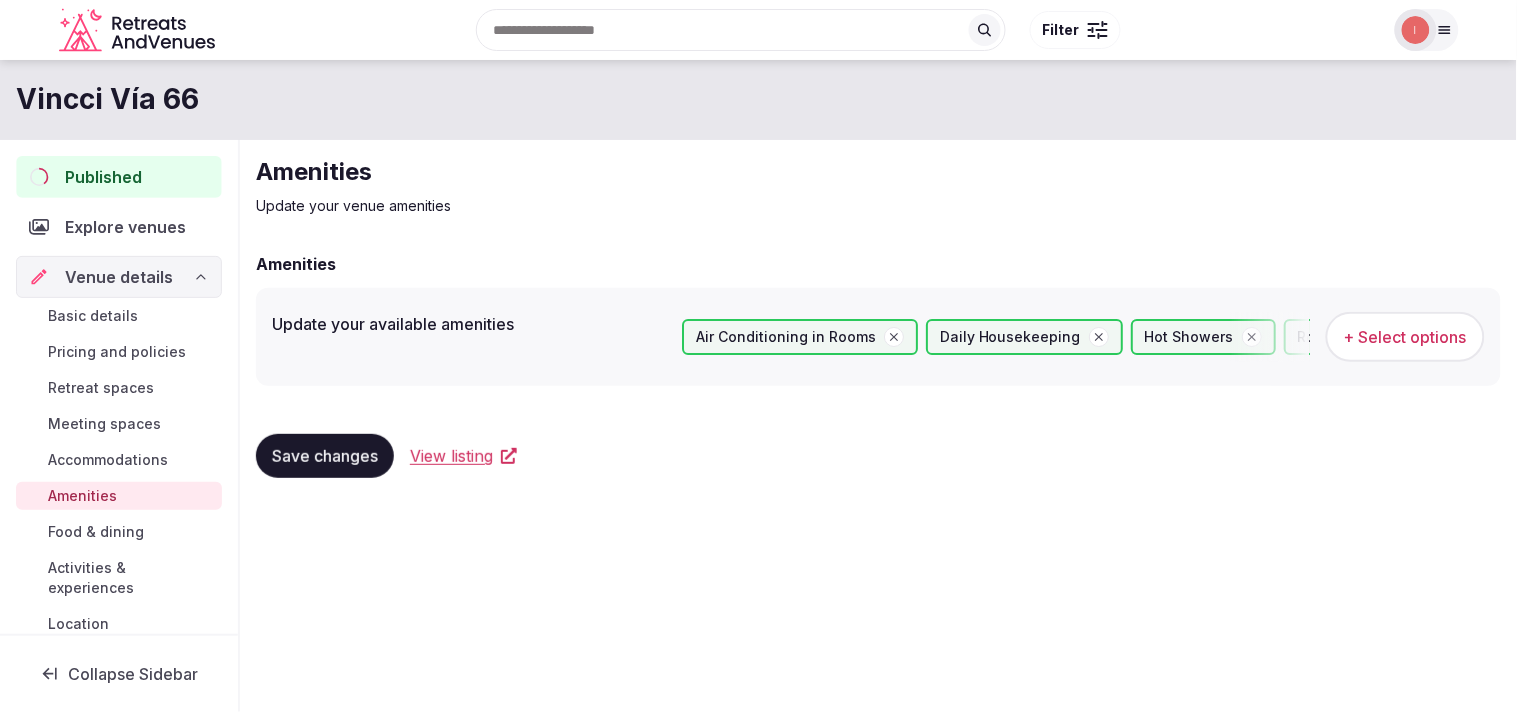 click on "Published" at bounding box center (103, 177) 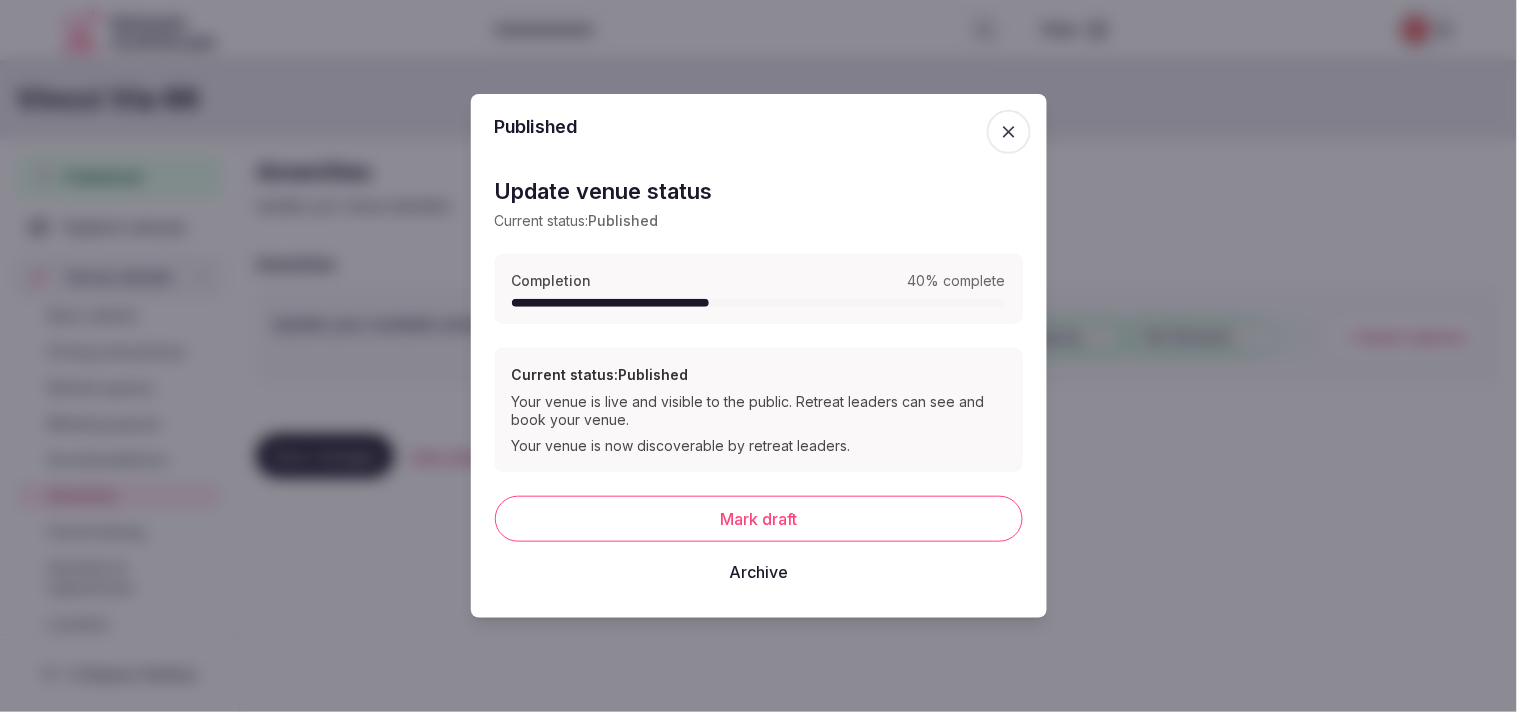 click 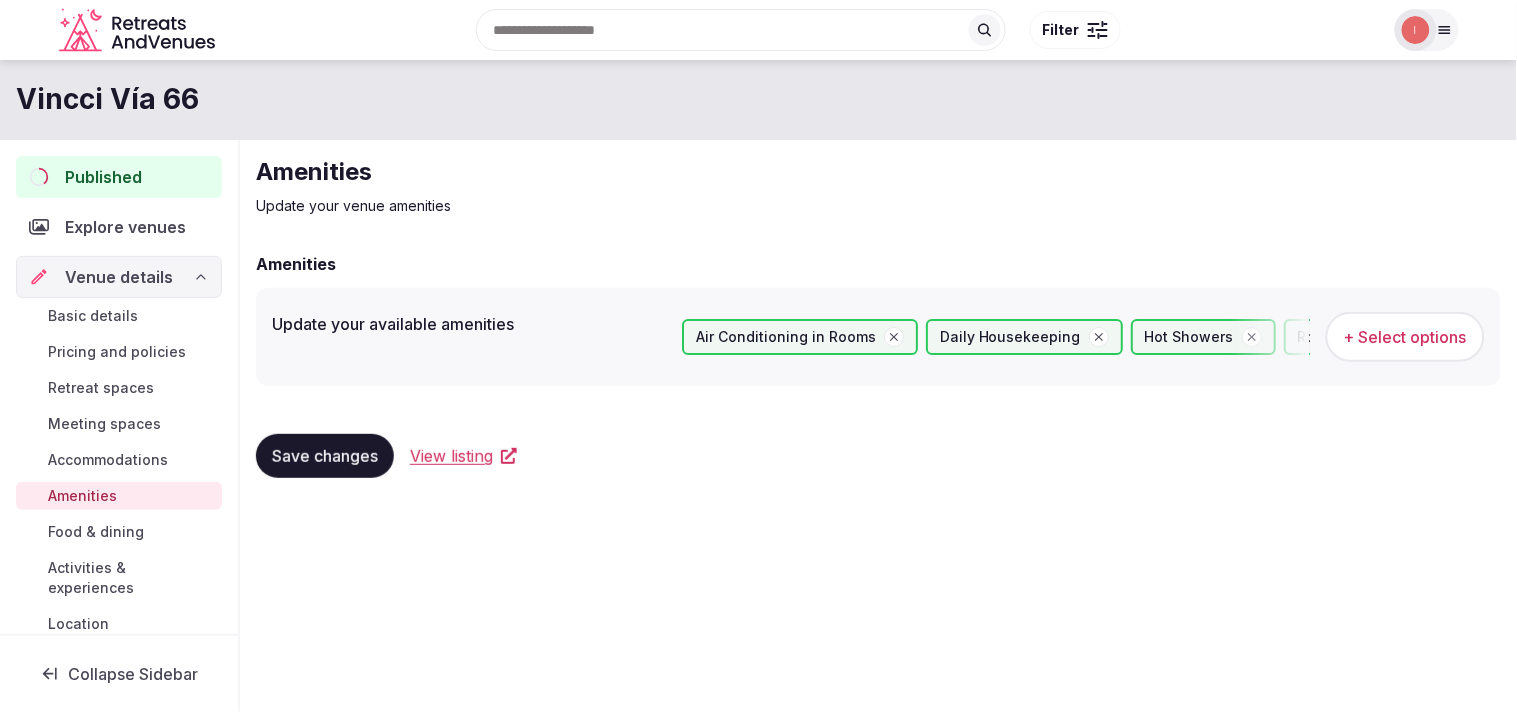 click on "View listing" at bounding box center (451, 456) 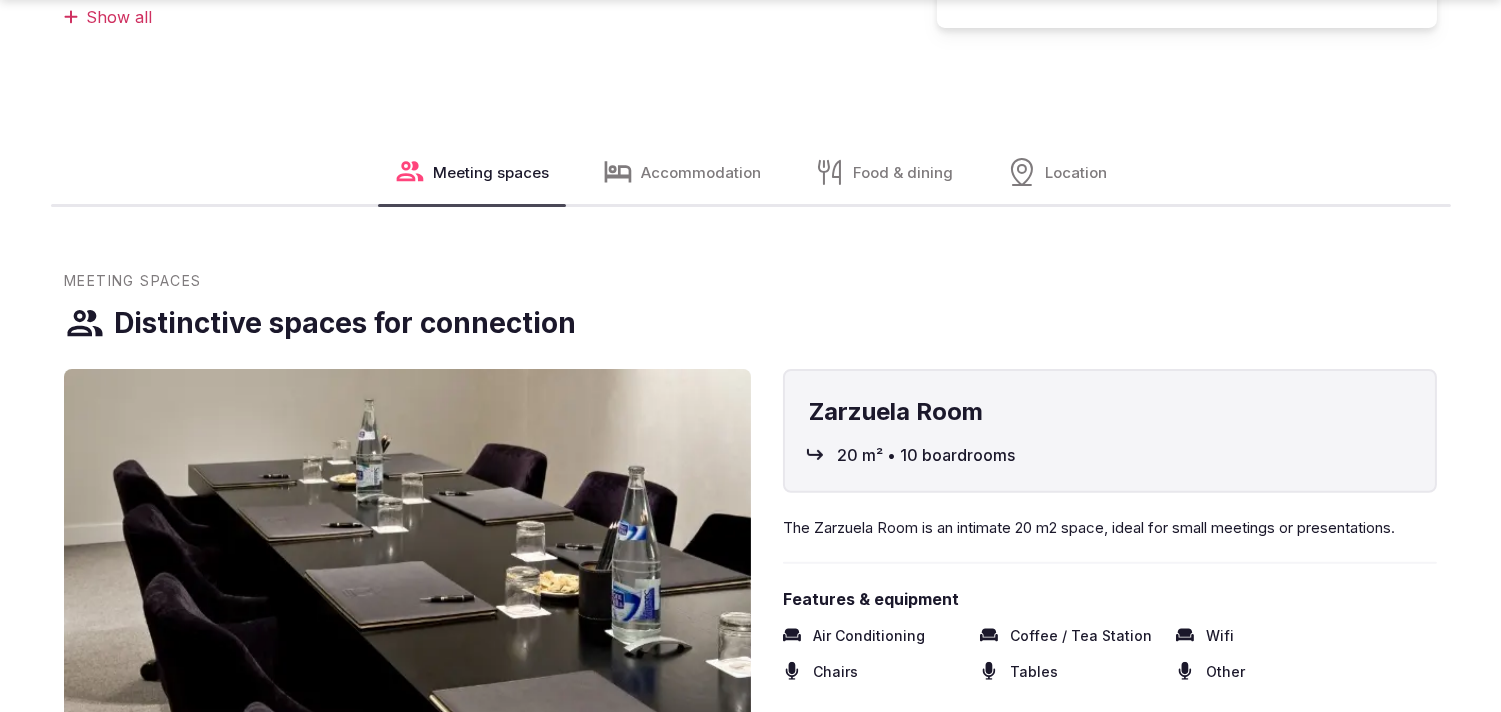 scroll, scrollTop: 1333, scrollLeft: 0, axis: vertical 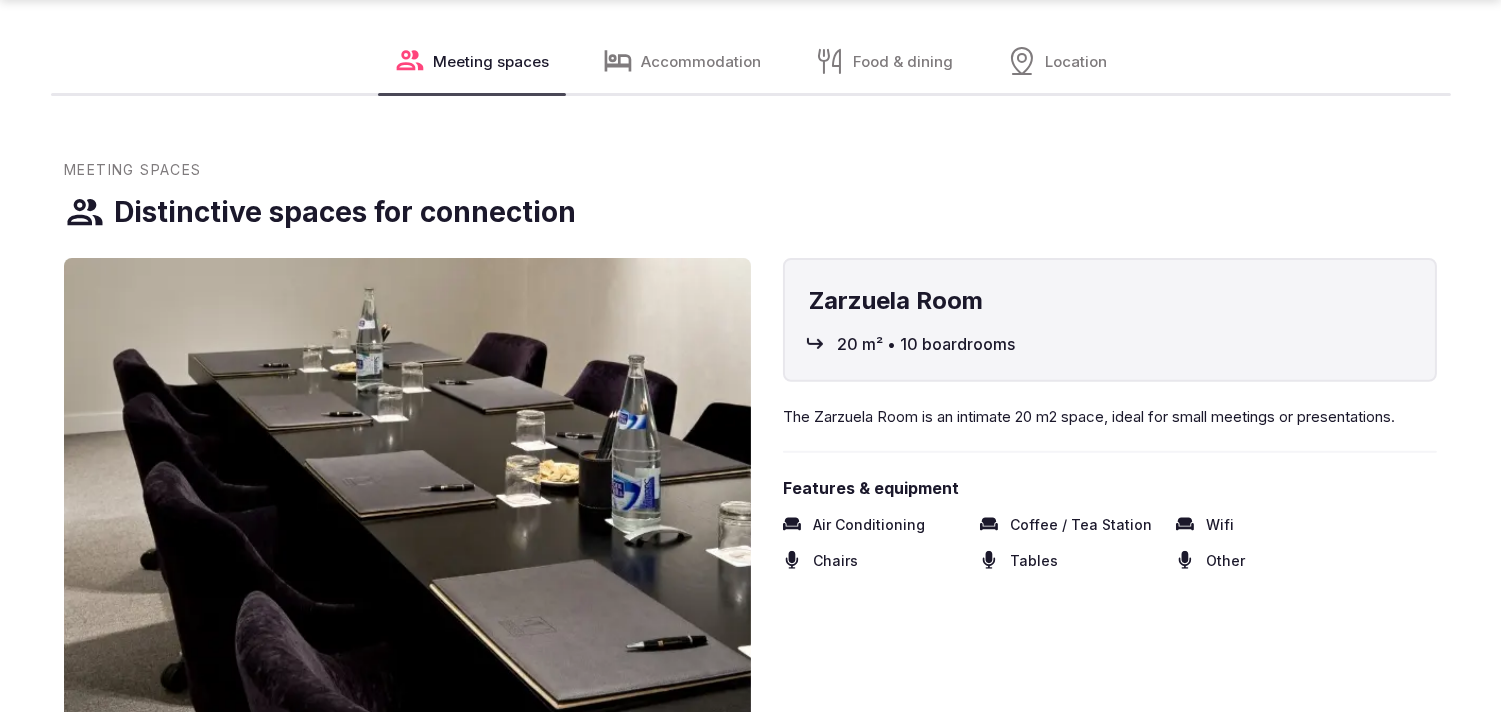click on "Air Conditioning Coffee / Tea Station Wifi Chairs Tables Other" at bounding box center [1110, 542] 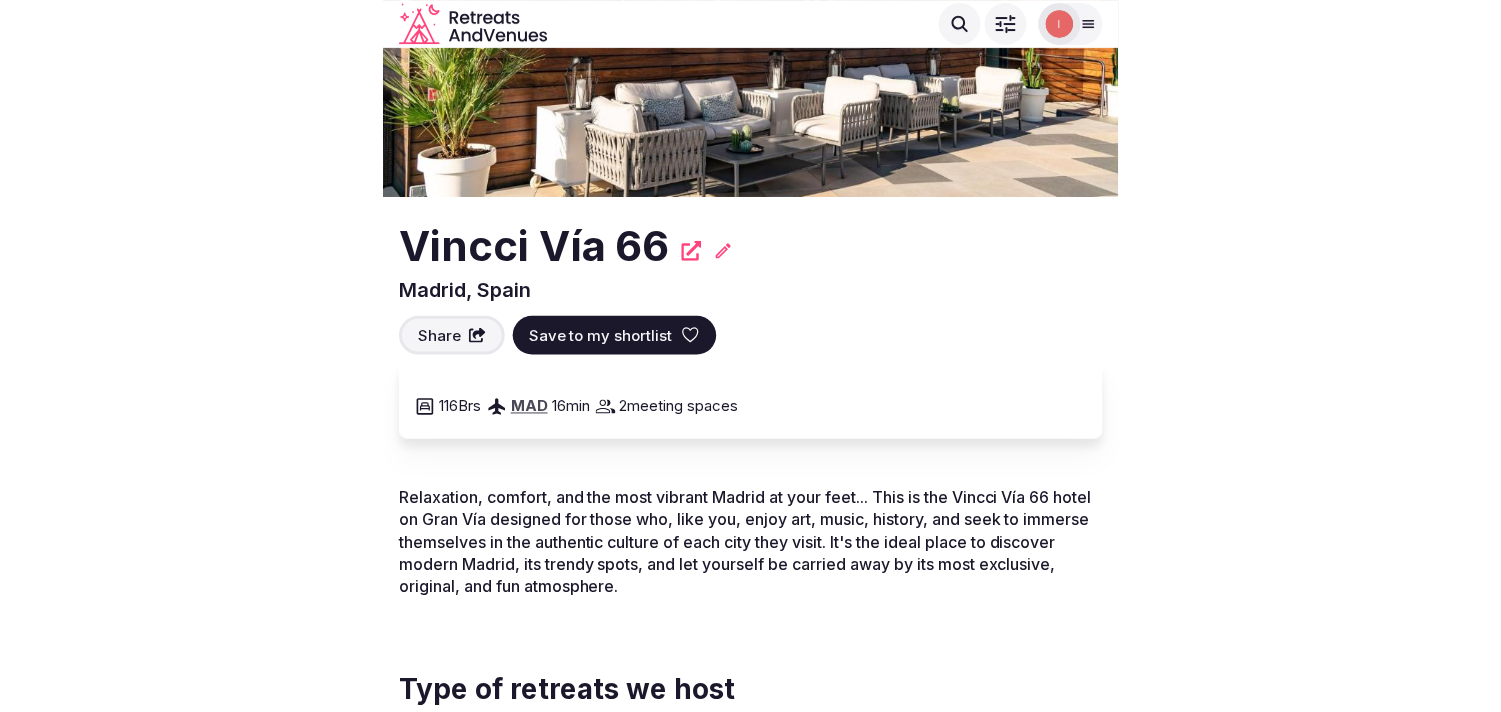 scroll, scrollTop: 0, scrollLeft: 0, axis: both 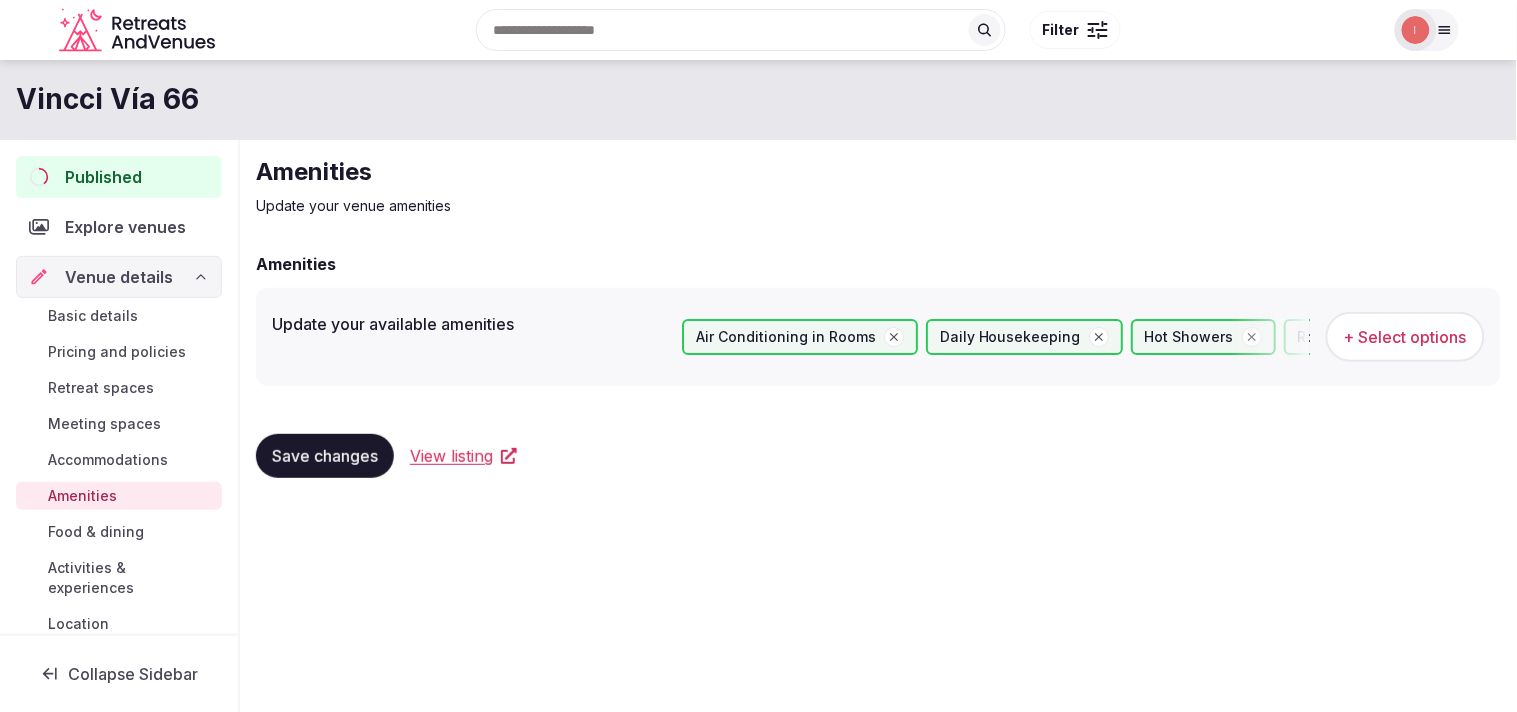 click on "Basic details" at bounding box center (93, 316) 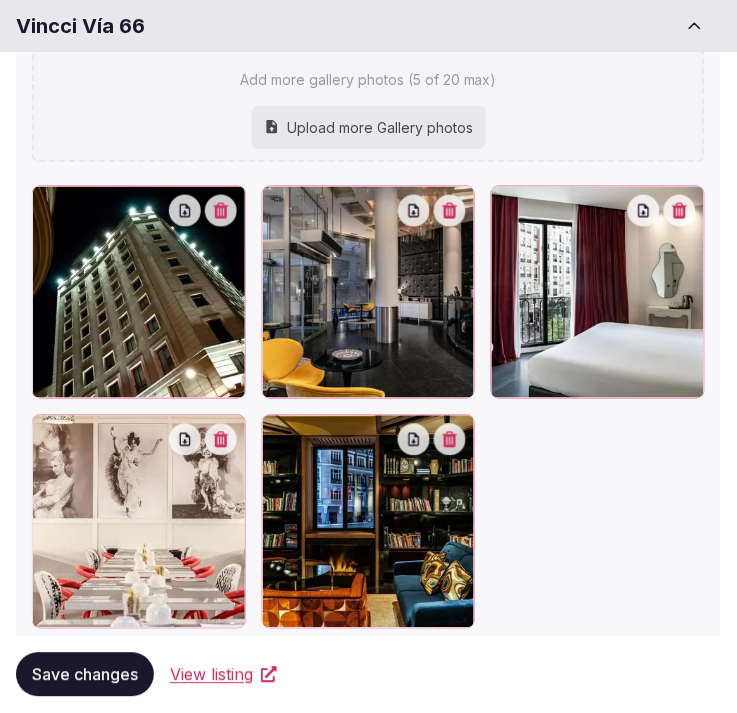 scroll, scrollTop: 2141, scrollLeft: 0, axis: vertical 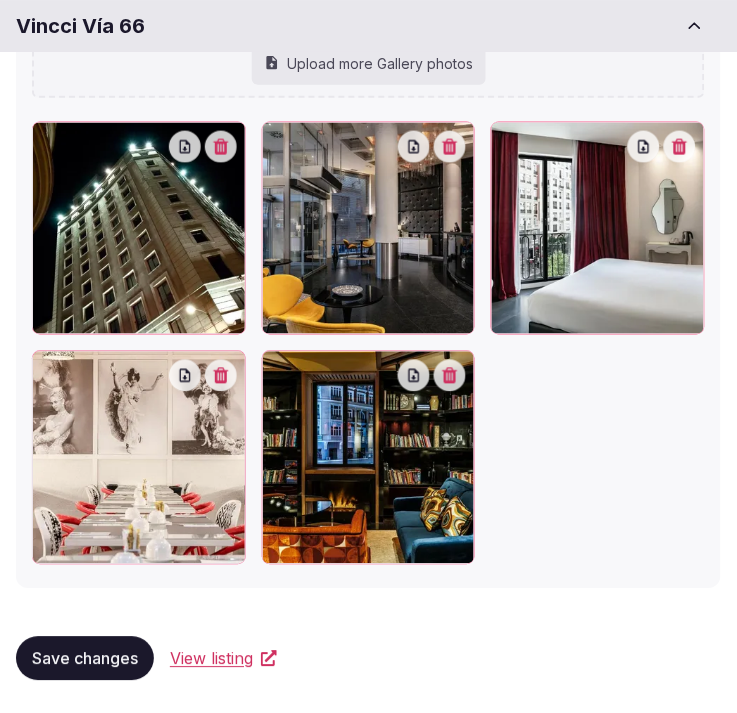 click at bounding box center [368, 343] 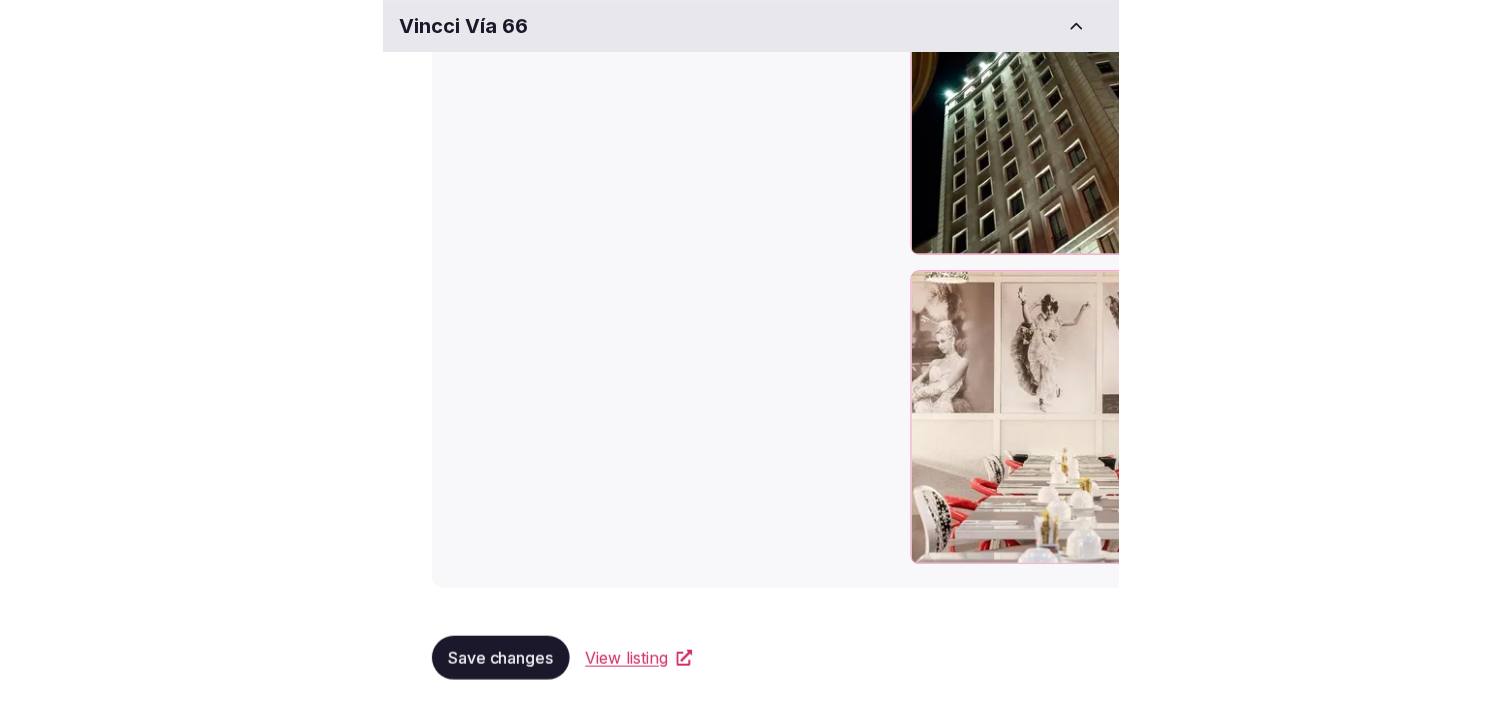 scroll, scrollTop: 1682, scrollLeft: 0, axis: vertical 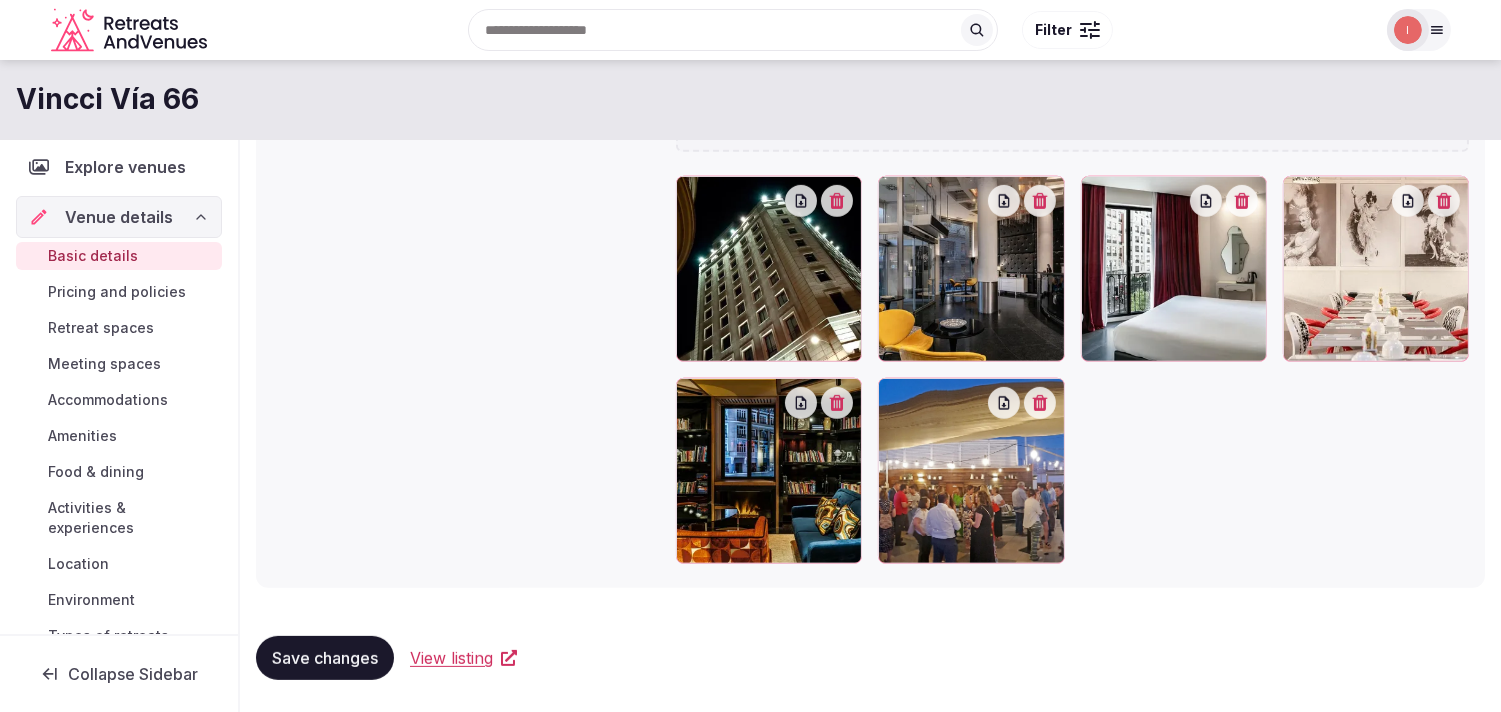click on "View listing" at bounding box center (451, 658) 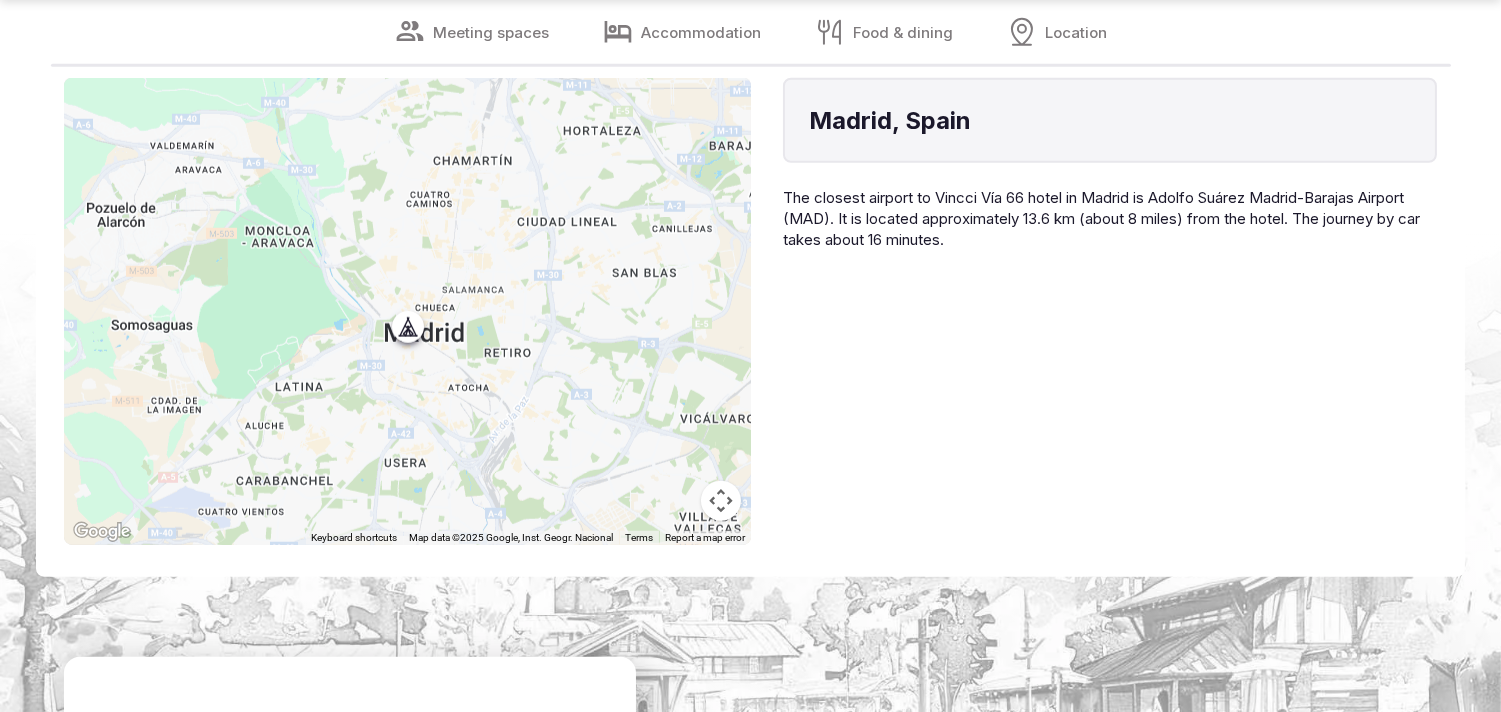 scroll, scrollTop: 3666, scrollLeft: 0, axis: vertical 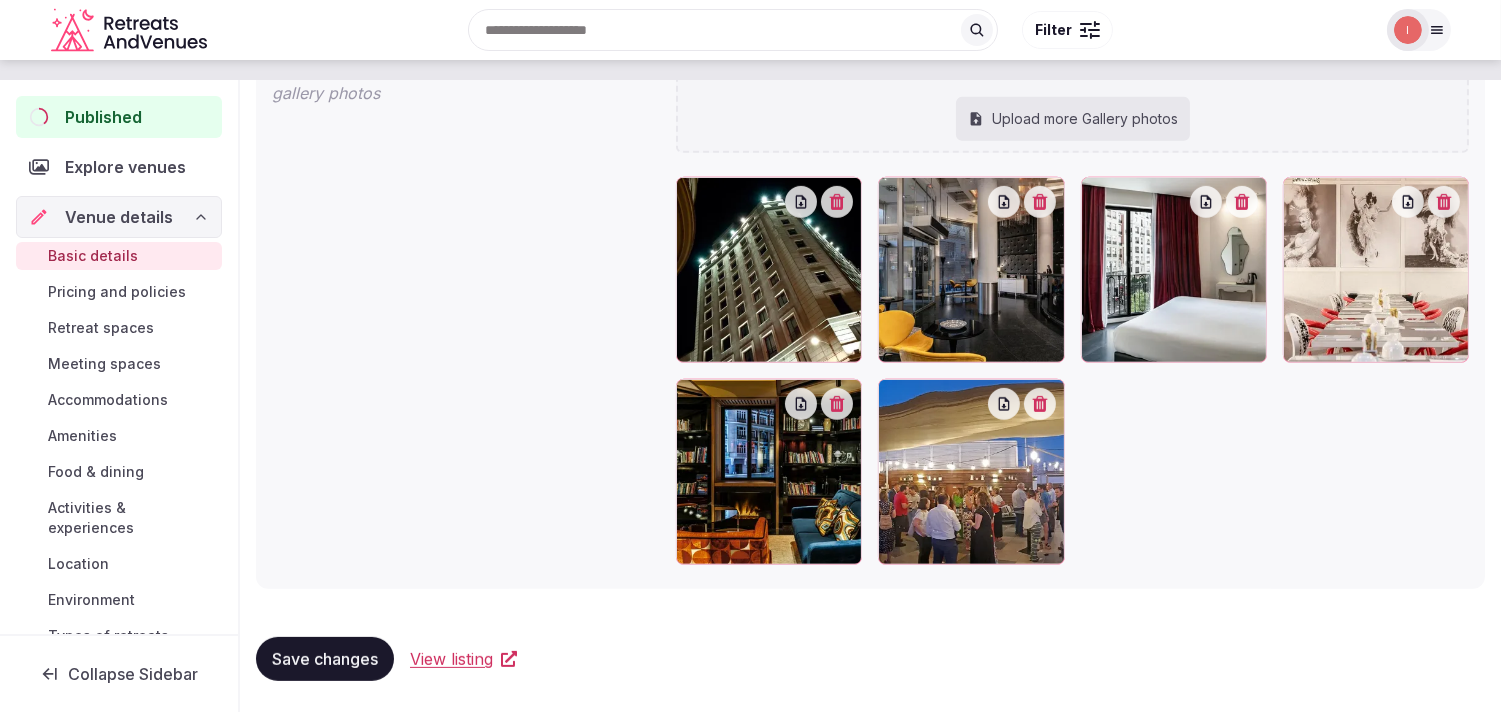 click on "Activities & experiences" at bounding box center (131, 518) 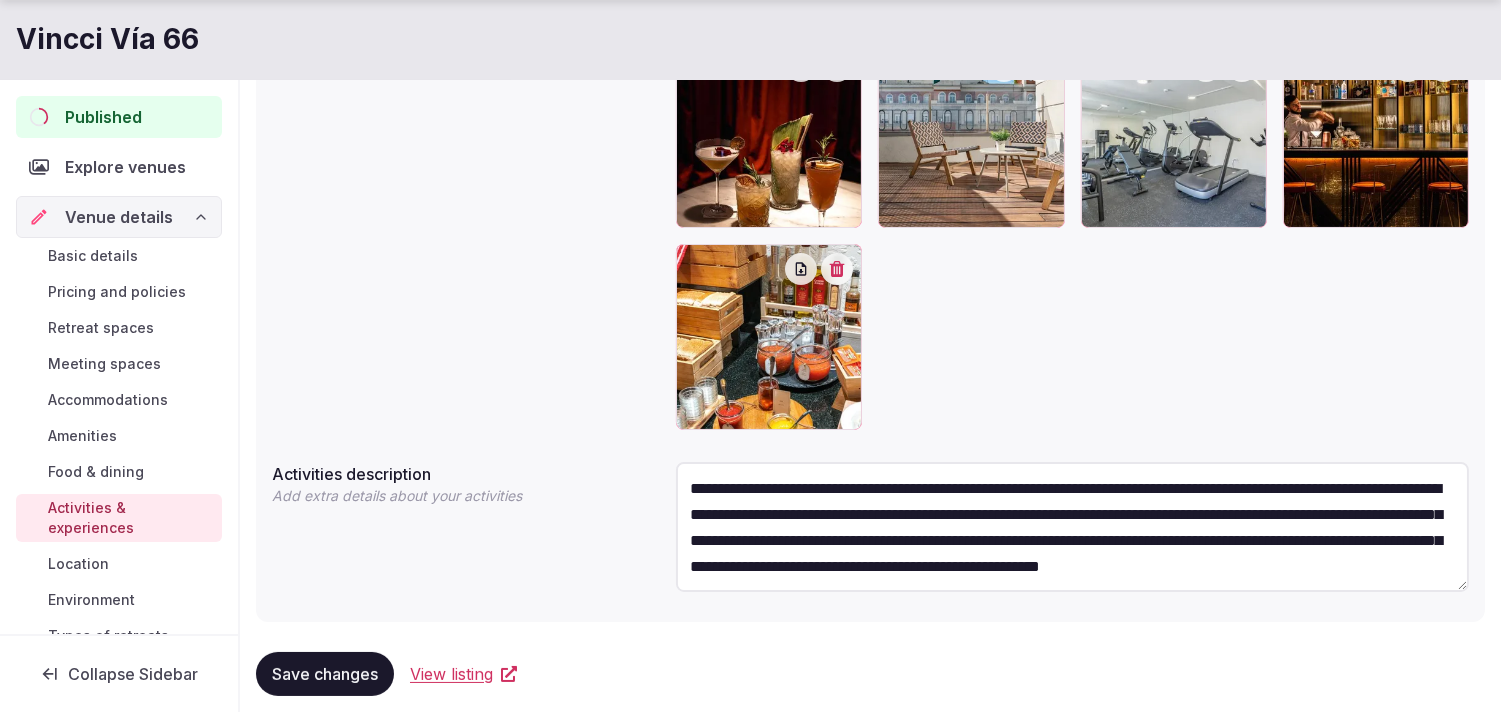 scroll, scrollTop: 528, scrollLeft: 0, axis: vertical 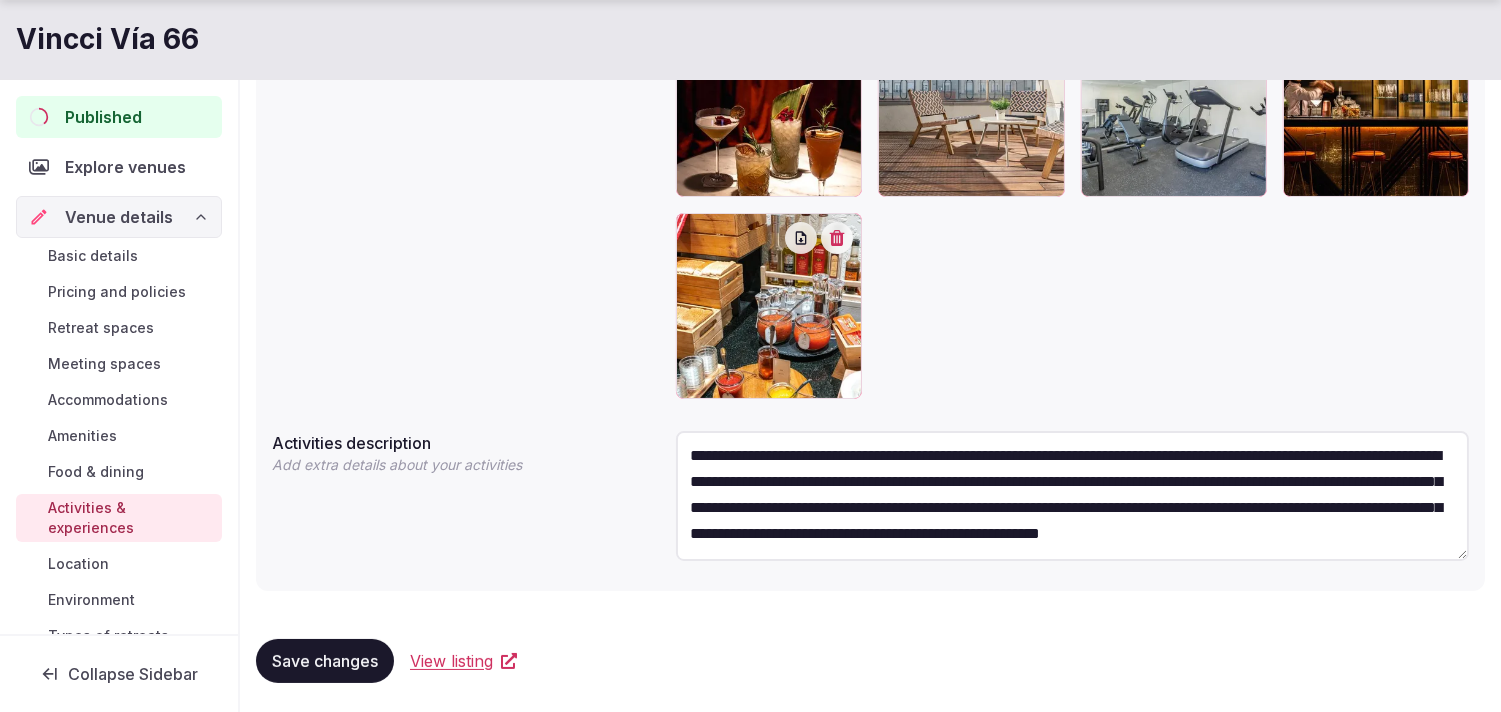 click on "Save changes" at bounding box center (325, 661) 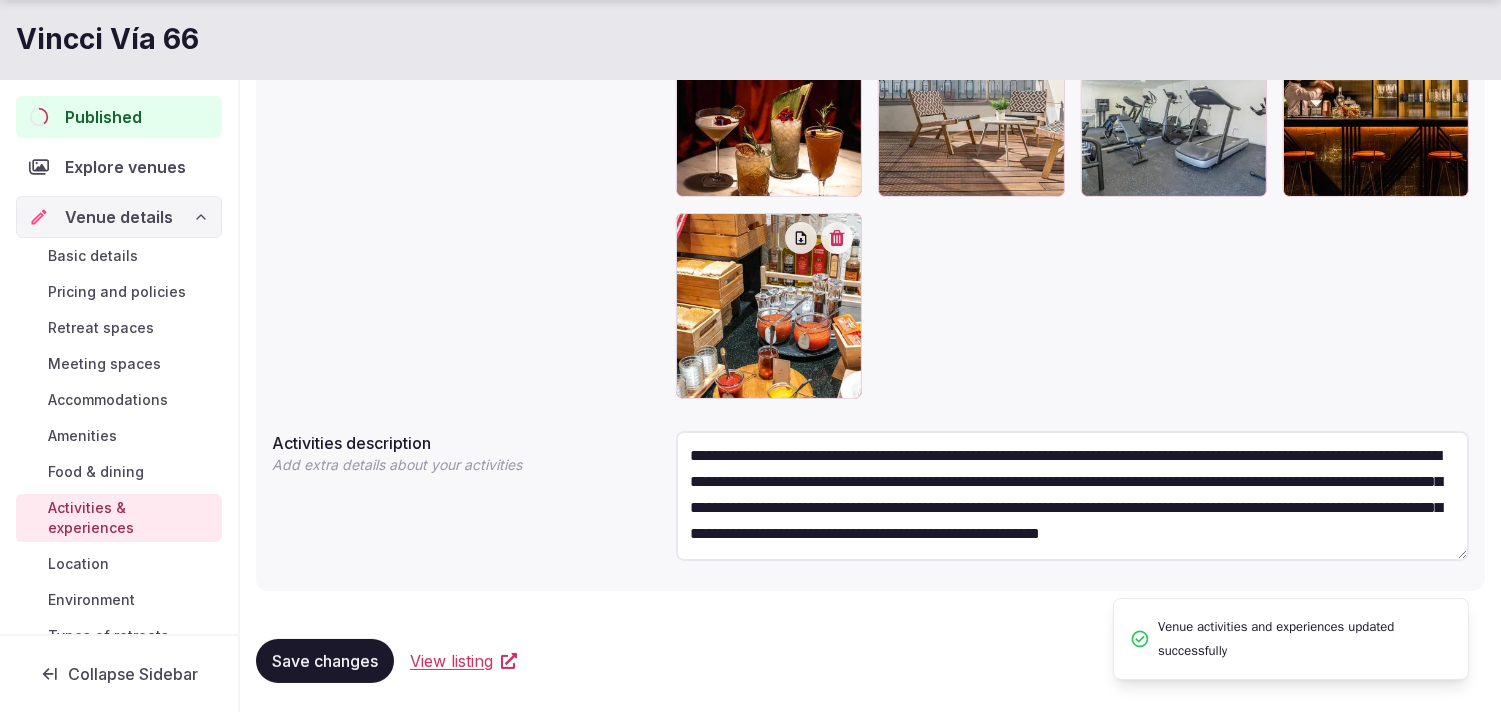 click on "View listing" at bounding box center (451, 661) 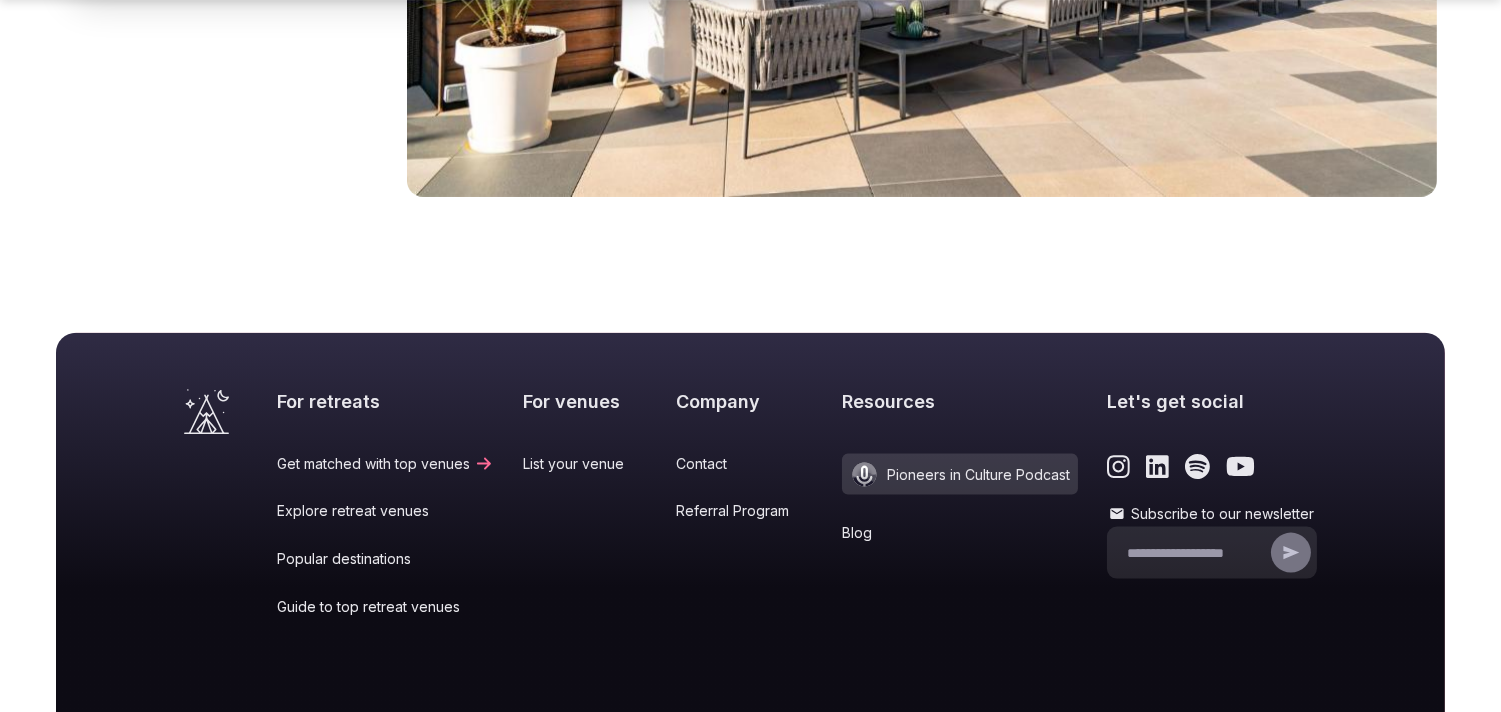 scroll, scrollTop: 4845, scrollLeft: 0, axis: vertical 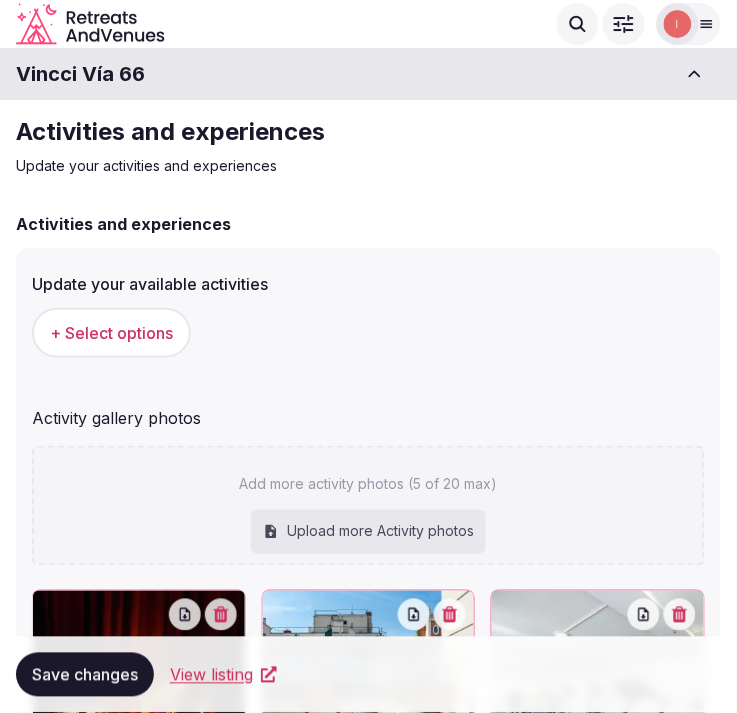 click on "Vincci Vía 66" at bounding box center [368, 74] 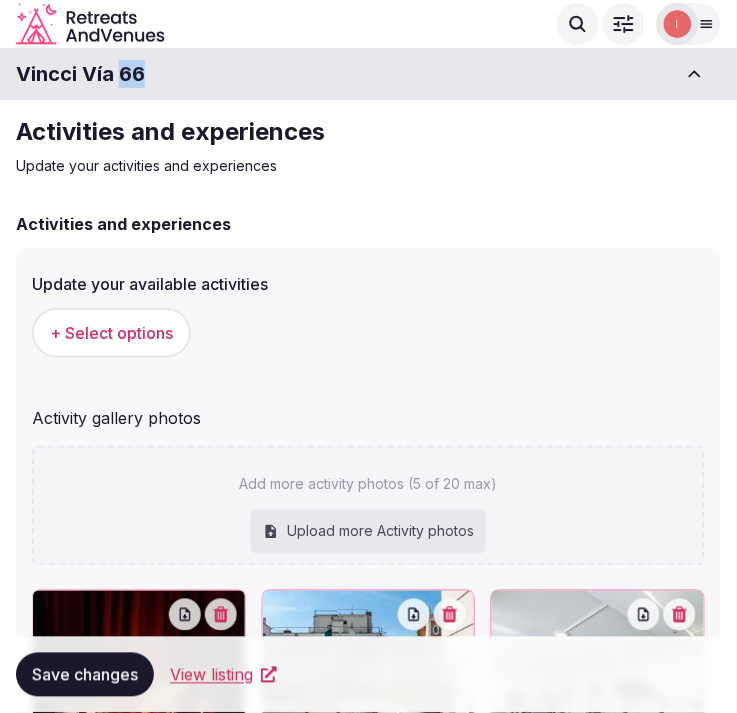 click on "Vincci Vía 66" at bounding box center [368, 74] 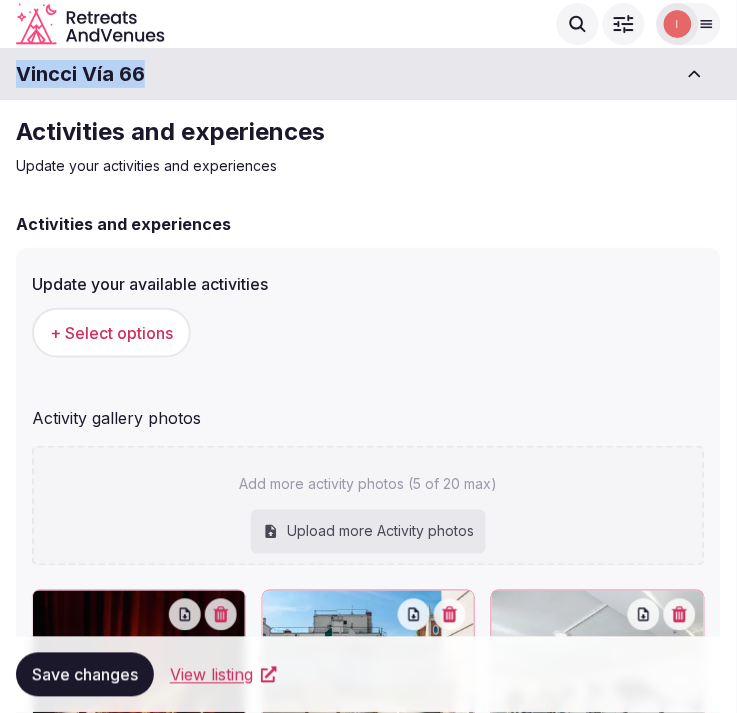 click on "Vincci Vía 66" at bounding box center (368, 74) 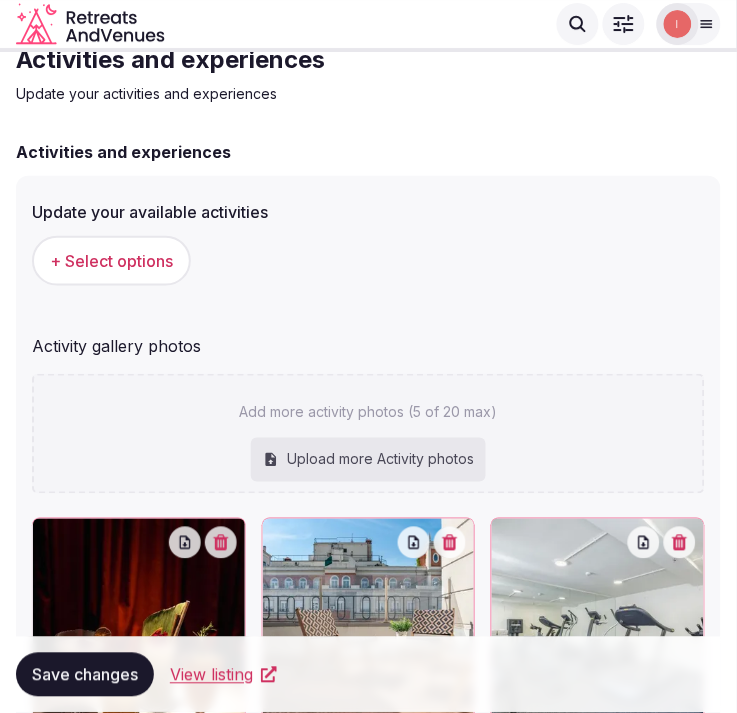 scroll, scrollTop: 111, scrollLeft: 0, axis: vertical 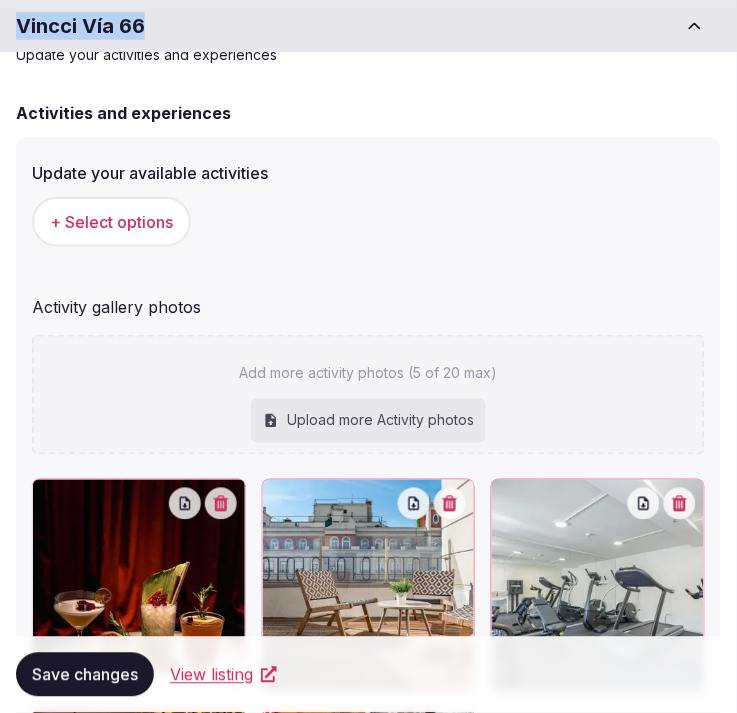 click on "View listing" at bounding box center (211, 675) 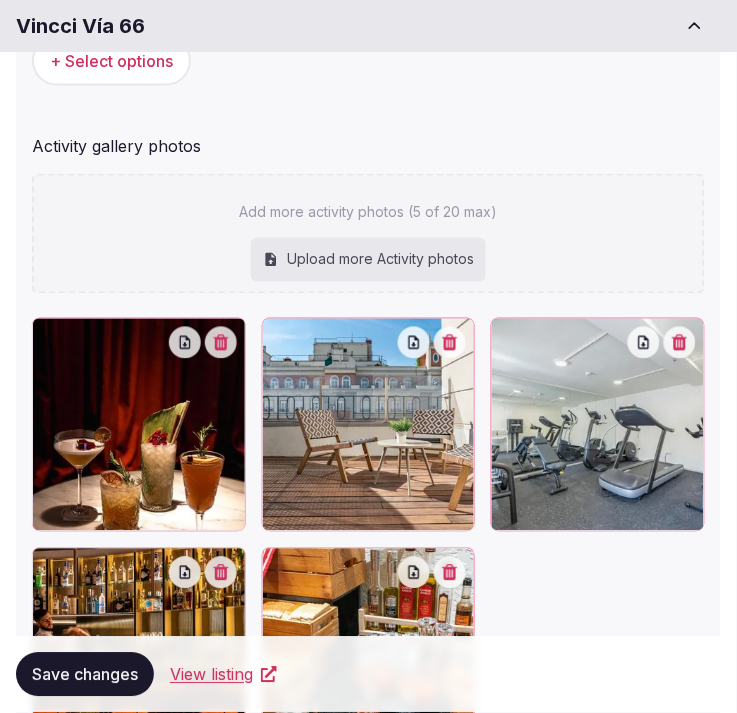 scroll, scrollTop: 444, scrollLeft: 0, axis: vertical 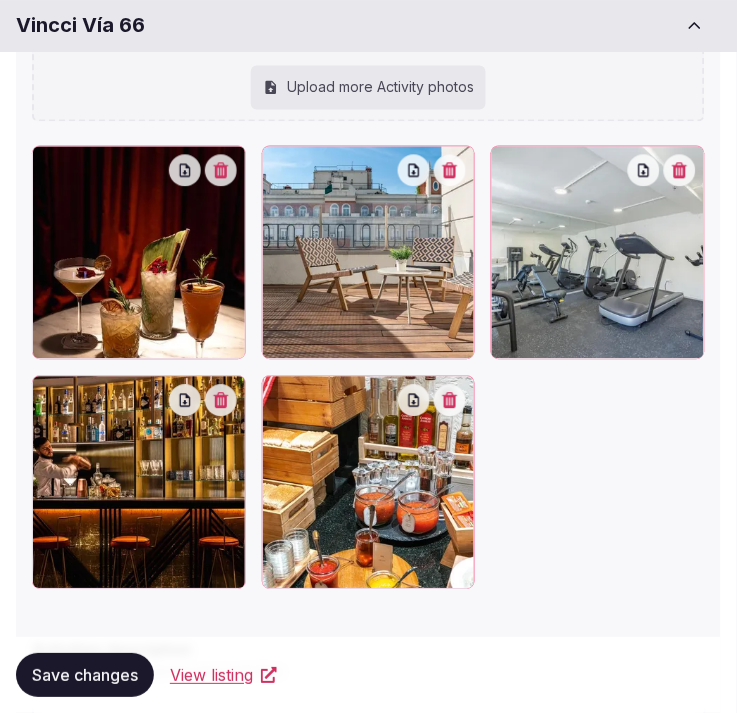 click on "View listing" at bounding box center [211, 675] 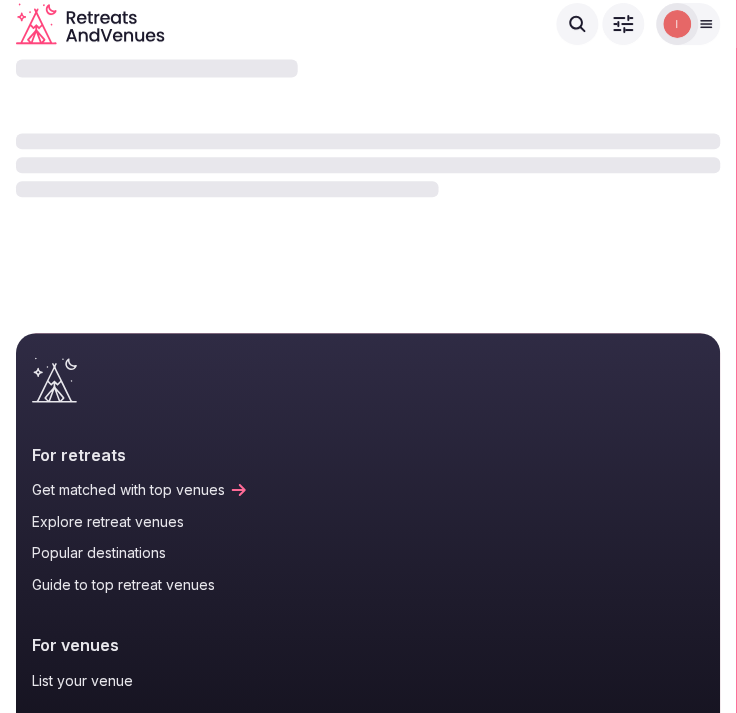 scroll, scrollTop: 0, scrollLeft: 0, axis: both 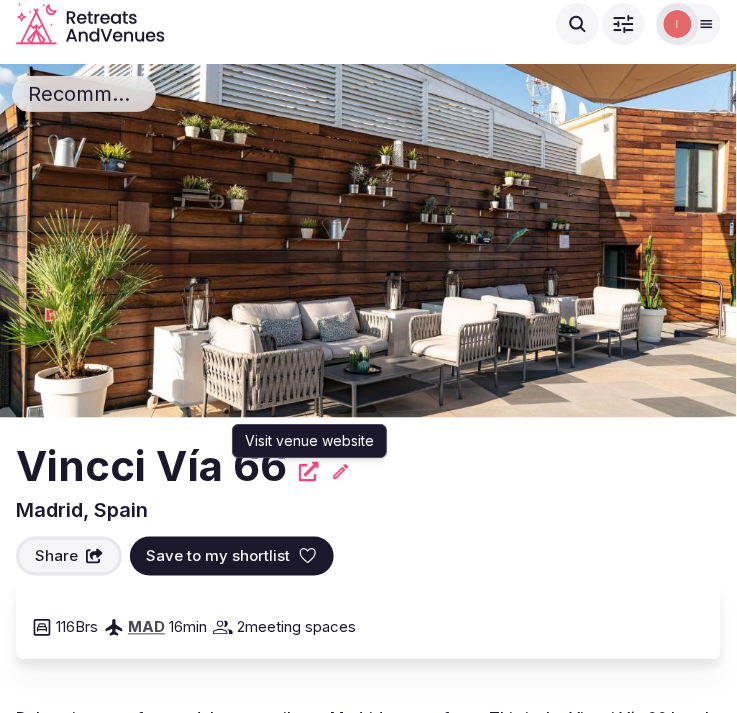 click on "Vincci Vía 66 Visit venue website Visit venue website" at bounding box center [368, 467] 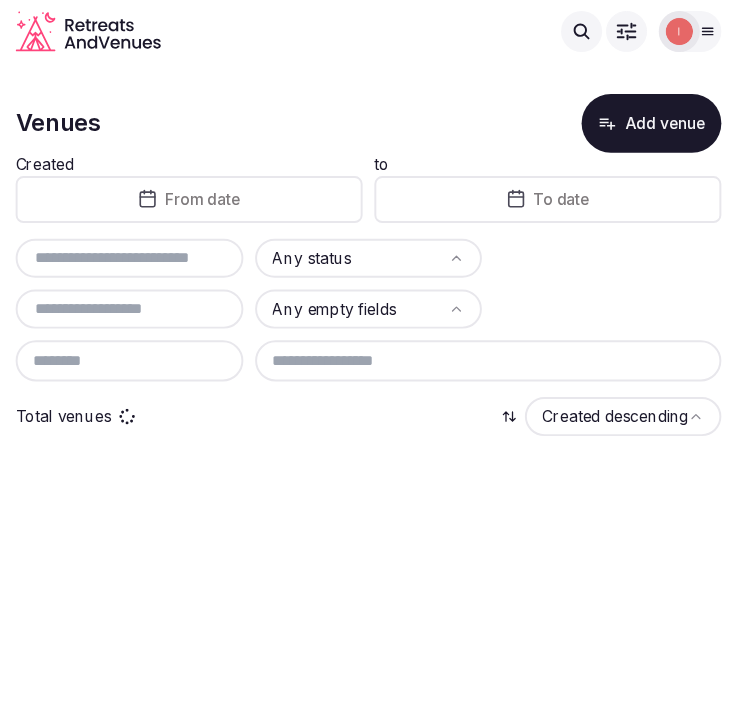 scroll, scrollTop: 0, scrollLeft: 0, axis: both 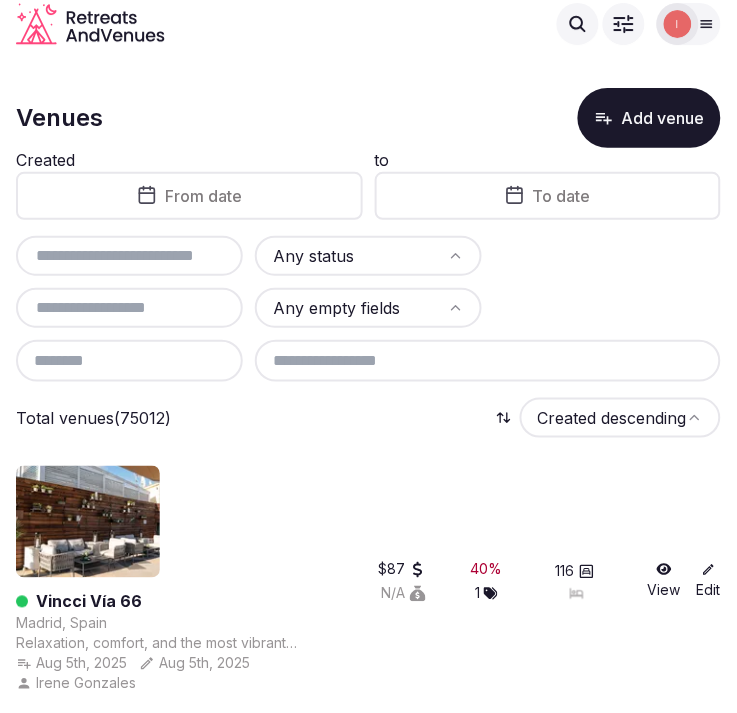 click at bounding box center (129, 256) 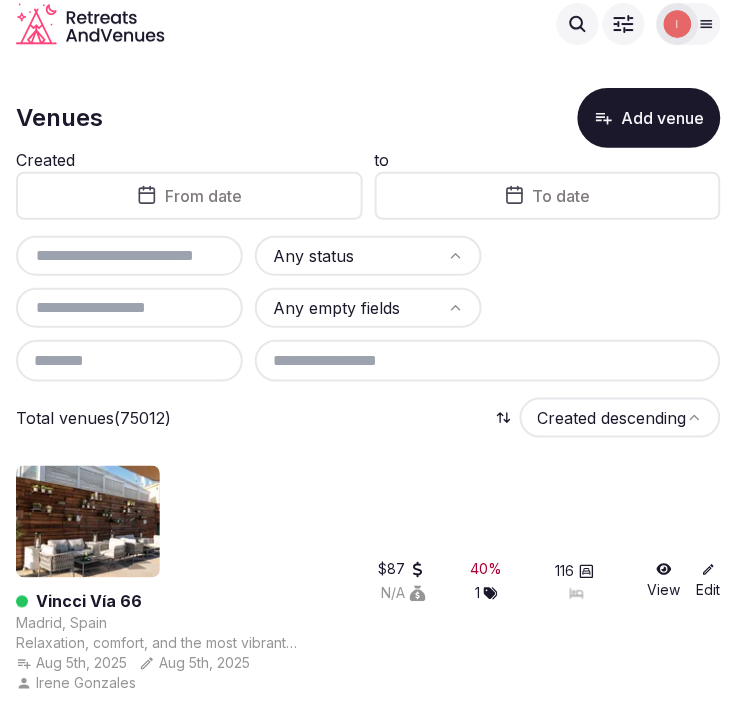 paste on "**********" 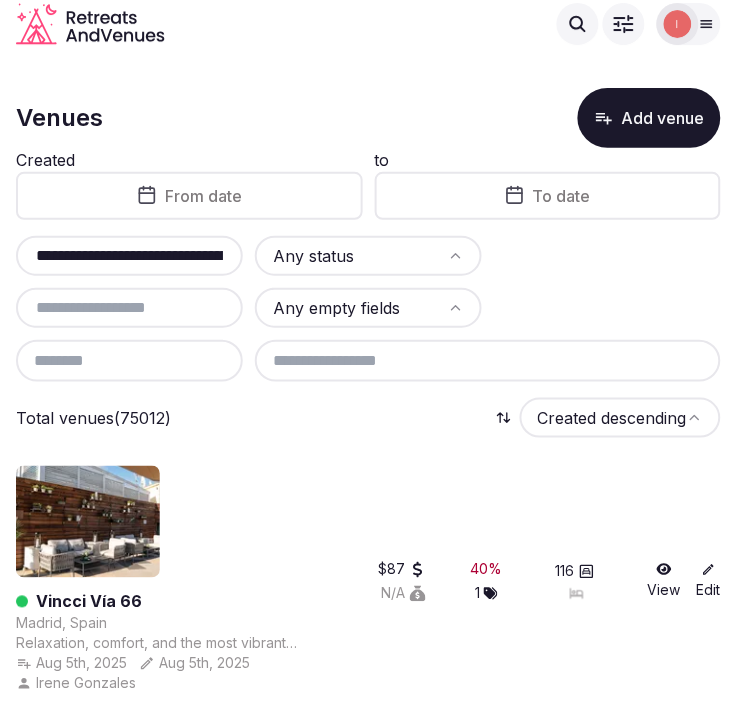 scroll, scrollTop: 0, scrollLeft: 212, axis: horizontal 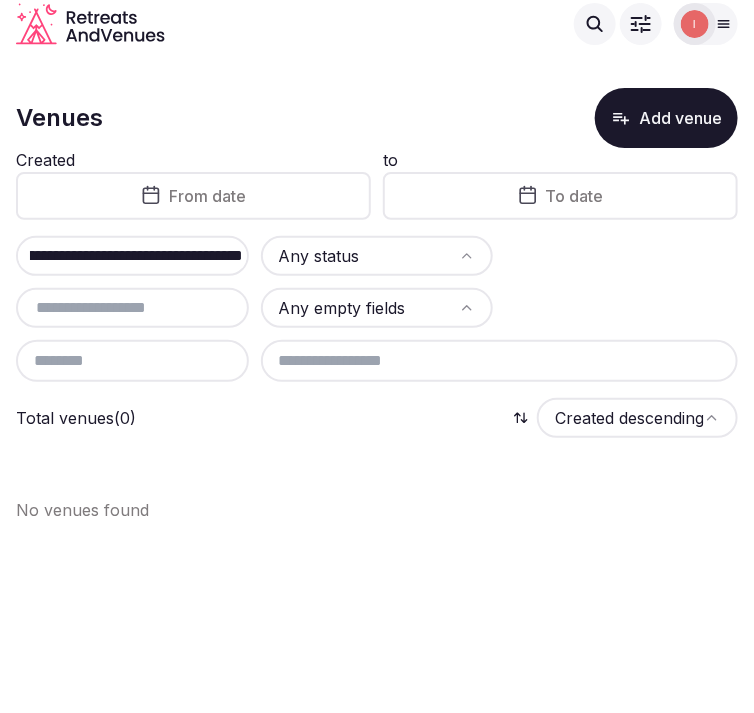 type on "**********" 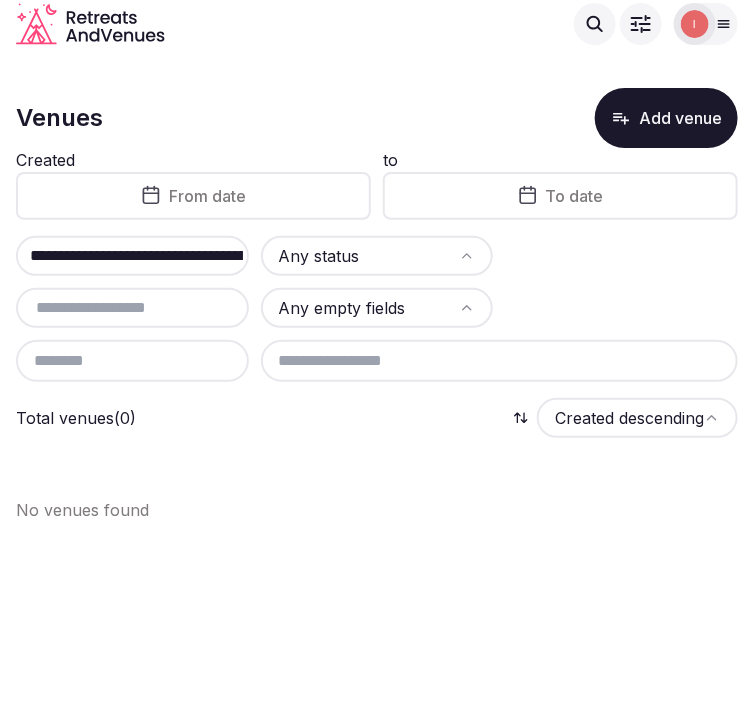 click on "Add venue" at bounding box center [666, 118] 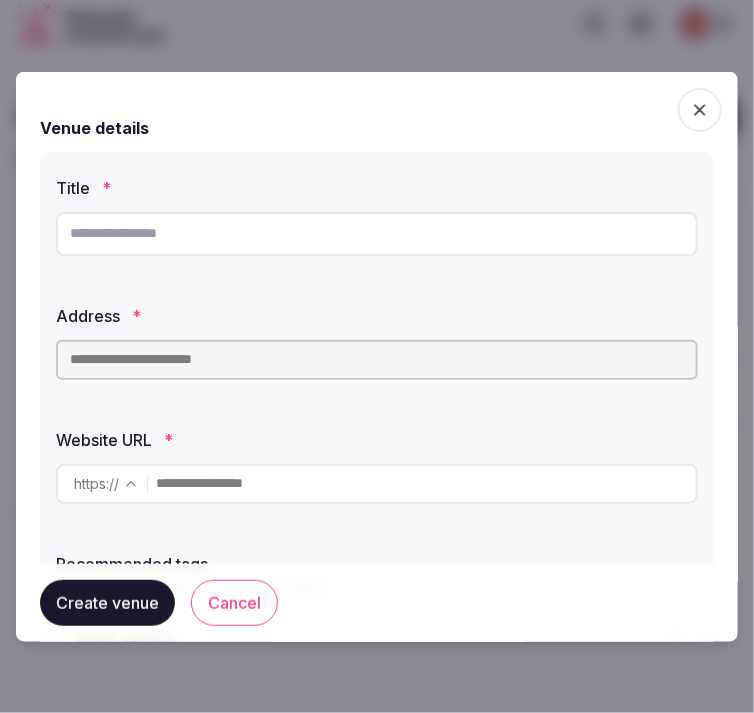 click at bounding box center (377, 233) 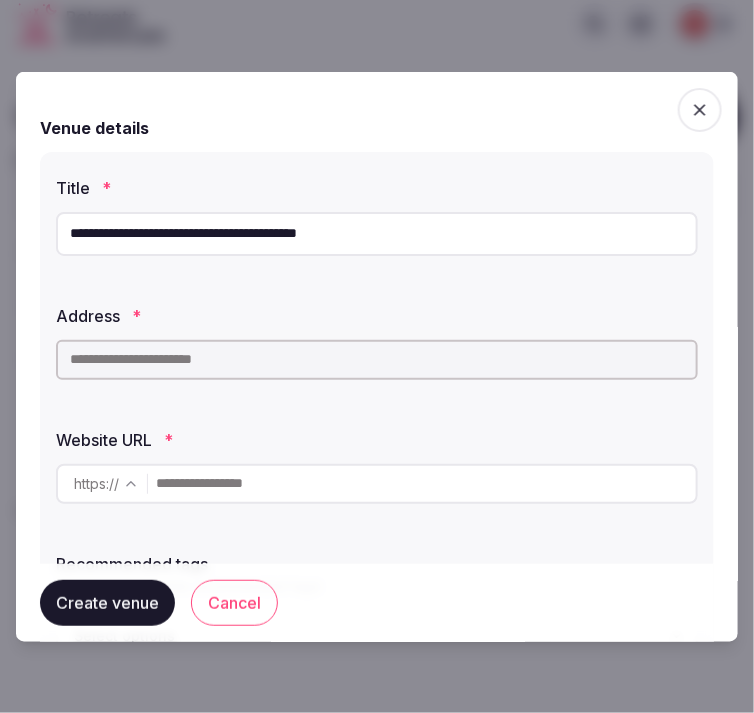 click on "**********" at bounding box center [377, 233] 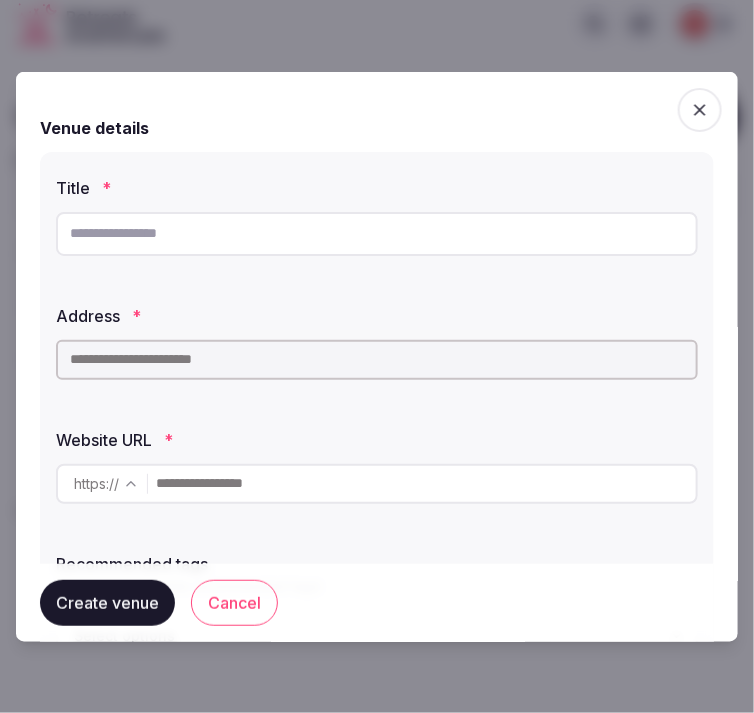 click 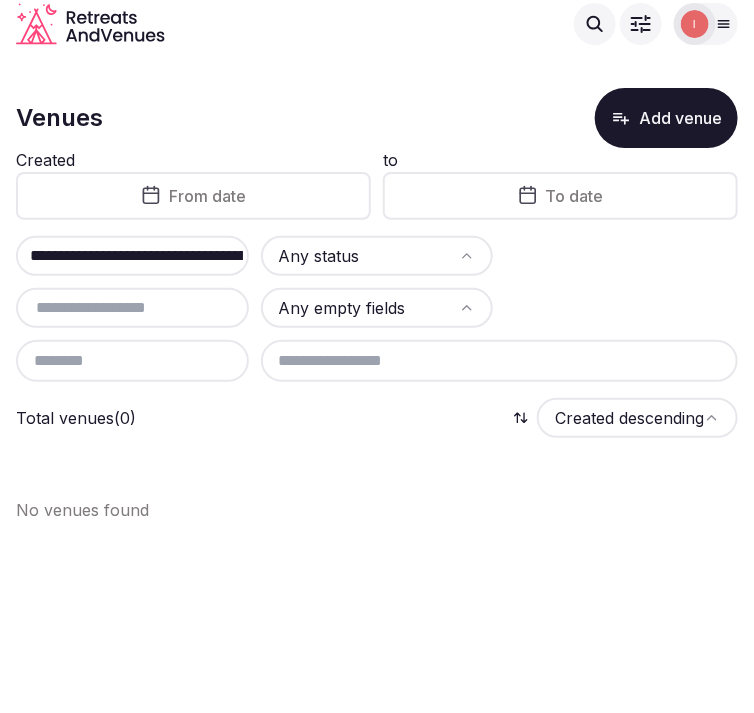 click on "**********" at bounding box center [136, 256] 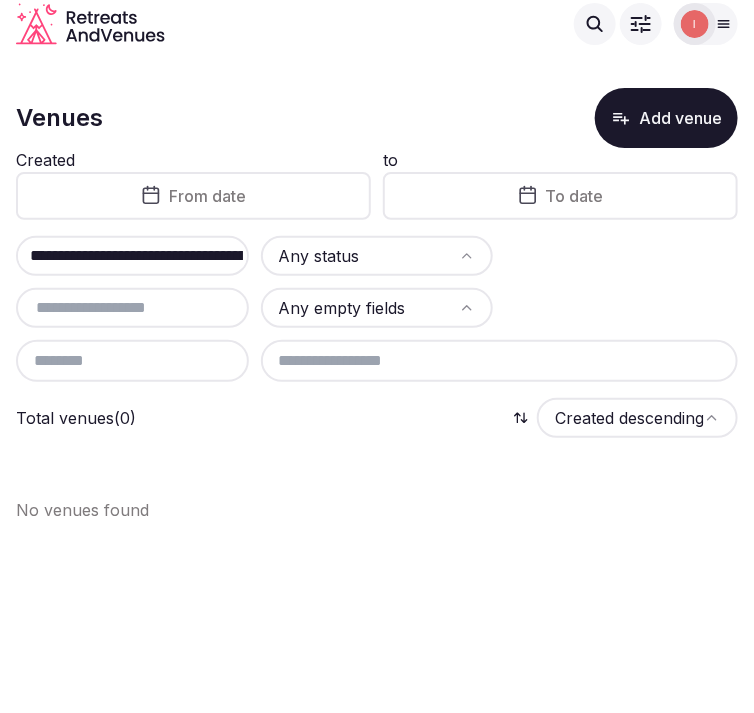 paste 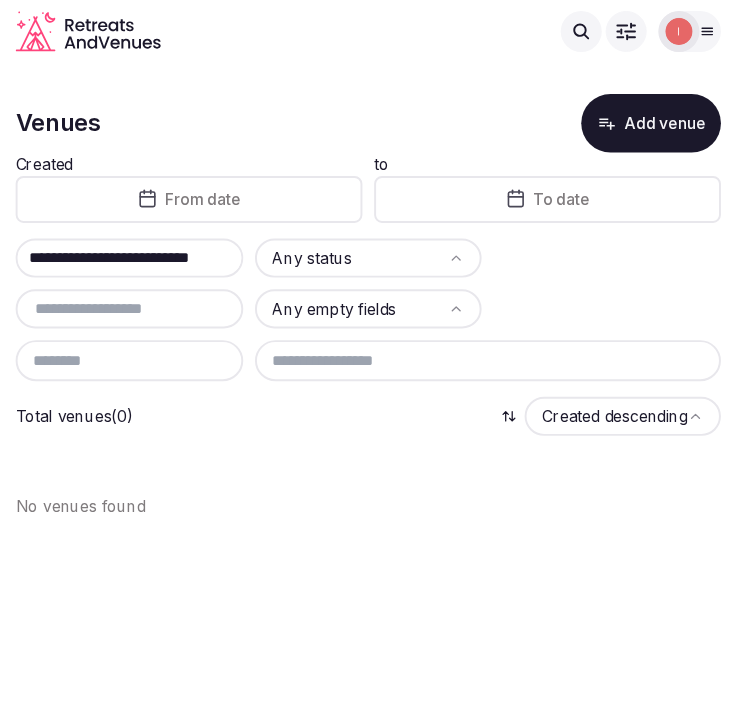 scroll, scrollTop: 0, scrollLeft: 0, axis: both 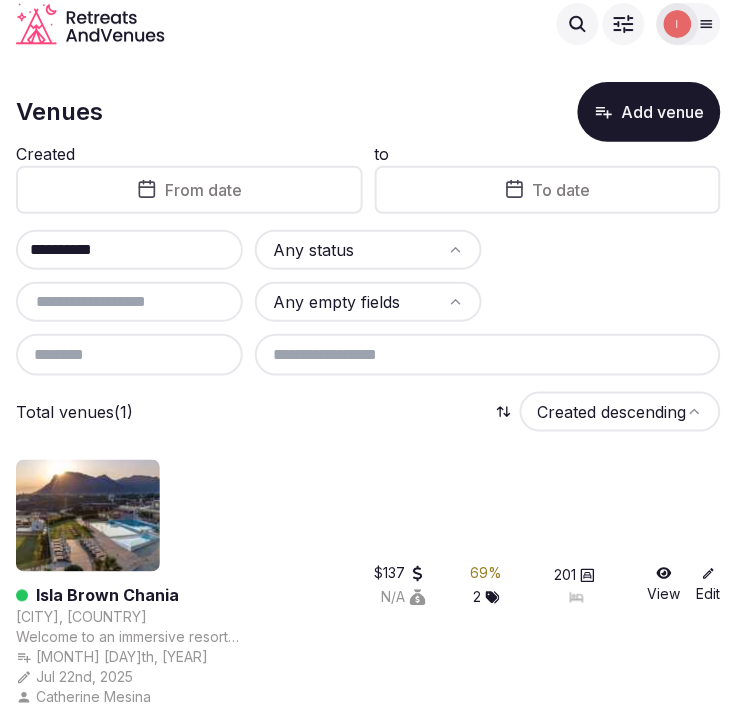 type on "**********" 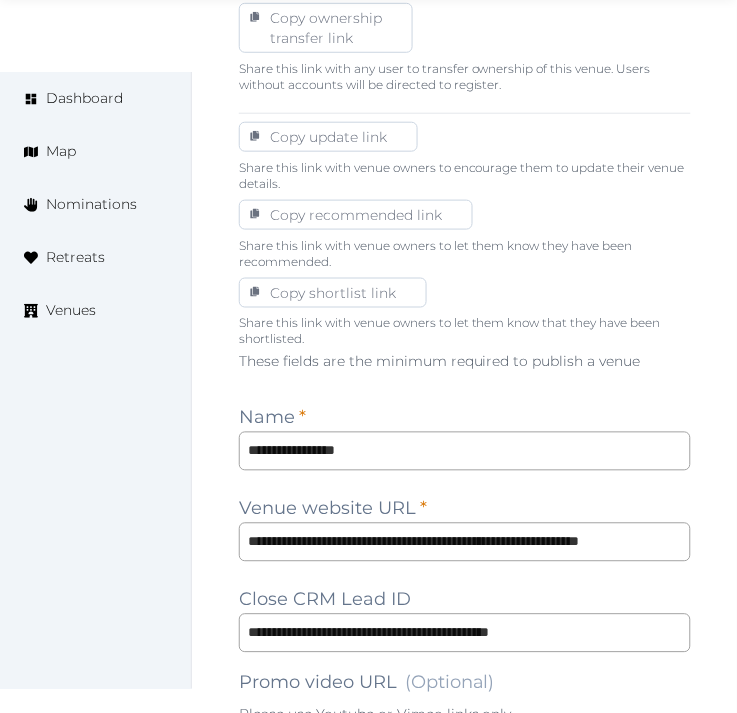 scroll, scrollTop: 1222, scrollLeft: 0, axis: vertical 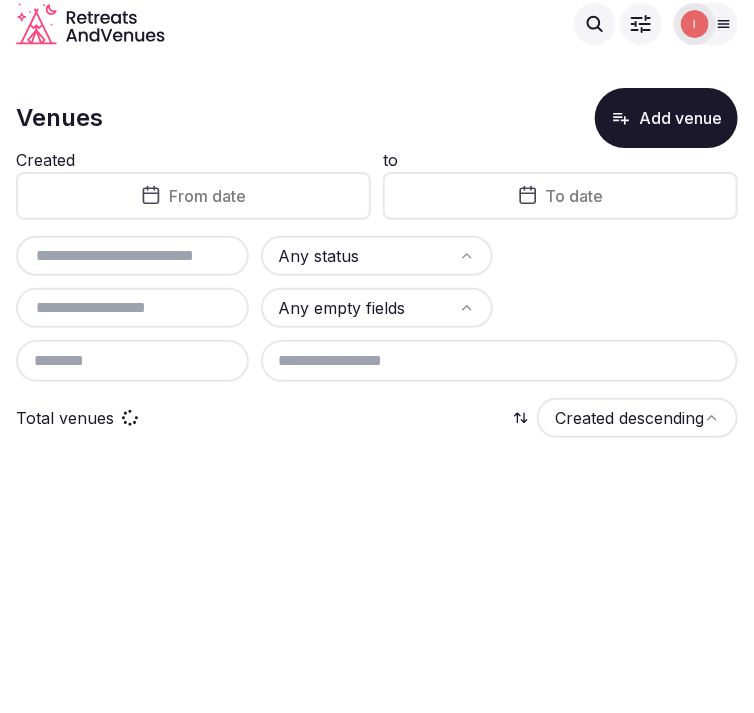 click at bounding box center (132, 256) 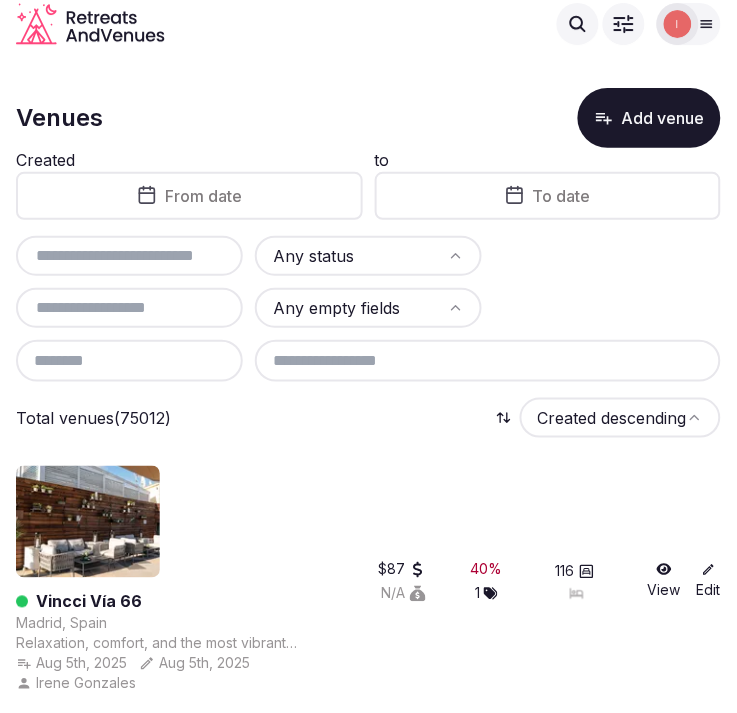 paste on "**********" 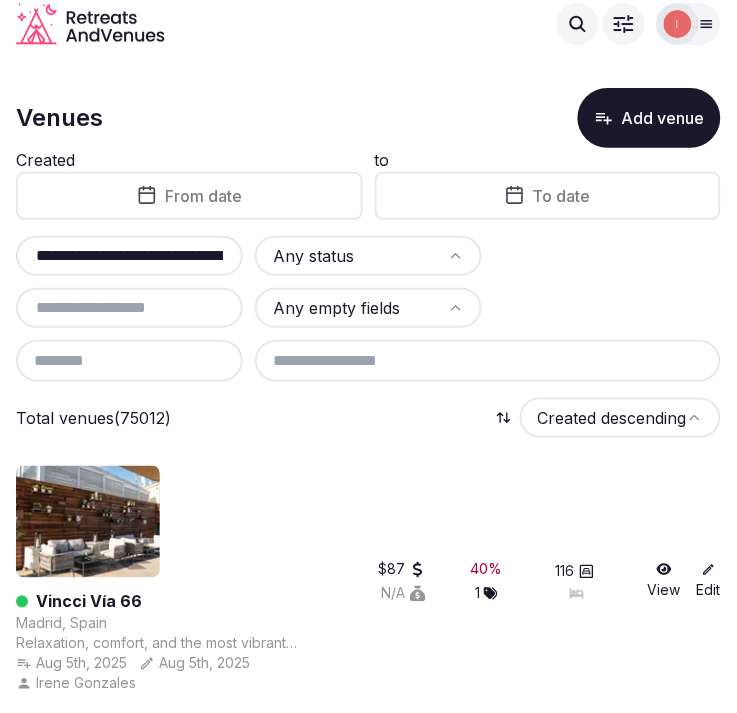 scroll, scrollTop: 0, scrollLeft: 38, axis: horizontal 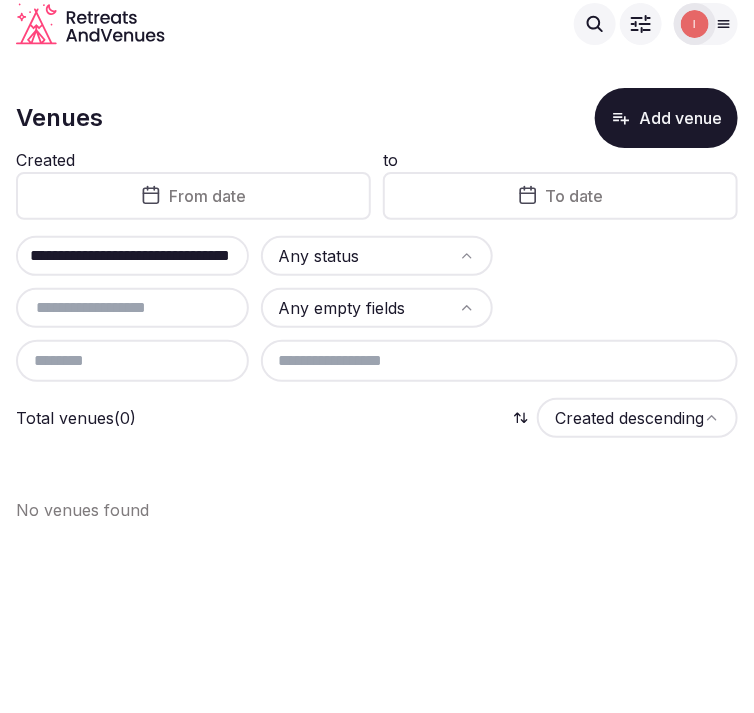type on "**********" 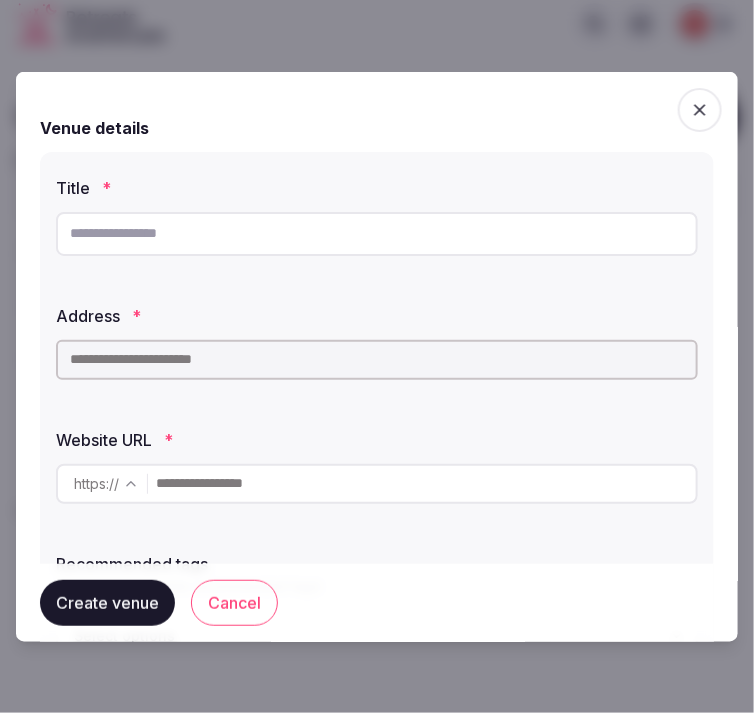 click at bounding box center (377, 233) 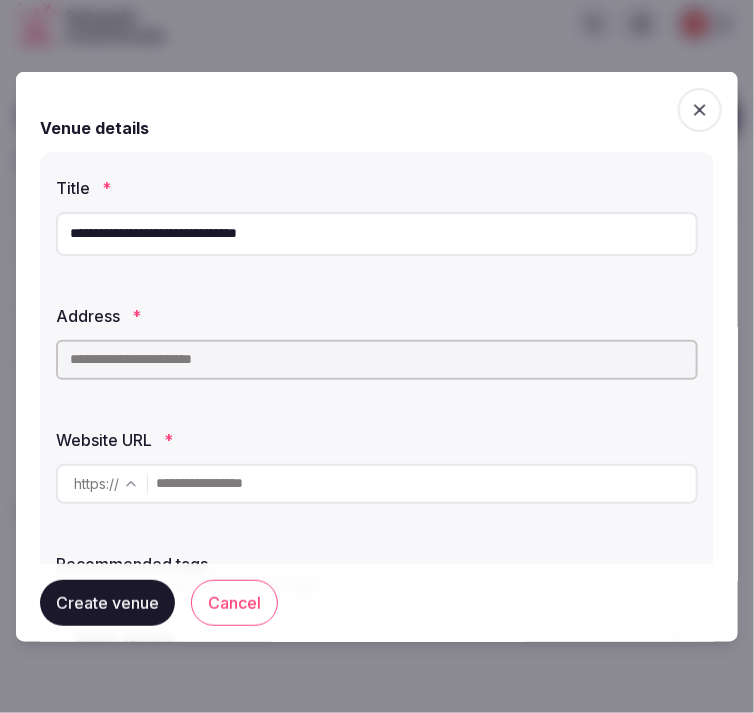 type on "**********" 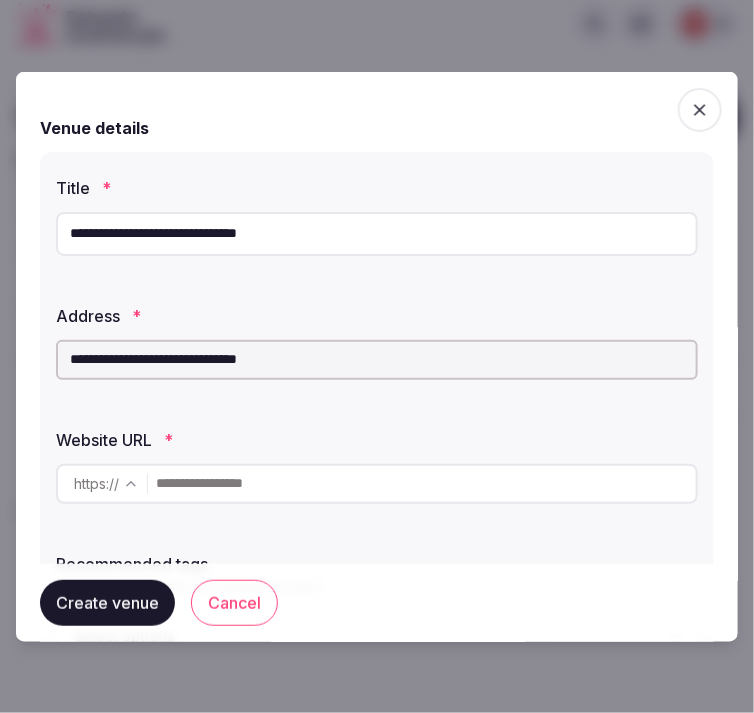 click on "**********" at bounding box center [377, 359] 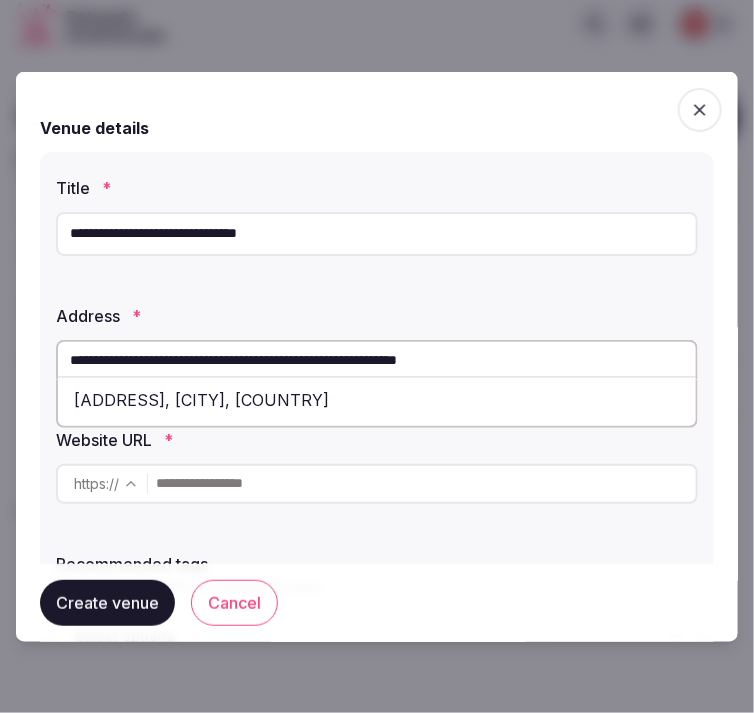 click on "Palea EO Athinon Korinthou, Nea Peramos, Greece" at bounding box center [377, 399] 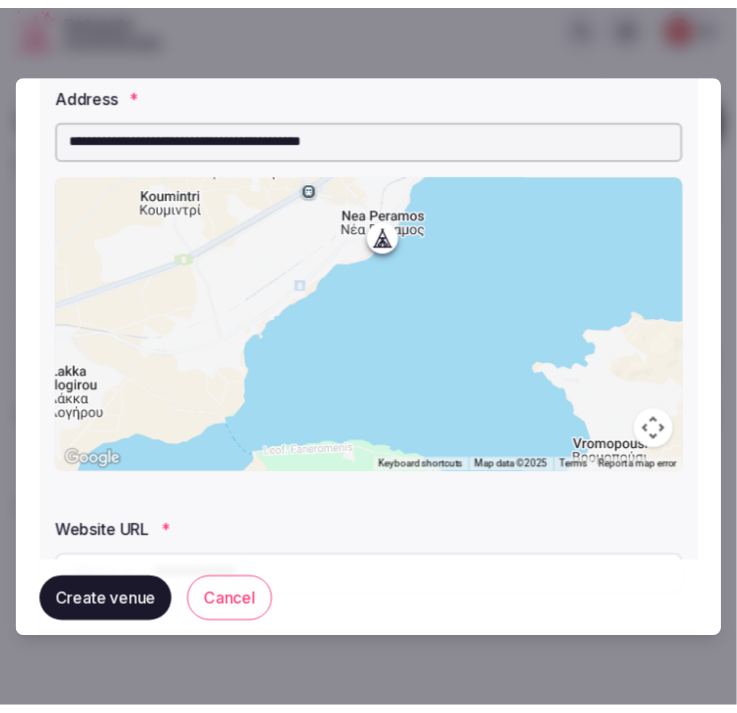 scroll, scrollTop: 444, scrollLeft: 0, axis: vertical 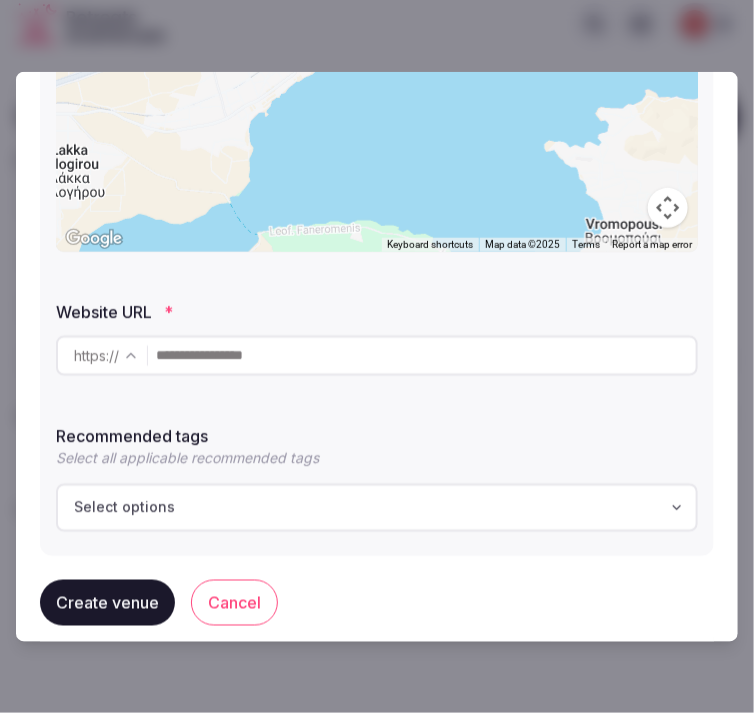 click at bounding box center [426, 355] 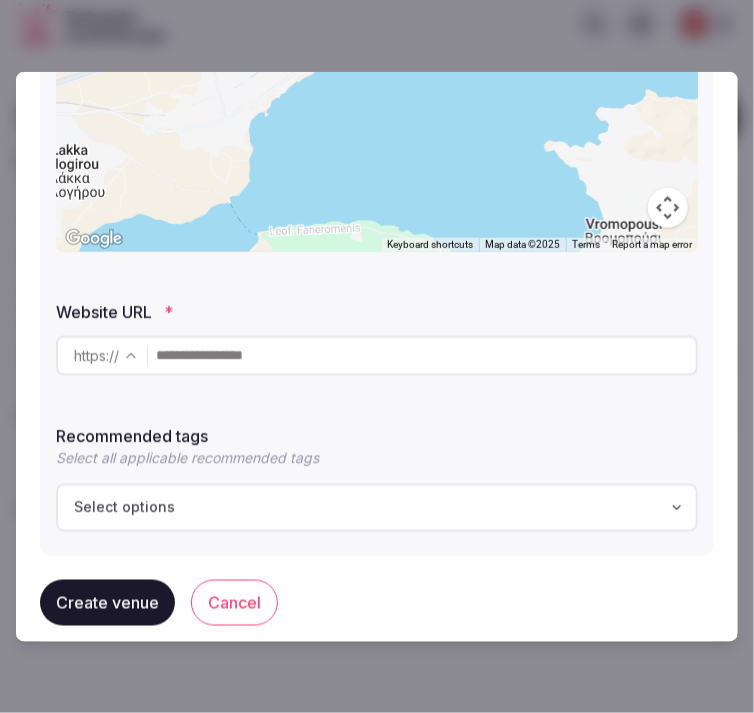 paste on "**********" 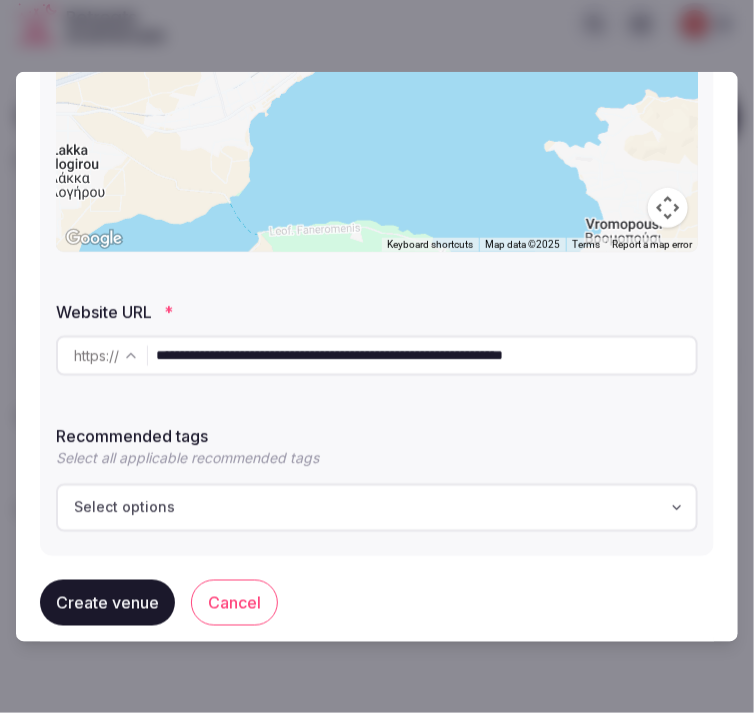 type on "**********" 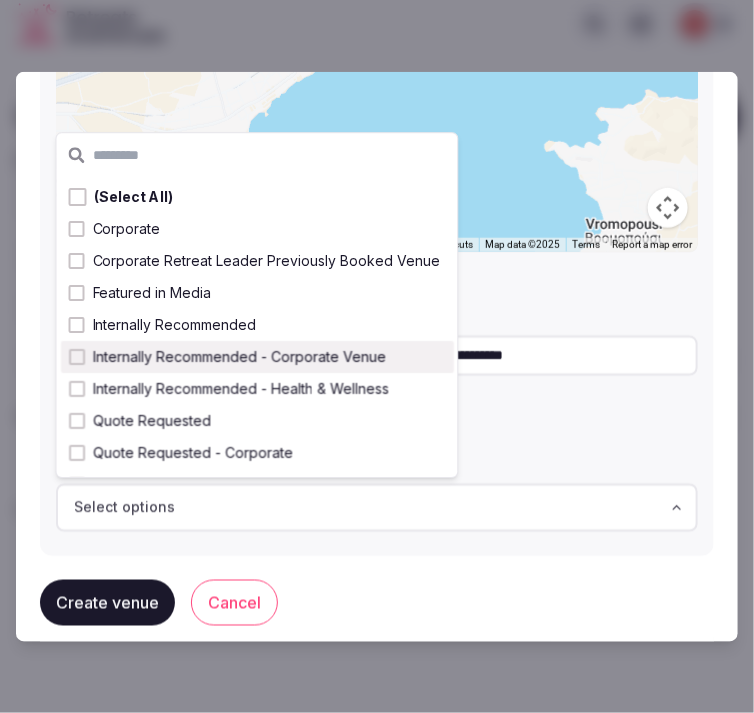 click on "Internally Recommended - Corporate Venue" at bounding box center (239, 357) 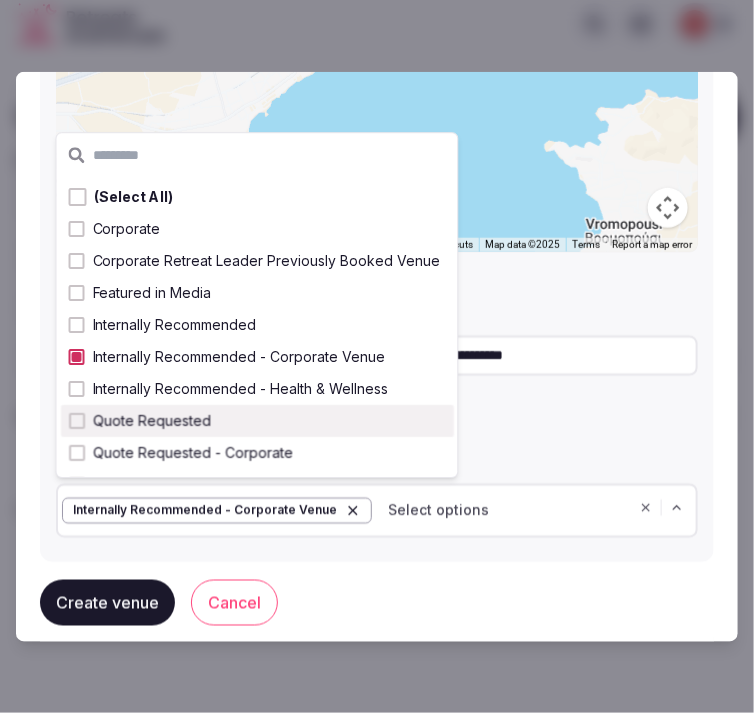 click on "Create venue" at bounding box center (107, 603) 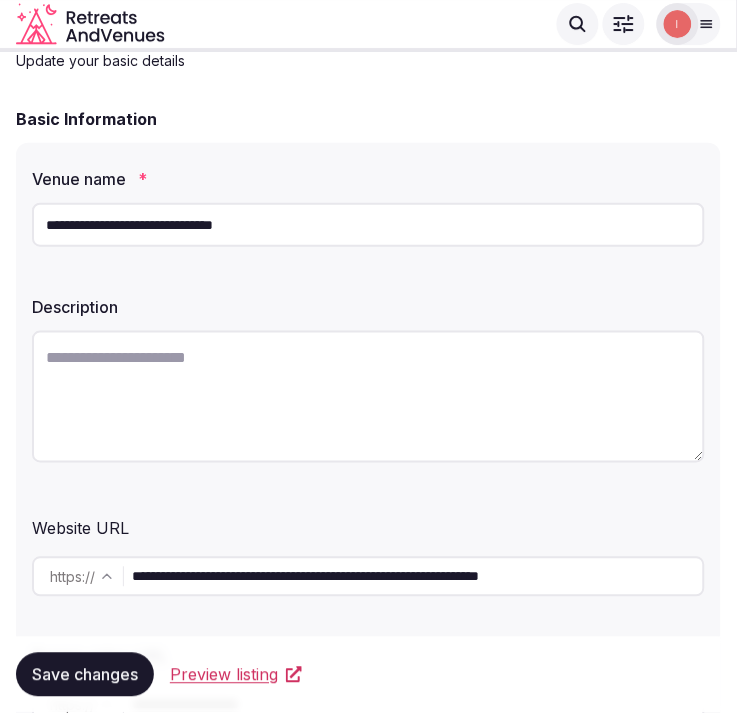 scroll, scrollTop: 111, scrollLeft: 0, axis: vertical 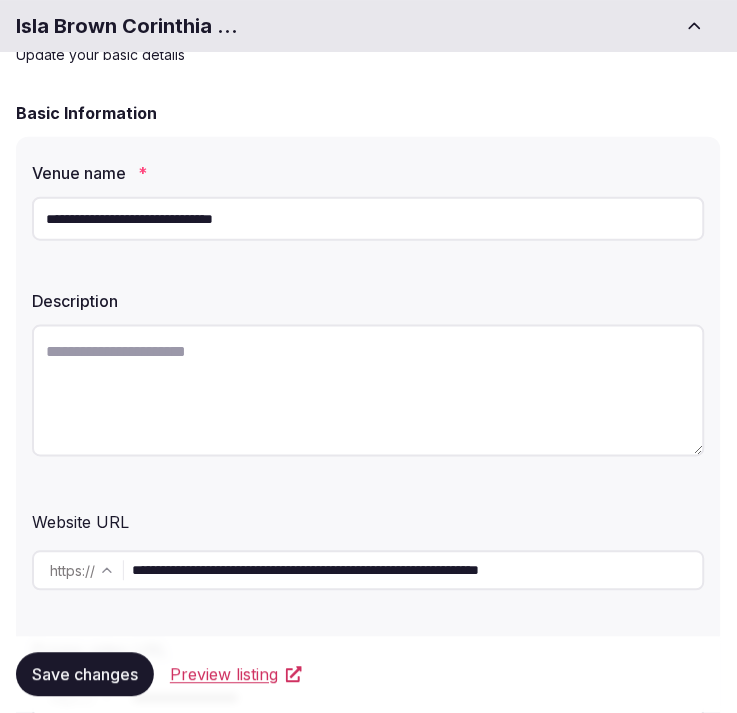 click at bounding box center (368, 391) 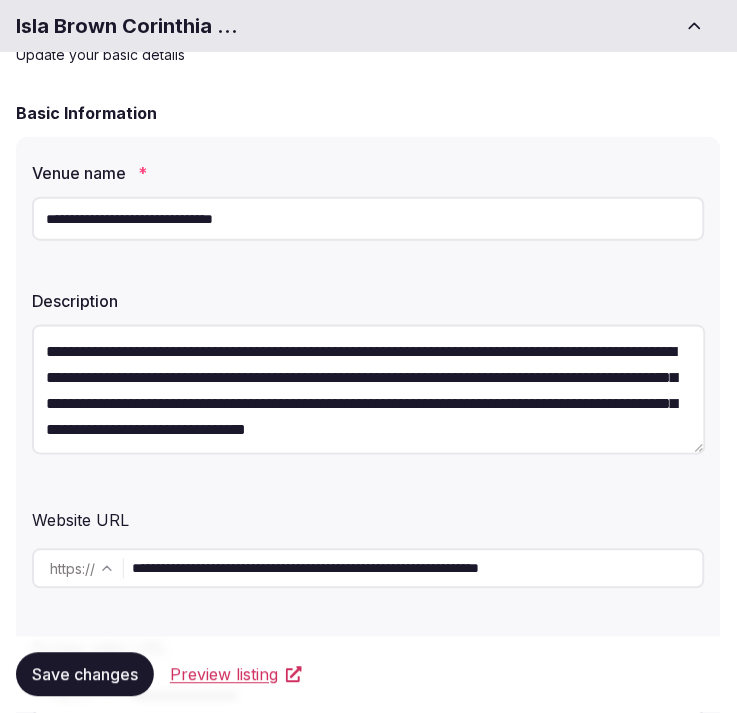 scroll, scrollTop: 11, scrollLeft: 0, axis: vertical 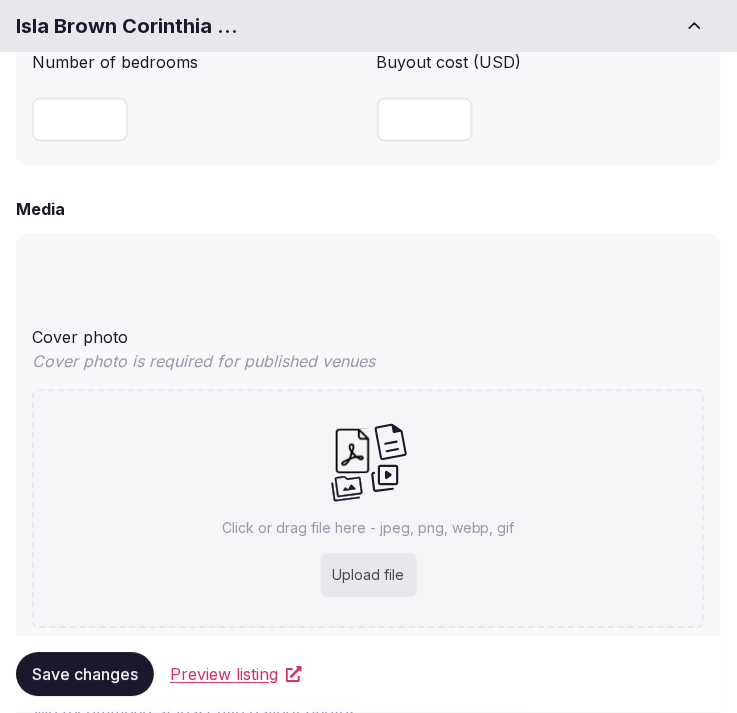 type on "**********" 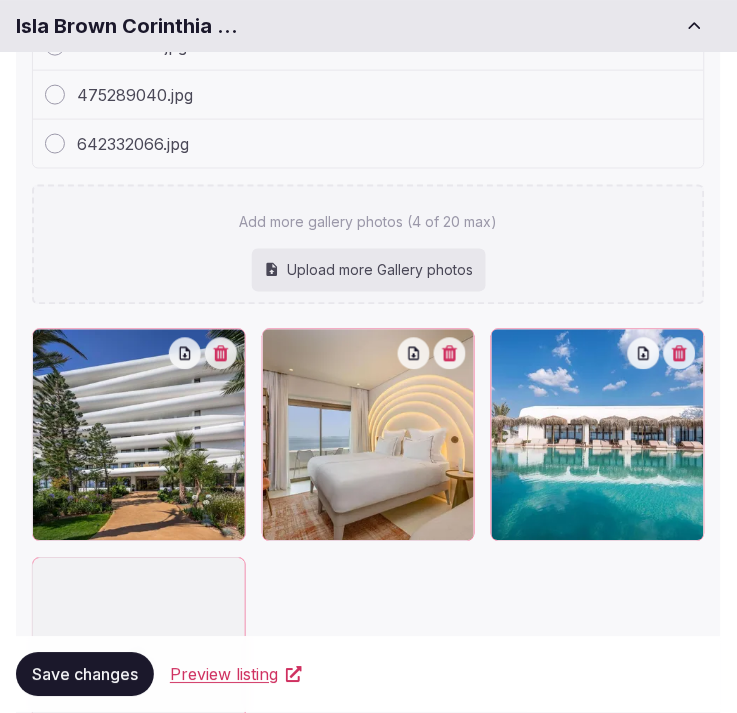scroll, scrollTop: 2235, scrollLeft: 0, axis: vertical 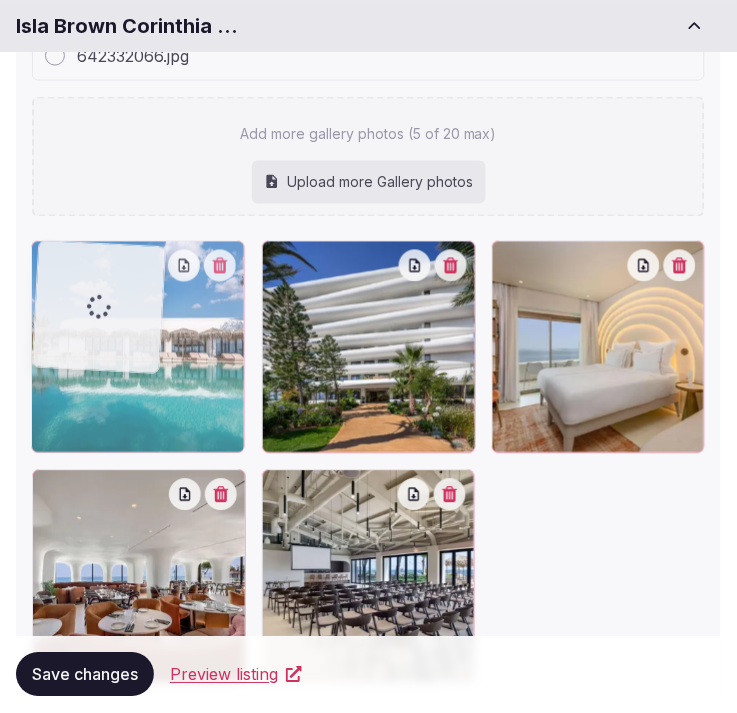 drag, startPoint x: 525, startPoint y: 443, endPoint x: 140, endPoint y: 414, distance: 386.09067 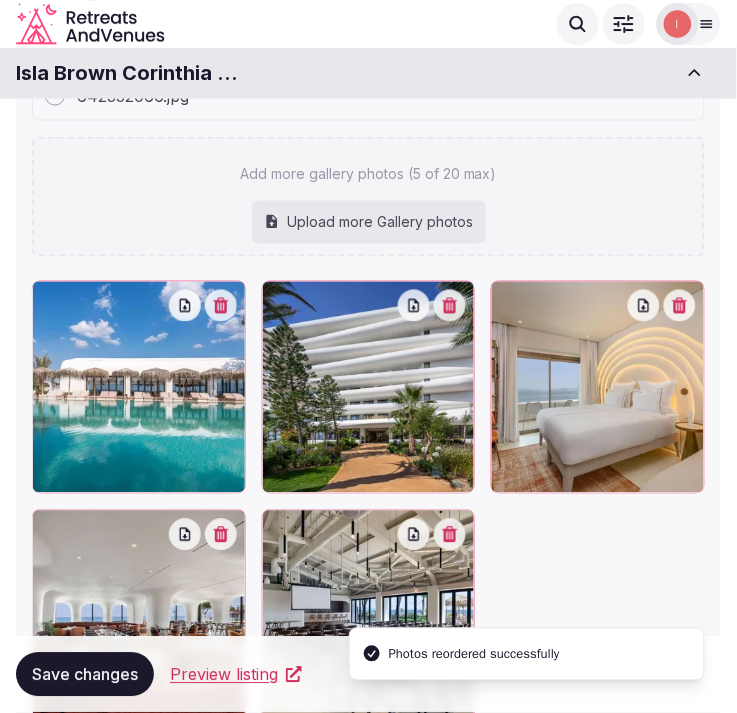 scroll, scrollTop: 1910, scrollLeft: 0, axis: vertical 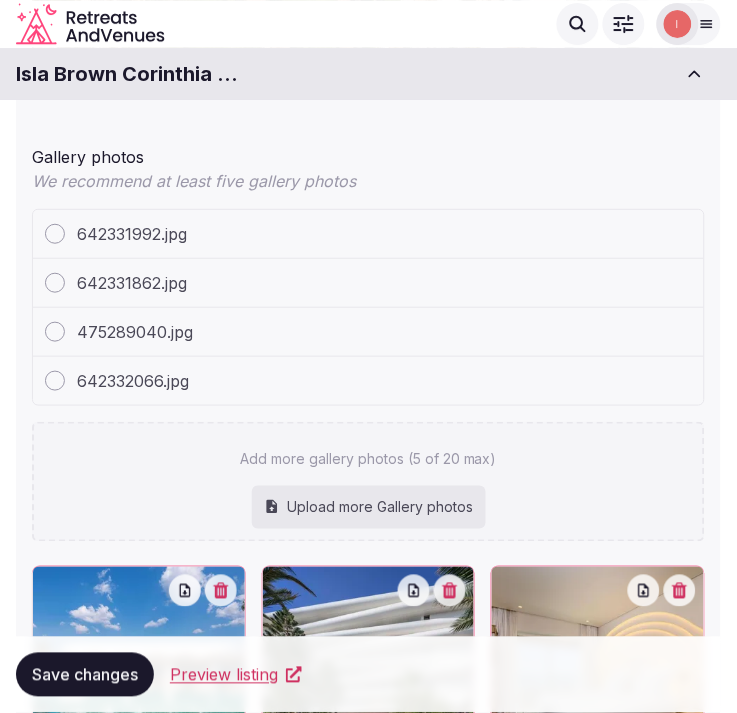 click on "Save changes" at bounding box center (85, 675) 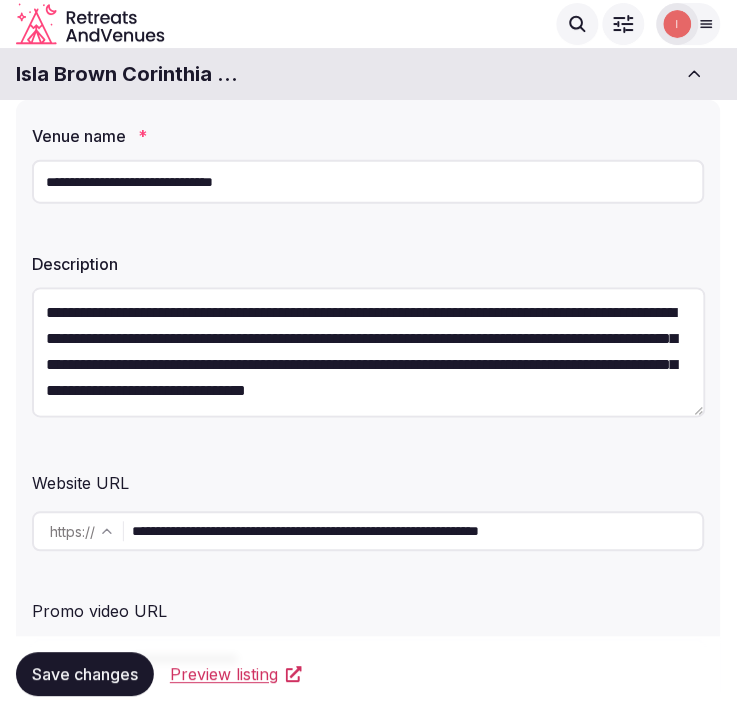 scroll, scrollTop: 132, scrollLeft: 0, axis: vertical 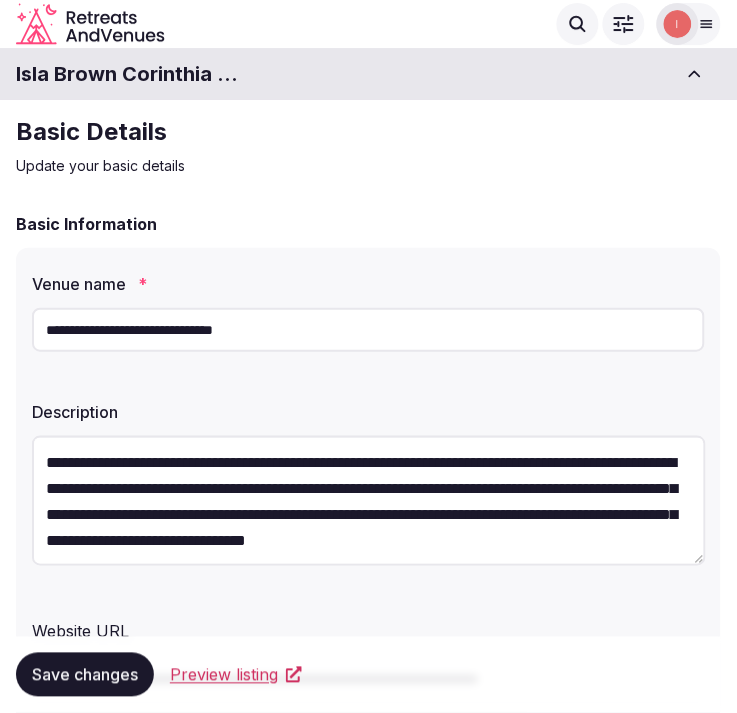 click on "**********" at bounding box center (368, 330) 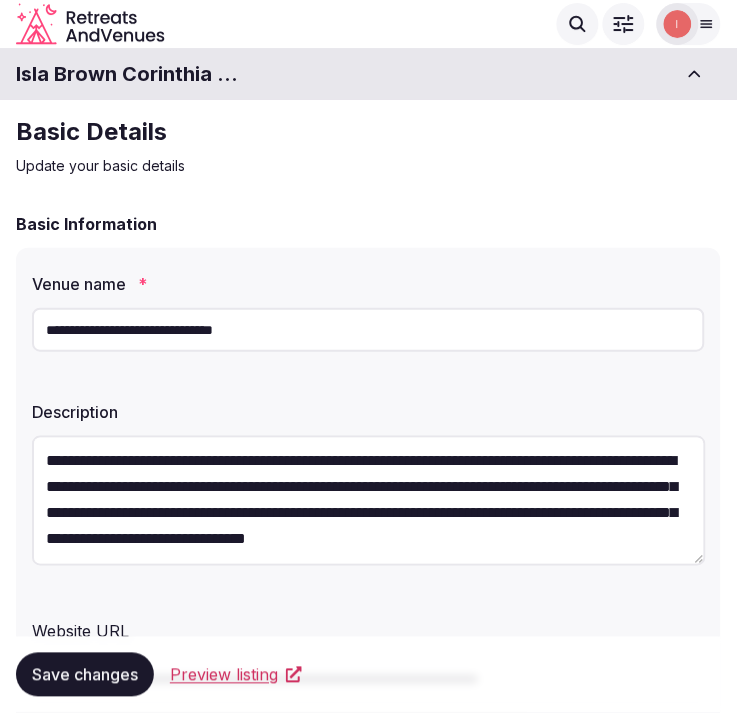 scroll, scrollTop: 26, scrollLeft: 0, axis: vertical 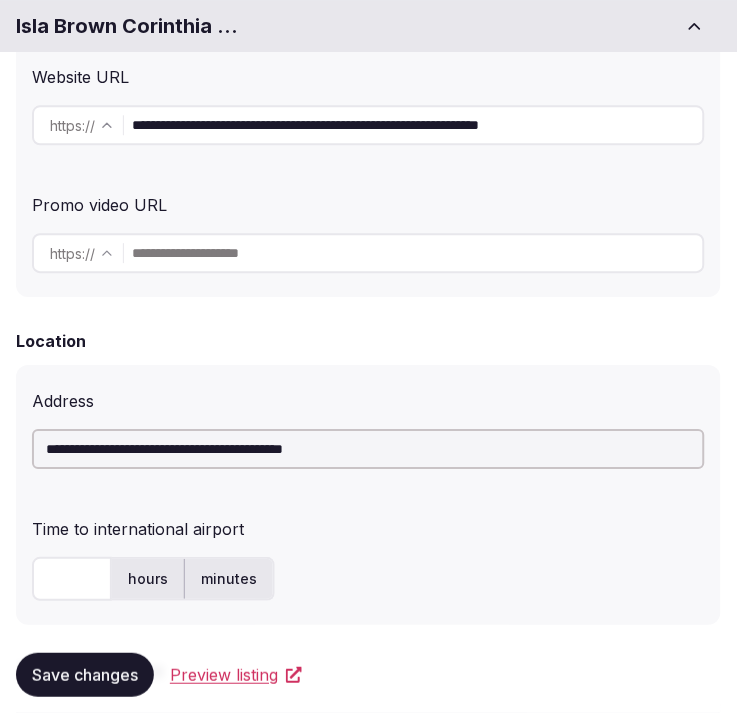 click on "**********" at bounding box center (417, 125) 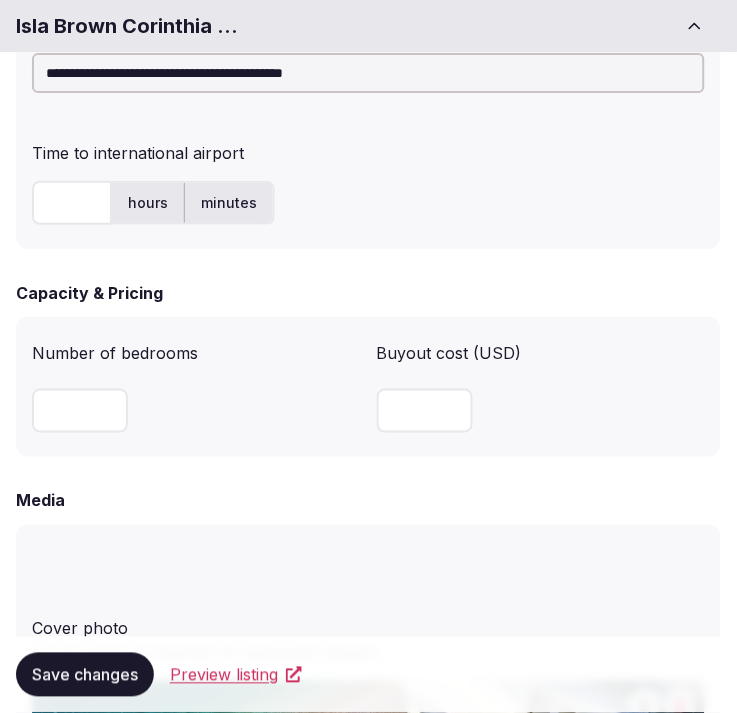 scroll, scrollTop: 1000, scrollLeft: 0, axis: vertical 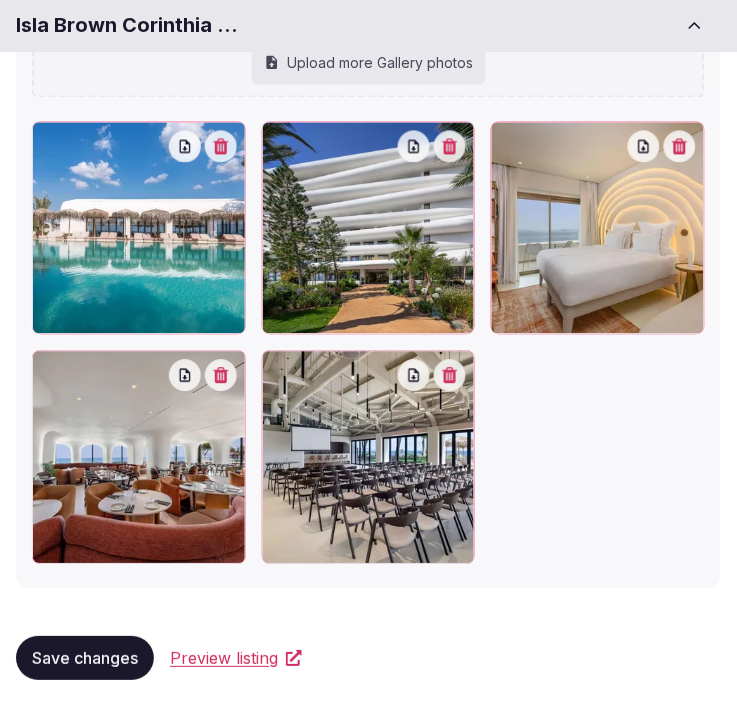 click on "Save changes" at bounding box center [85, 659] 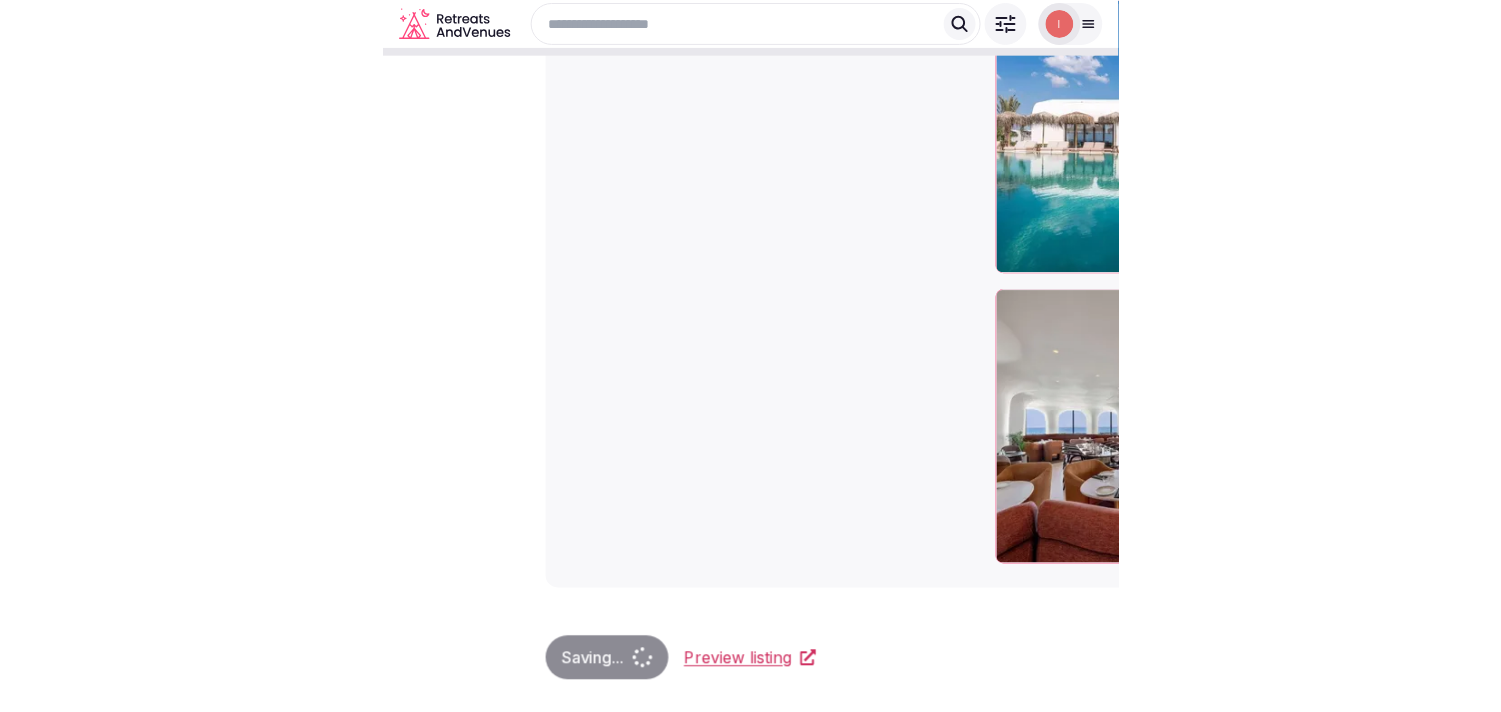 scroll, scrollTop: 1877, scrollLeft: 0, axis: vertical 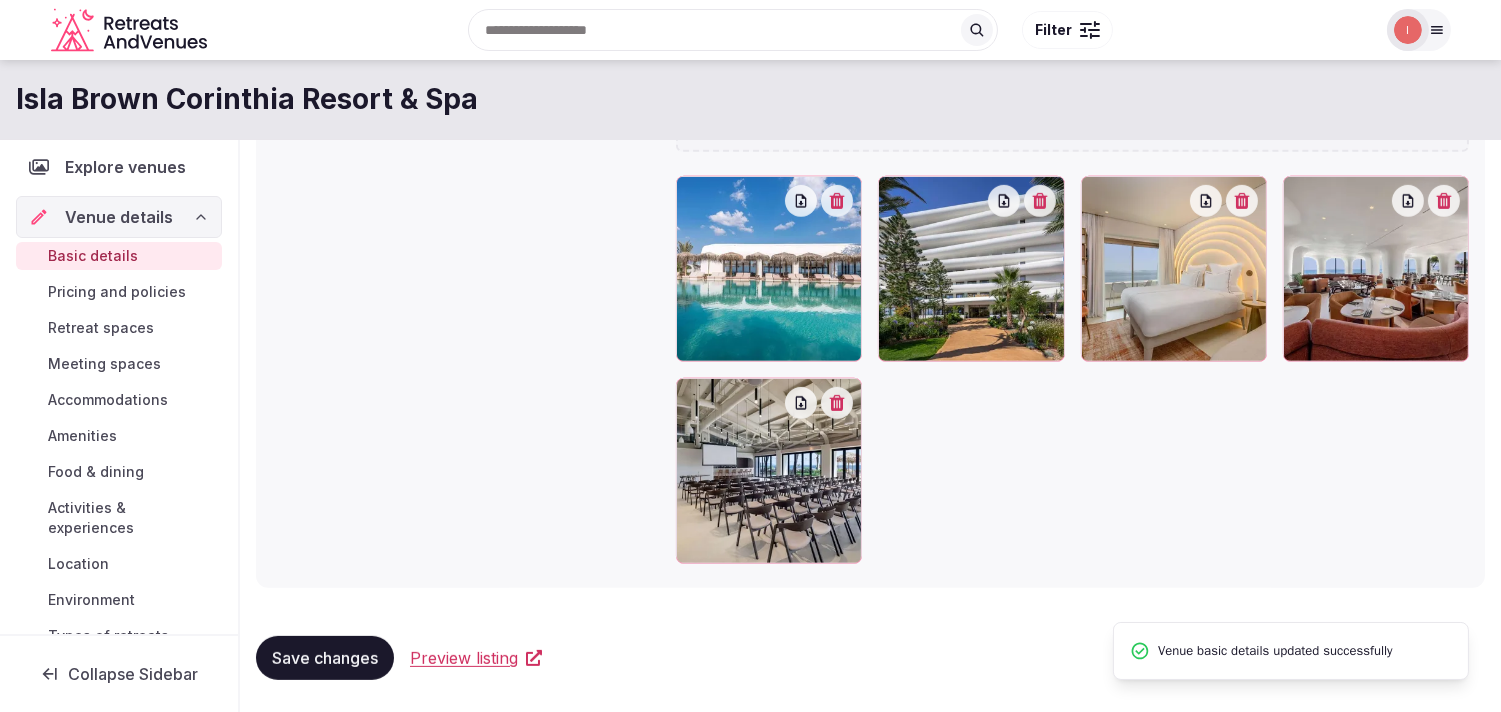 click on "Pricing and policies" at bounding box center (117, 292) 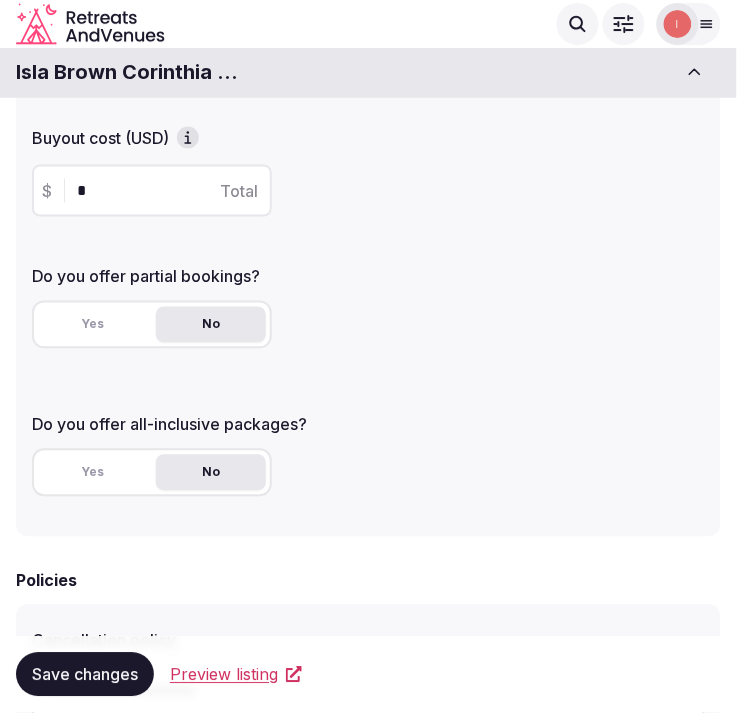 scroll, scrollTop: 264, scrollLeft: 0, axis: vertical 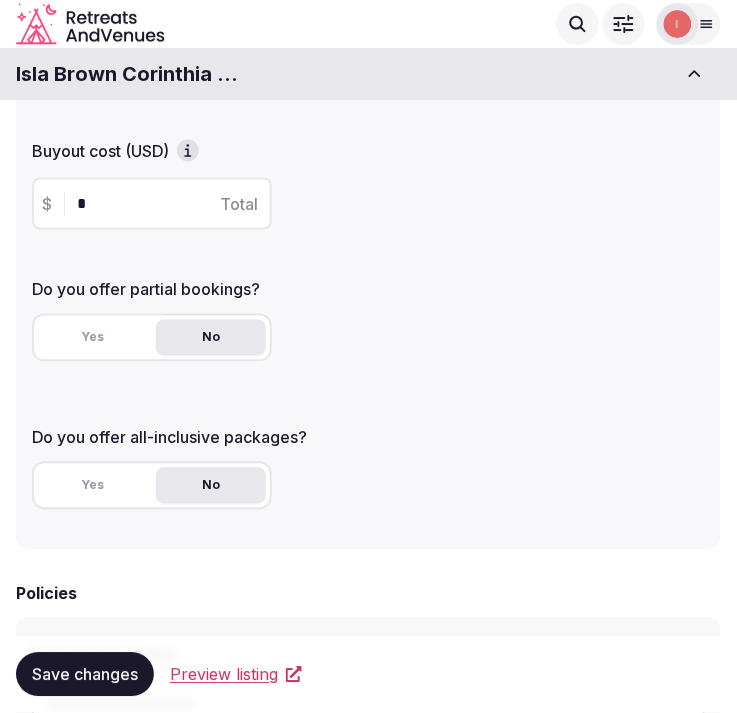 click on "Isla Brown Corinthia Resort & Spa" at bounding box center (128, 74) 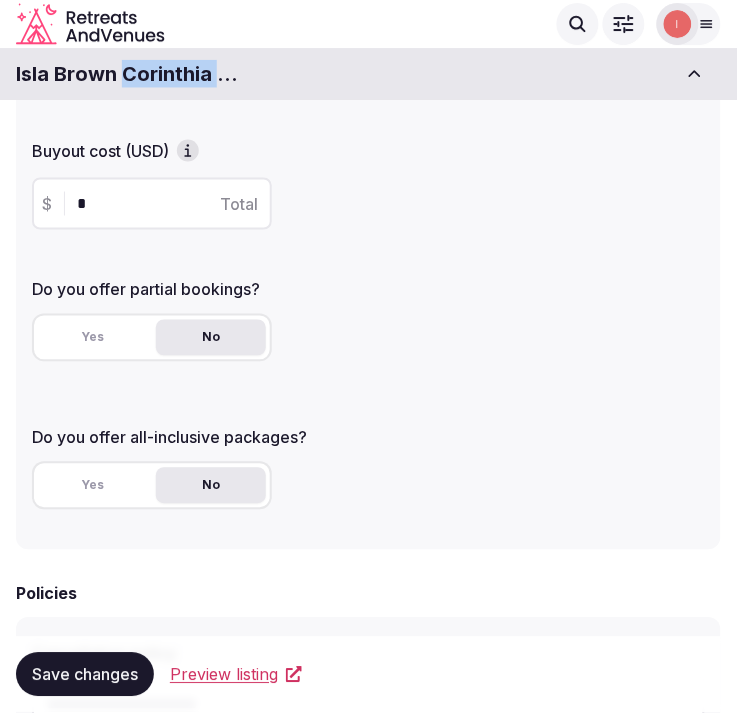 click on "Isla Brown Corinthia Resort & Spa" at bounding box center [128, 74] 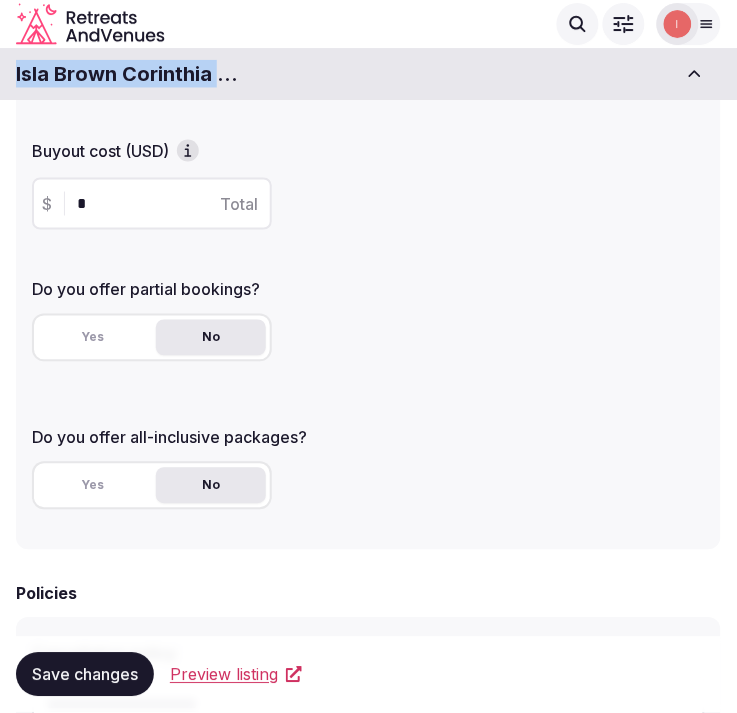 click on "Isla Brown Corinthia Resort & Spa" at bounding box center (128, 74) 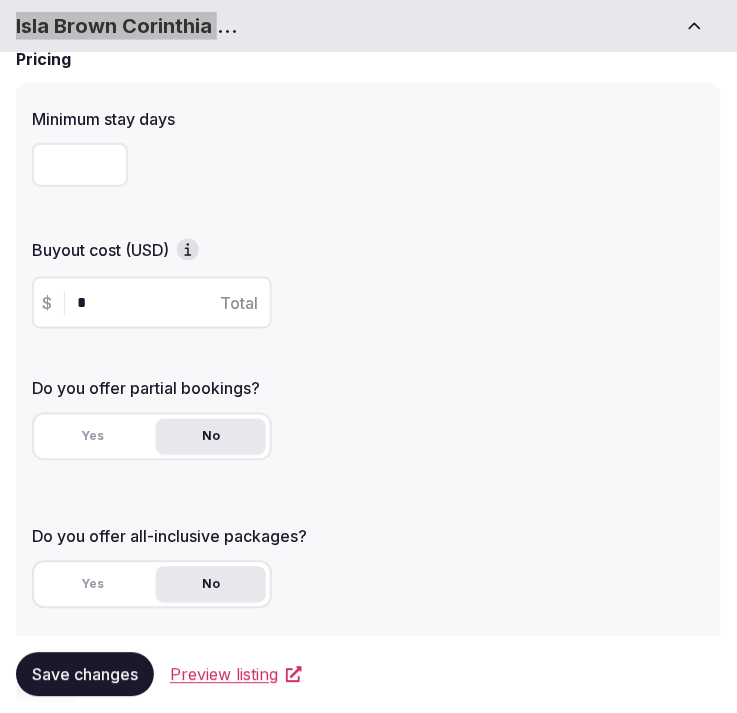 scroll, scrollTop: 333, scrollLeft: 0, axis: vertical 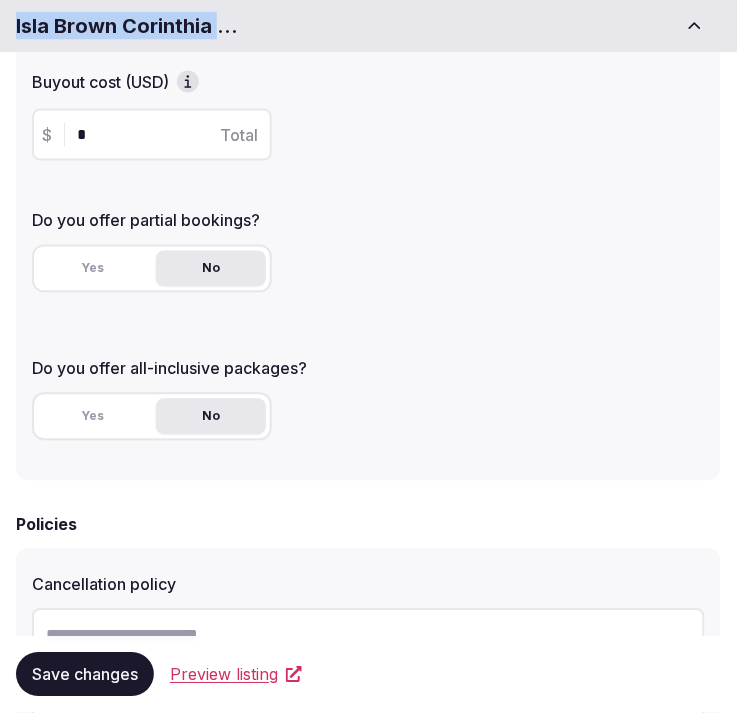type 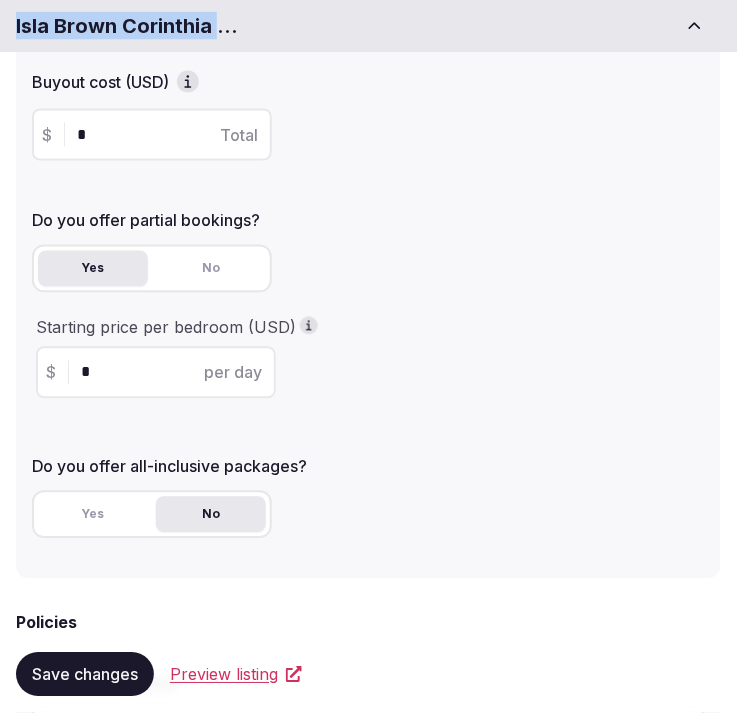 click on "Yes" at bounding box center [93, 269] 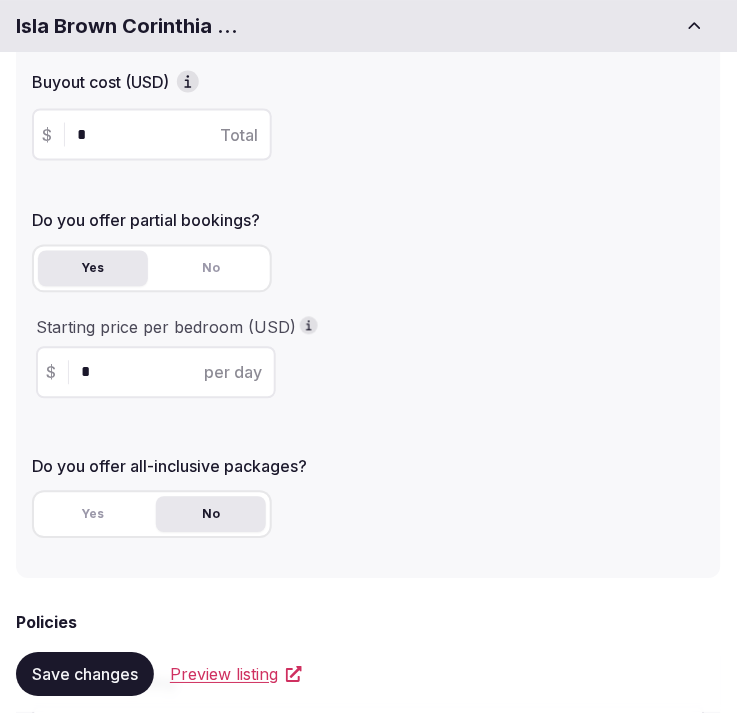click on "*" at bounding box center (173, 373) 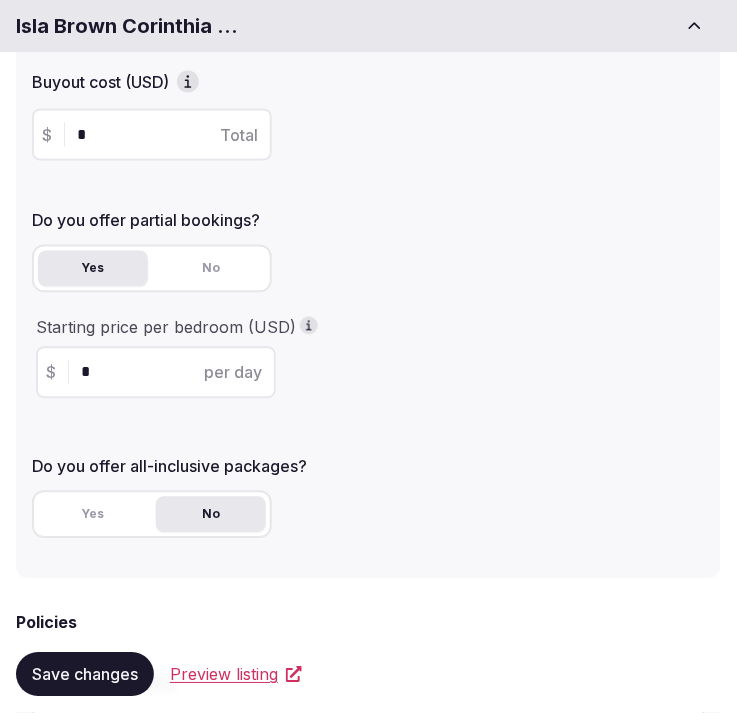 paste on "**" 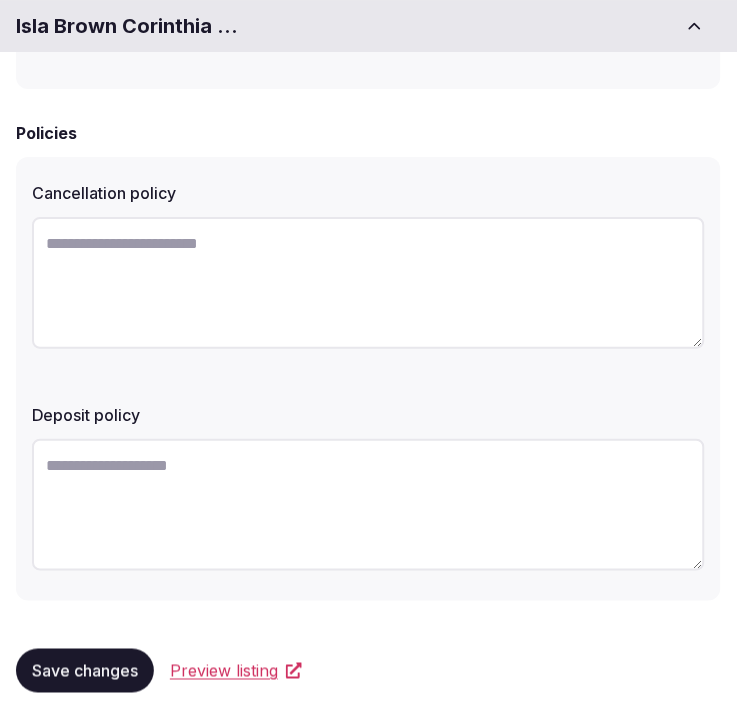 scroll, scrollTop: 827, scrollLeft: 0, axis: vertical 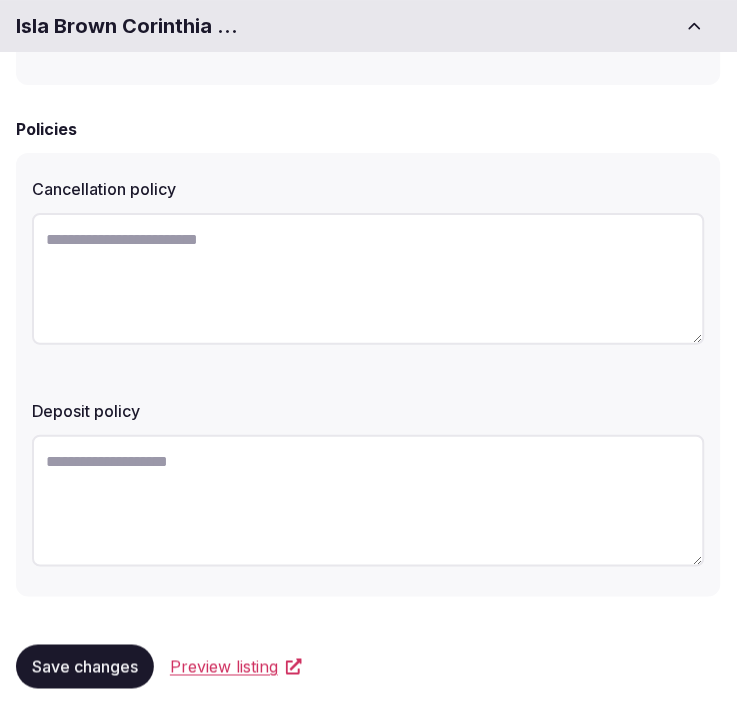 type on "***" 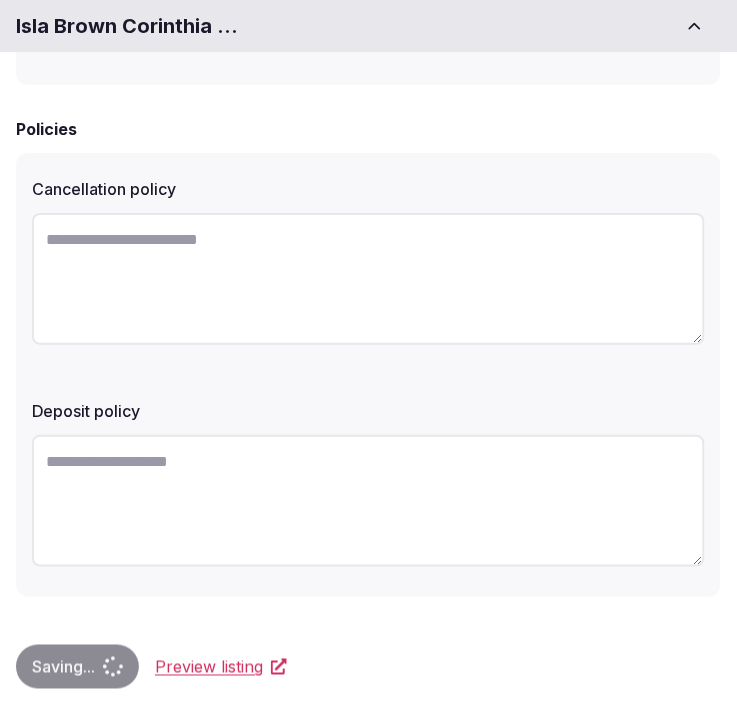 click on "Saving... Preview listing" at bounding box center (368, 667) 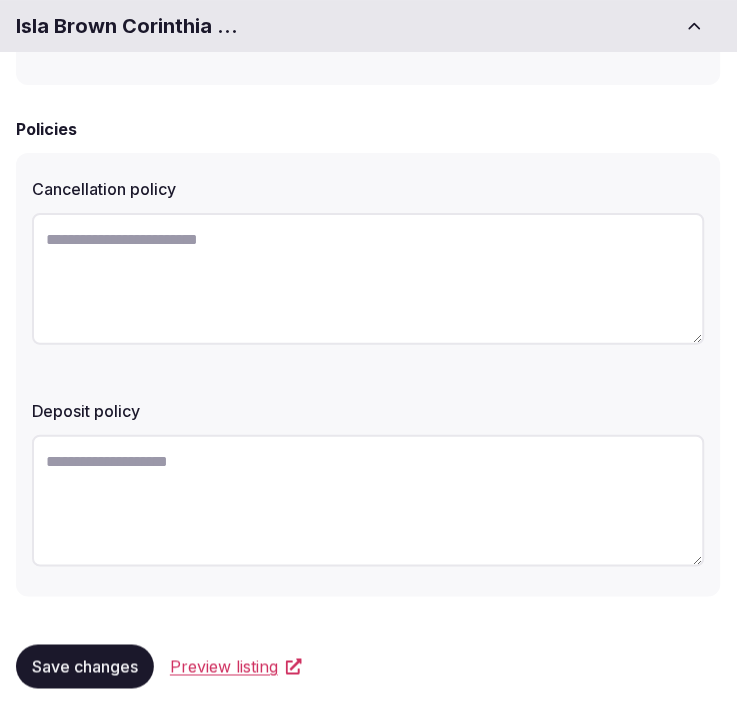 click on "Save changes" at bounding box center [85, 667] 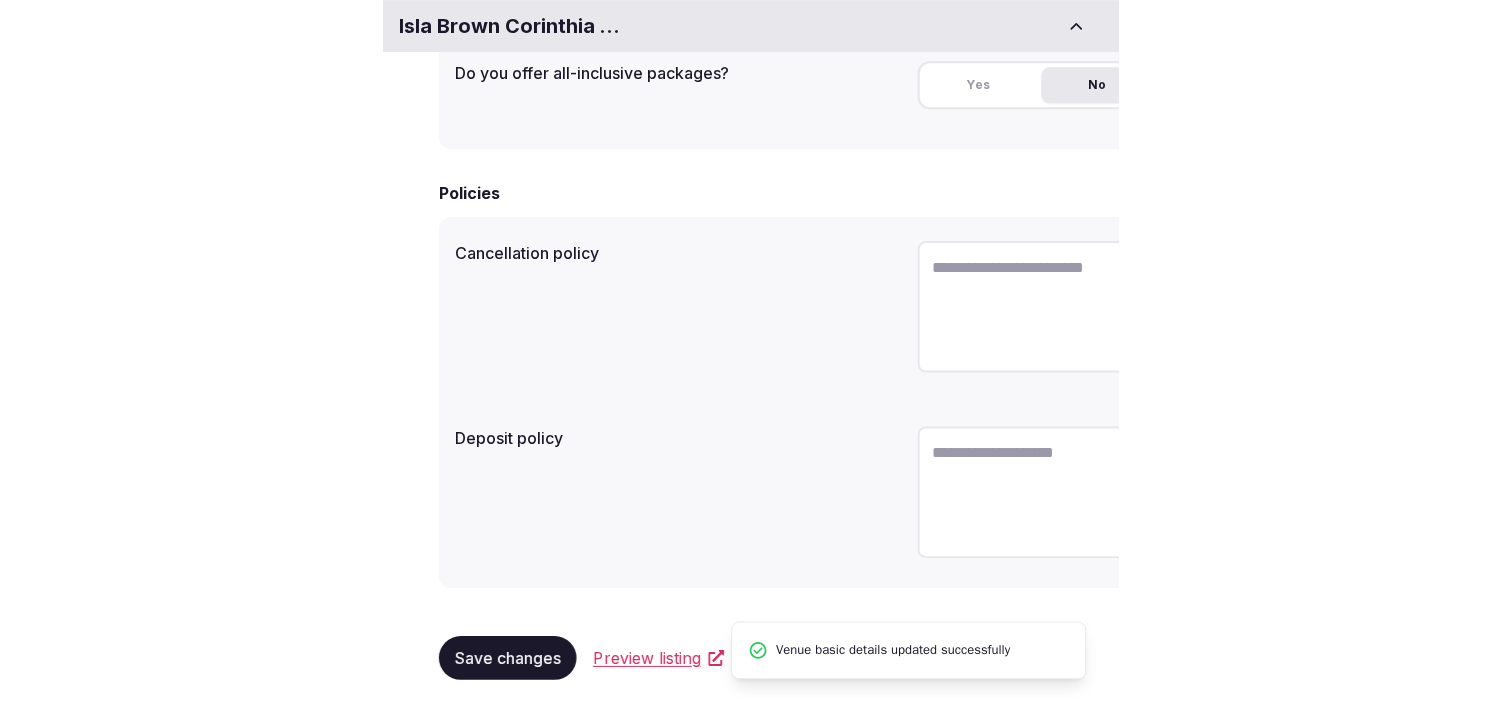 scroll, scrollTop: 583, scrollLeft: 0, axis: vertical 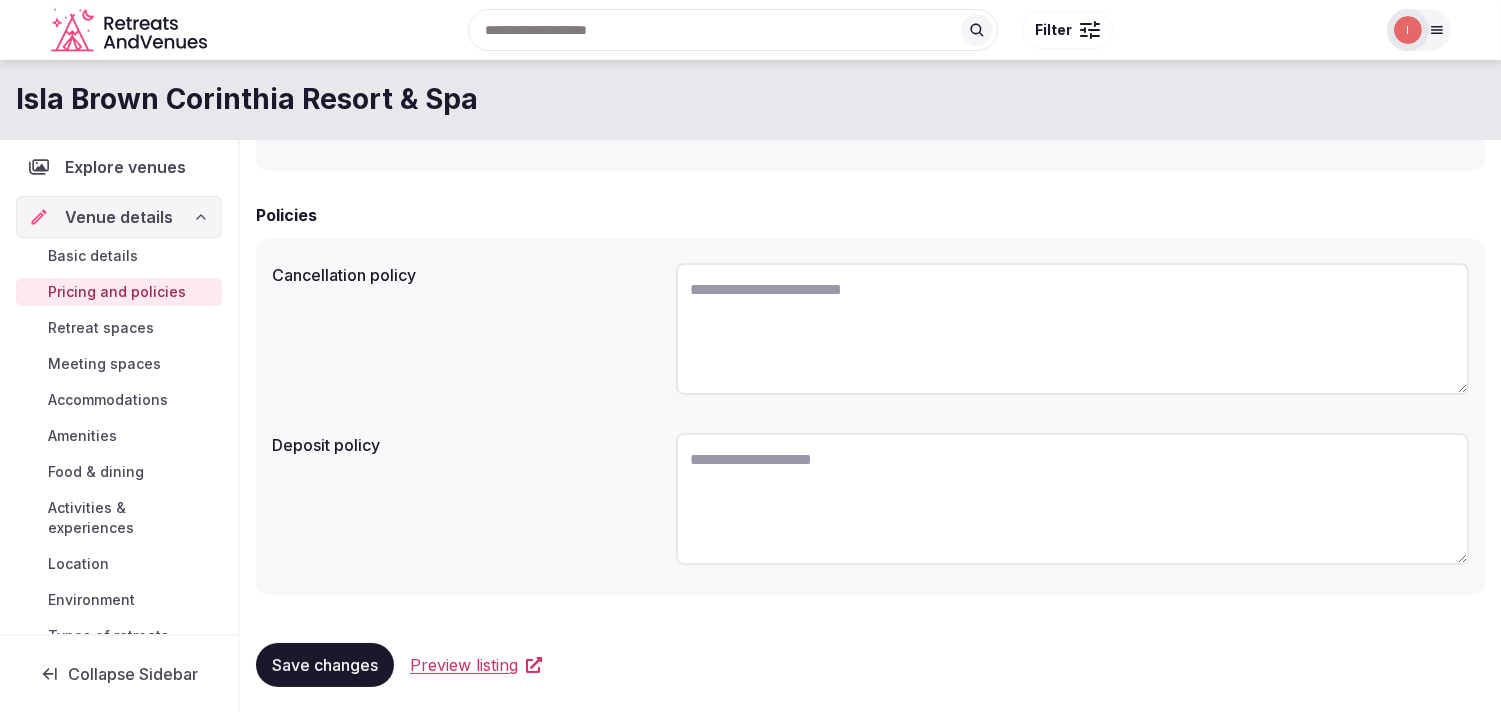 click on "Save changes" at bounding box center (325, 665) 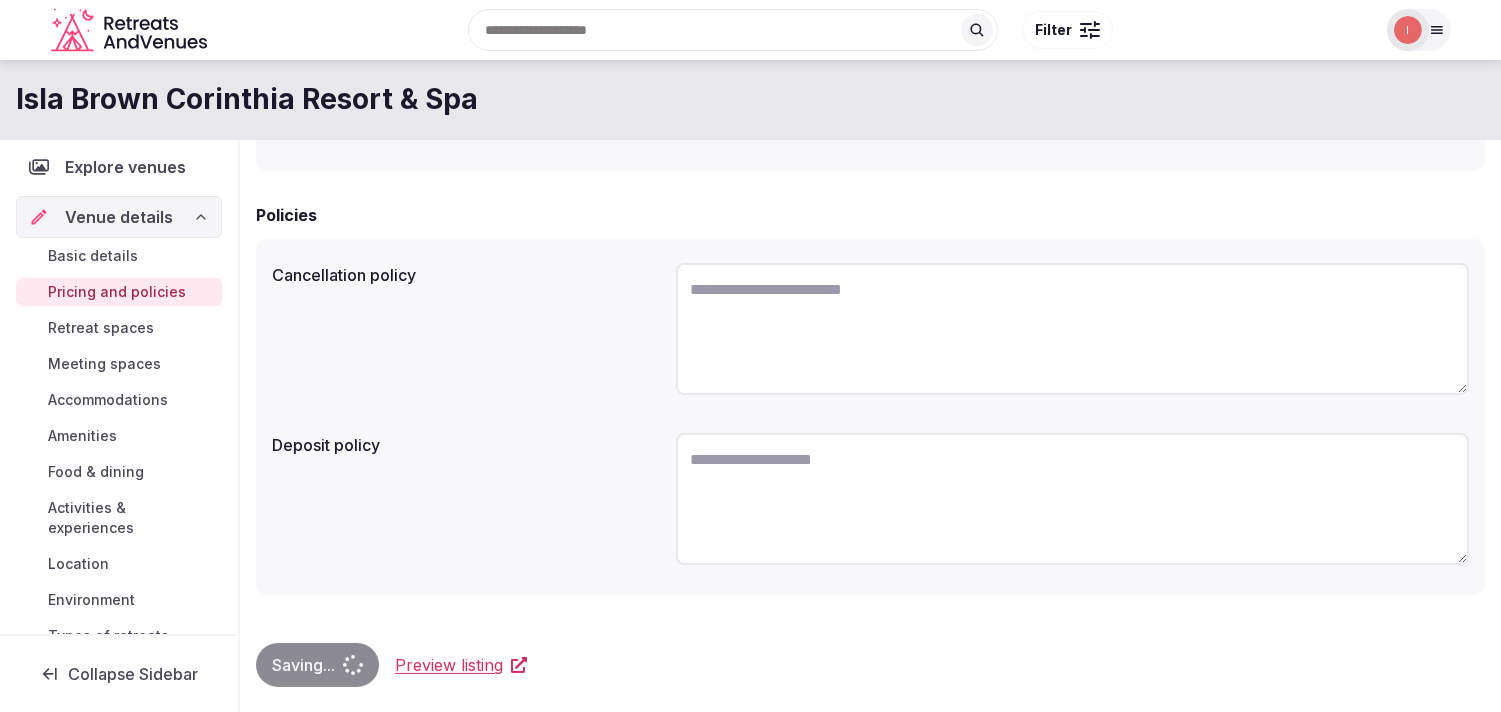 type 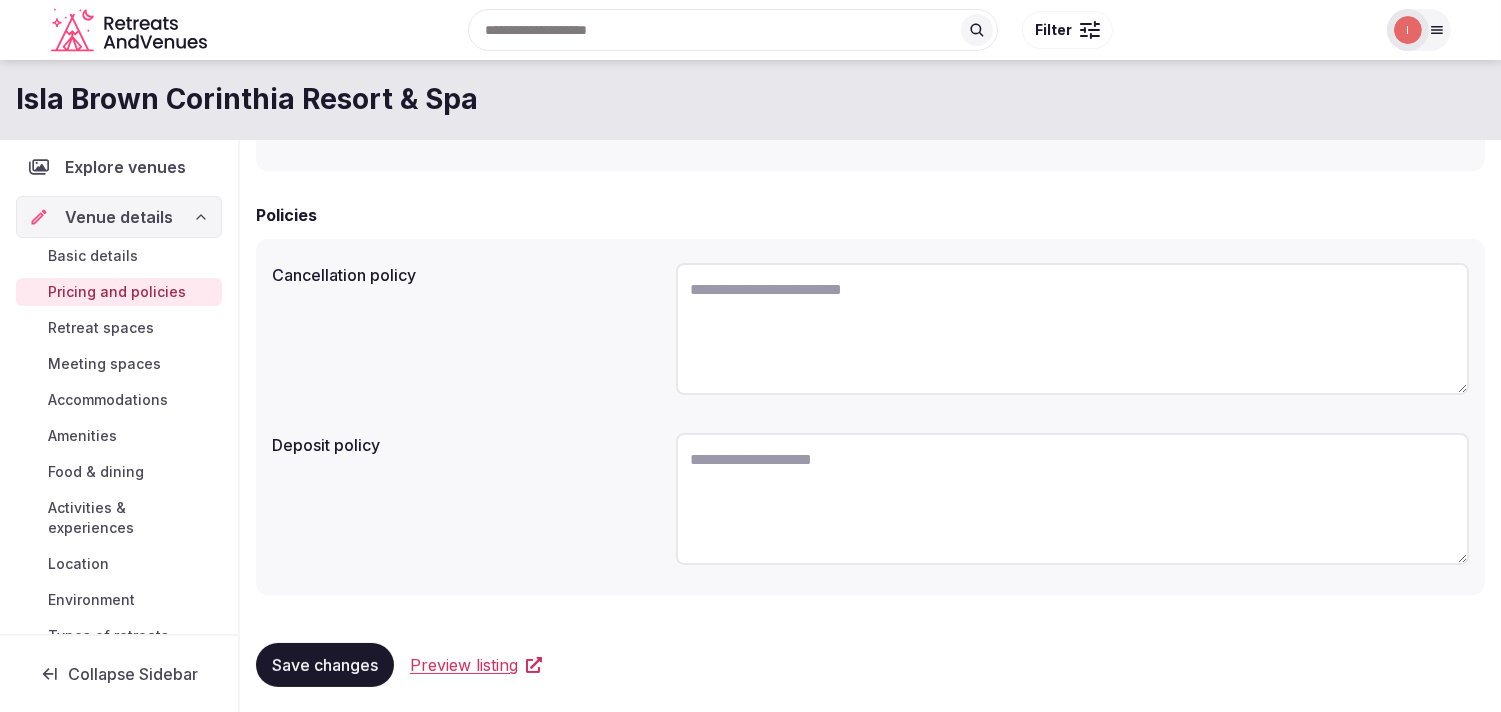 click on "Retreat spaces" at bounding box center (119, 328) 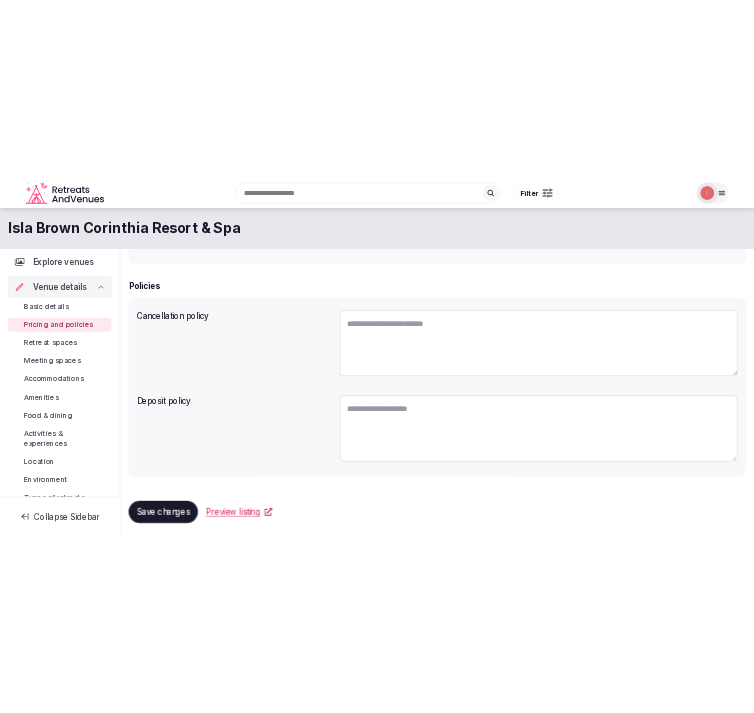 scroll, scrollTop: 0, scrollLeft: 0, axis: both 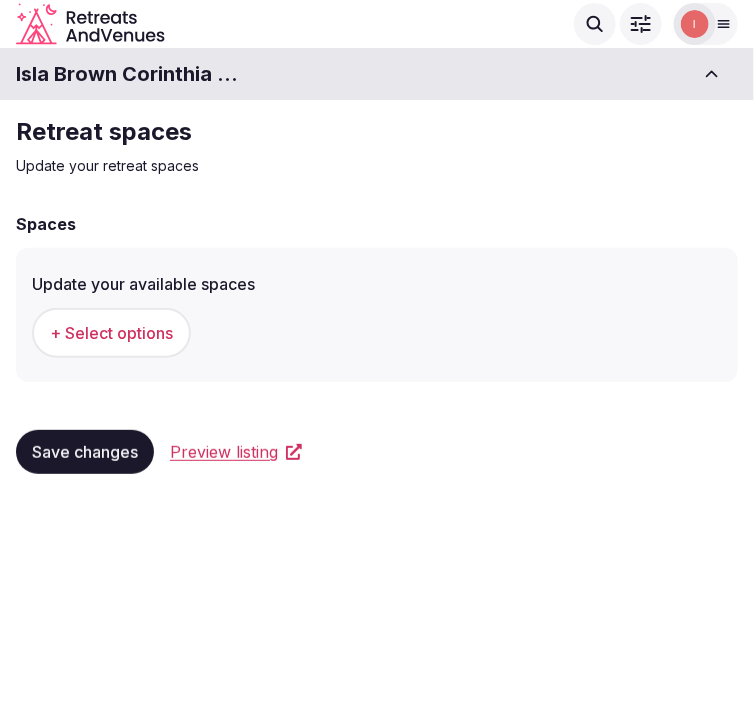 click on "+ Select options" at bounding box center [111, 333] 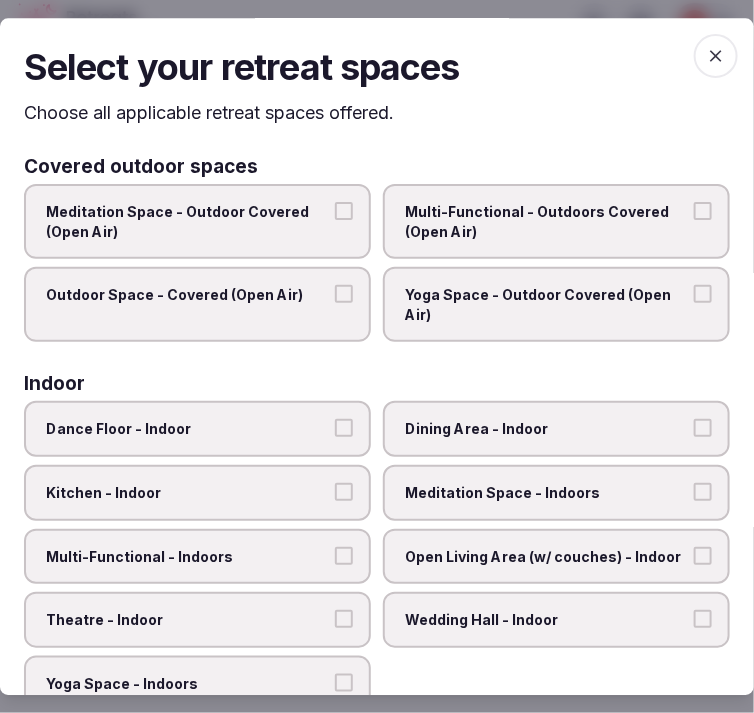click on "Multi-Functional - Outdoors Covered (Open Air)" at bounding box center (703, 211) 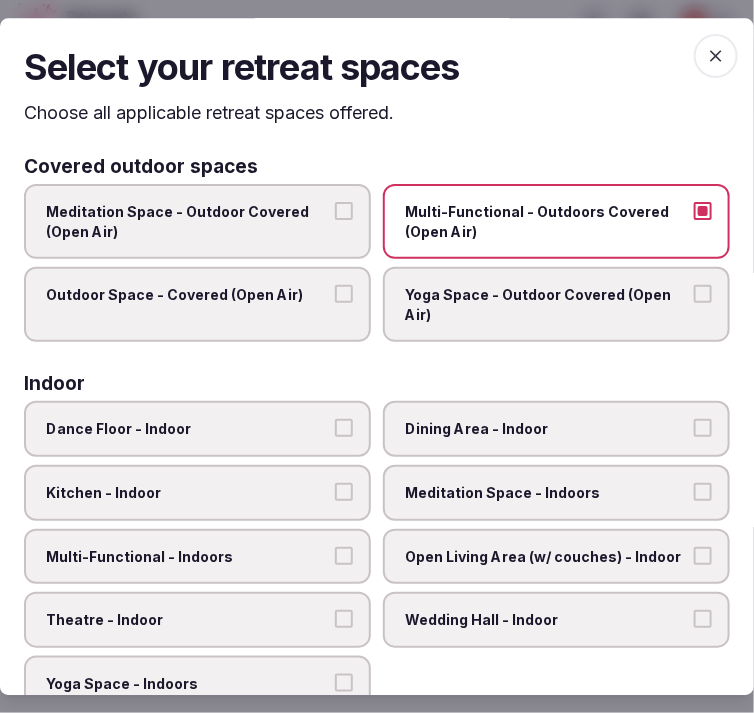 click on "Yoga Space - Outdoor Covered (Open Air)" at bounding box center (703, 295) 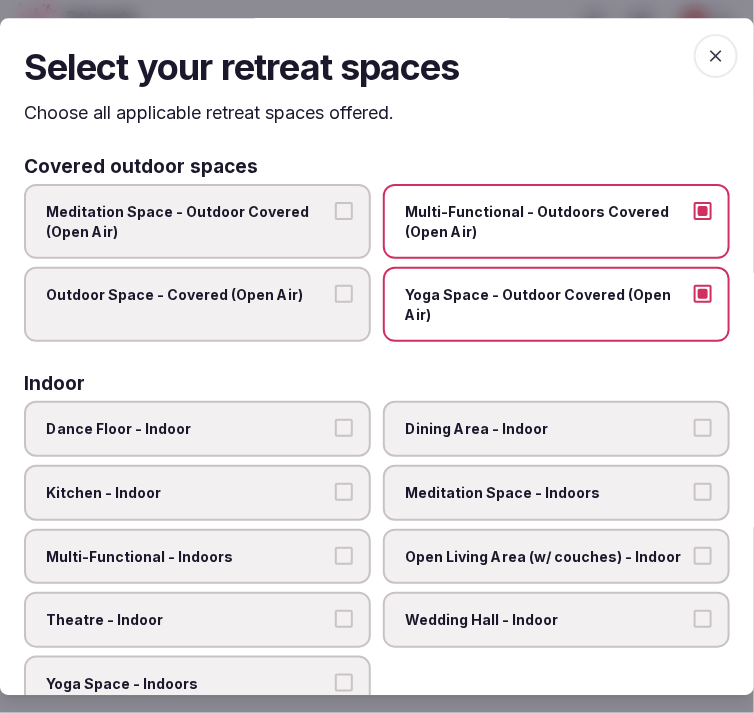 click on "Outdoor Space - Covered (Open Air)" at bounding box center [197, 305] 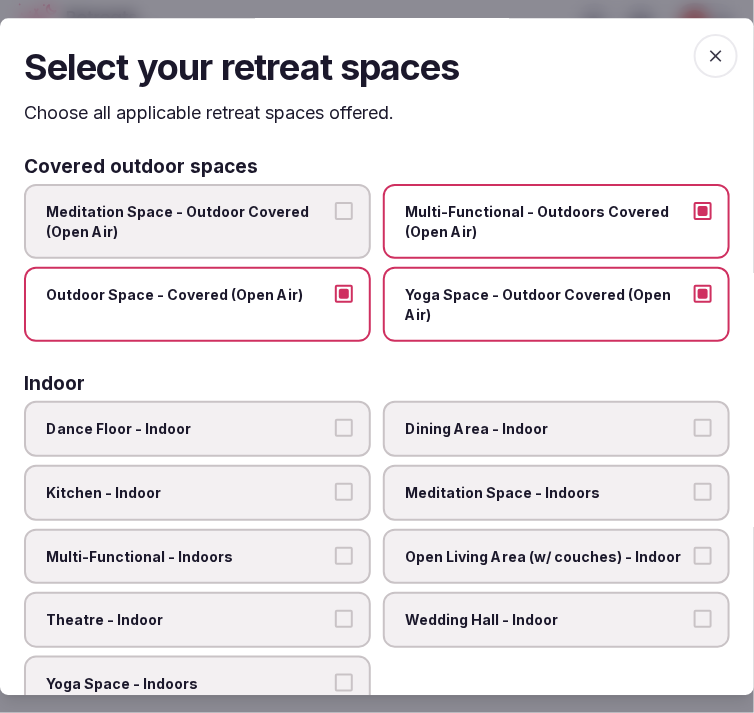 click on "Meditation Space - Outdoor Covered (Open Air)" at bounding box center (344, 211) 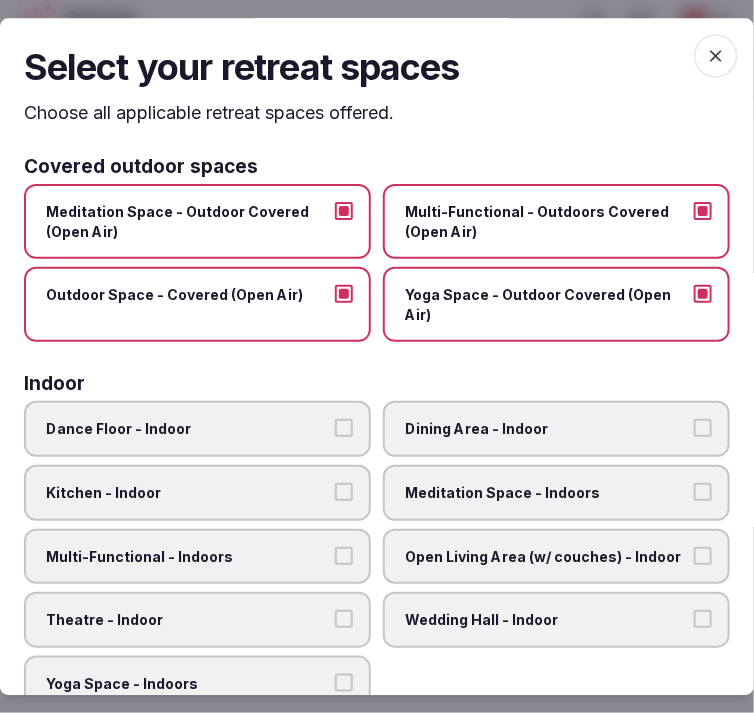 click on "Dining Area - Indoor" at bounding box center [546, 430] 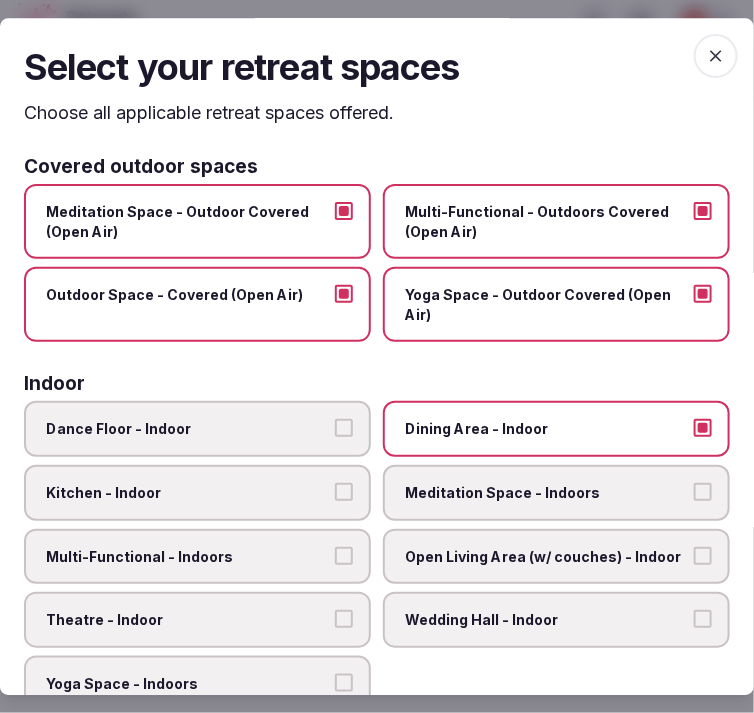 click on "Meditation Space - Indoors" at bounding box center (556, 493) 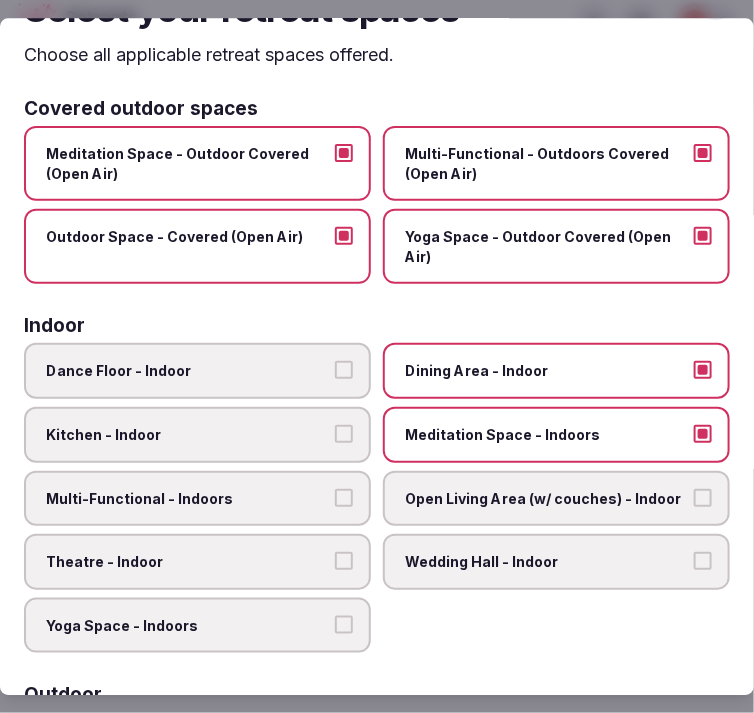 scroll, scrollTop: 111, scrollLeft: 0, axis: vertical 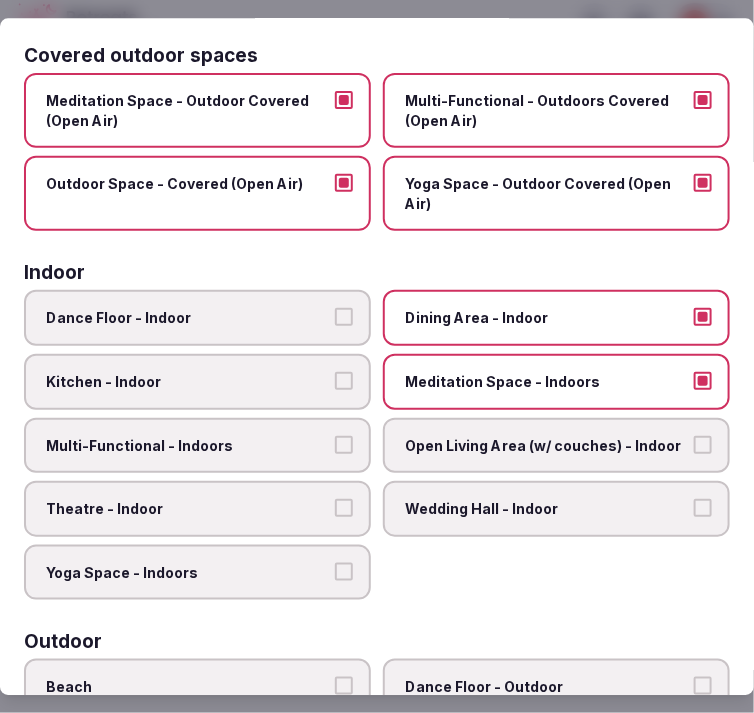 click on "Multi-Functional - Indoors" at bounding box center [344, 445] 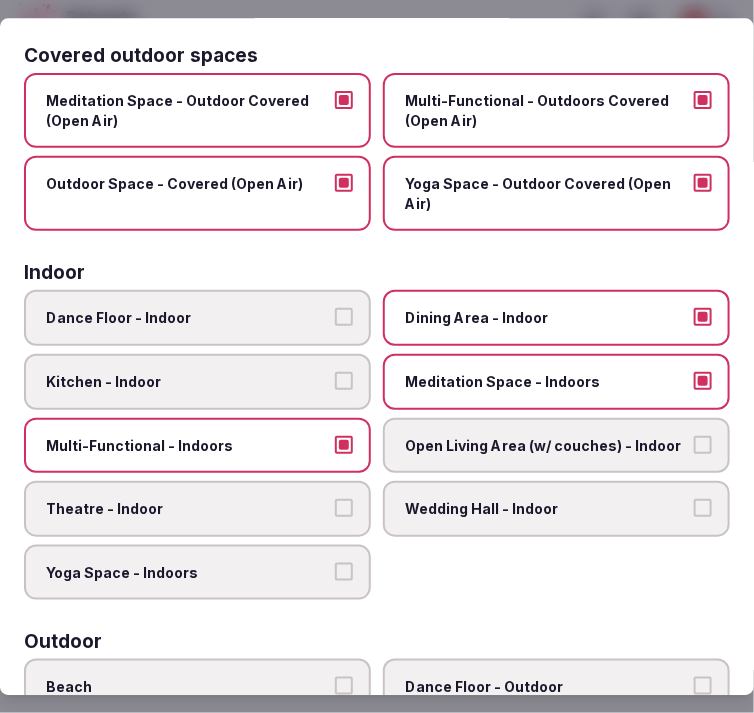 click on "Open Living Area (w/ couches) - Indoor" at bounding box center (703, 445) 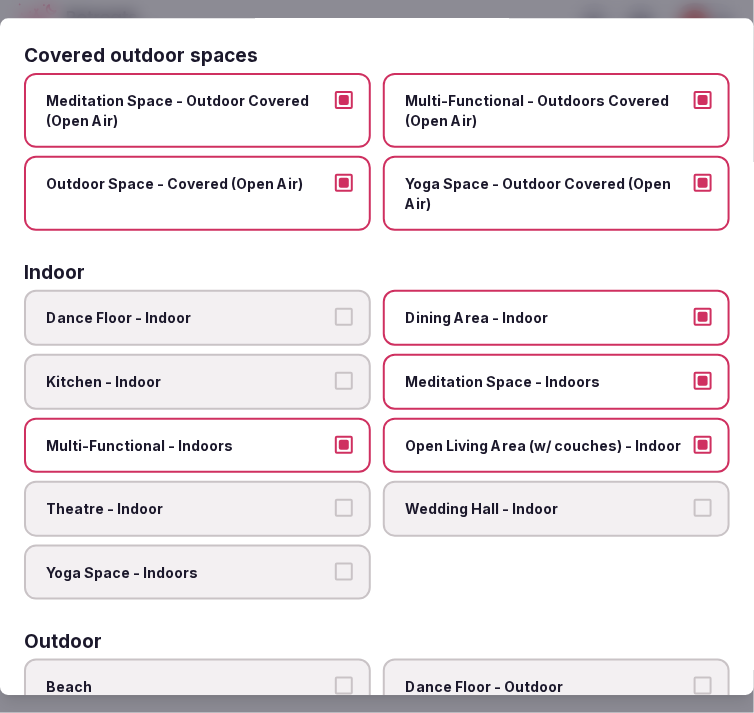 drag, startPoint x: 332, startPoint y: 492, endPoint x: 411, endPoint y: 510, distance: 81.02469 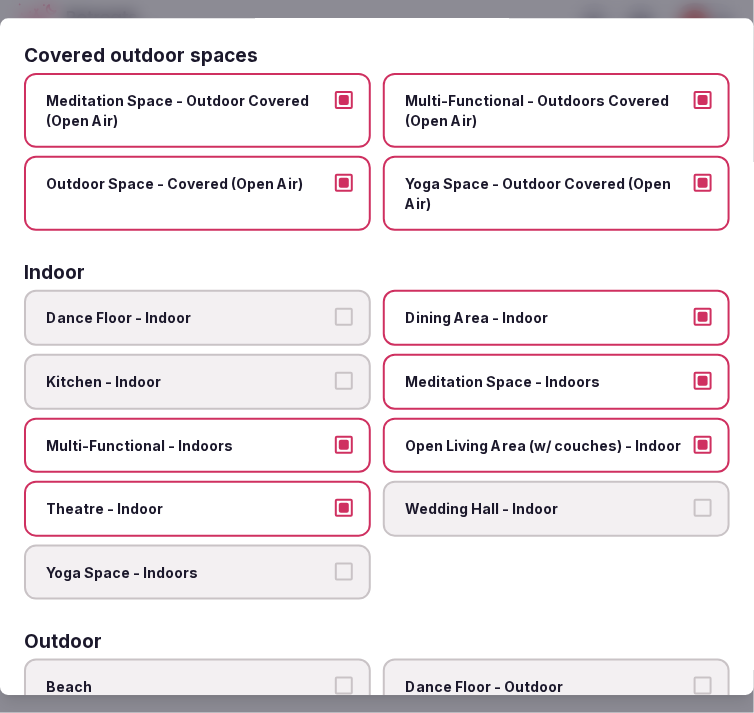 click on "Yoga Space - Indoors" at bounding box center (197, 573) 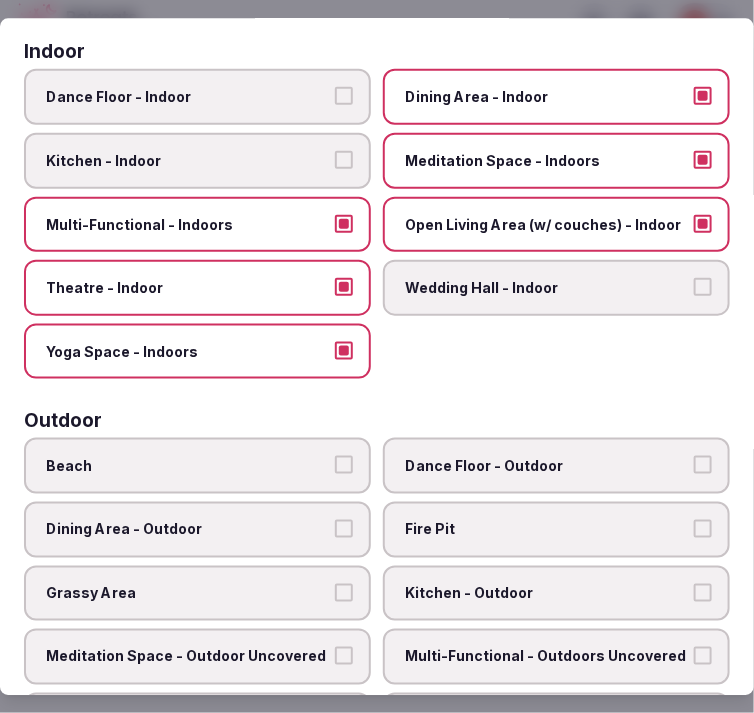 scroll, scrollTop: 444, scrollLeft: 0, axis: vertical 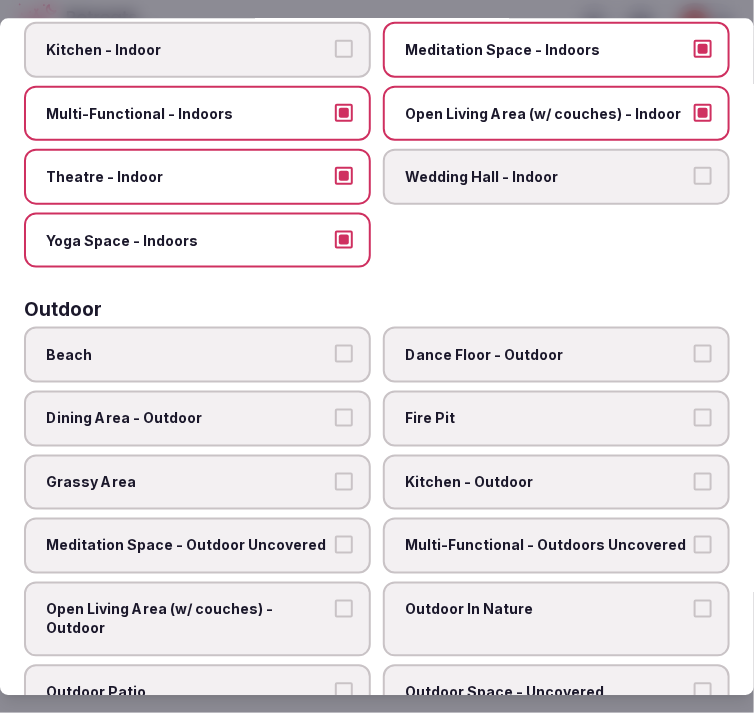 click on "Dance Floor - Outdoor" at bounding box center [546, 355] 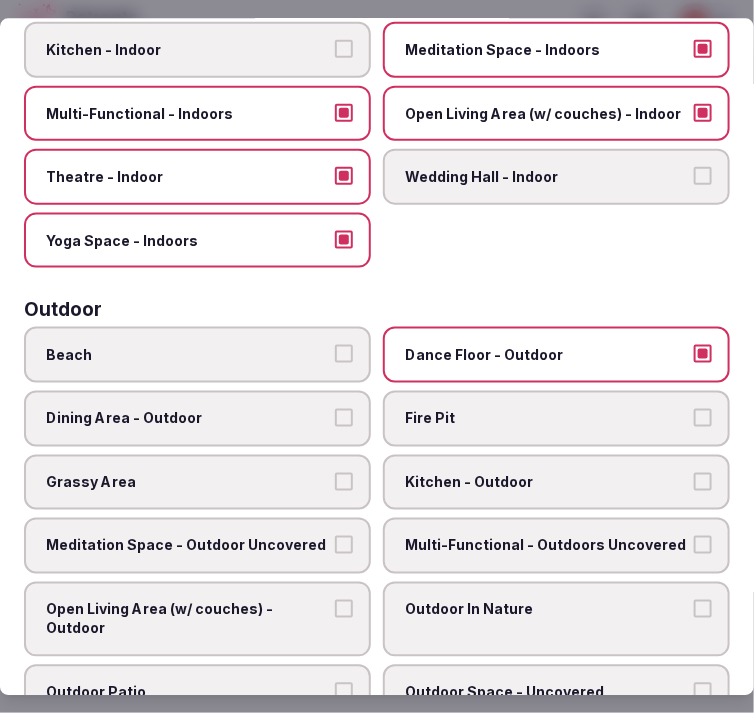 click on "Dance Floor - Outdoor" at bounding box center [546, 355] 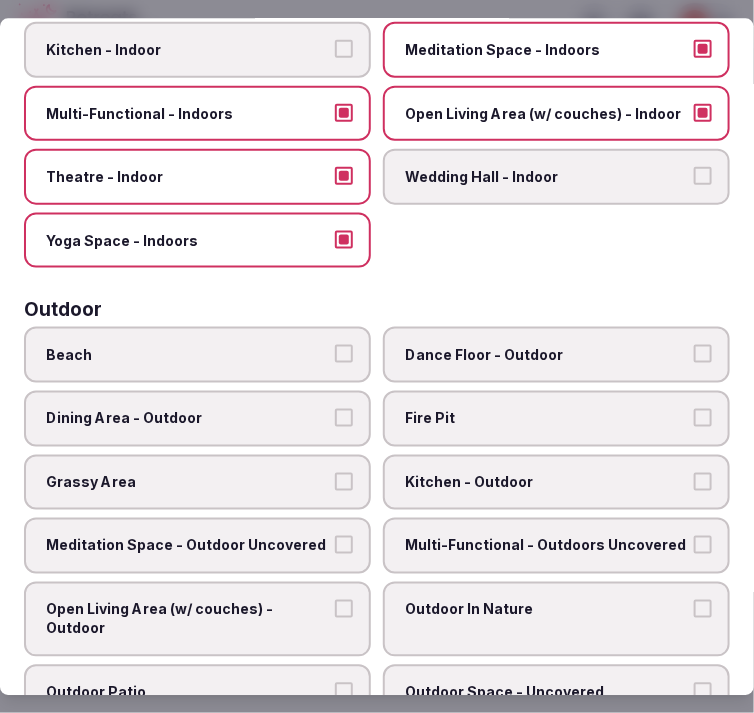click on "Dining Area - Outdoor" at bounding box center [187, 418] 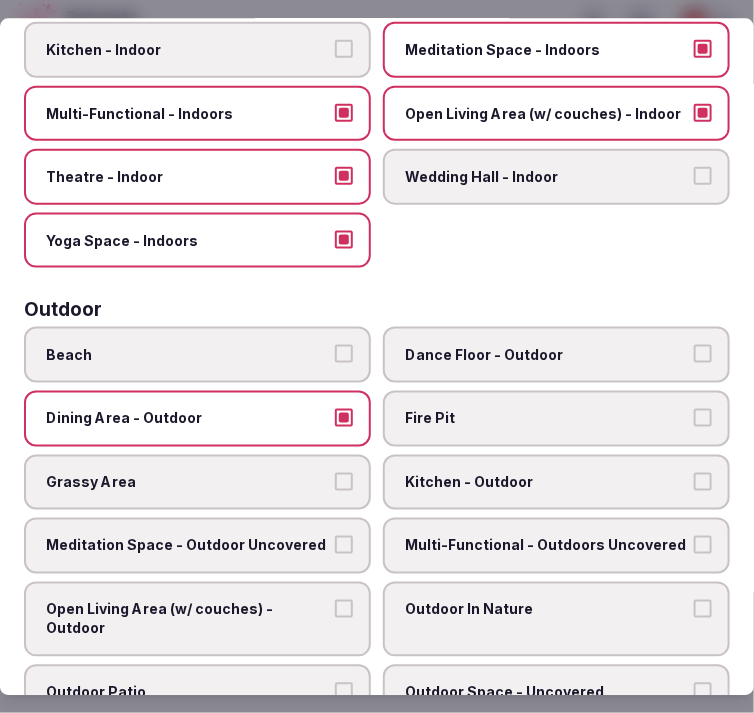 click on "Grassy Area" at bounding box center [187, 482] 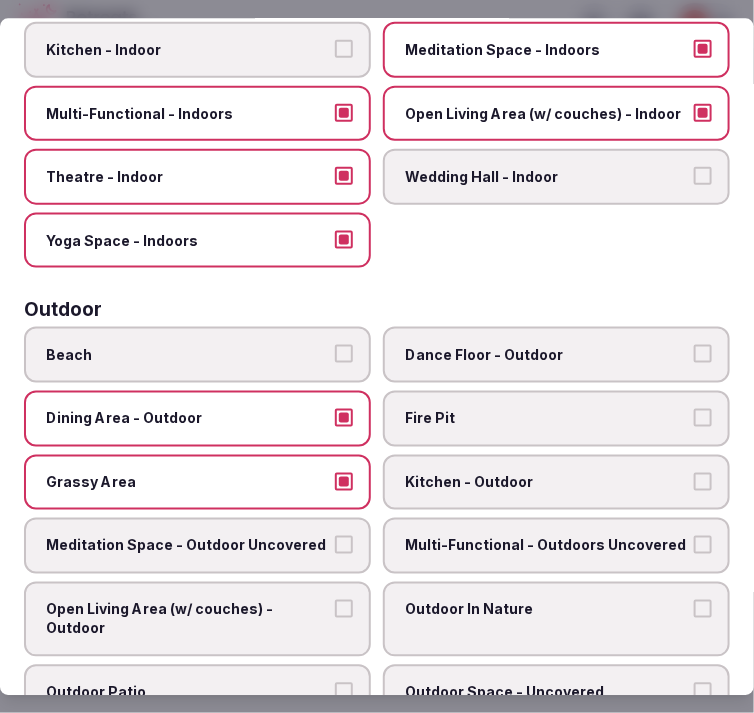 click on "Meditation Space - Outdoor Uncovered" at bounding box center (197, 546) 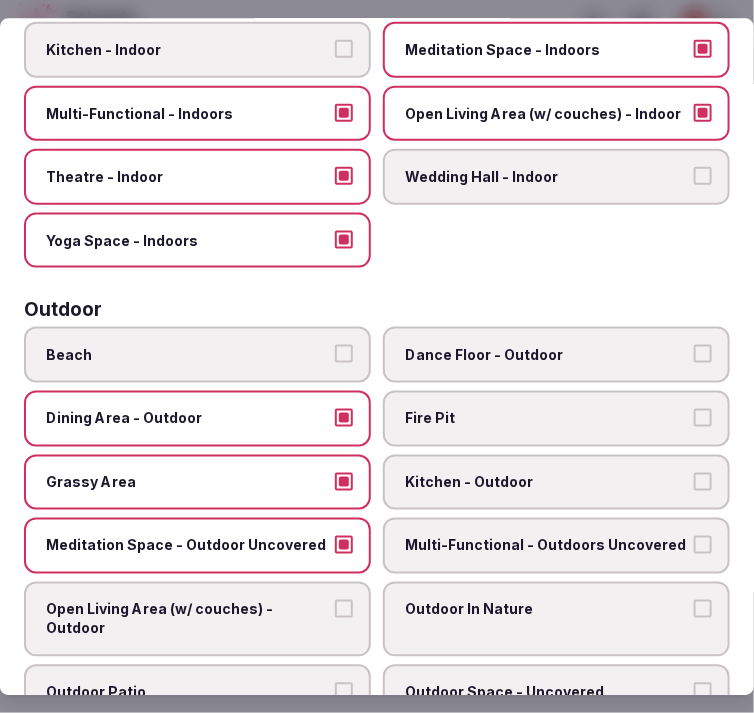 scroll, scrollTop: 555, scrollLeft: 0, axis: vertical 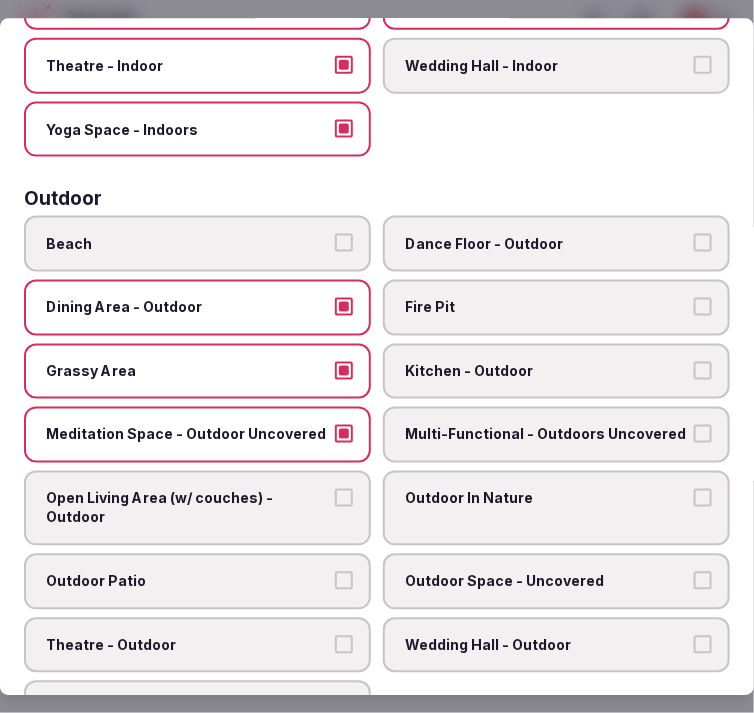 click on "Open Living Area (w/ couches) - Outdoor" at bounding box center [187, 507] 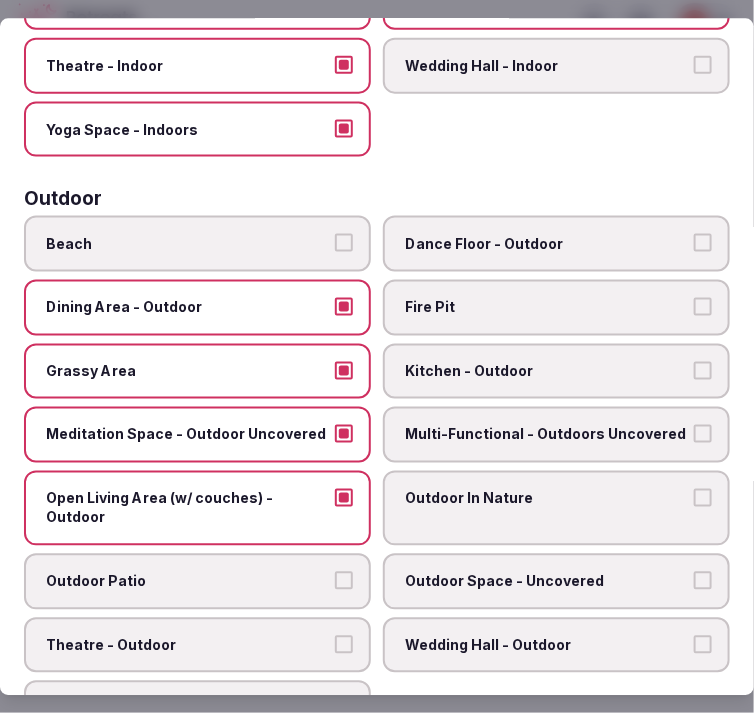 click on "Outdoor Patio" at bounding box center (187, 581) 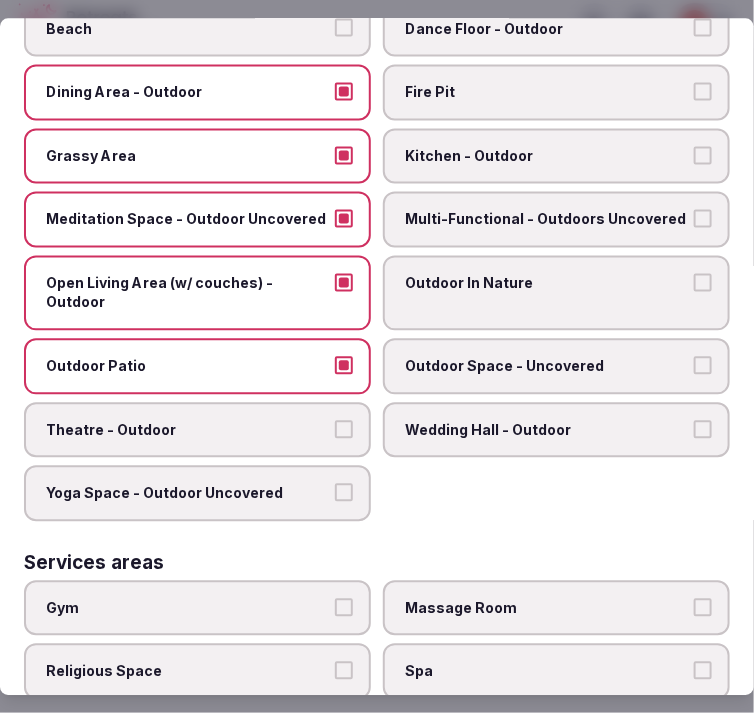 scroll, scrollTop: 777, scrollLeft: 0, axis: vertical 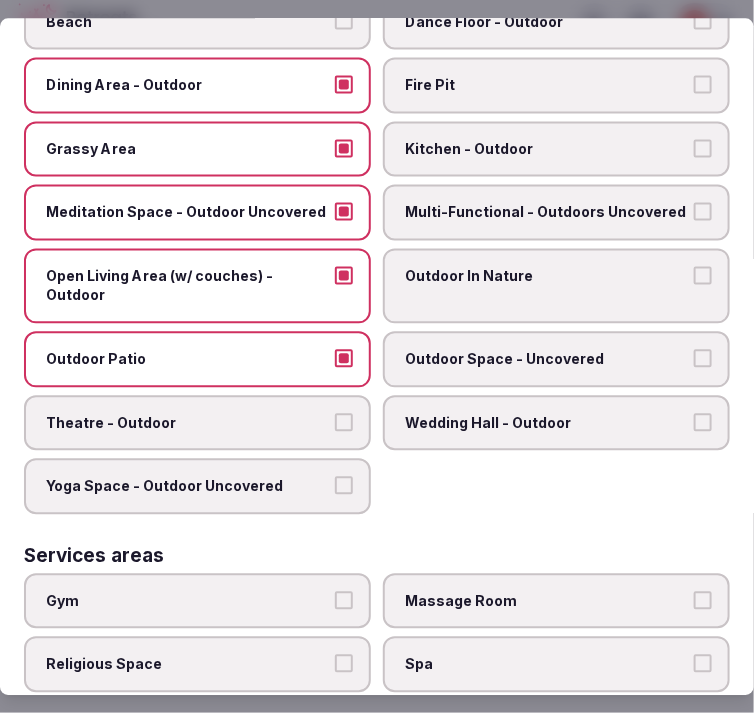 click on "Theatre - Outdoor" at bounding box center [187, 423] 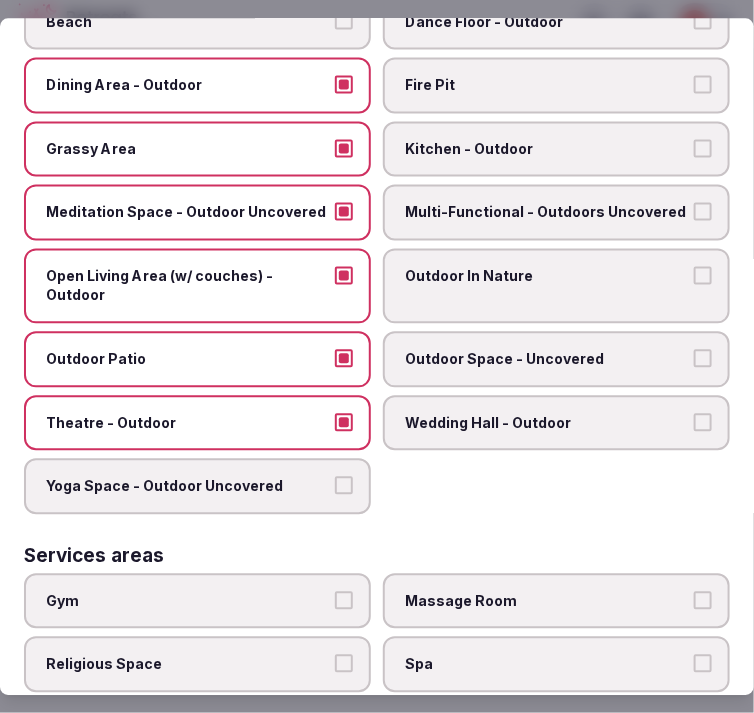 click on "Yoga Space - Outdoor Uncovered" at bounding box center [187, 487] 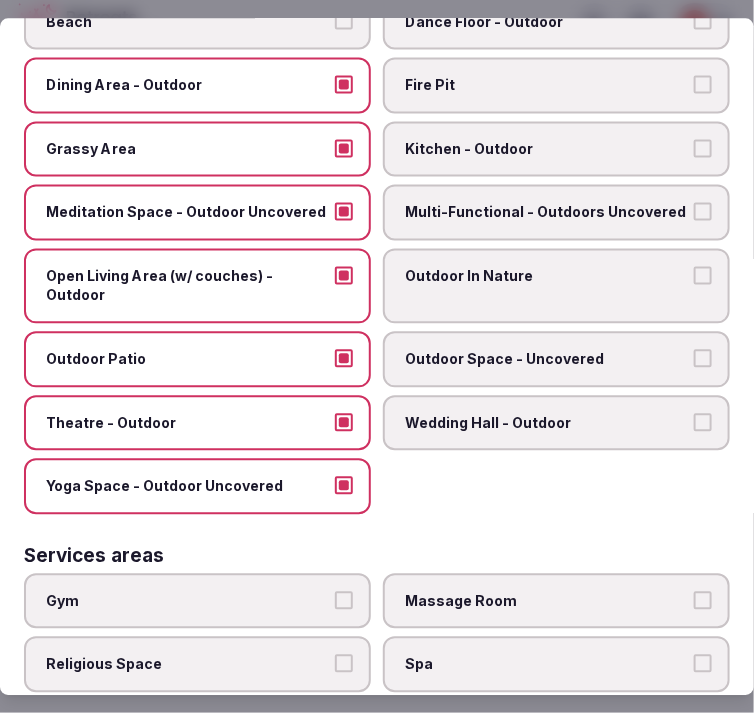 click on "Wedding Hall - Outdoor" at bounding box center (546, 423) 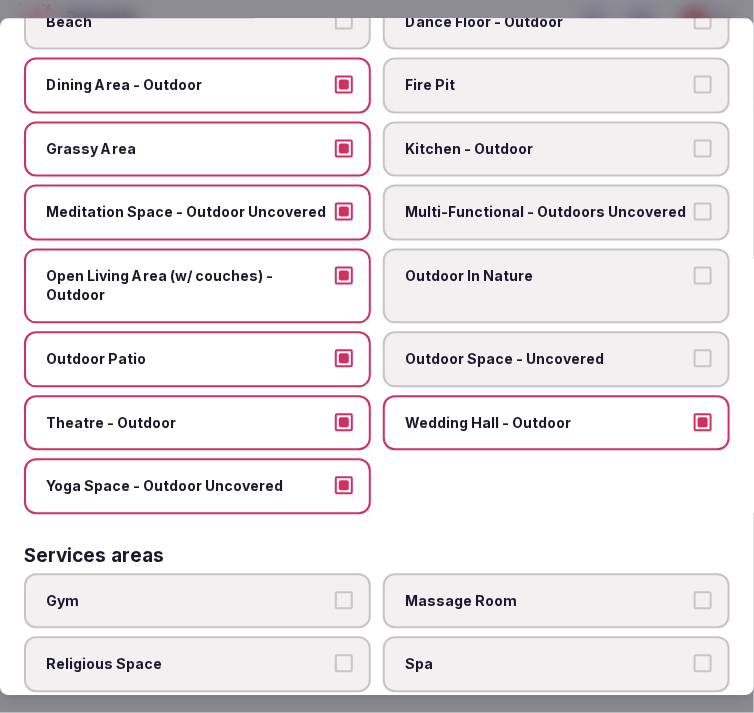 click on "Outdoor Space - Uncovered" at bounding box center (546, 359) 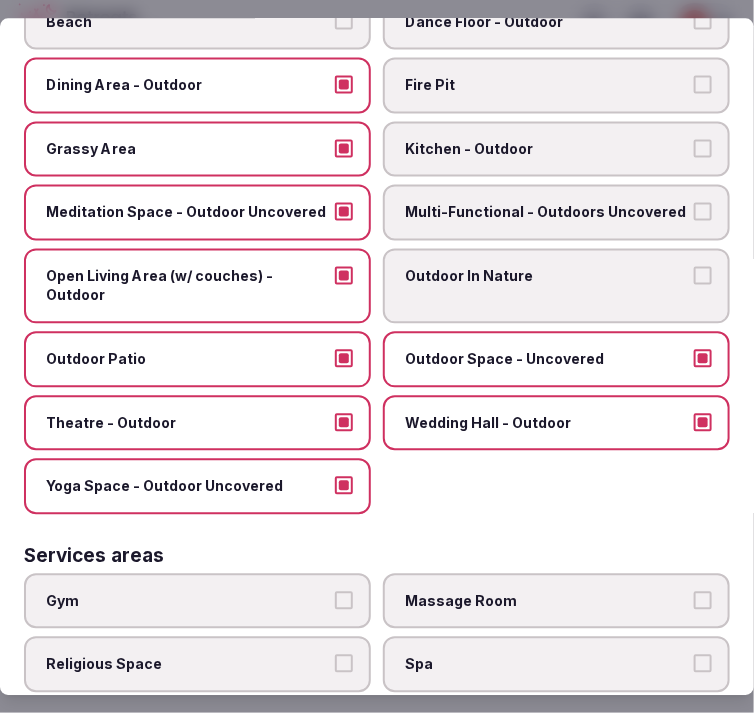 click on "Outdoor In Nature" at bounding box center [546, 276] 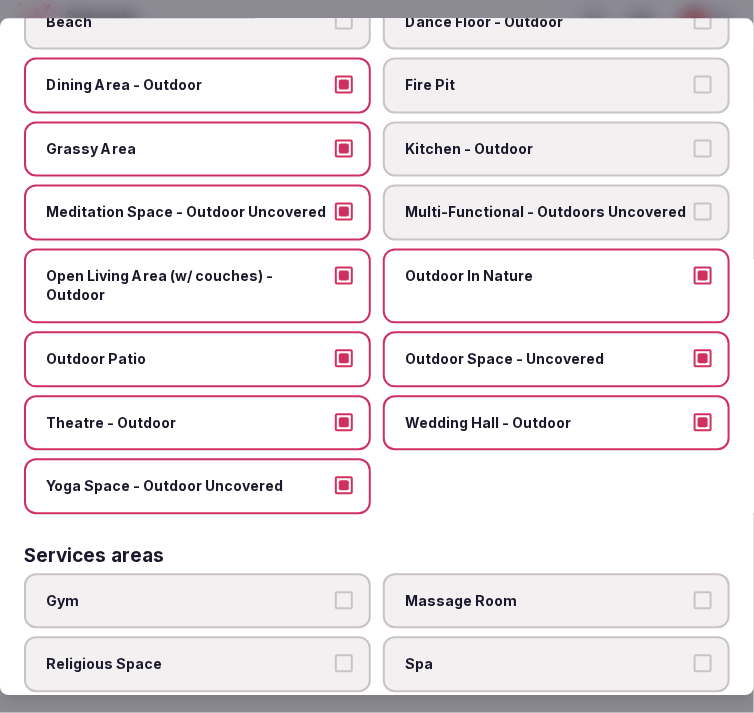 click on "Multi-Functional - Outdoors Uncovered" at bounding box center [546, 213] 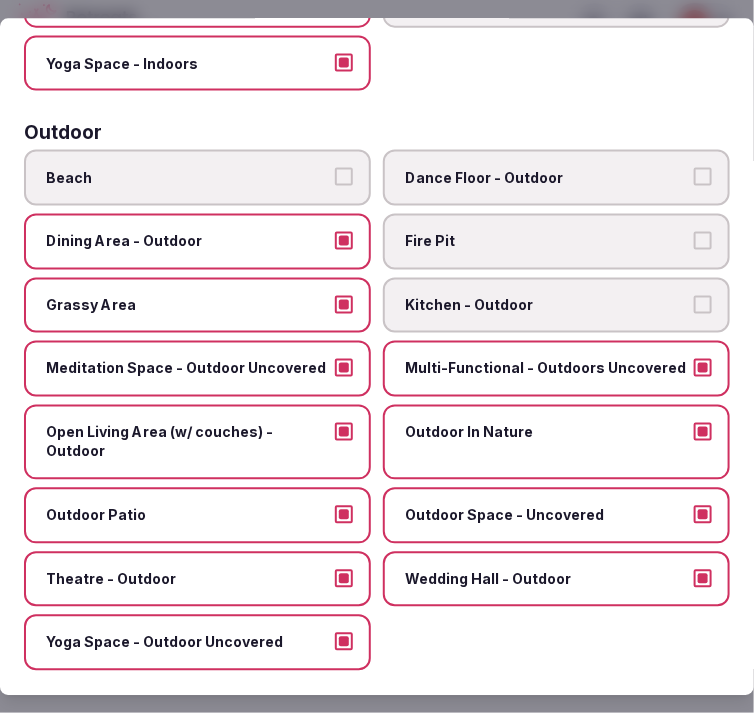 scroll, scrollTop: 555, scrollLeft: 0, axis: vertical 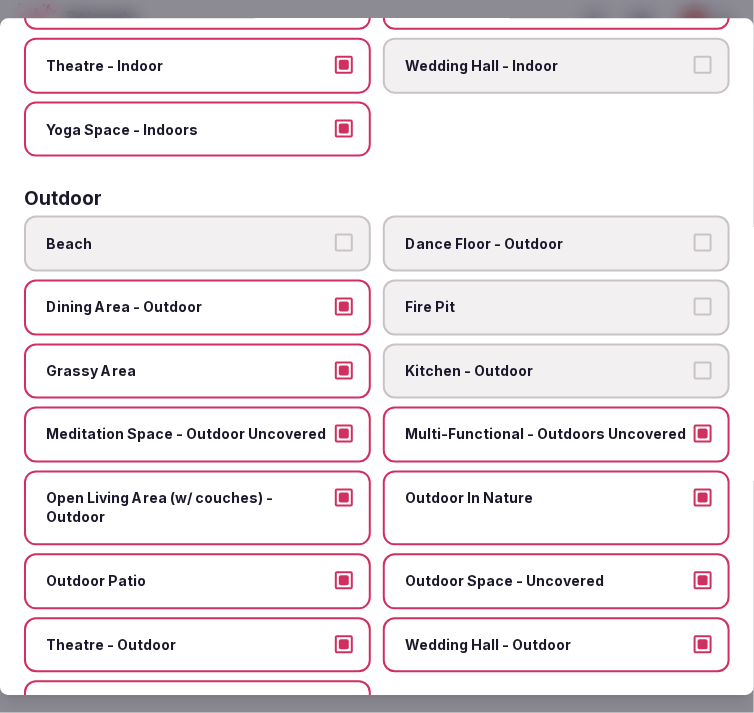 click on "Dance Floor - Outdoor" at bounding box center [546, 244] 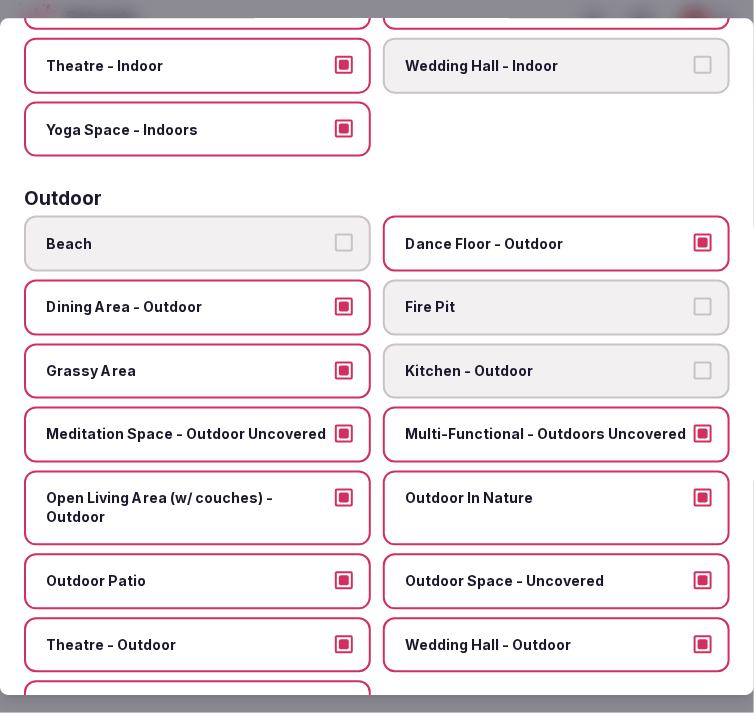 click on "Dance Floor - Outdoor" at bounding box center (546, 244) 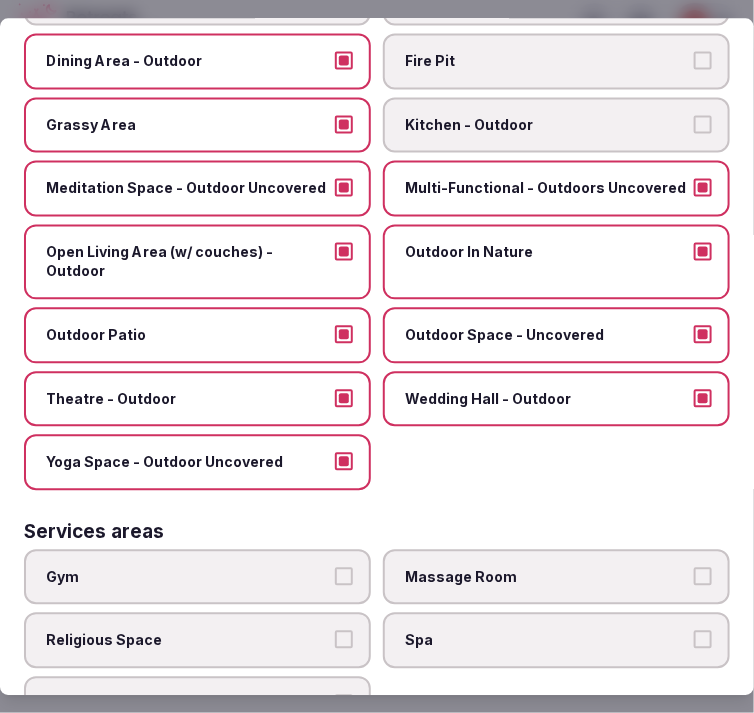 scroll, scrollTop: 1000, scrollLeft: 0, axis: vertical 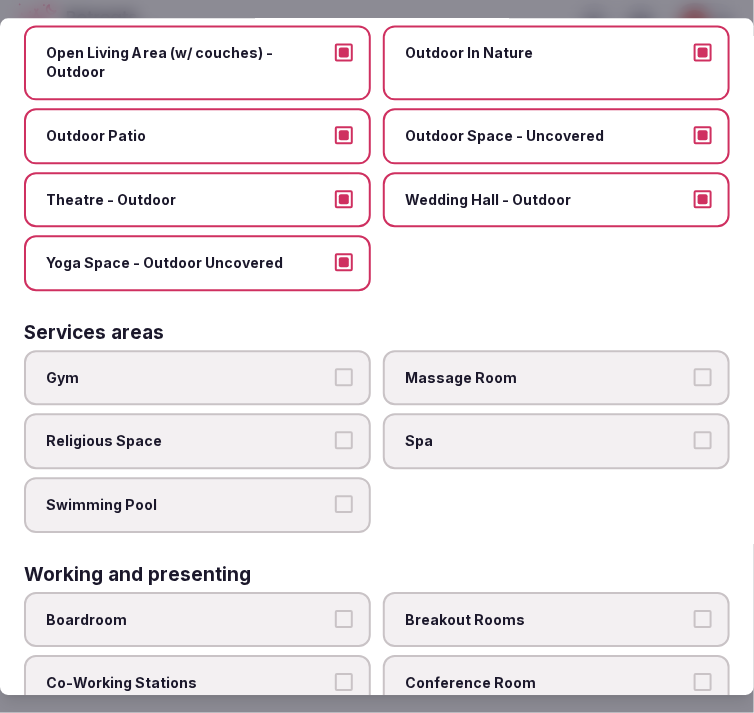 click on "Gym" at bounding box center [187, 378] 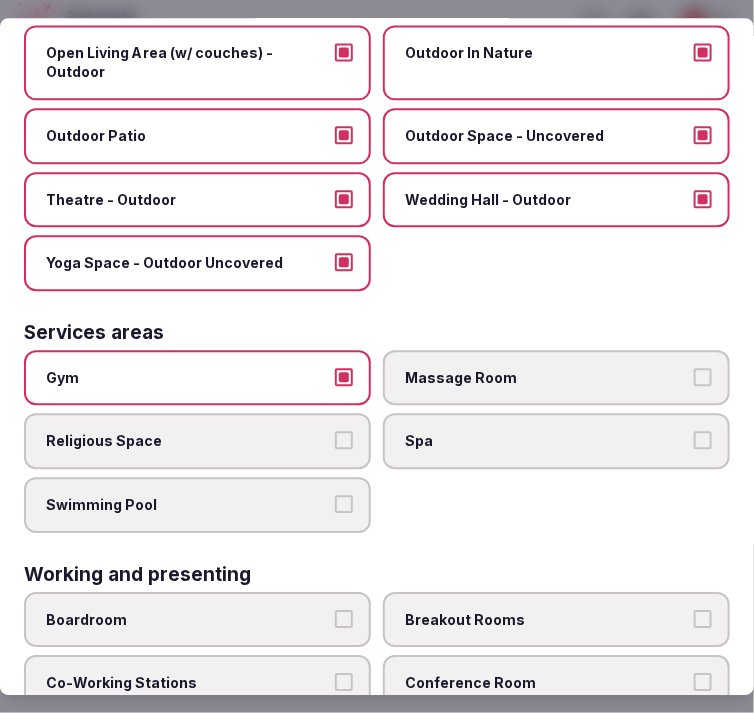 click on "Swimming Pool" at bounding box center [197, 505] 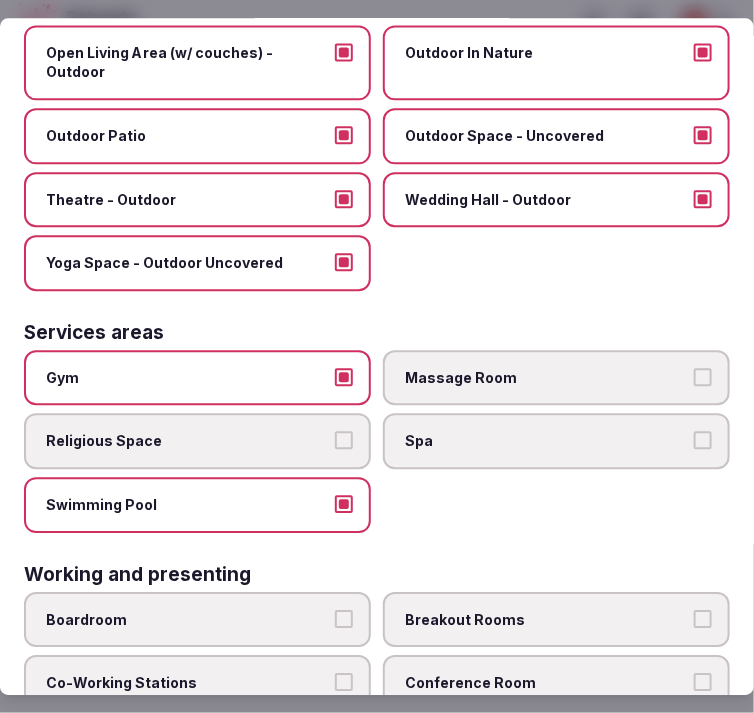 drag, startPoint x: 454, startPoint y: 392, endPoint x: 464, endPoint y: 388, distance: 10.770329 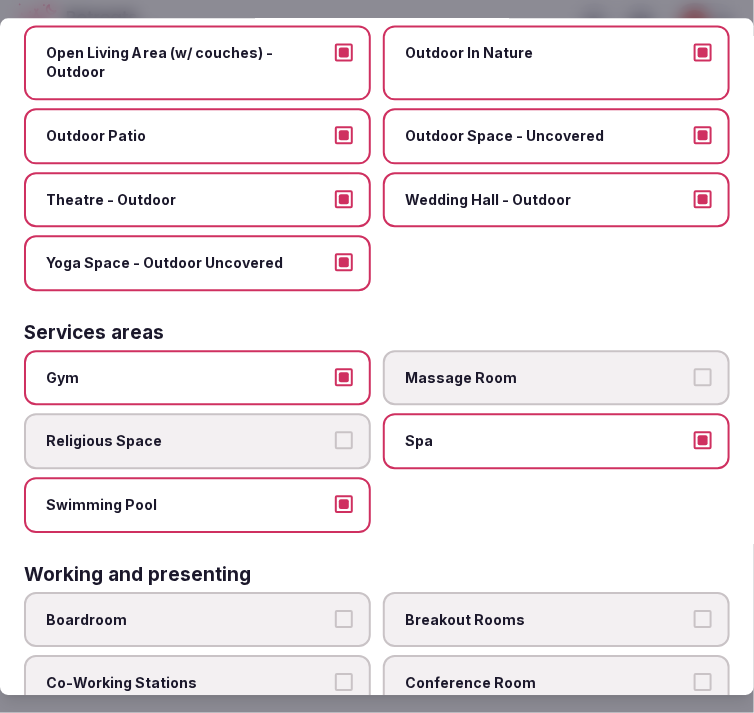 click on "Massage Room" at bounding box center [546, 378] 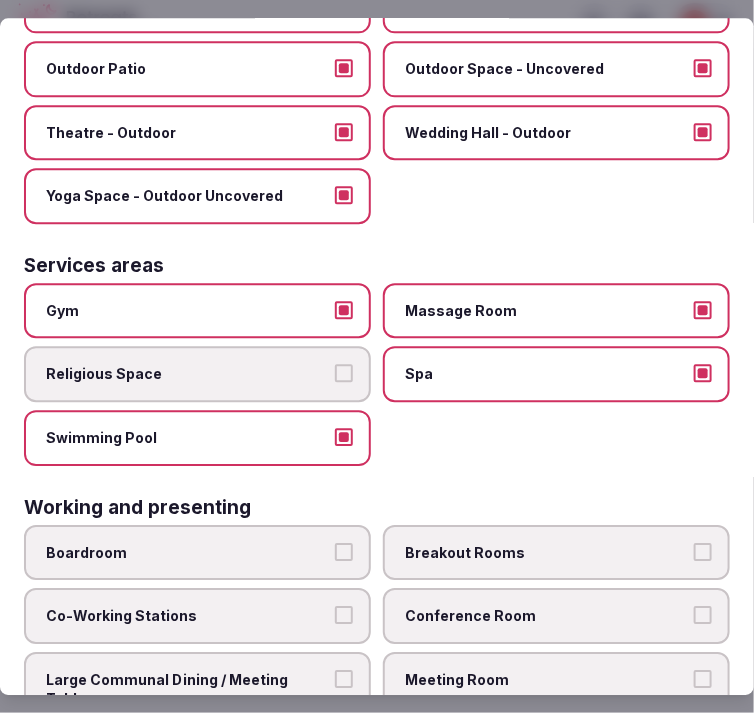 scroll, scrollTop: 1126, scrollLeft: 0, axis: vertical 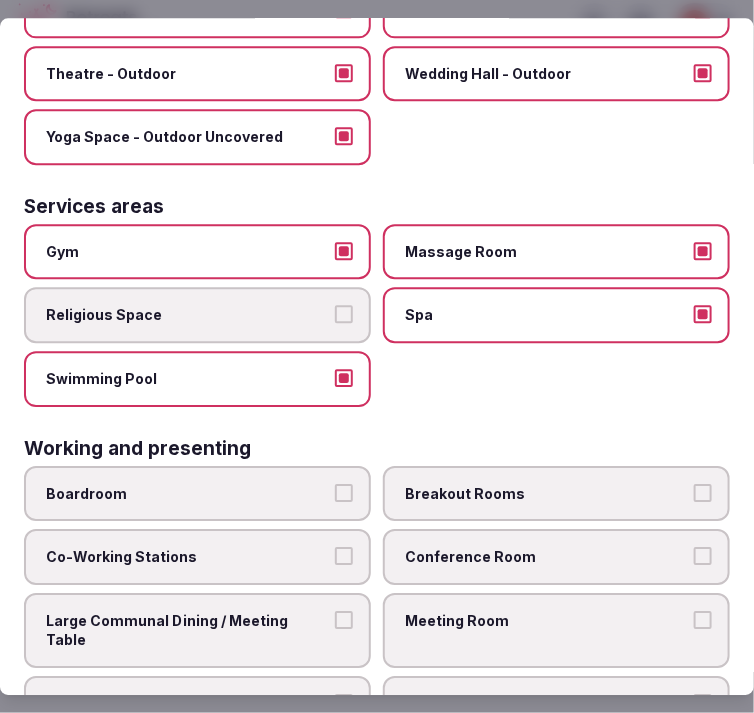 click on "Meeting Room" at bounding box center [546, 621] 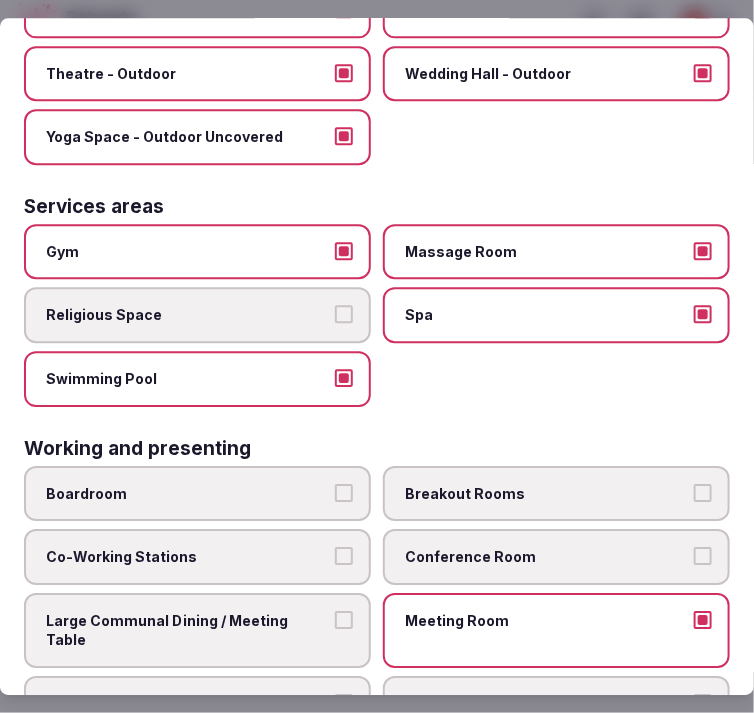drag, startPoint x: 442, startPoint y: 526, endPoint x: 442, endPoint y: 510, distance: 16 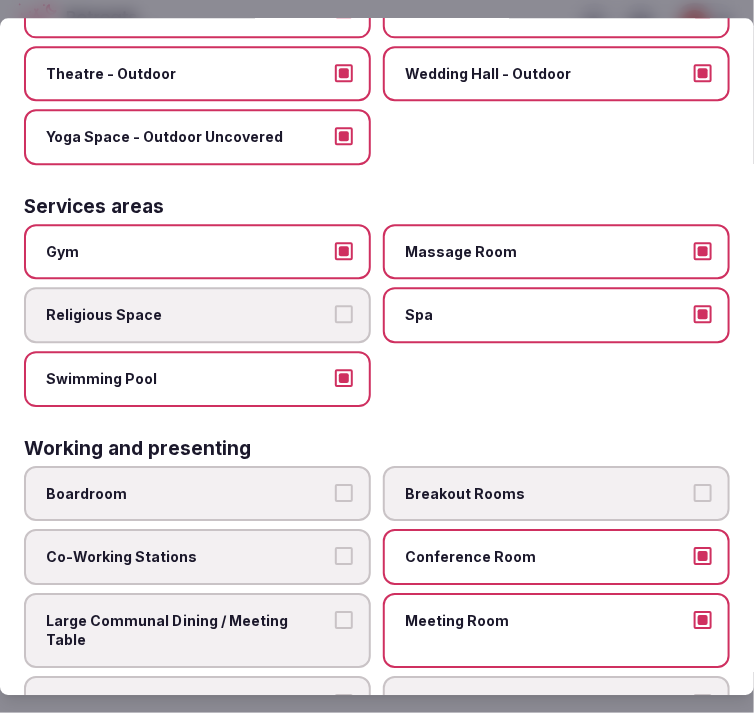 click on "Large Communal Dining / Meeting Table" at bounding box center (197, 630) 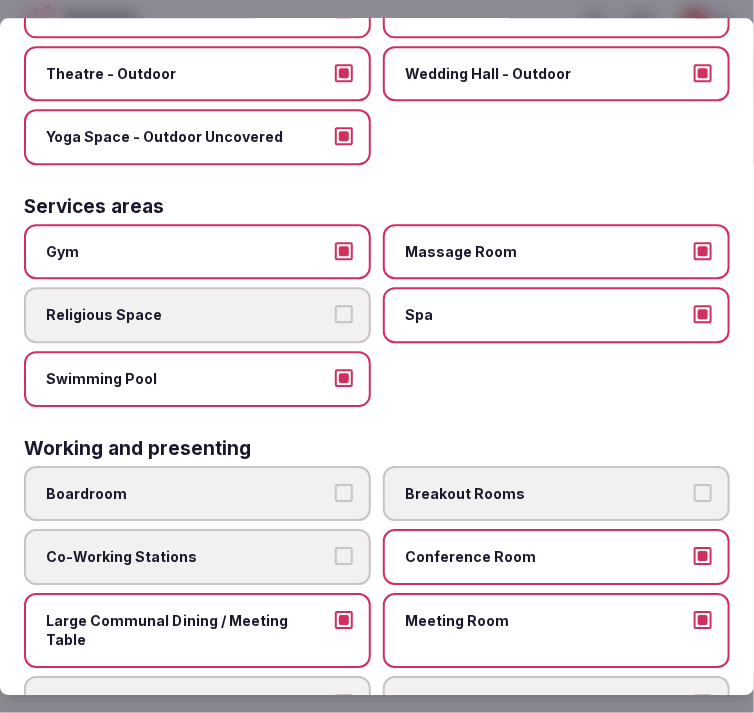click on "Boardroom" at bounding box center [187, 494] 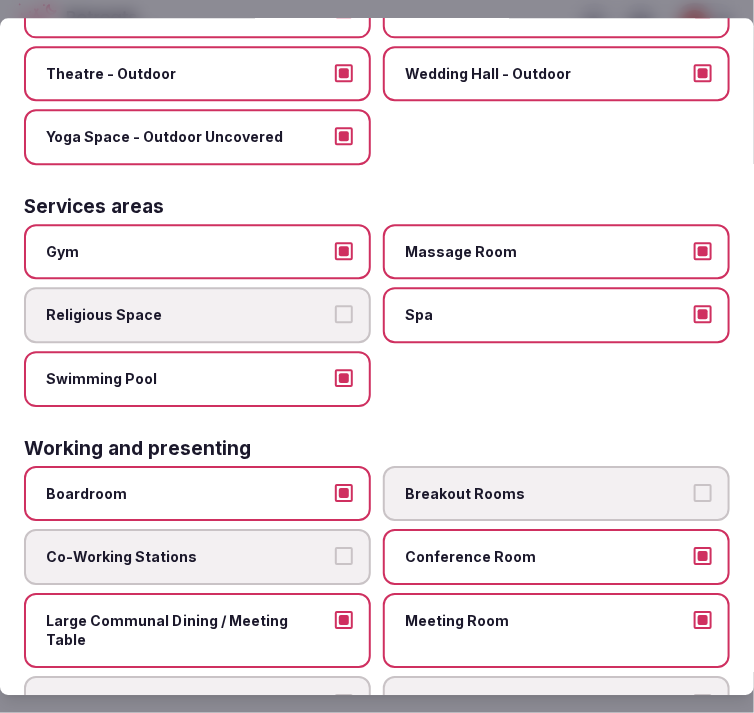 click on "Gym Massage Room Religious Space Spa Swimming Pool" at bounding box center (377, 315) 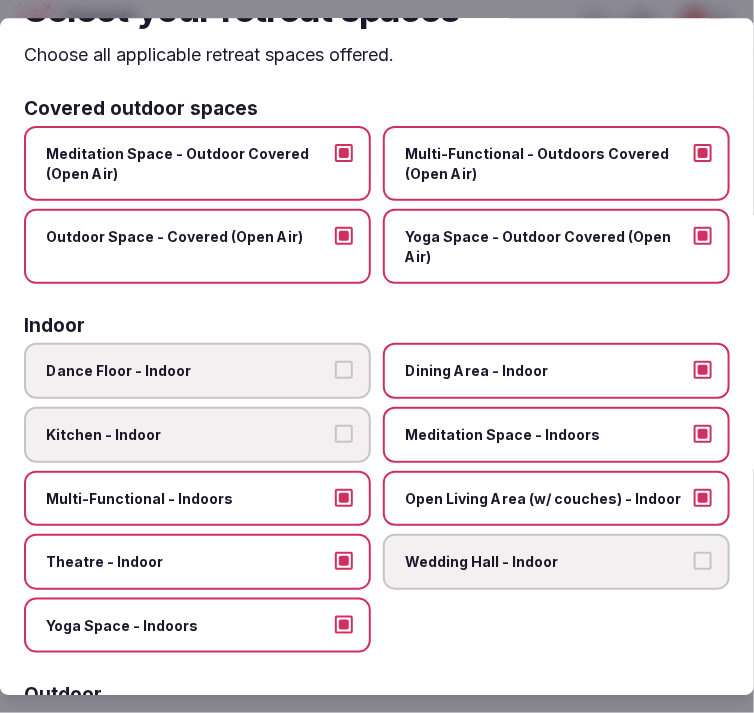 scroll, scrollTop: 0, scrollLeft: 0, axis: both 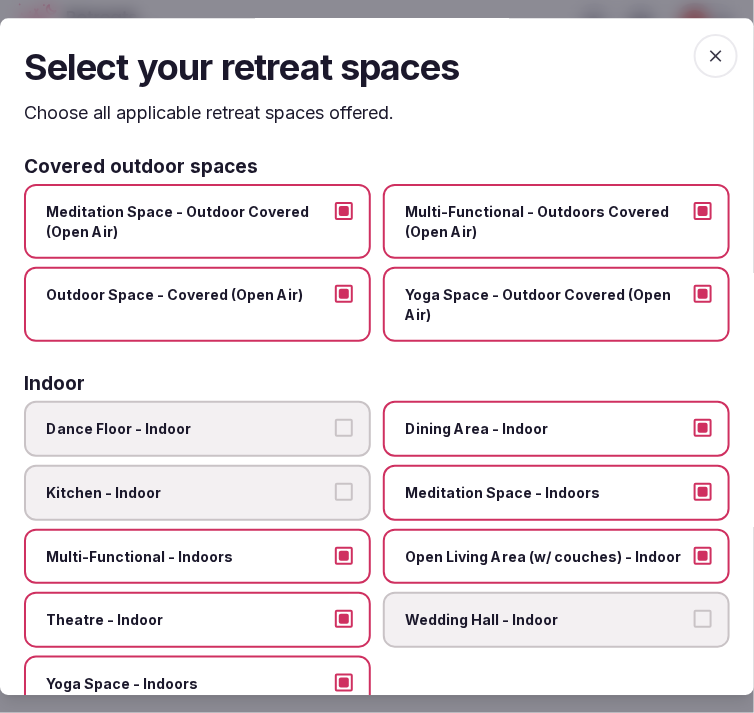 click at bounding box center (716, 56) 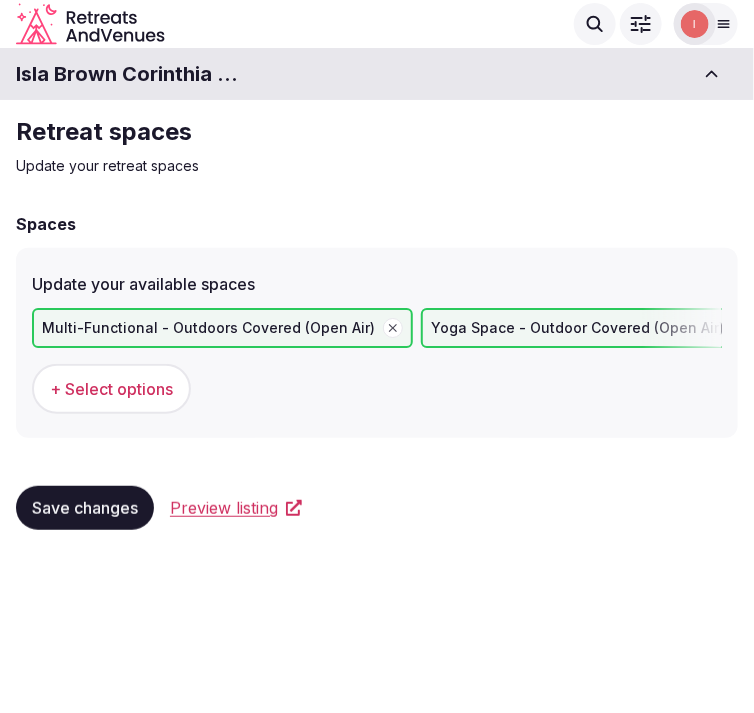 click on "Save changes" at bounding box center [85, 508] 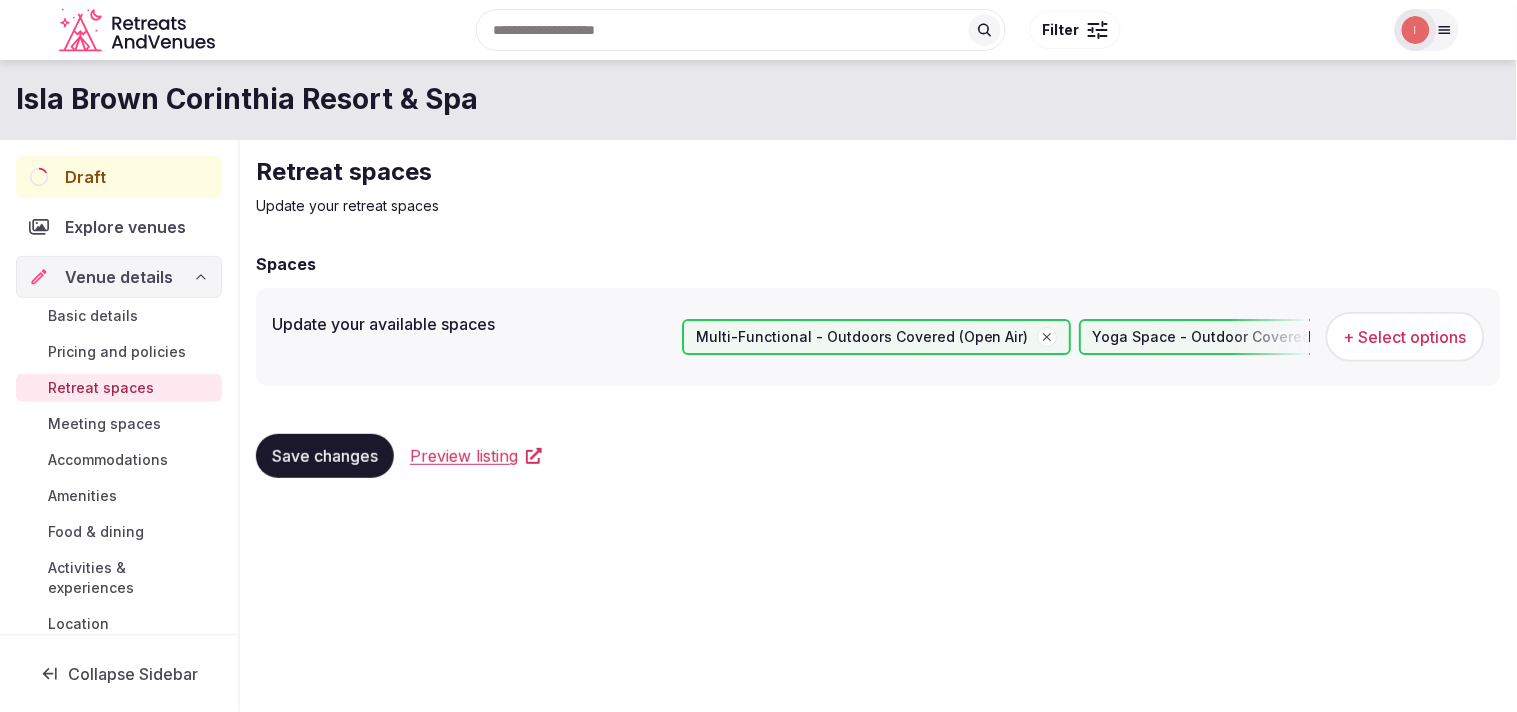 click on "Meeting spaces" at bounding box center [104, 424] 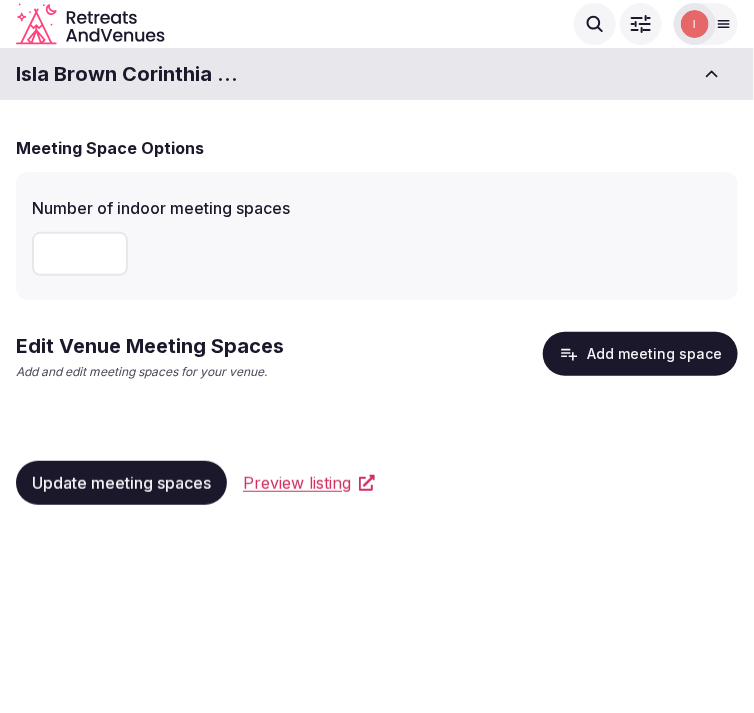drag, startPoint x: 77, startPoint y: 244, endPoint x: 100, endPoint y: 228, distance: 28.01785 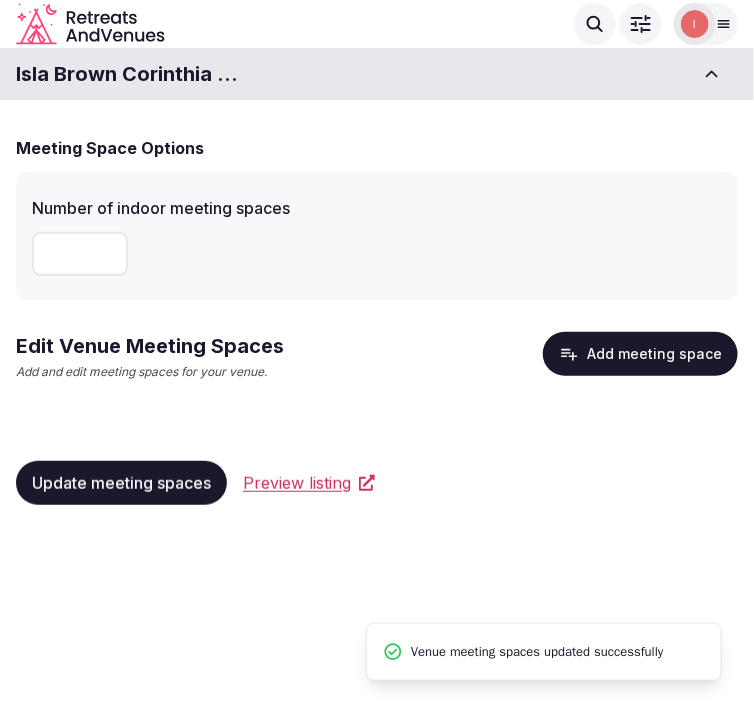 click on "Add meeting space" at bounding box center [640, 354] 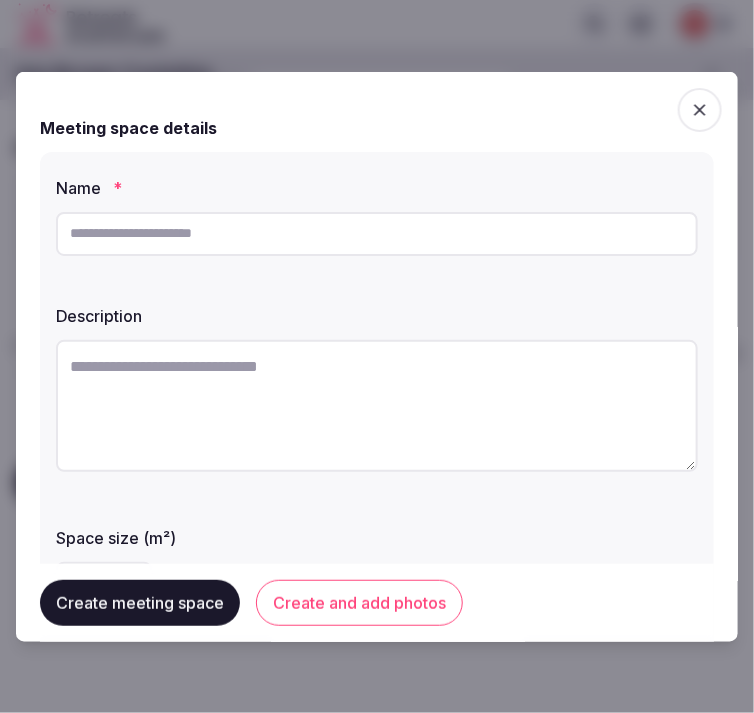 click at bounding box center (377, 233) 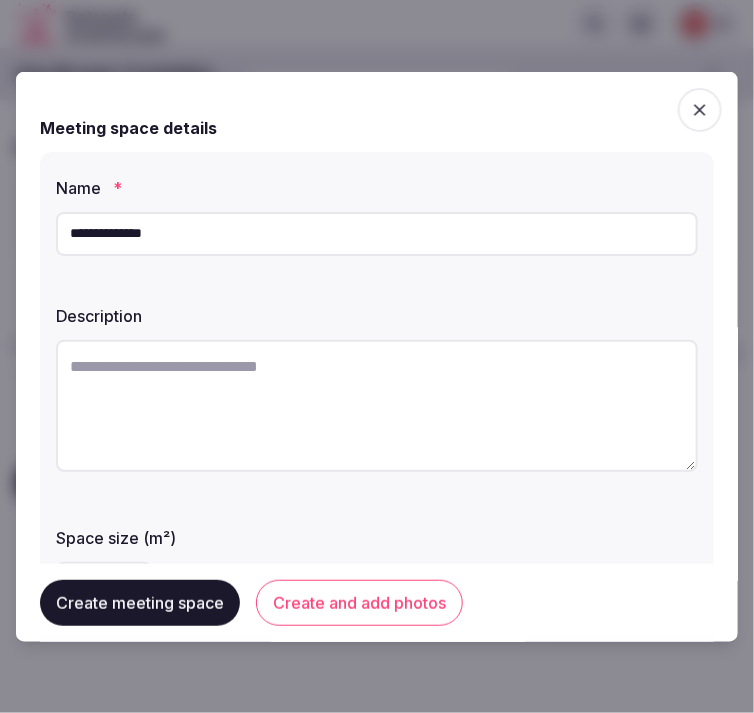 type on "**********" 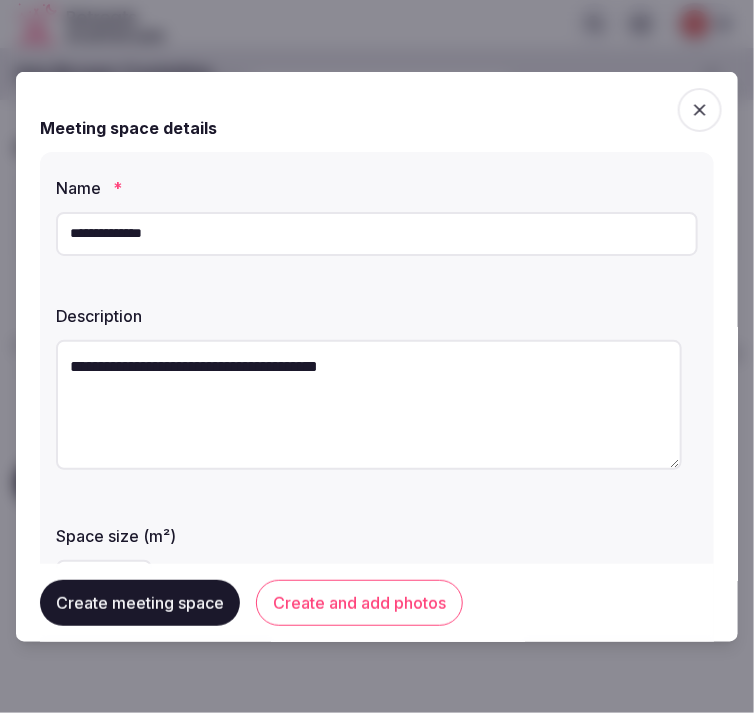 click on "**********" at bounding box center (369, 404) 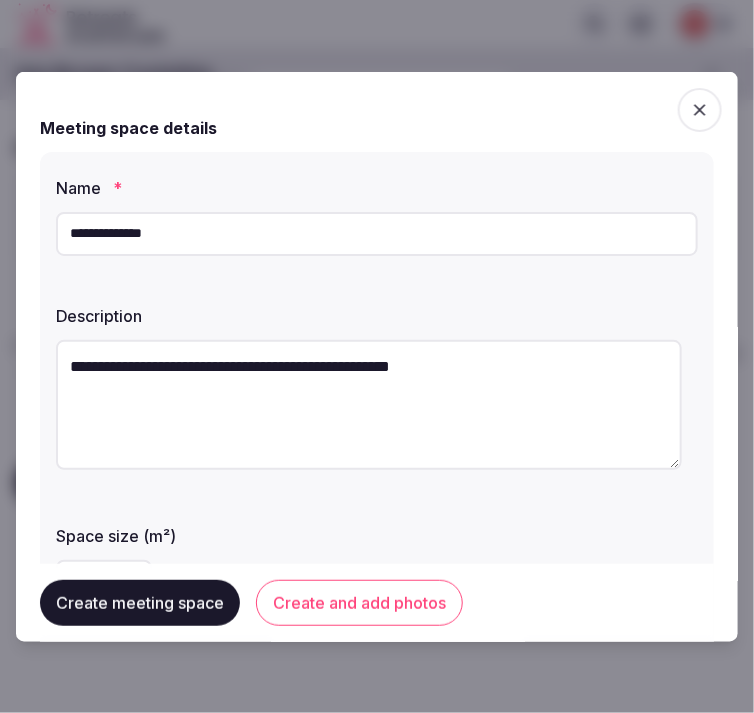 scroll, scrollTop: 111, scrollLeft: 0, axis: vertical 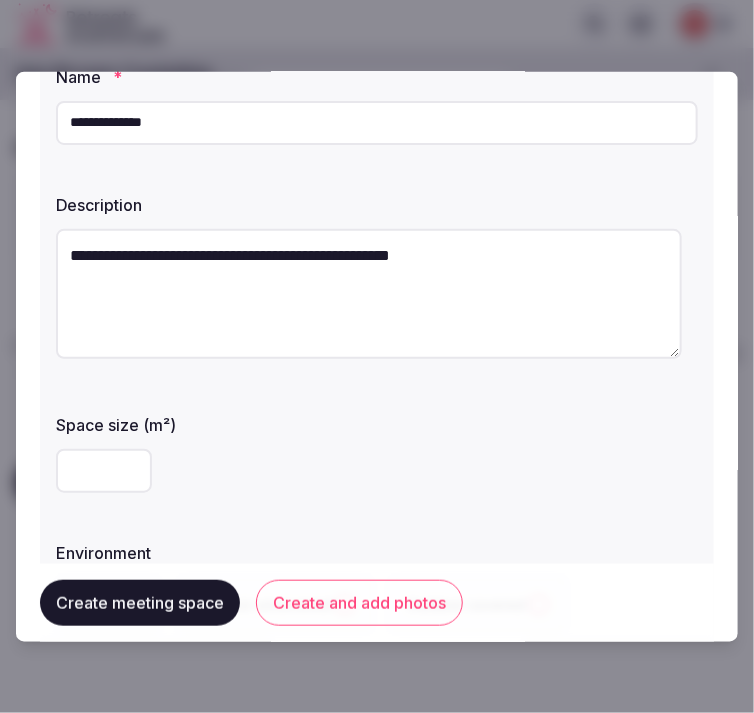 type on "**********" 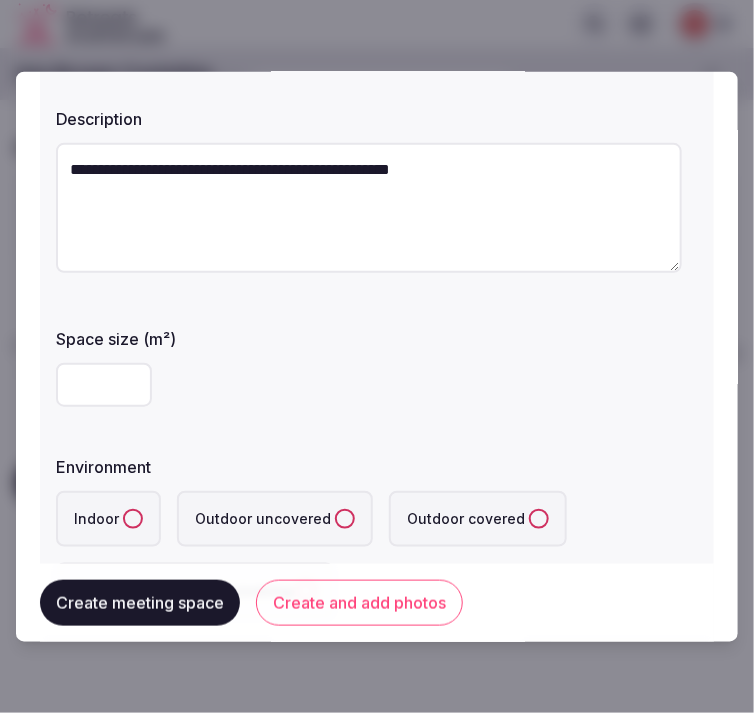 scroll, scrollTop: 333, scrollLeft: 0, axis: vertical 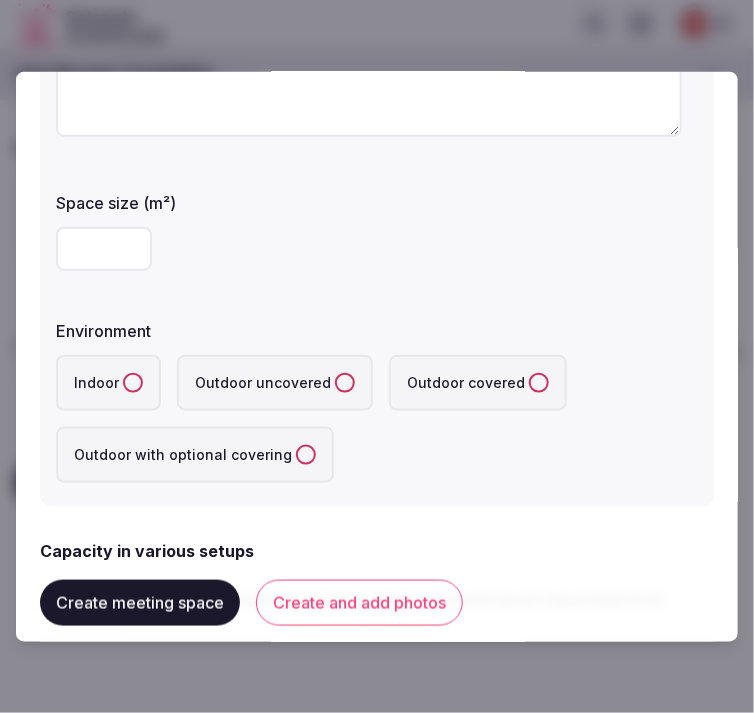 click on "Indoor" at bounding box center [133, 382] 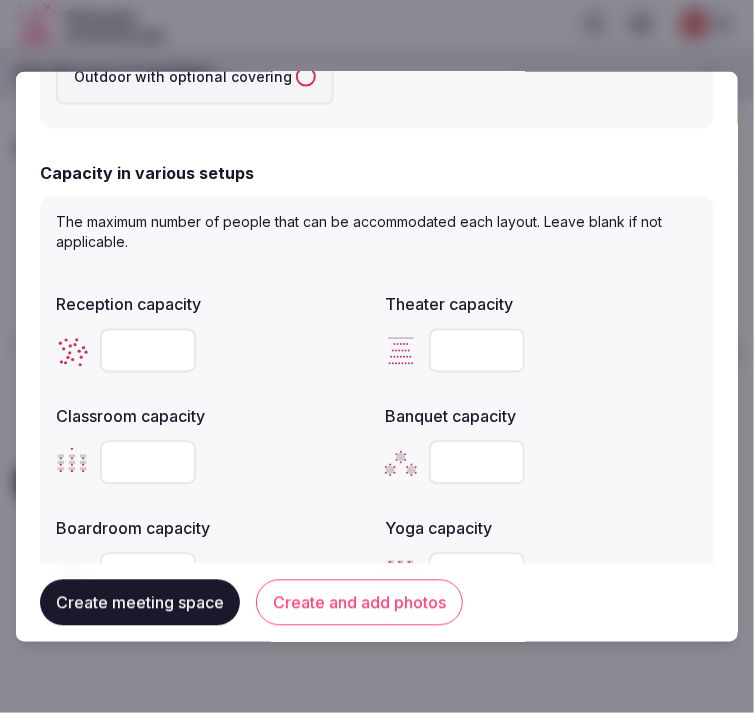 scroll, scrollTop: 777, scrollLeft: 0, axis: vertical 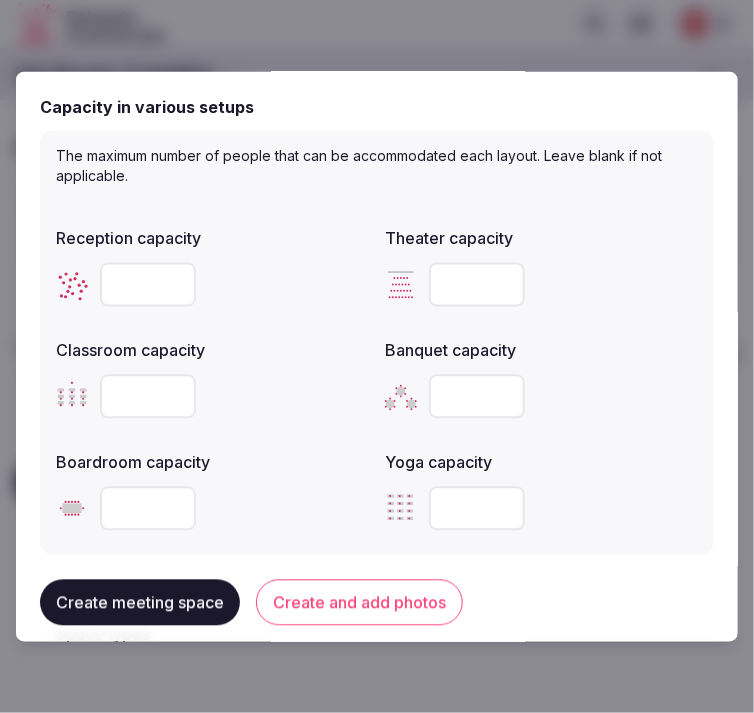 click at bounding box center [148, 284] 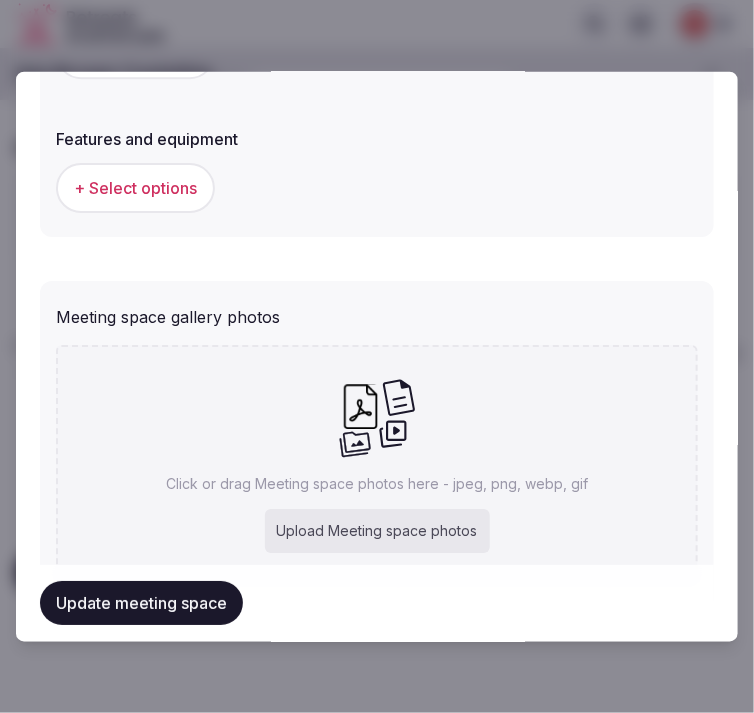 scroll, scrollTop: 1481, scrollLeft: 0, axis: vertical 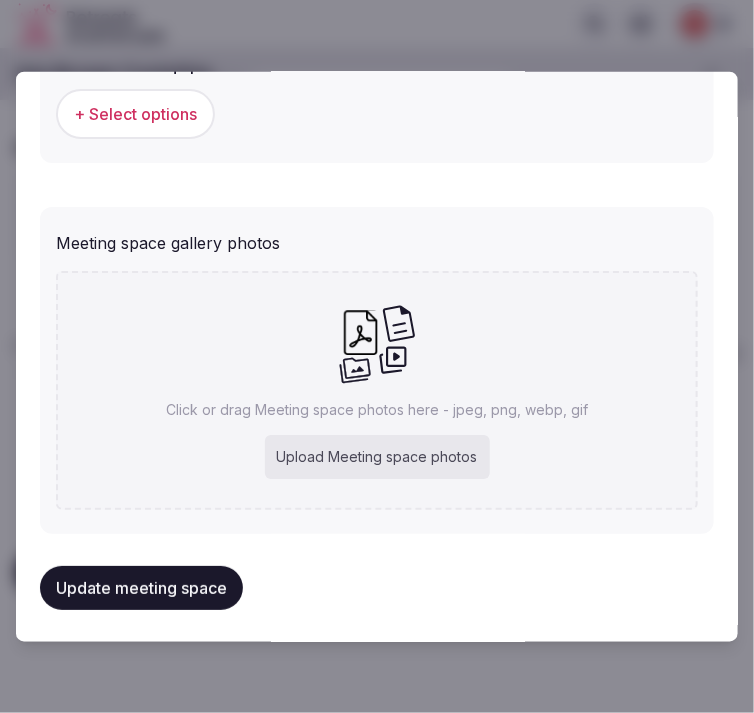 click on "Click or drag Meeting space photos here - jpeg, png, webp, gif Upload Meeting space photos" at bounding box center (377, 390) 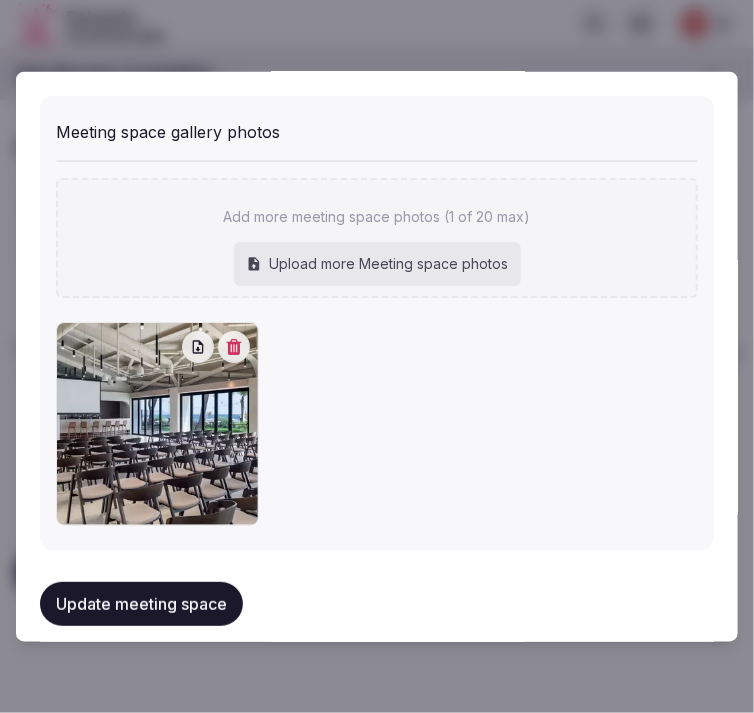 scroll, scrollTop: 1602, scrollLeft: 0, axis: vertical 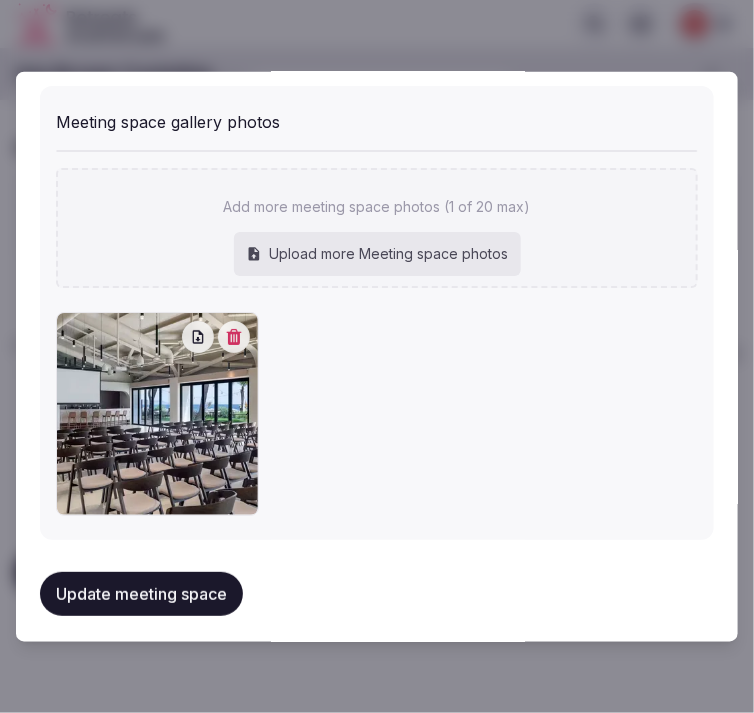 click on "Update meeting space" at bounding box center (141, 594) 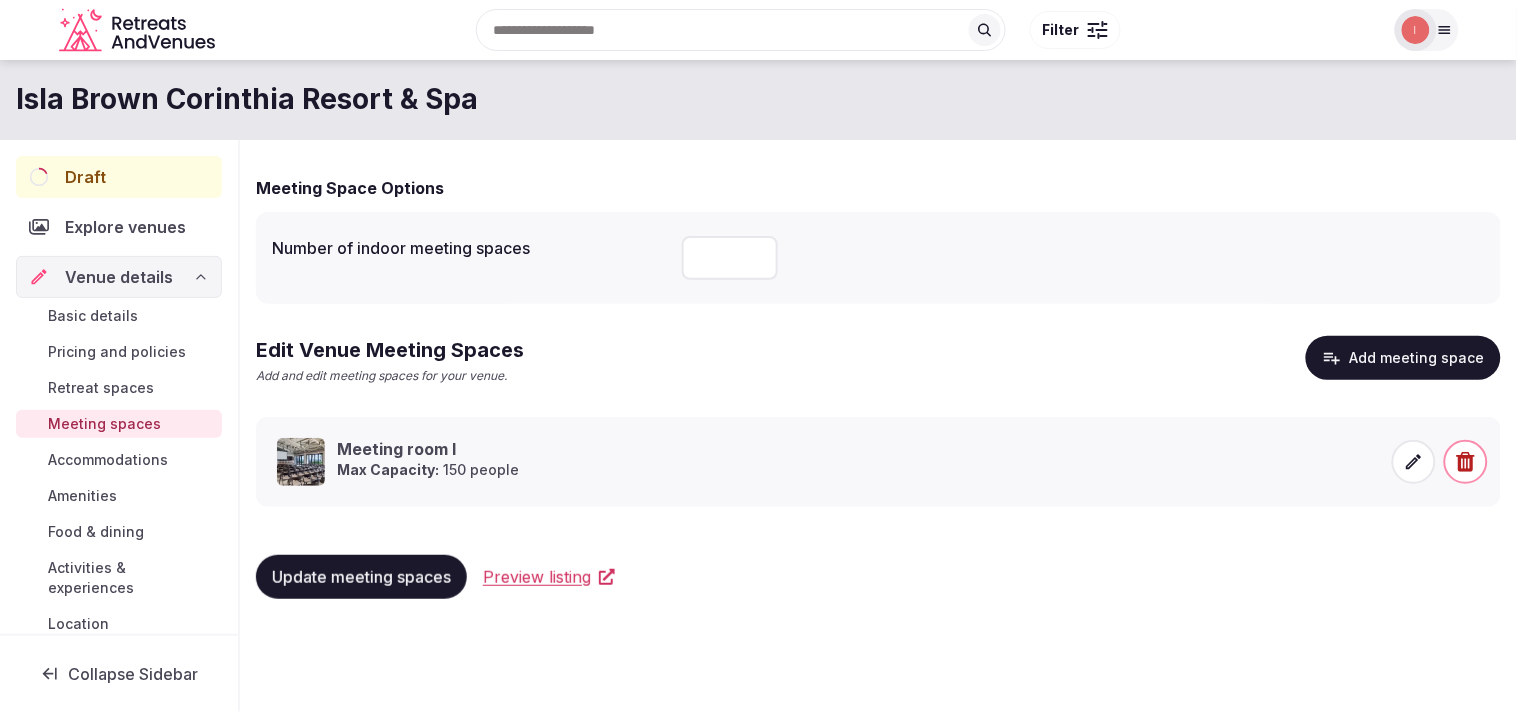 click on "Accommodations" at bounding box center (108, 460) 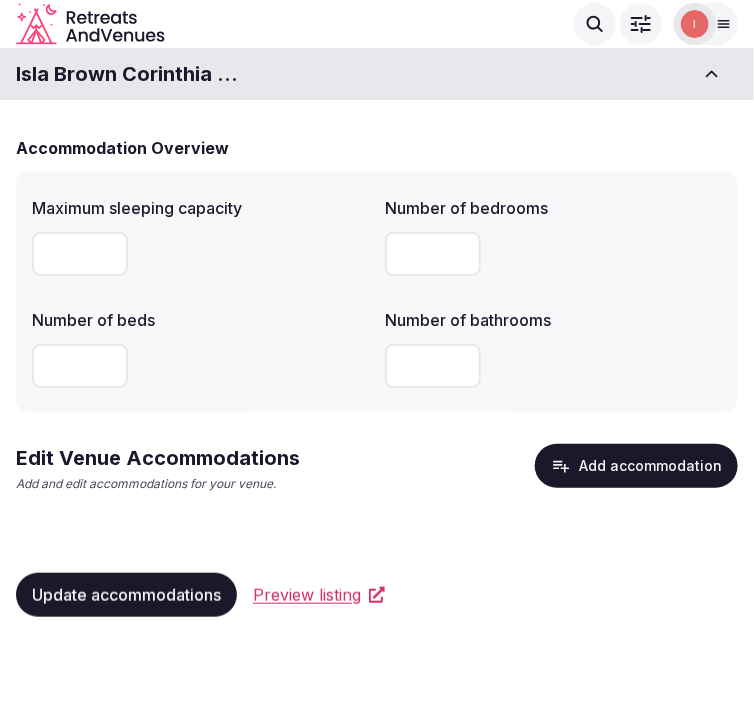 click on "Add accommodation" at bounding box center [636, 466] 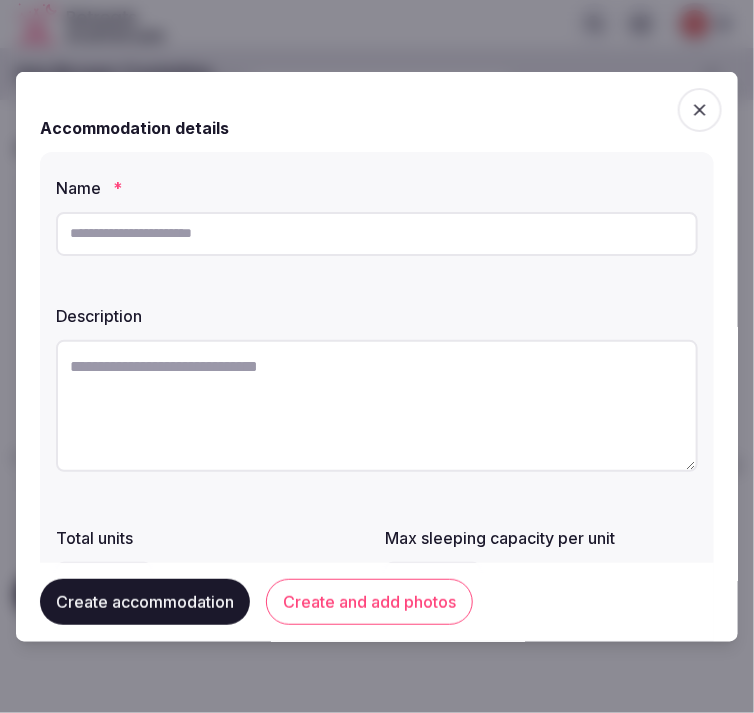 click at bounding box center (377, 233) 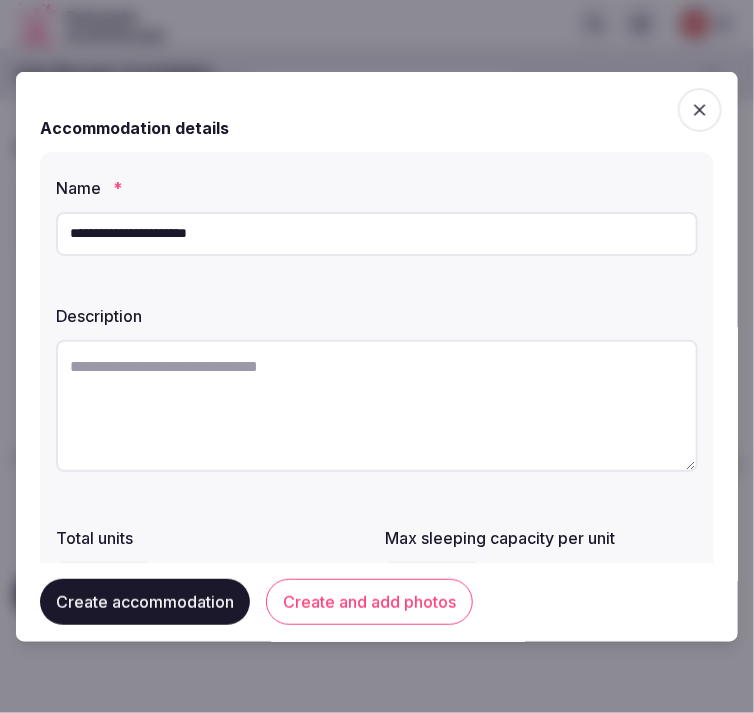 type on "**********" 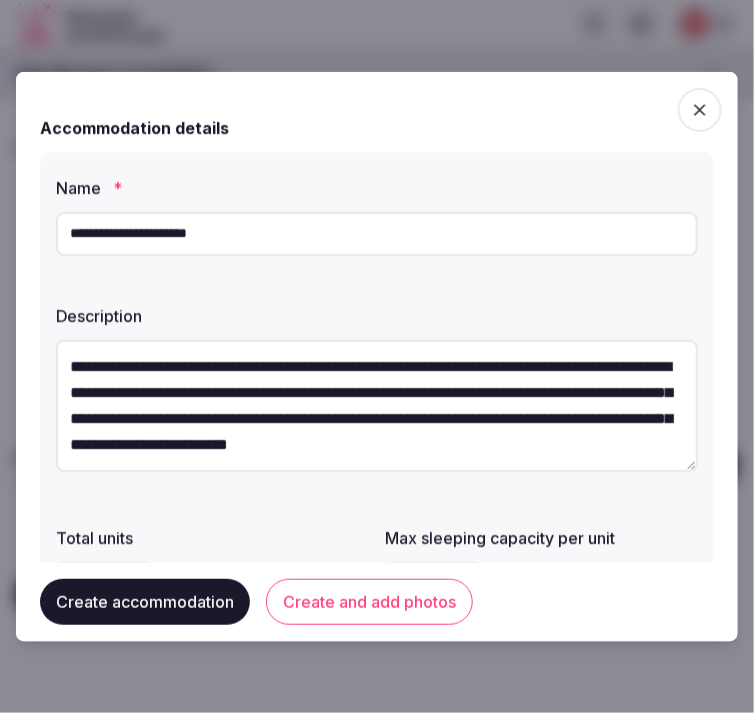 scroll, scrollTop: 88, scrollLeft: 0, axis: vertical 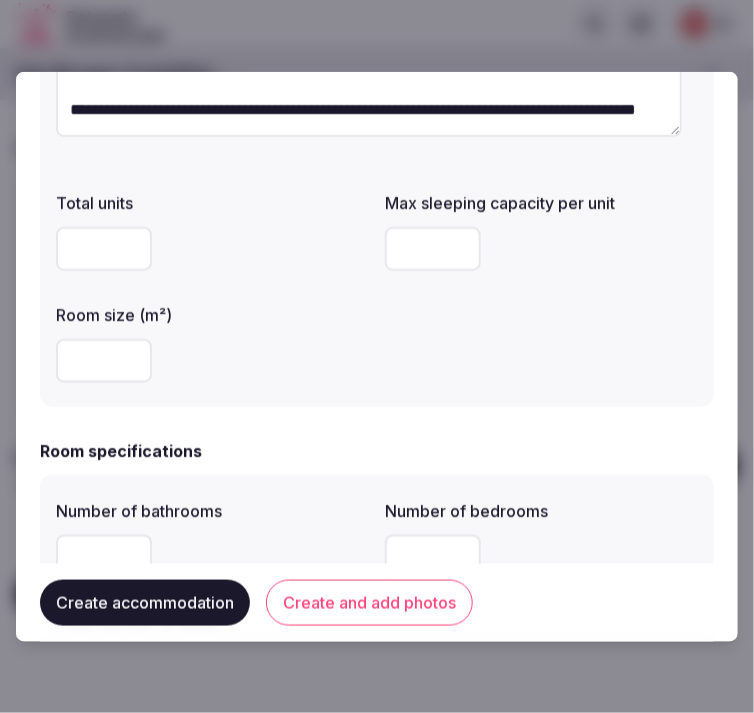 type on "**********" 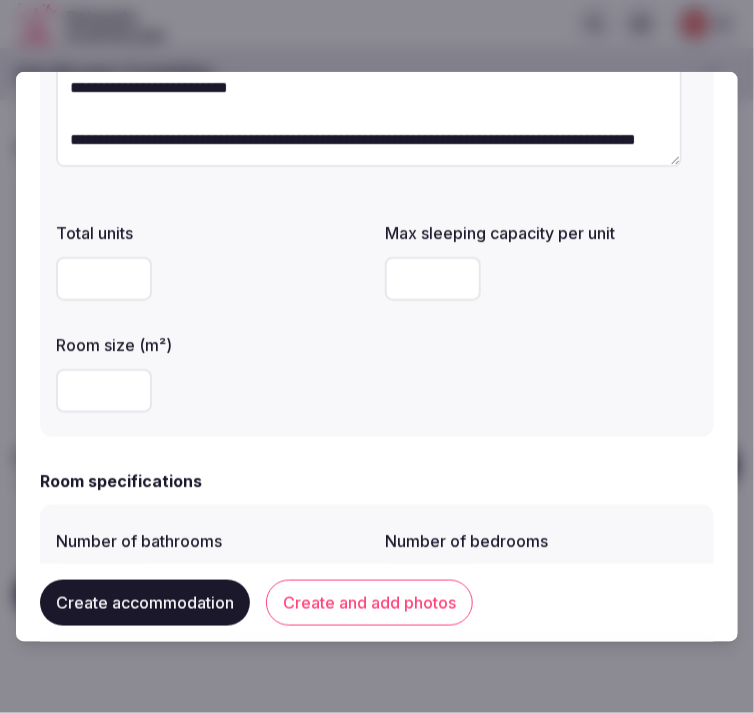 scroll, scrollTop: 333, scrollLeft: 0, axis: vertical 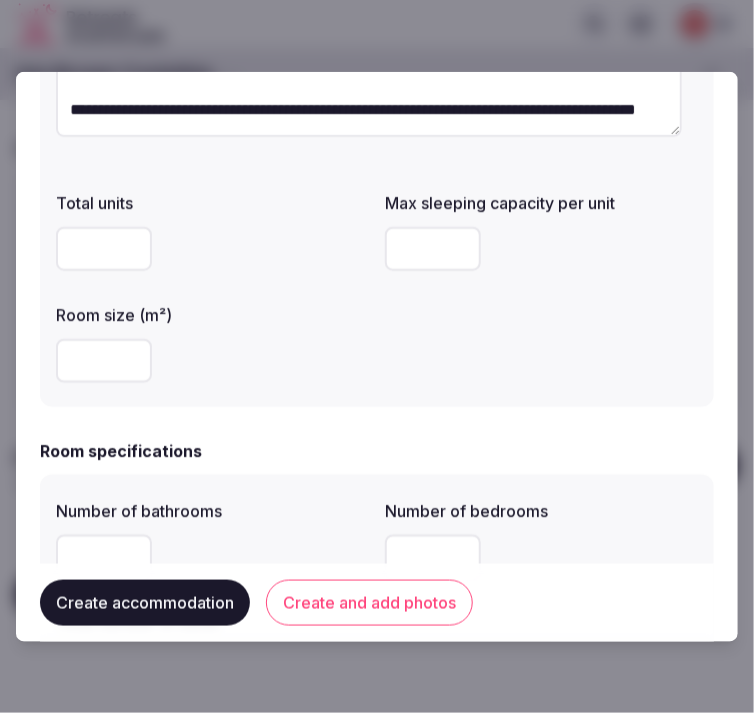 click at bounding box center (104, 360) 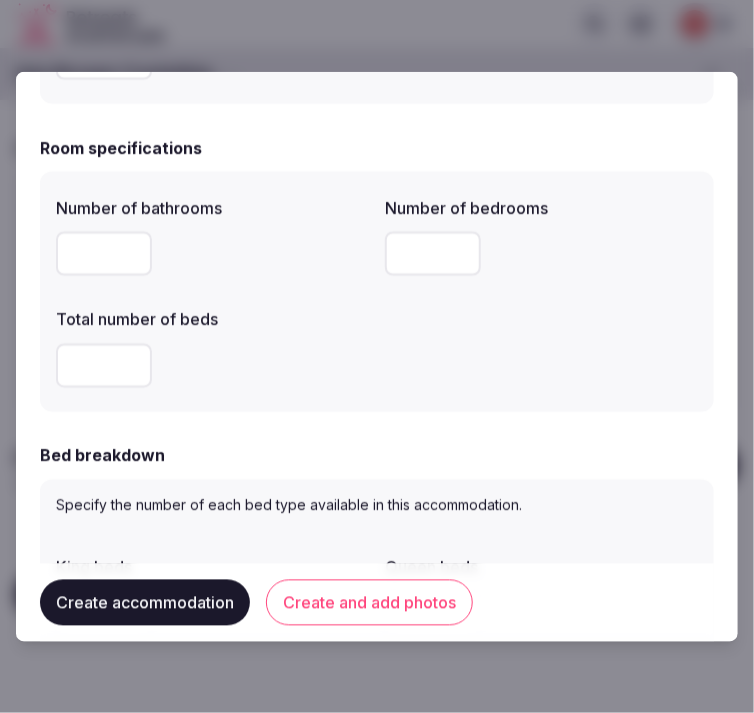 scroll, scrollTop: 666, scrollLeft: 0, axis: vertical 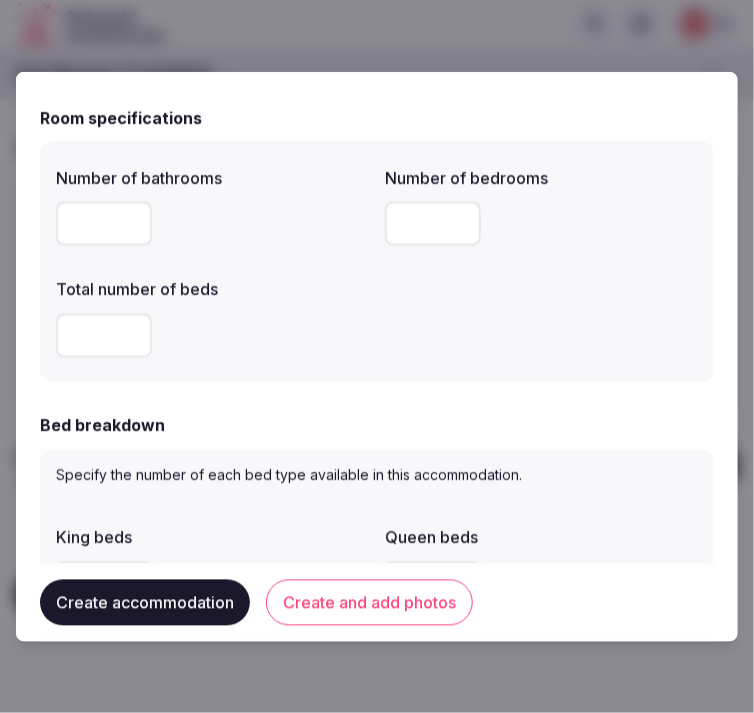 type on "**" 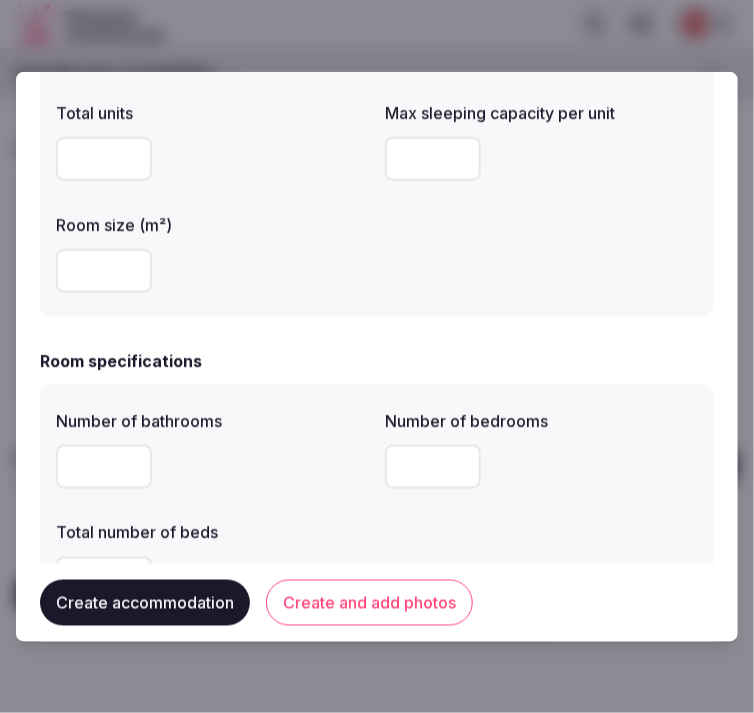 scroll, scrollTop: 333, scrollLeft: 0, axis: vertical 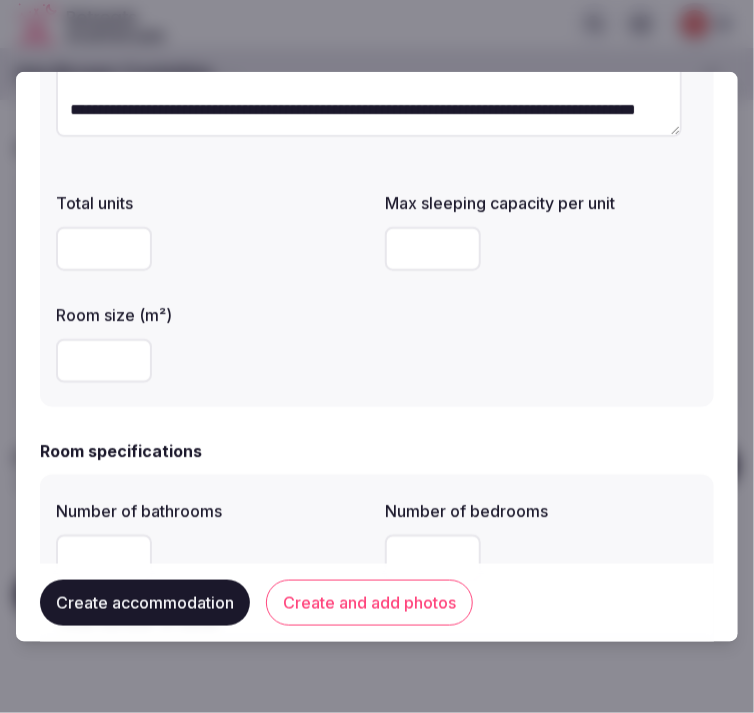 type on "*" 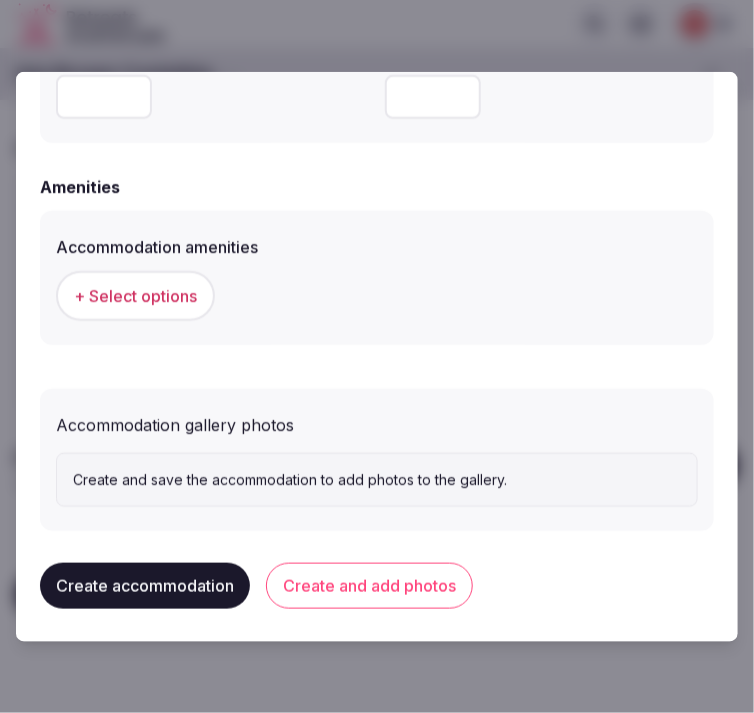 scroll, scrollTop: 1908, scrollLeft: 0, axis: vertical 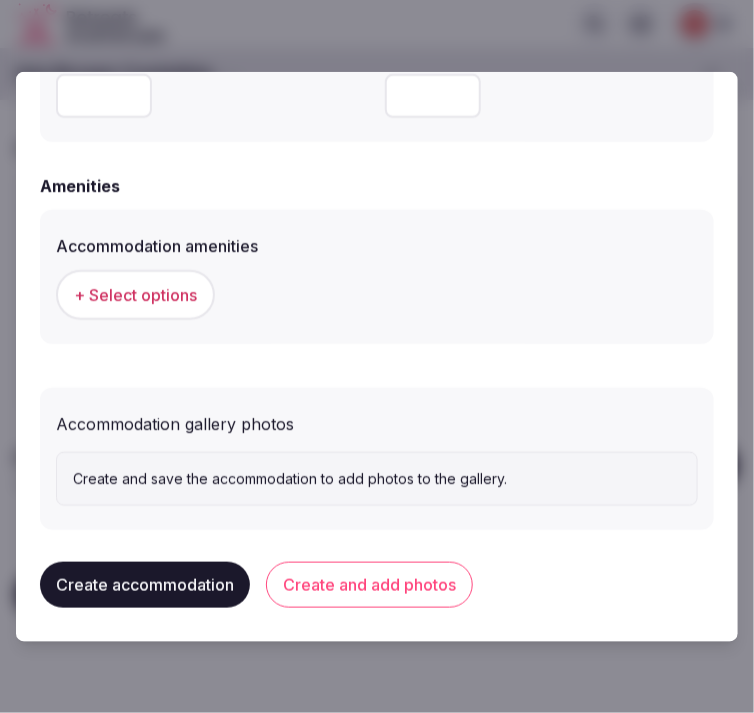 type on "*" 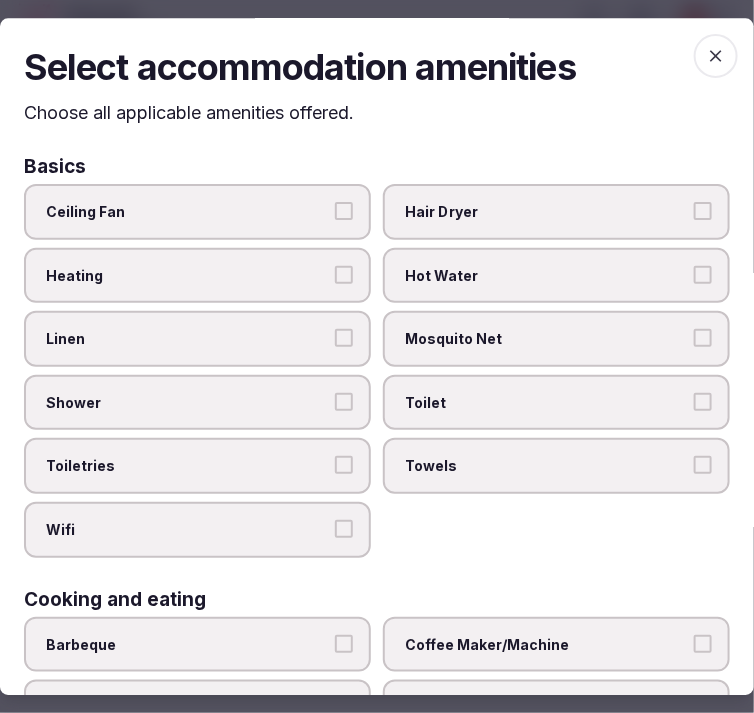 drag, startPoint x: 130, startPoint y: 322, endPoint x: 165, endPoint y: 358, distance: 50.20956 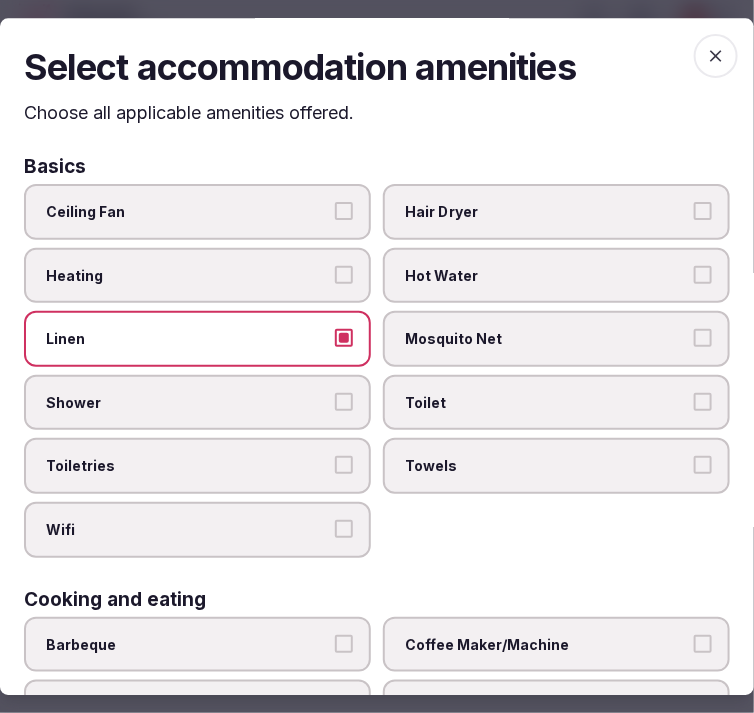 drag, startPoint x: 234, startPoint y: 388, endPoint x: 253, endPoint y: 411, distance: 29.832869 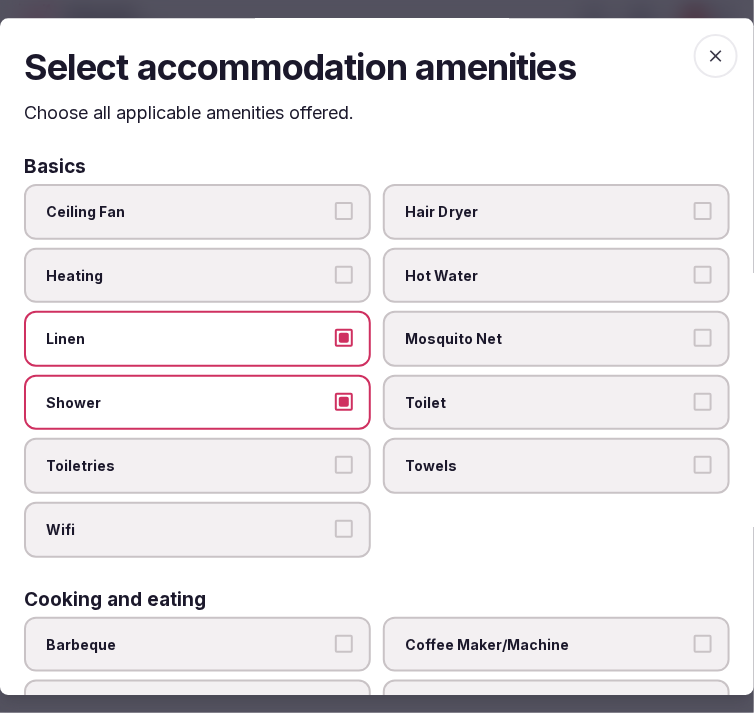 click on "Toiletries" at bounding box center [197, 467] 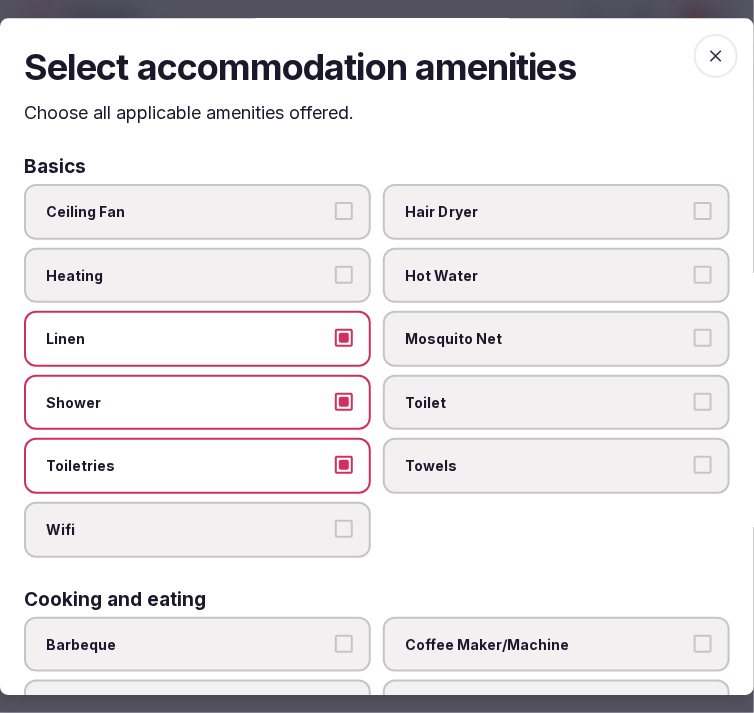 drag, startPoint x: 262, startPoint y: 515, endPoint x: 385, endPoint y: 508, distance: 123.19903 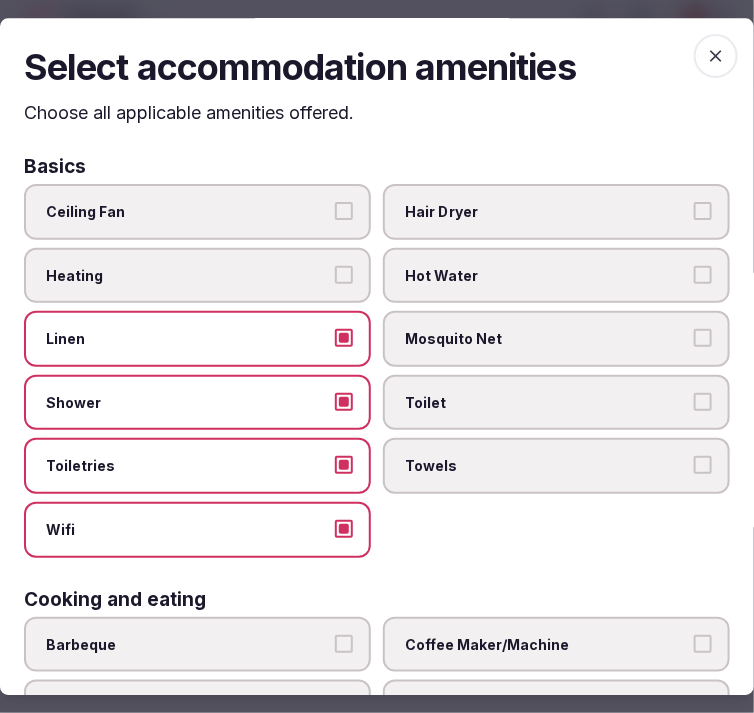 click on "Towels" at bounding box center (546, 467) 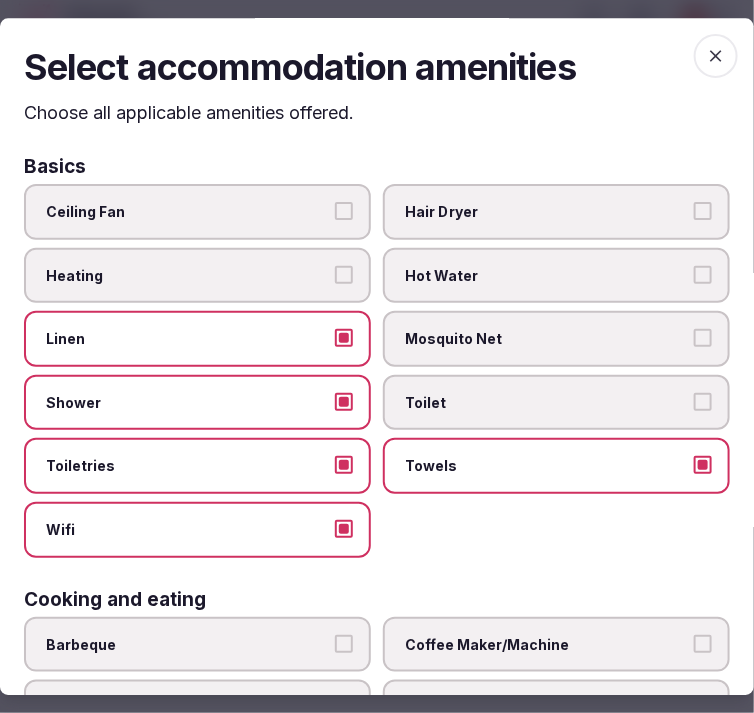 click on "Toilet" at bounding box center (546, 403) 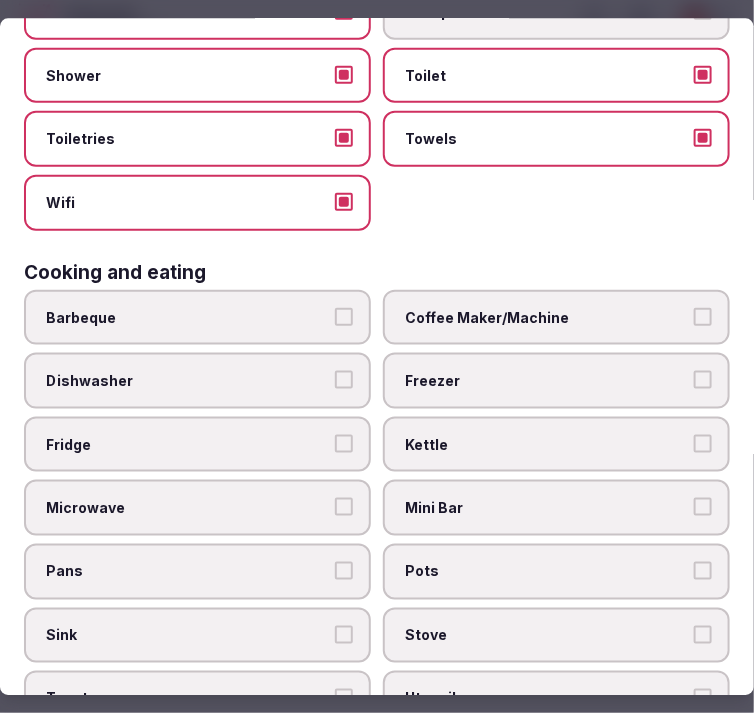 scroll, scrollTop: 333, scrollLeft: 0, axis: vertical 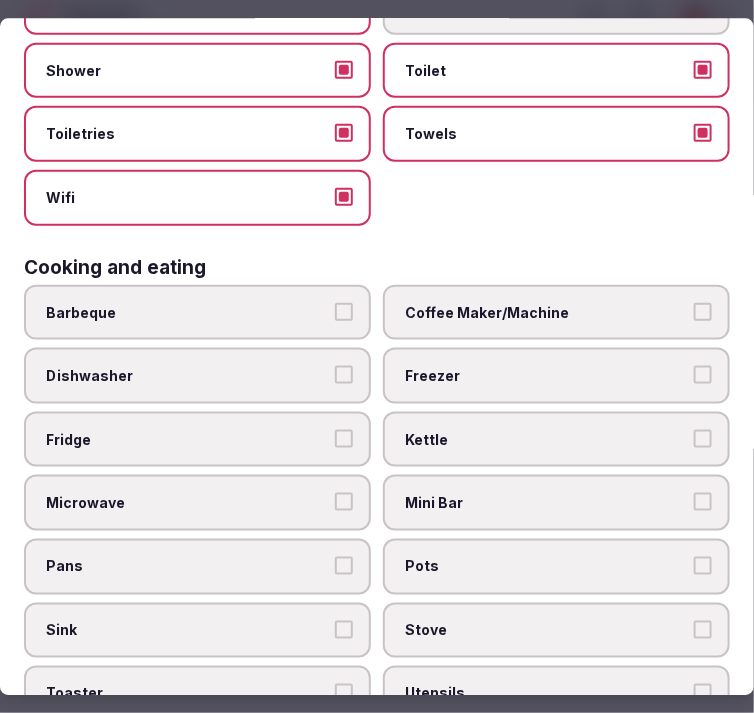 click on "Coffee Maker/Machine" at bounding box center [546, 312] 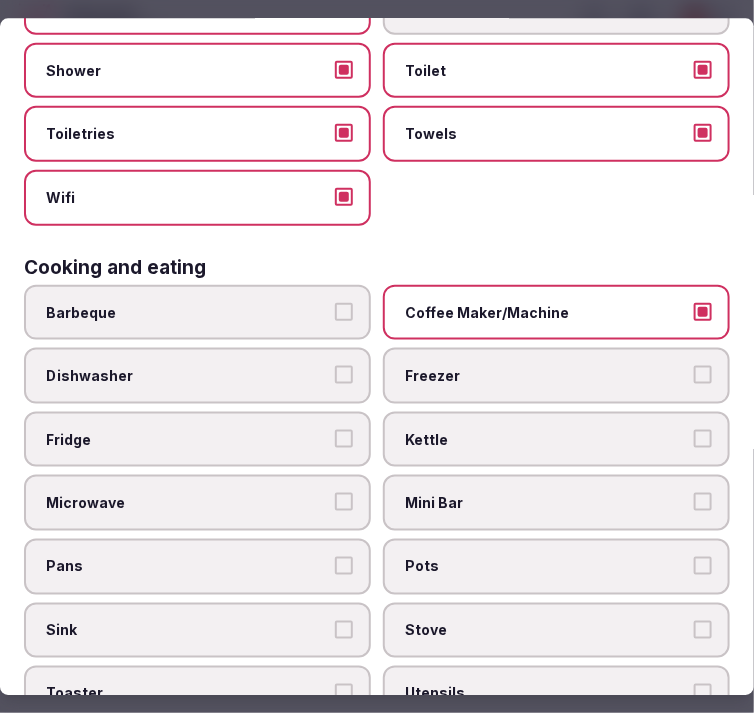 click on "Dishwasher" at bounding box center (197, 376) 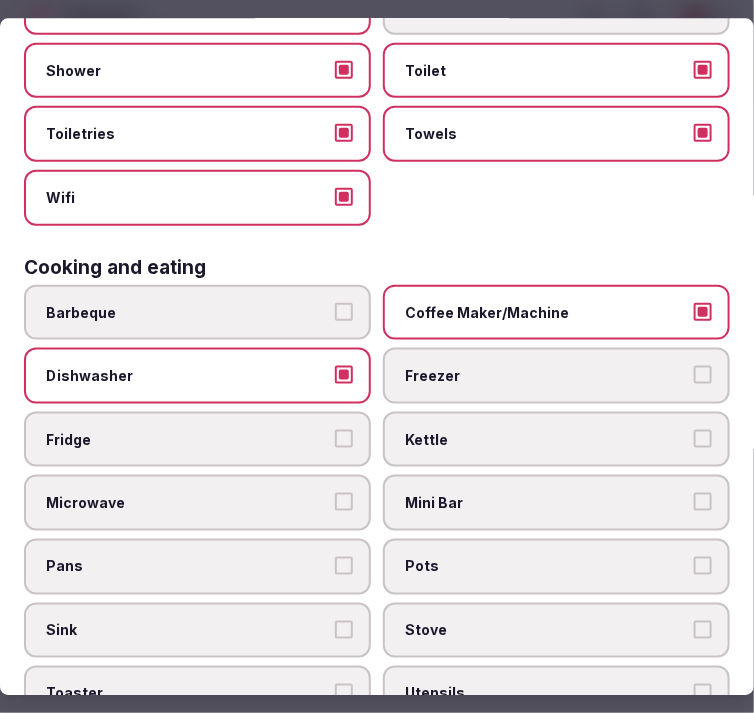 click on "Dishwasher" at bounding box center [197, 376] 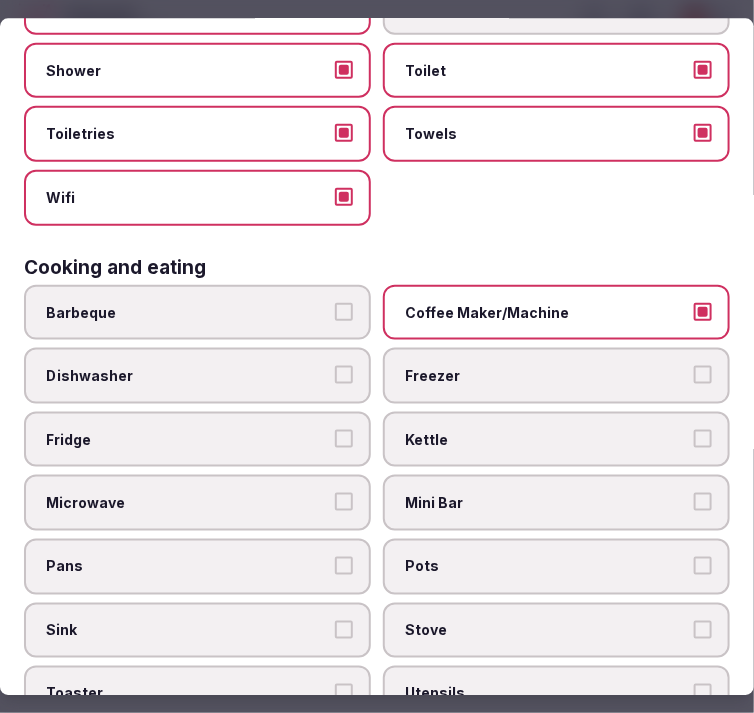 drag, startPoint x: 288, startPoint y: 411, endPoint x: 382, endPoint y: 442, distance: 98.9798 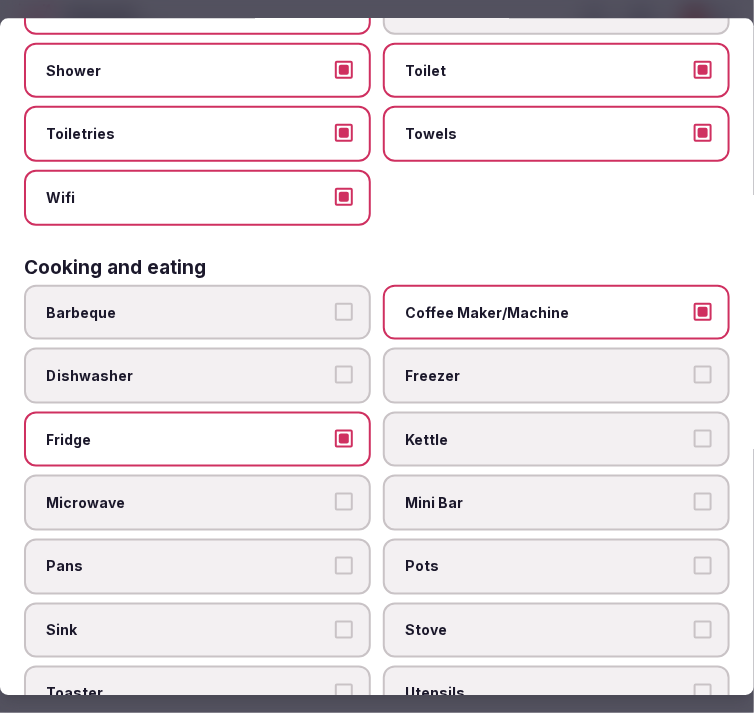 click on "Mini Bar" at bounding box center (546, 503) 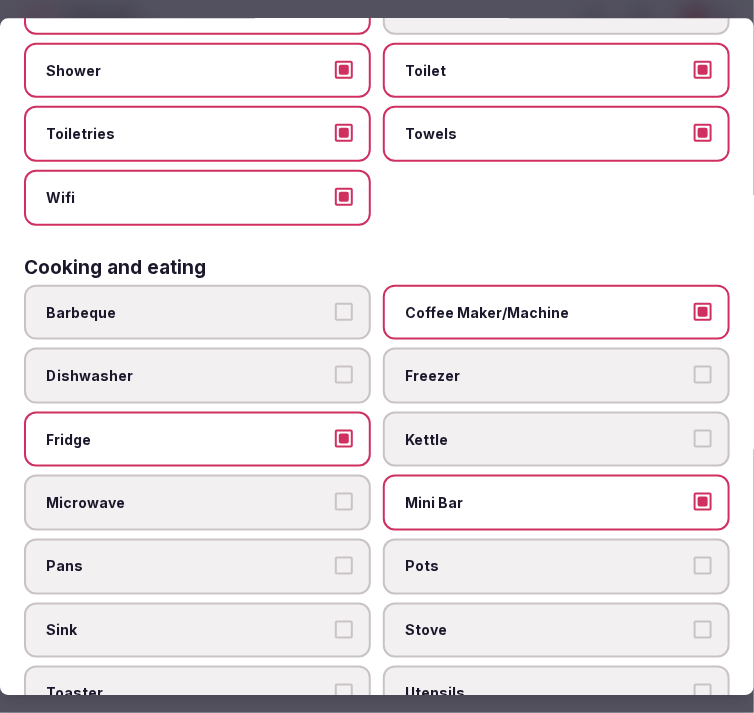 click on "Freezer" at bounding box center [546, 376] 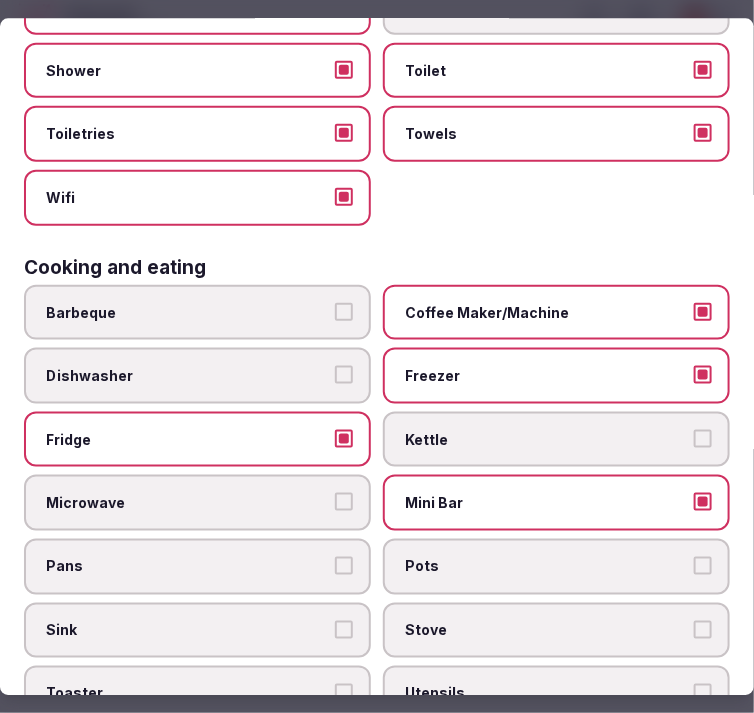 click on "Freezer" at bounding box center (546, 376) 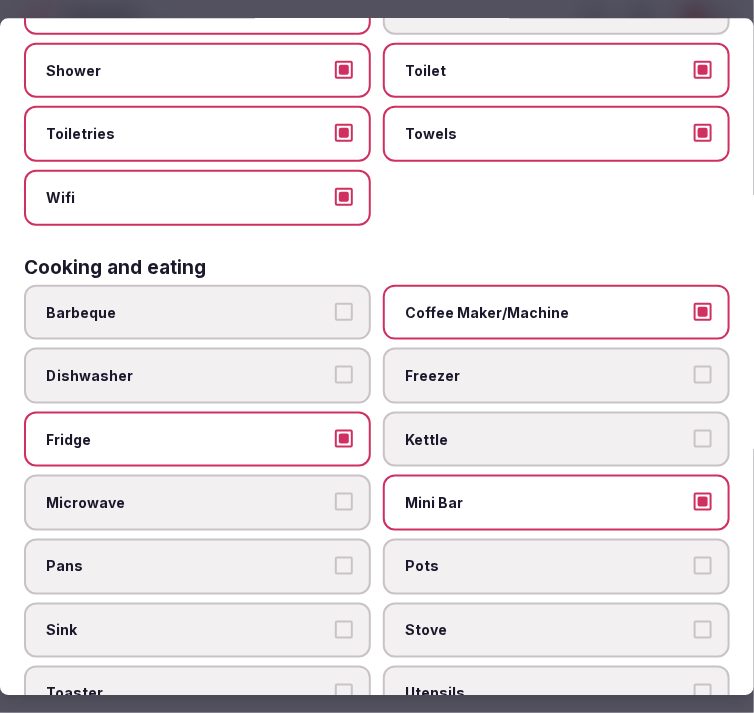 click on "Kettle" at bounding box center (546, 439) 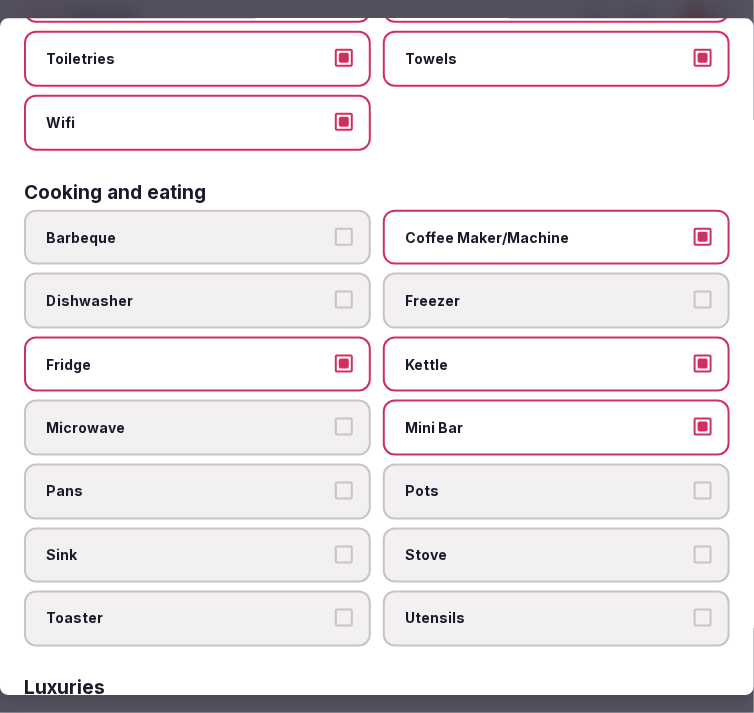 scroll, scrollTop: 444, scrollLeft: 0, axis: vertical 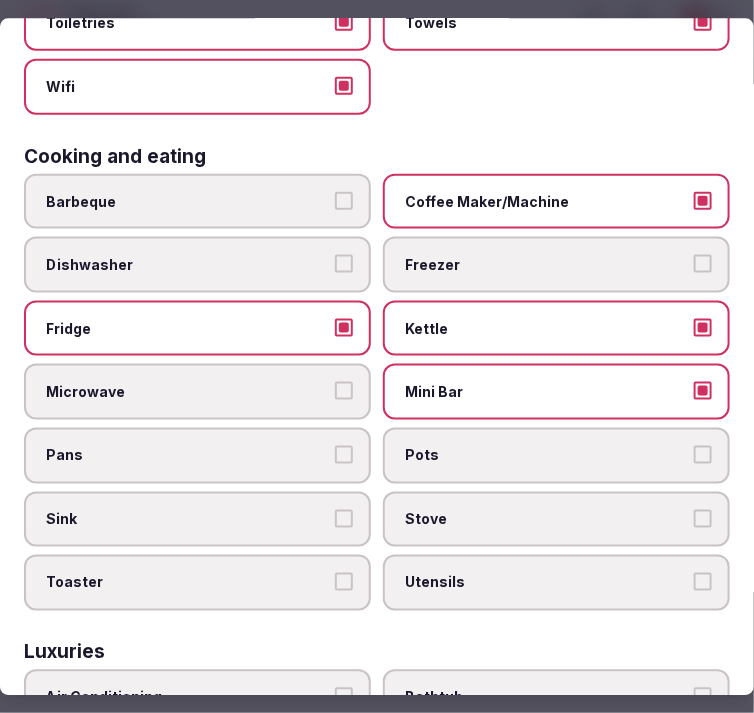 click on "Kettle" at bounding box center [556, 328] 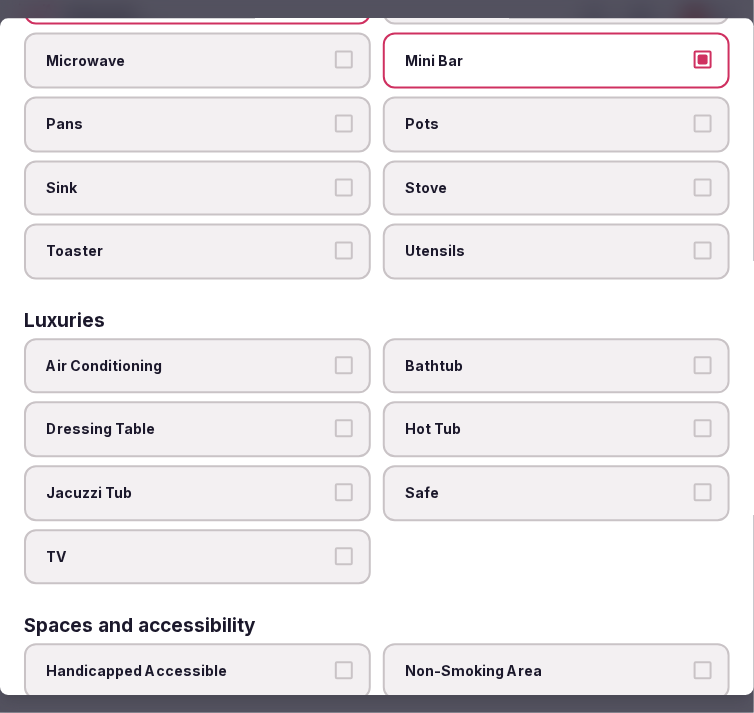scroll, scrollTop: 777, scrollLeft: 0, axis: vertical 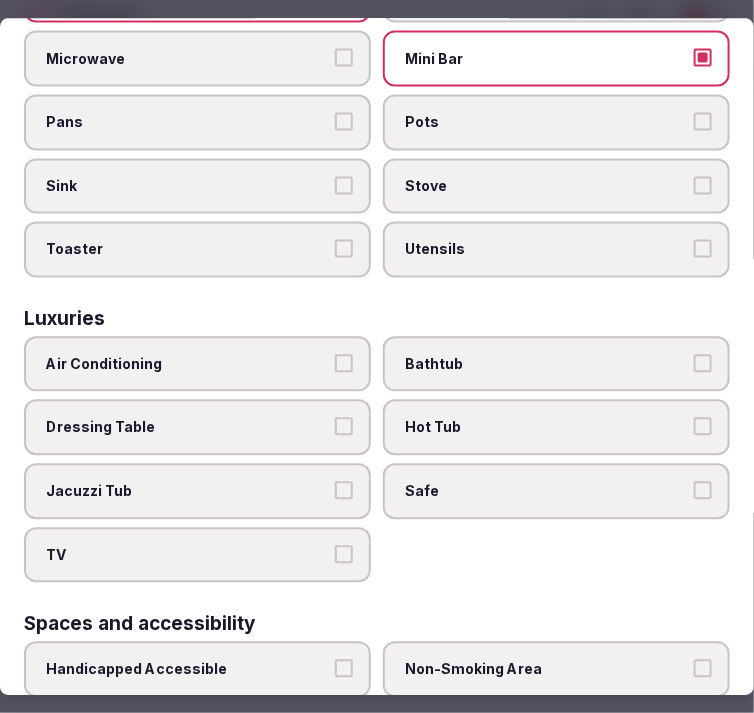 drag, startPoint x: 210, startPoint y: 350, endPoint x: 362, endPoint y: 351, distance: 152.0033 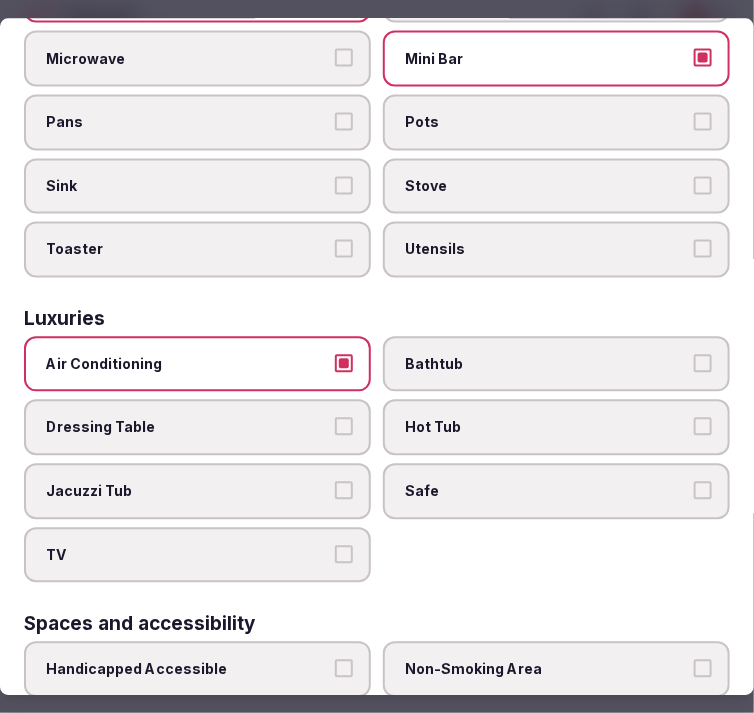 click on "Bathtub" at bounding box center [546, 364] 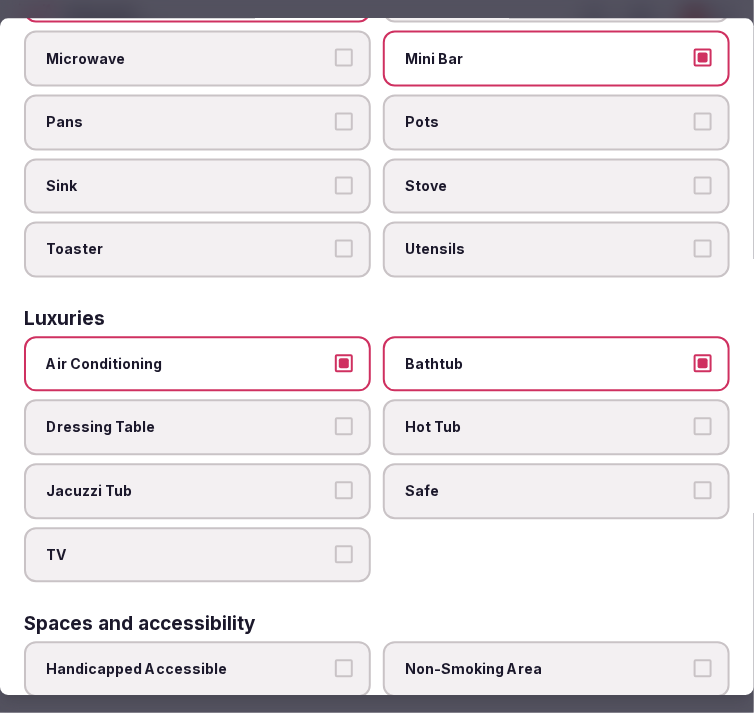 click on "Safe" at bounding box center (546, 491) 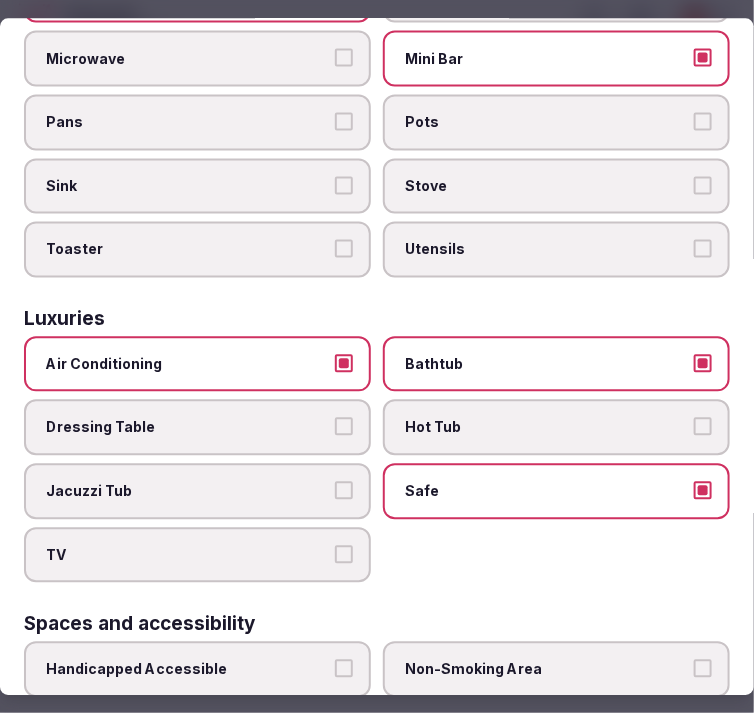 click on "TV" at bounding box center (197, 555) 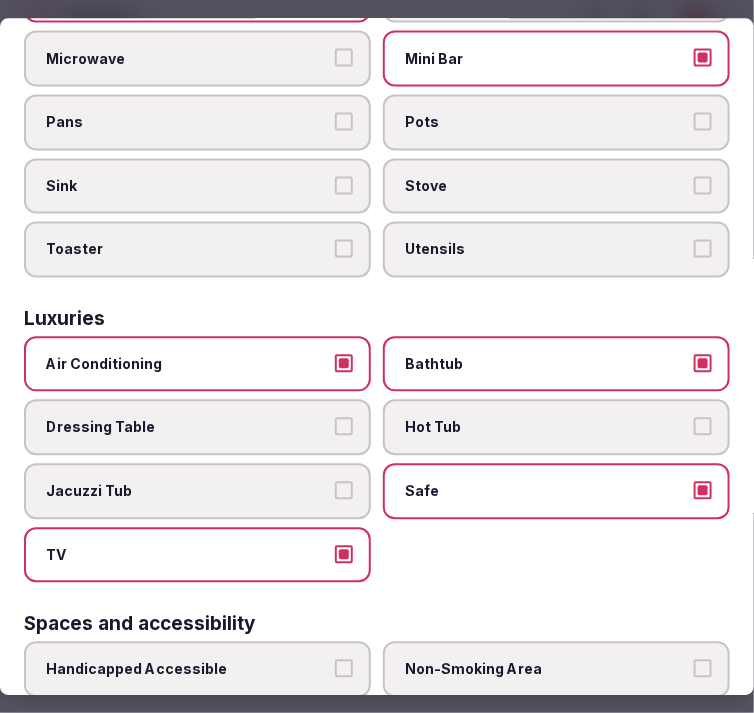 click on "Bathtub" at bounding box center [546, 364] 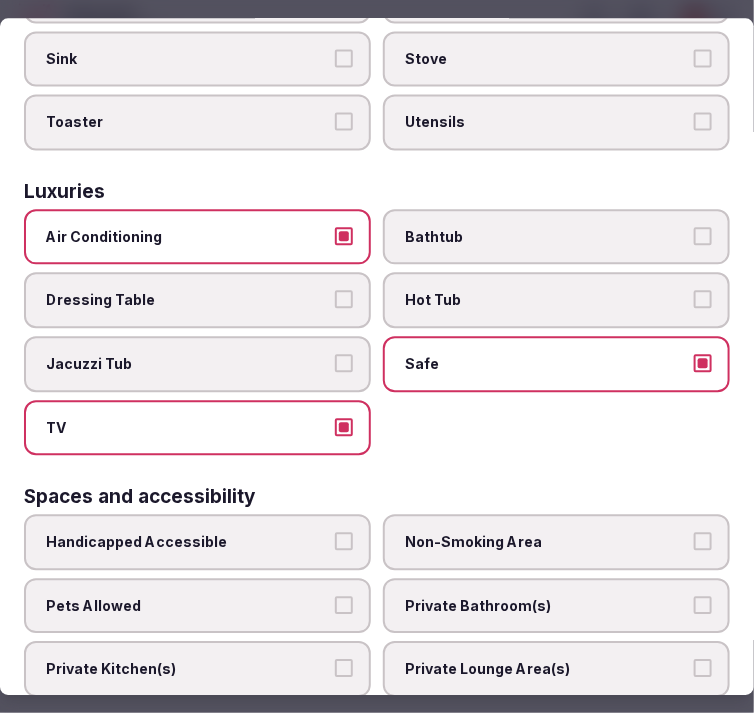 scroll, scrollTop: 1222, scrollLeft: 0, axis: vertical 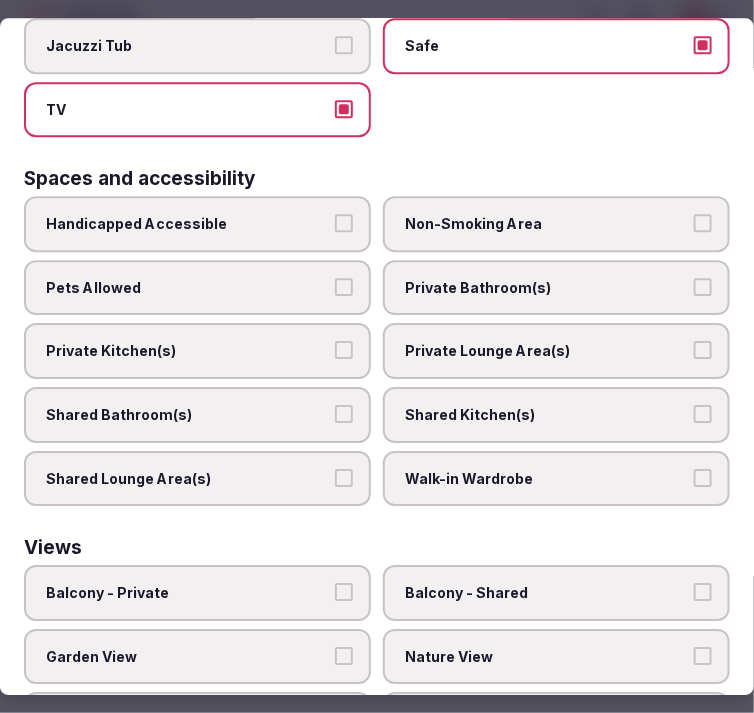 click on "Private Bathroom(s)" at bounding box center (546, 288) 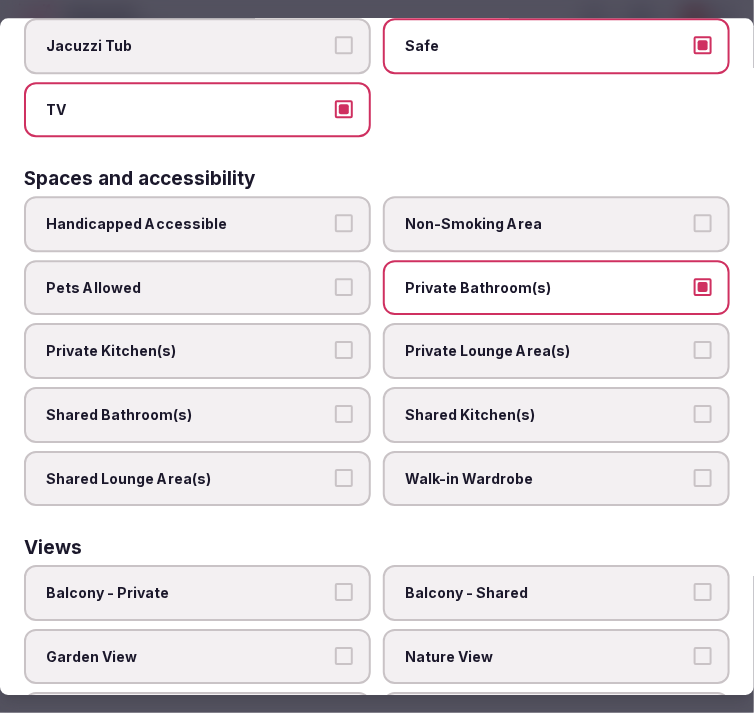 click on "Private Lounge Area(s)" at bounding box center [556, 352] 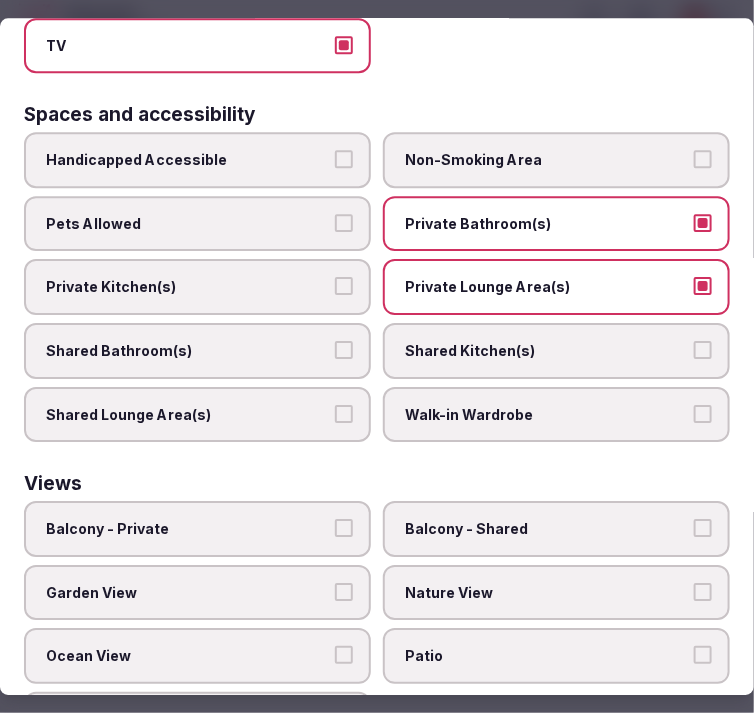 scroll, scrollTop: 1314, scrollLeft: 0, axis: vertical 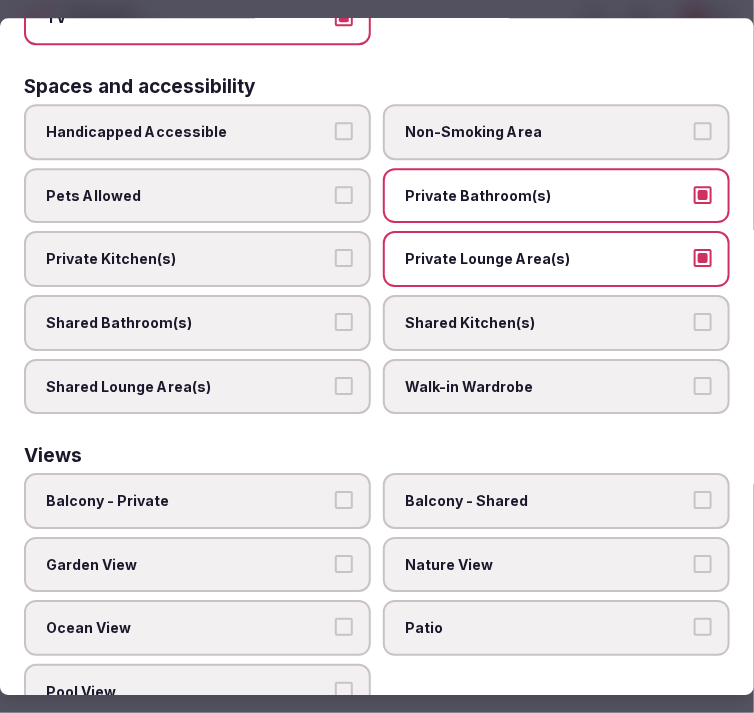 click on "Balcony - Private" at bounding box center [197, 501] 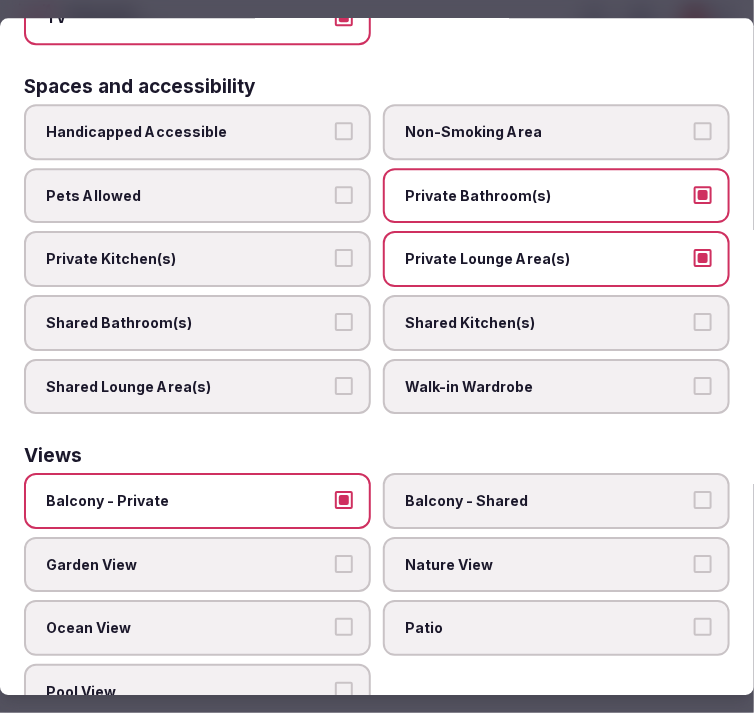 click on "Ocean View" at bounding box center [197, 629] 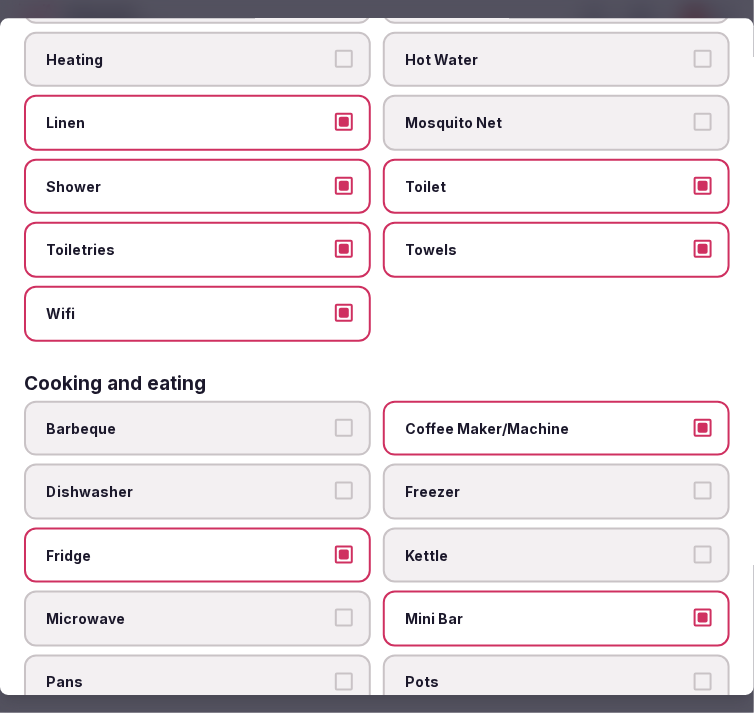 scroll, scrollTop: 0, scrollLeft: 0, axis: both 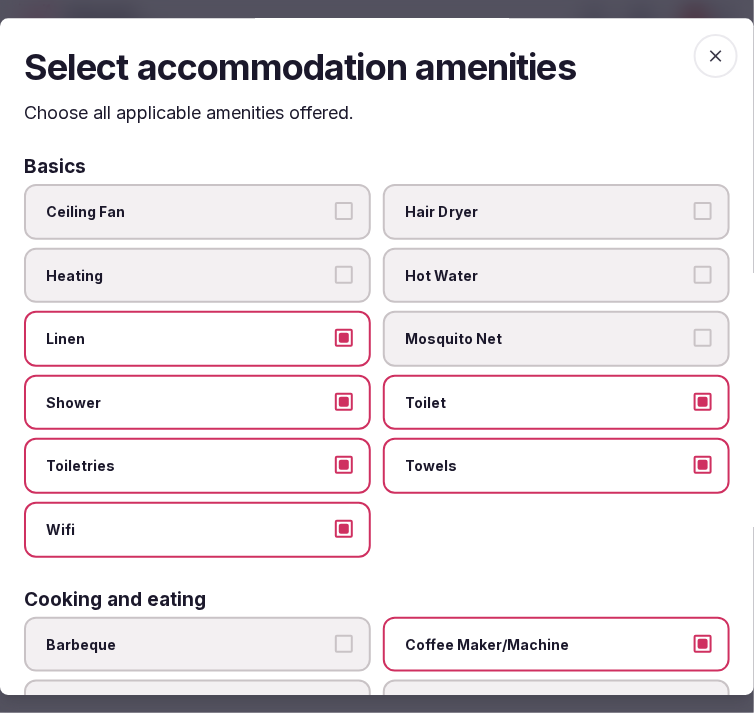 click at bounding box center [716, 56] 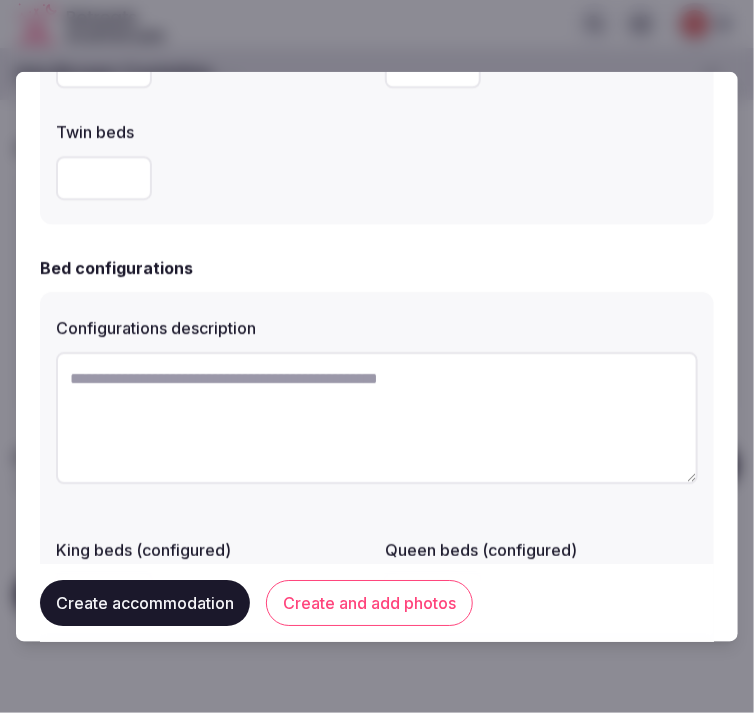 scroll, scrollTop: 1407, scrollLeft: 0, axis: vertical 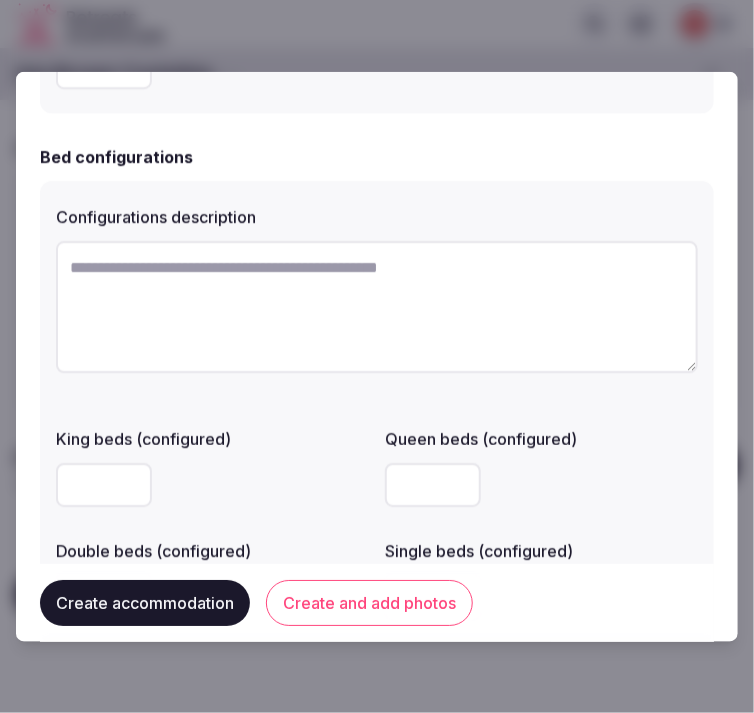 click on "Create accommodation" at bounding box center (145, 603) 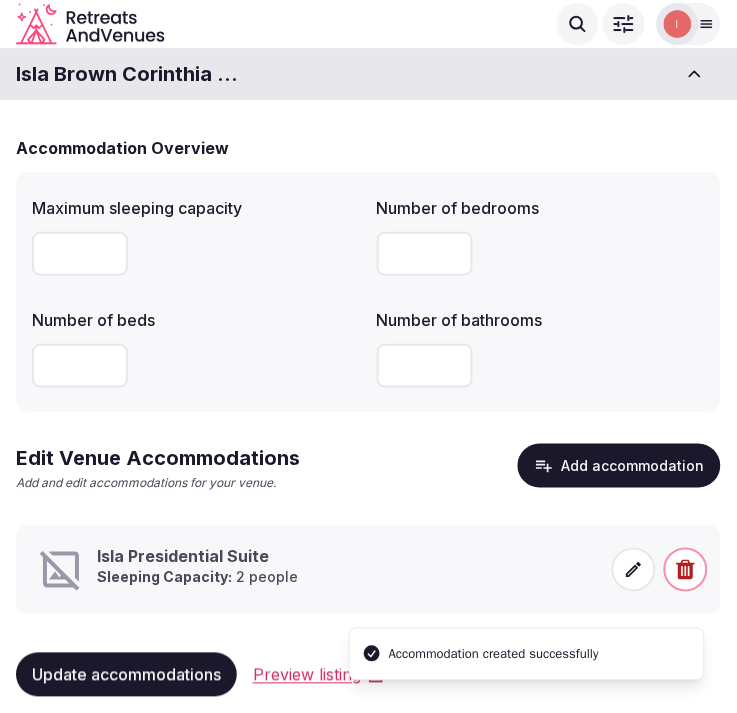 click on "Isla Presidential Suite" at bounding box center [197, 557] 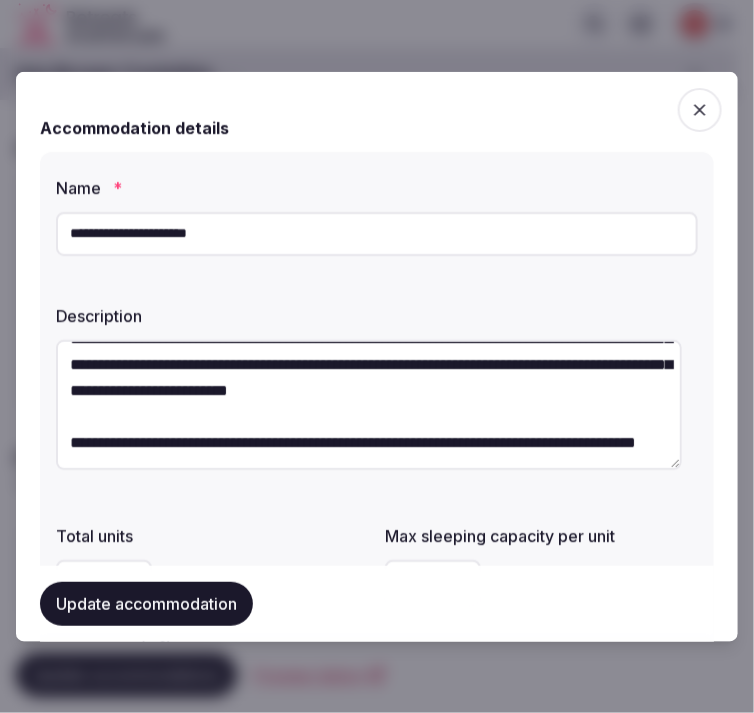 scroll, scrollTop: 104, scrollLeft: 0, axis: vertical 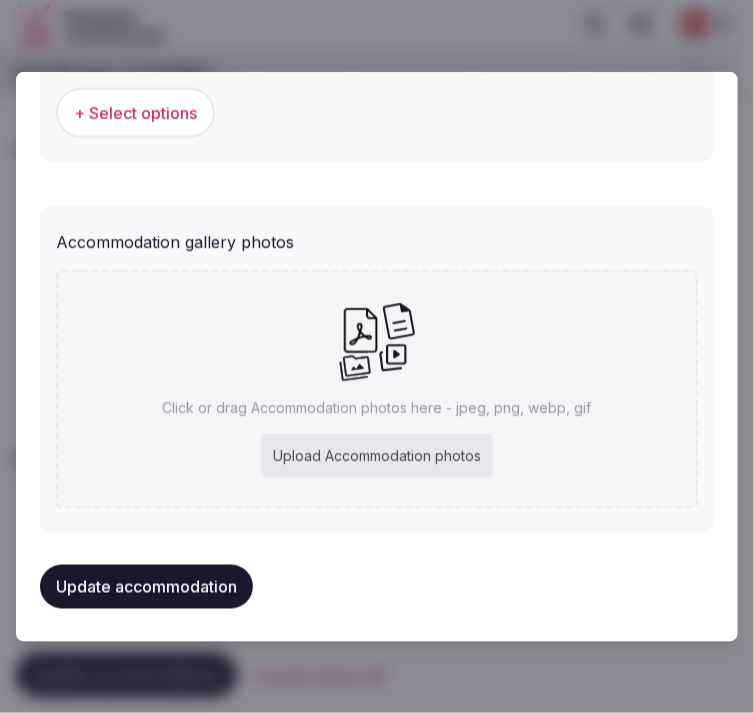 click 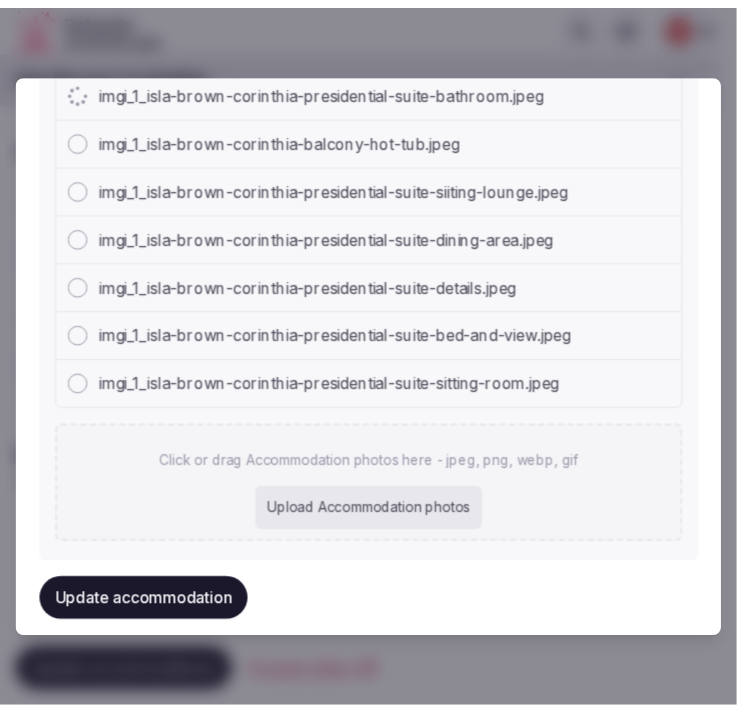 scroll, scrollTop: 2368, scrollLeft: 0, axis: vertical 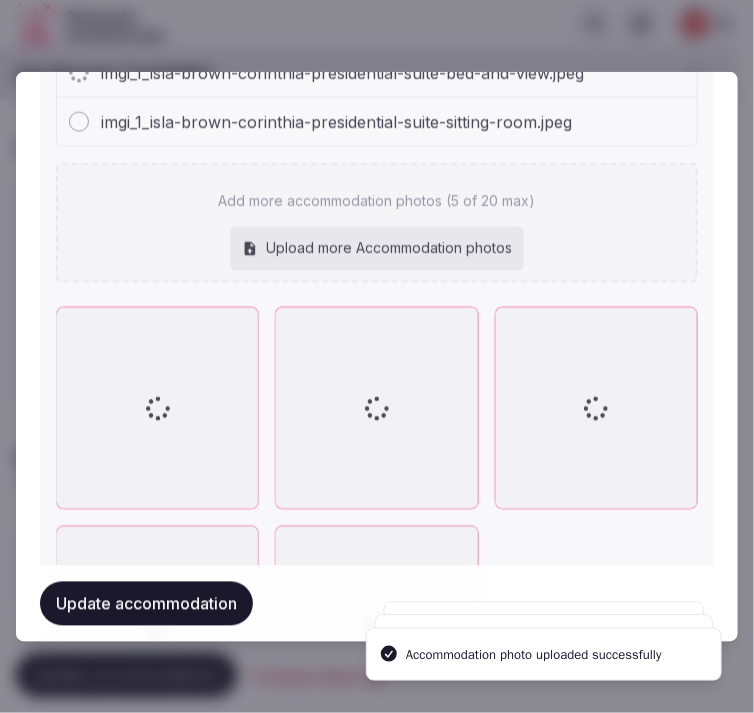 click at bounding box center [377, 356] 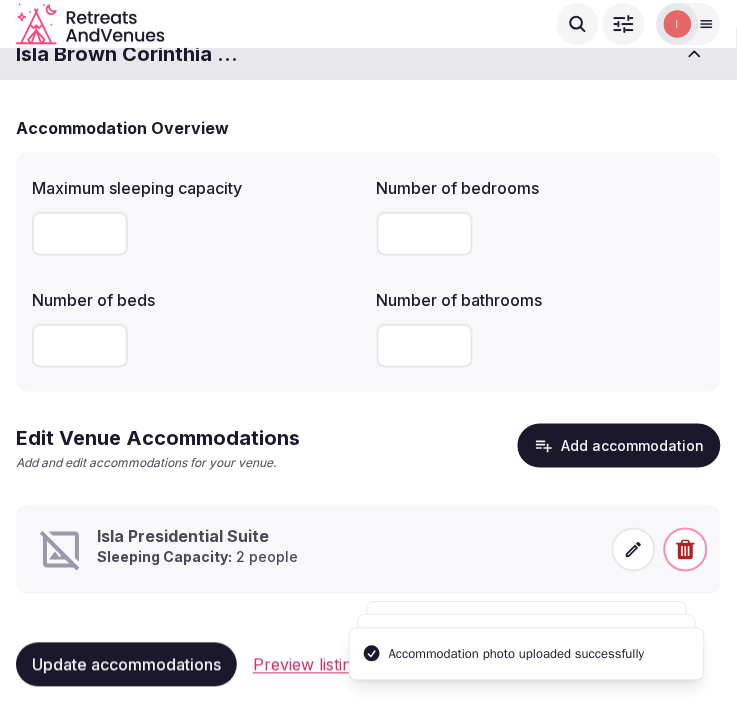 scroll, scrollTop: 25, scrollLeft: 0, axis: vertical 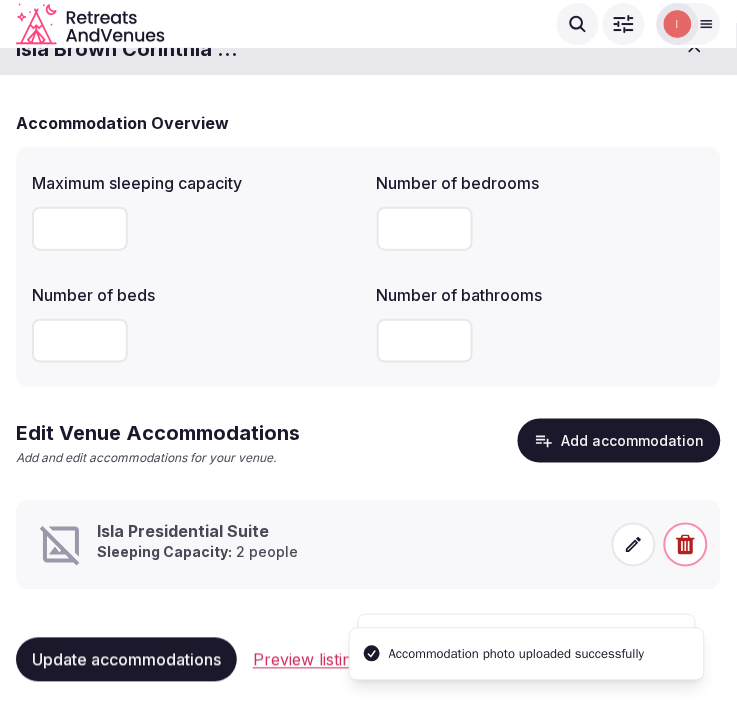 click on "Isla Presidential Suite Sleeping Capacity:   2   people" at bounding box center (318, 545) 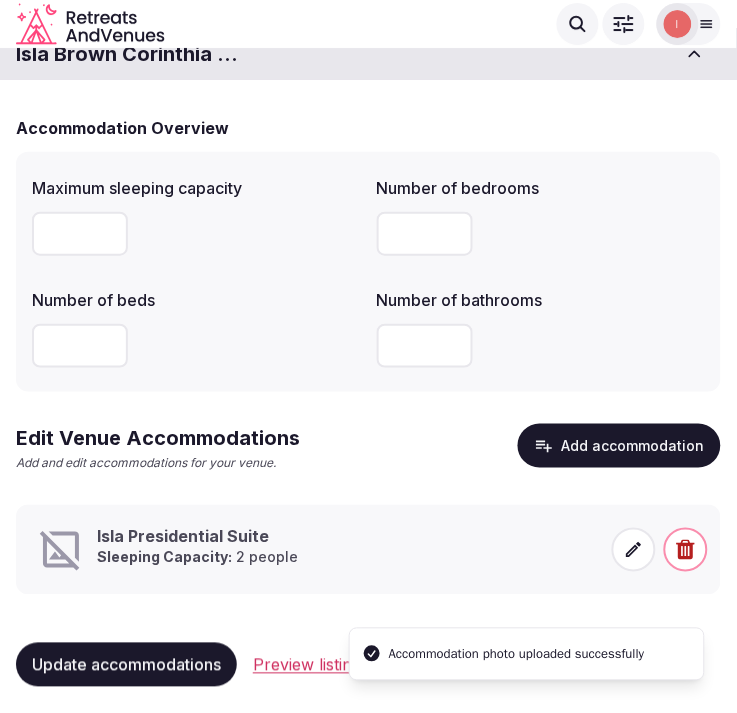 scroll, scrollTop: 25, scrollLeft: 0, axis: vertical 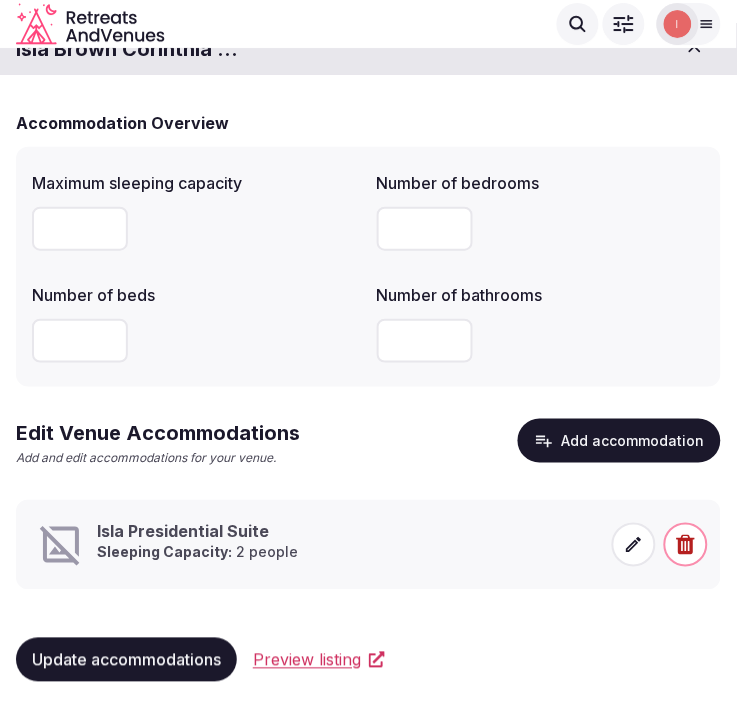 click on "Update accommodations" at bounding box center (126, 660) 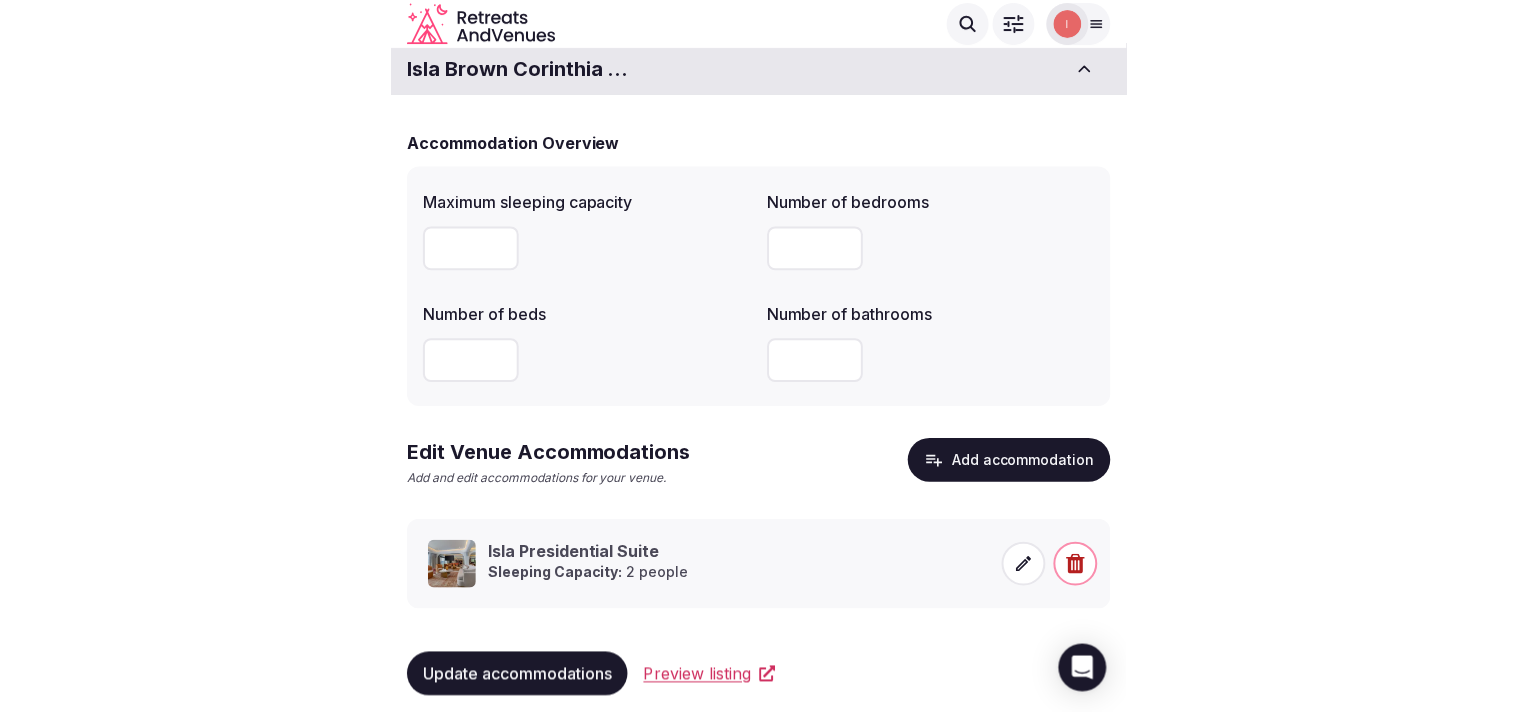 scroll, scrollTop: 0, scrollLeft: 0, axis: both 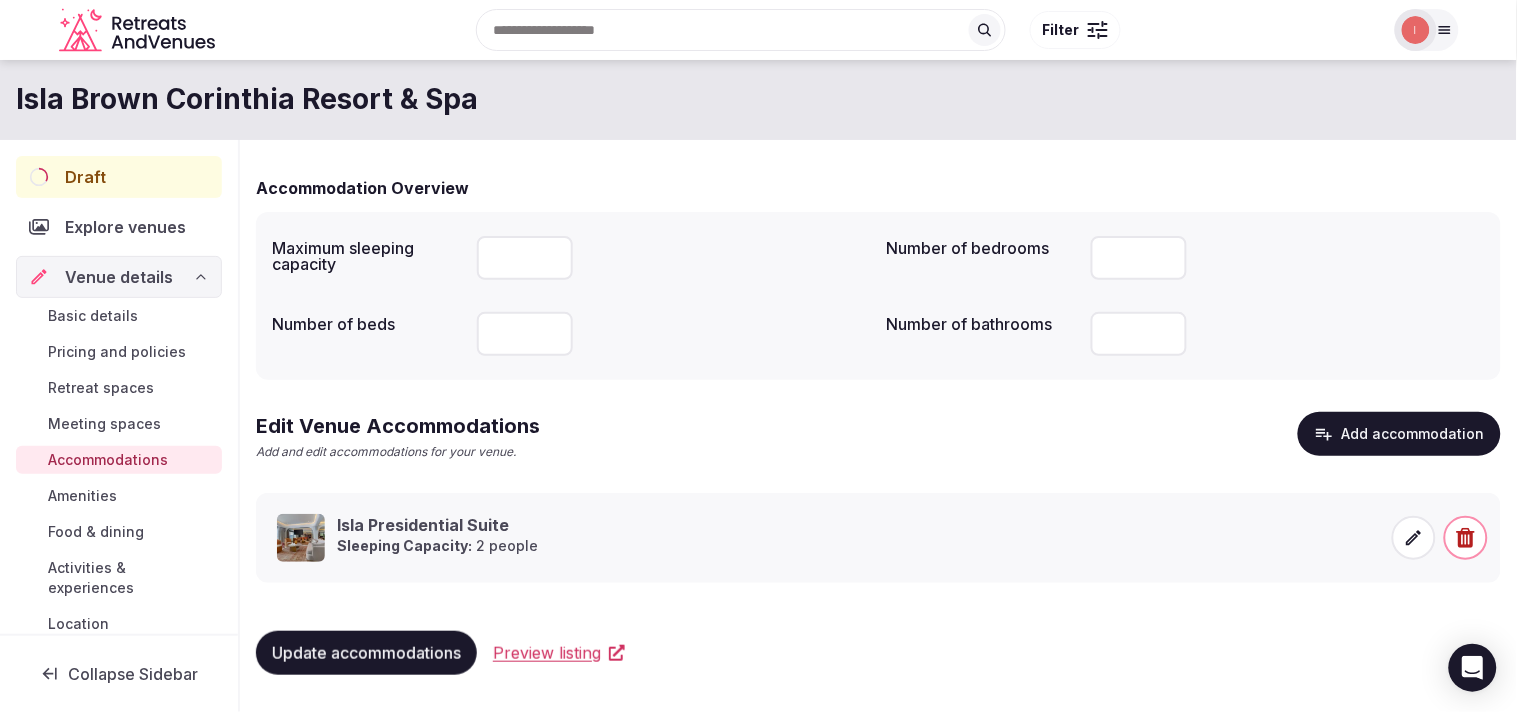 click on "Amenities" at bounding box center (82, 496) 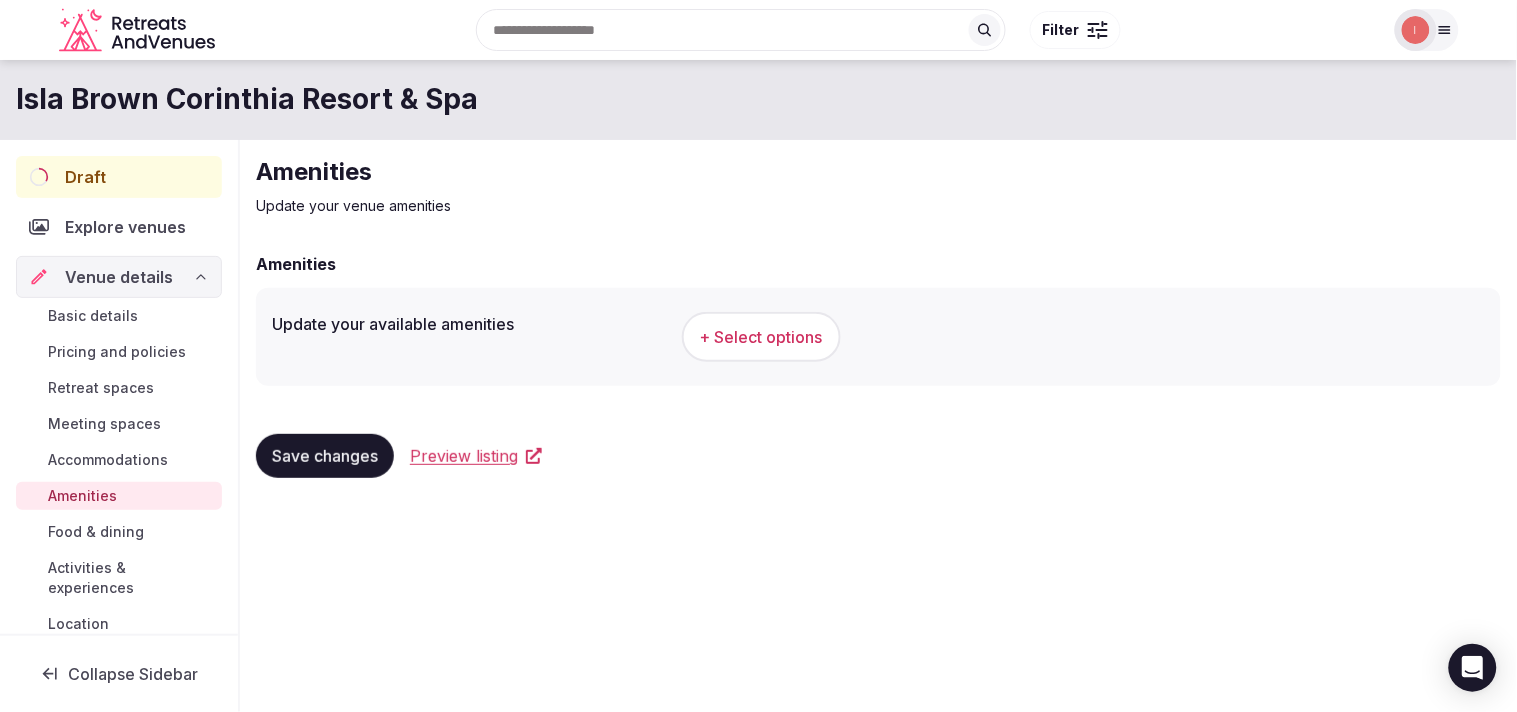click on "+ Select options" at bounding box center [761, 337] 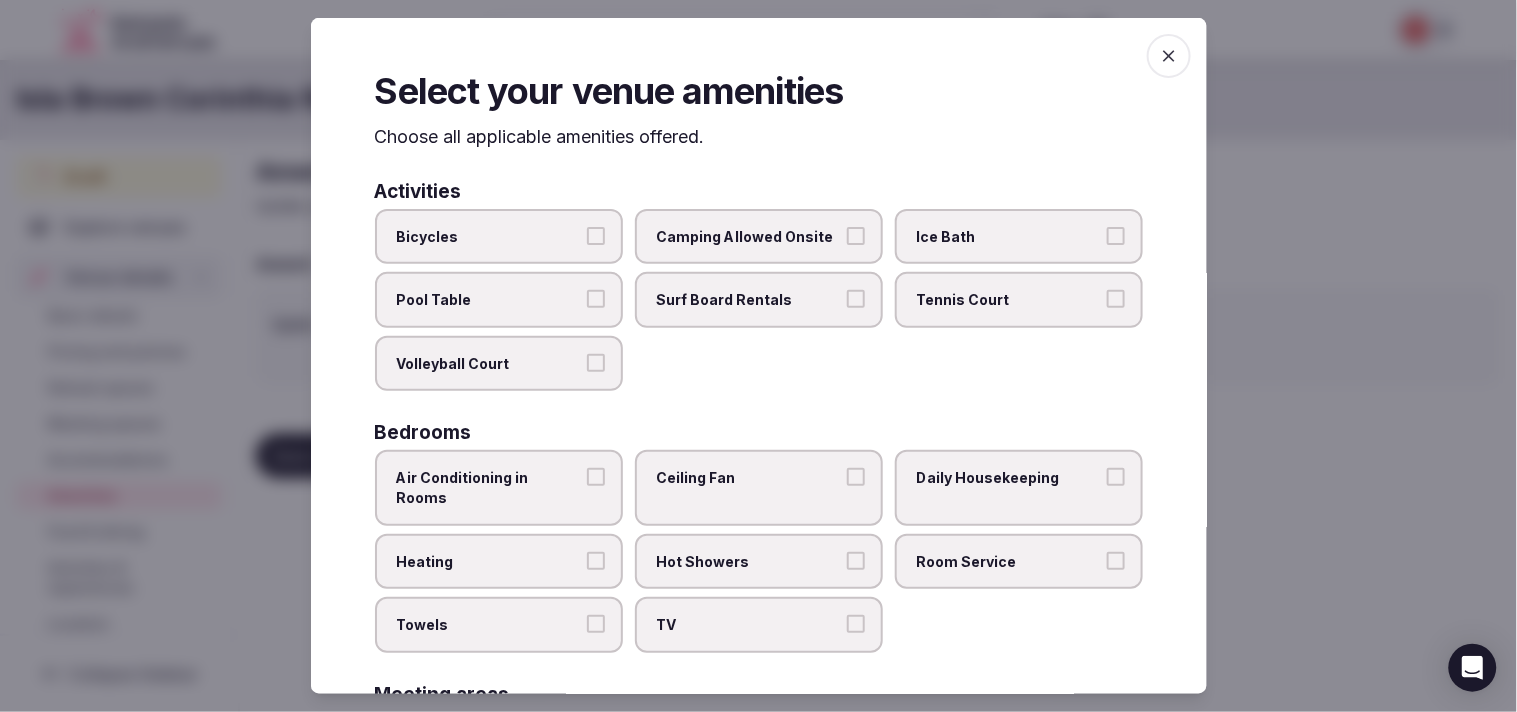 scroll, scrollTop: 111, scrollLeft: 0, axis: vertical 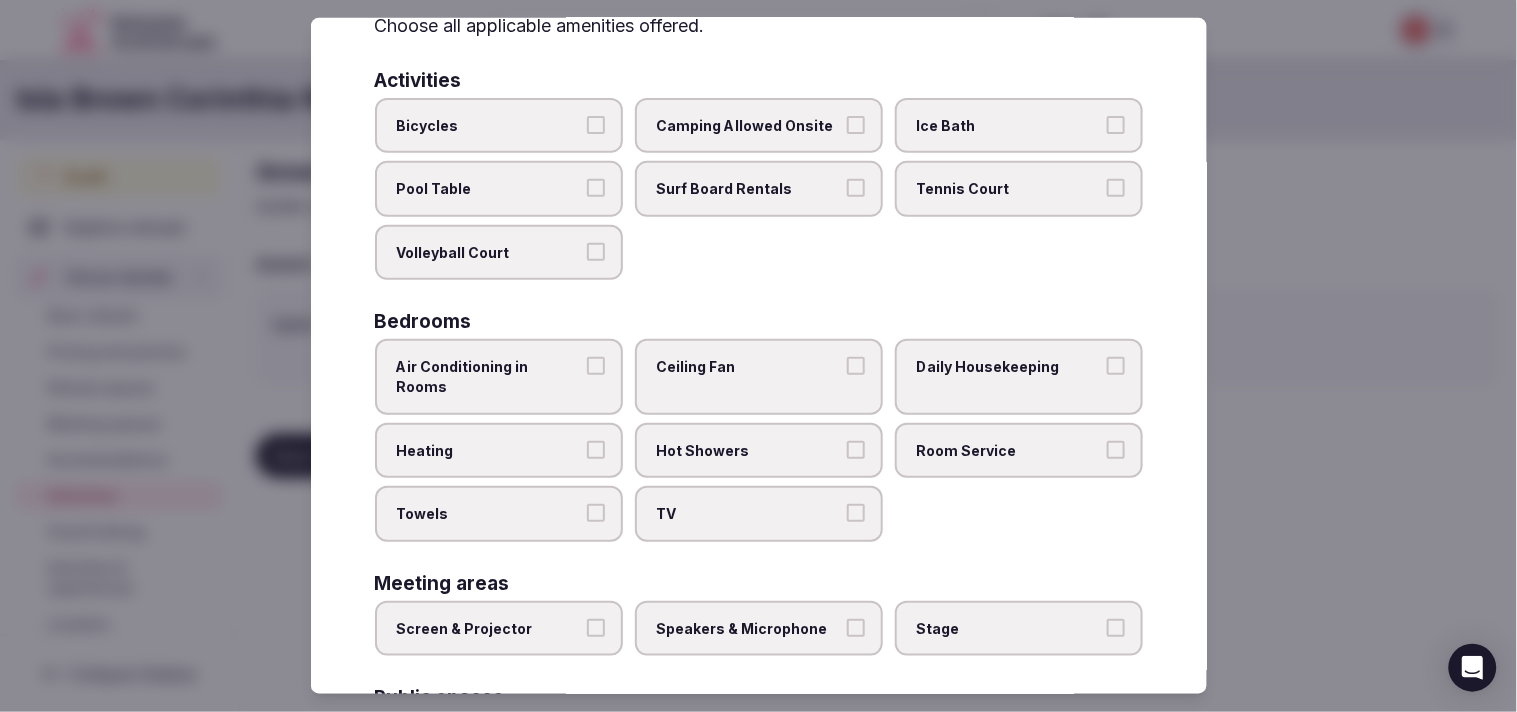 click on "Air Conditioning in Rooms" at bounding box center [499, 376] 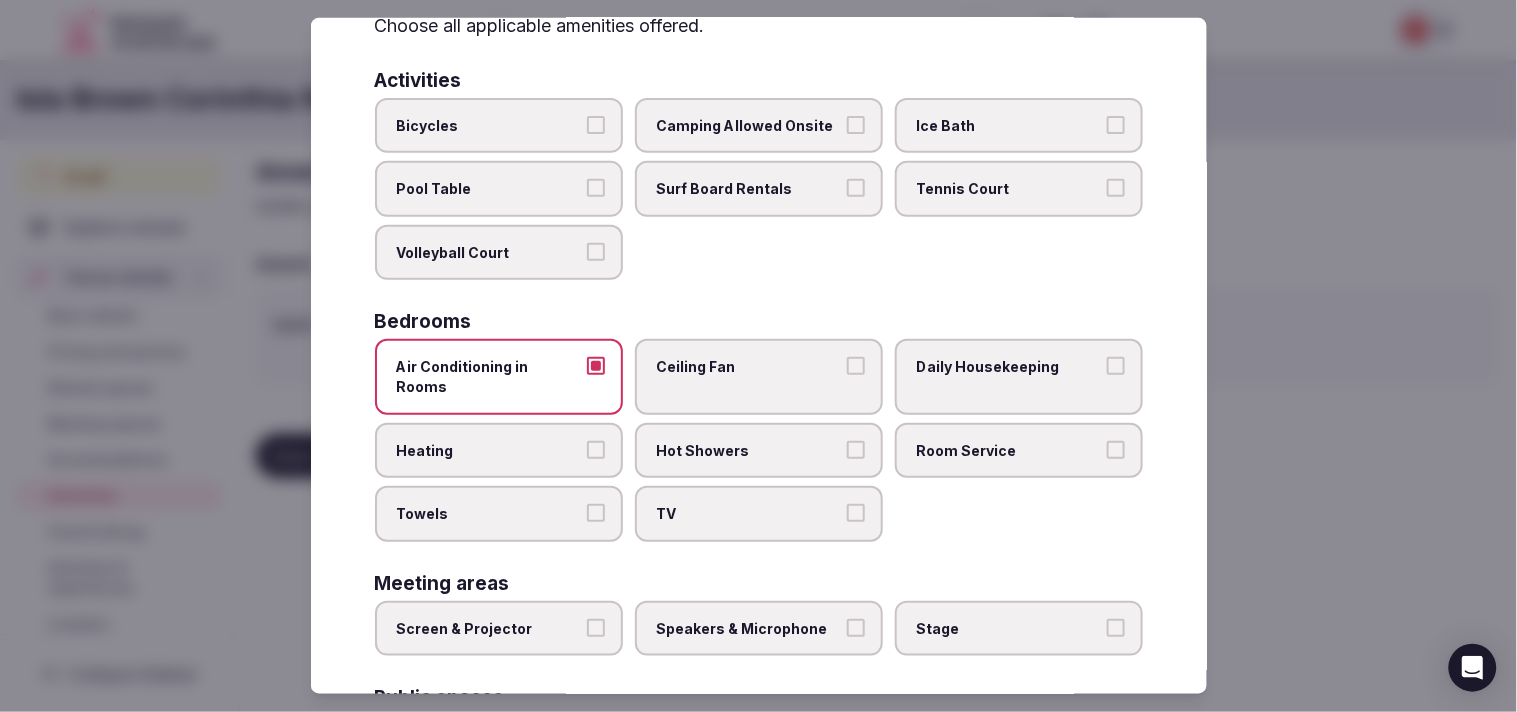 click on "Ceiling Fan" at bounding box center [856, 366] 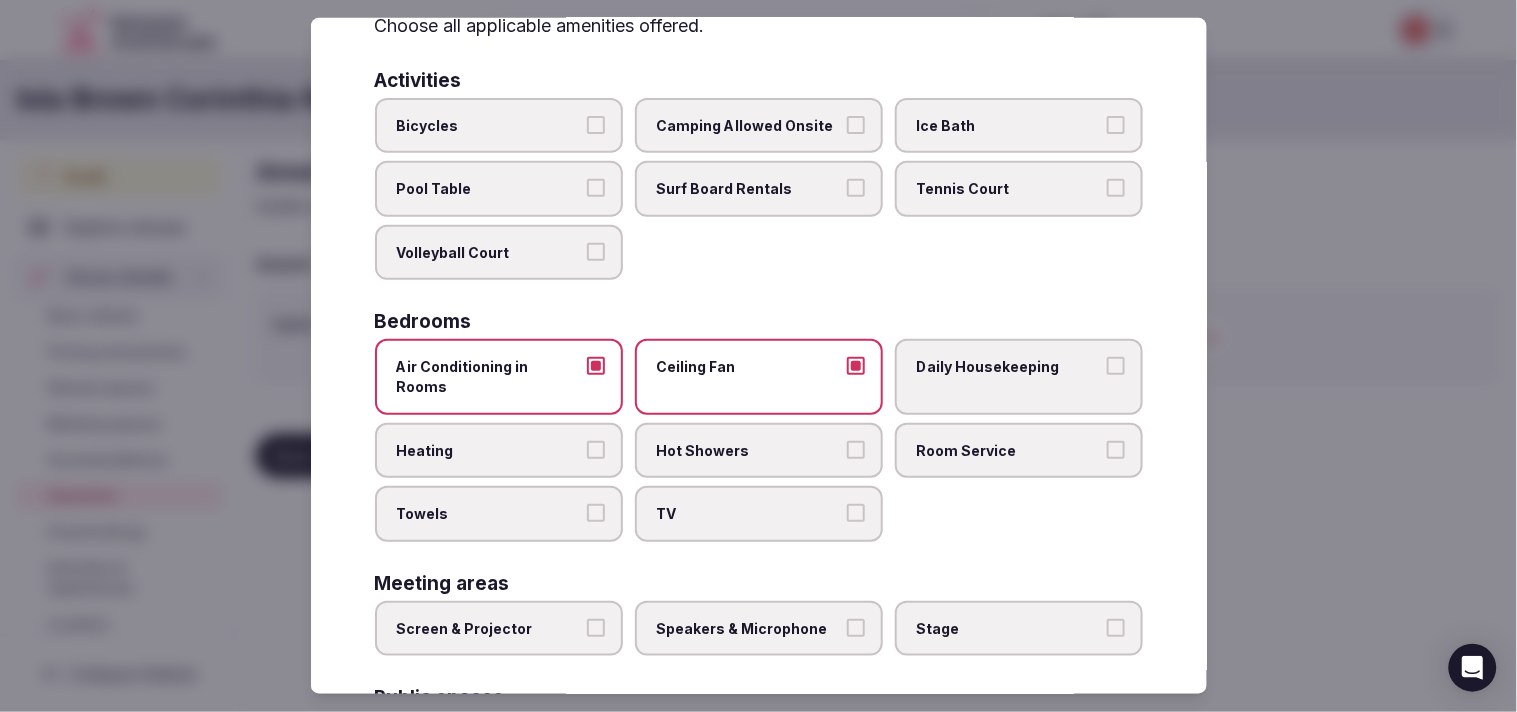 drag, startPoint x: 861, startPoint y: 345, endPoint x: 852, endPoint y: 352, distance: 11.401754 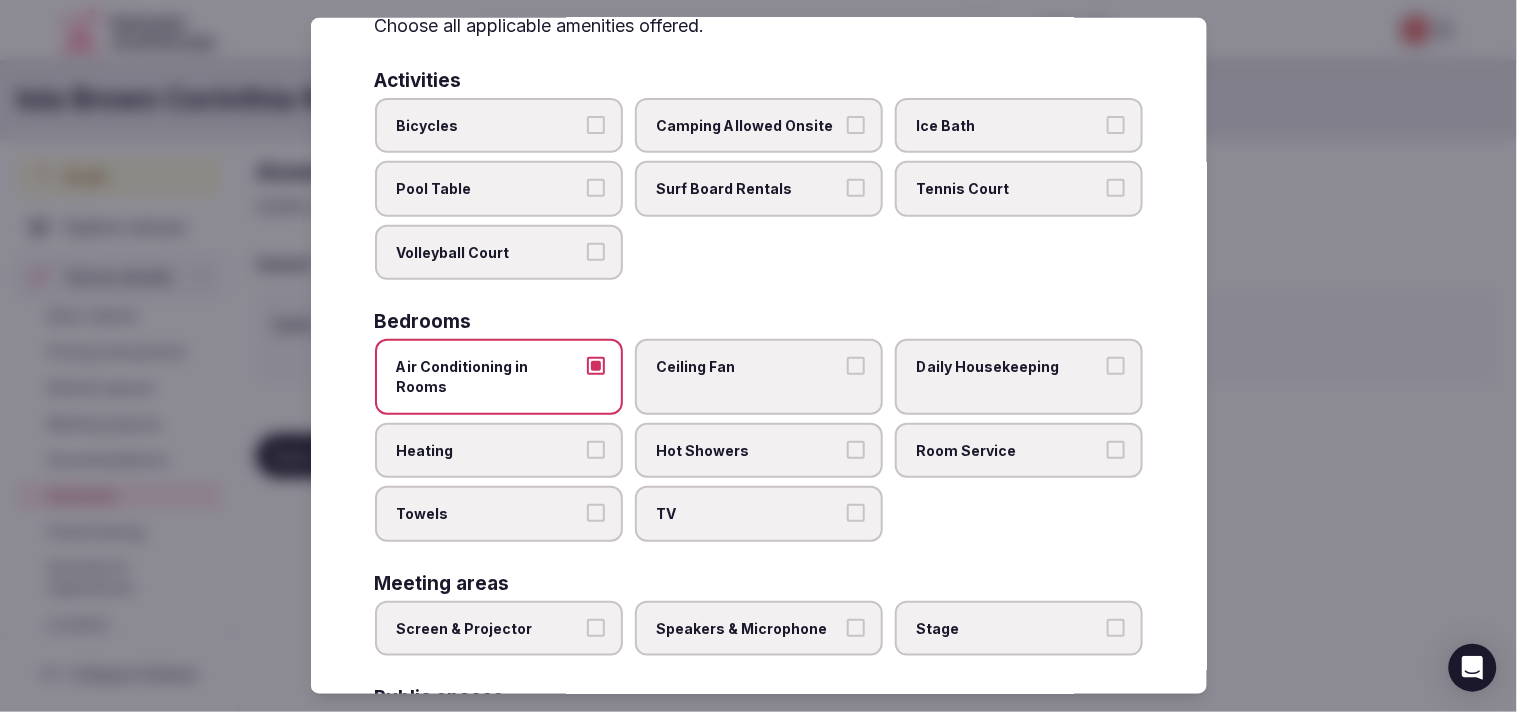click on "Daily Housekeeping" at bounding box center (1019, 376) 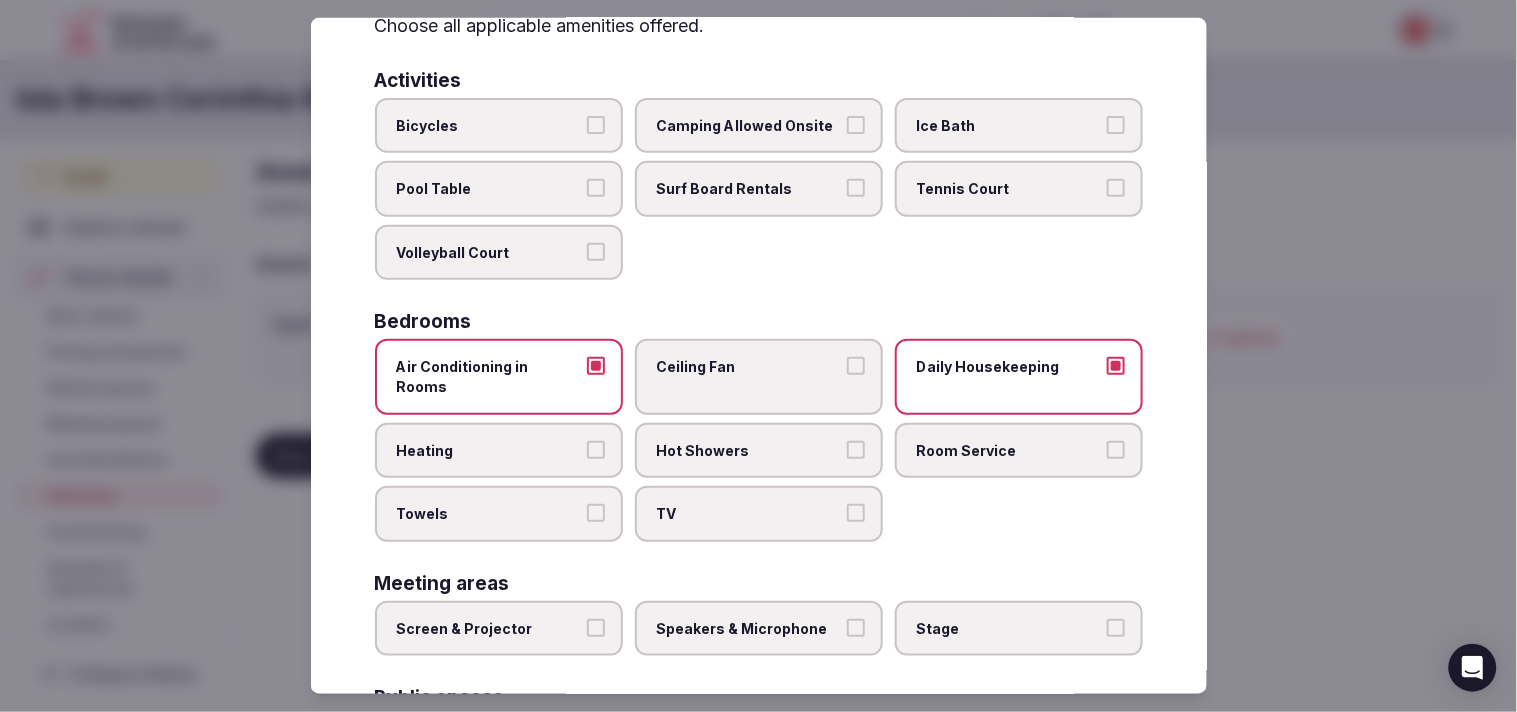 click on "Room Service" at bounding box center [1116, 449] 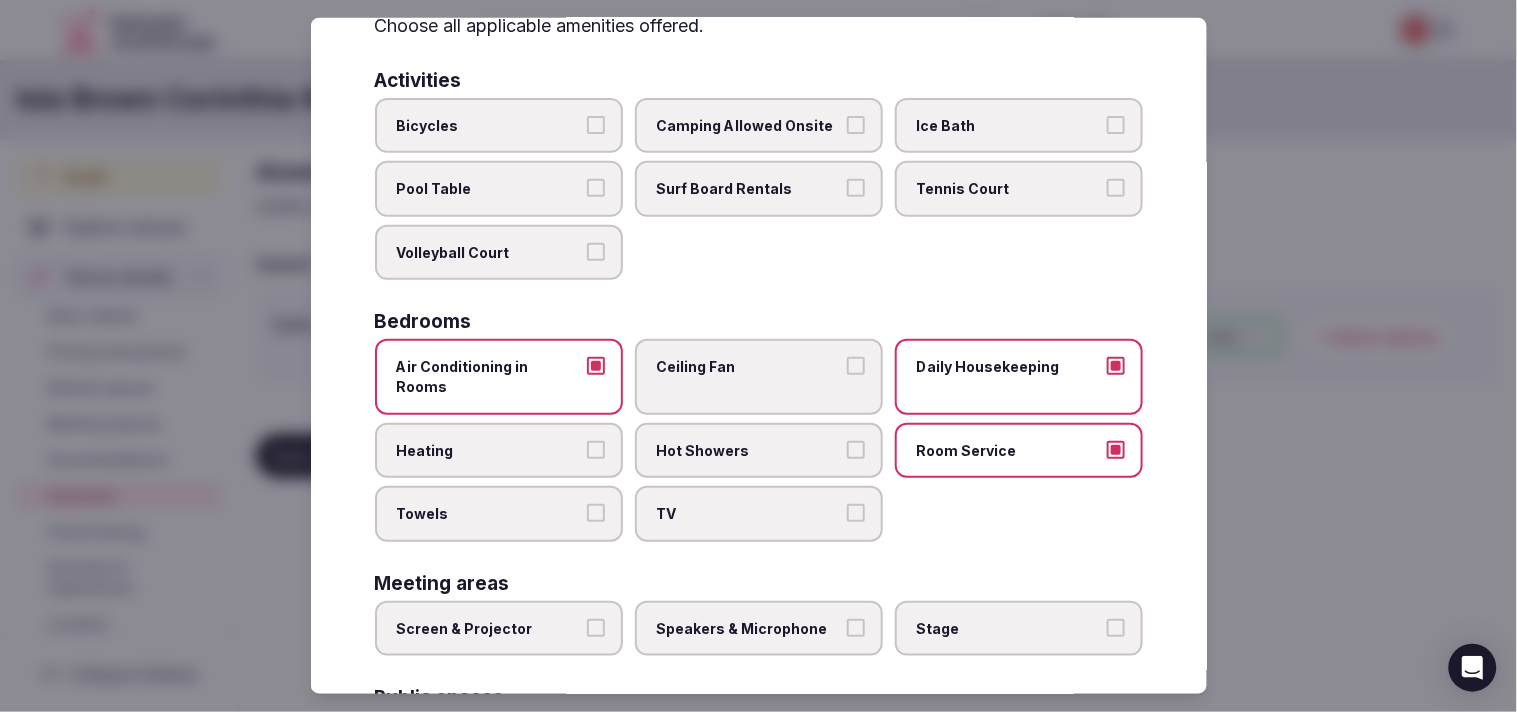 click on "TV" at bounding box center (856, 513) 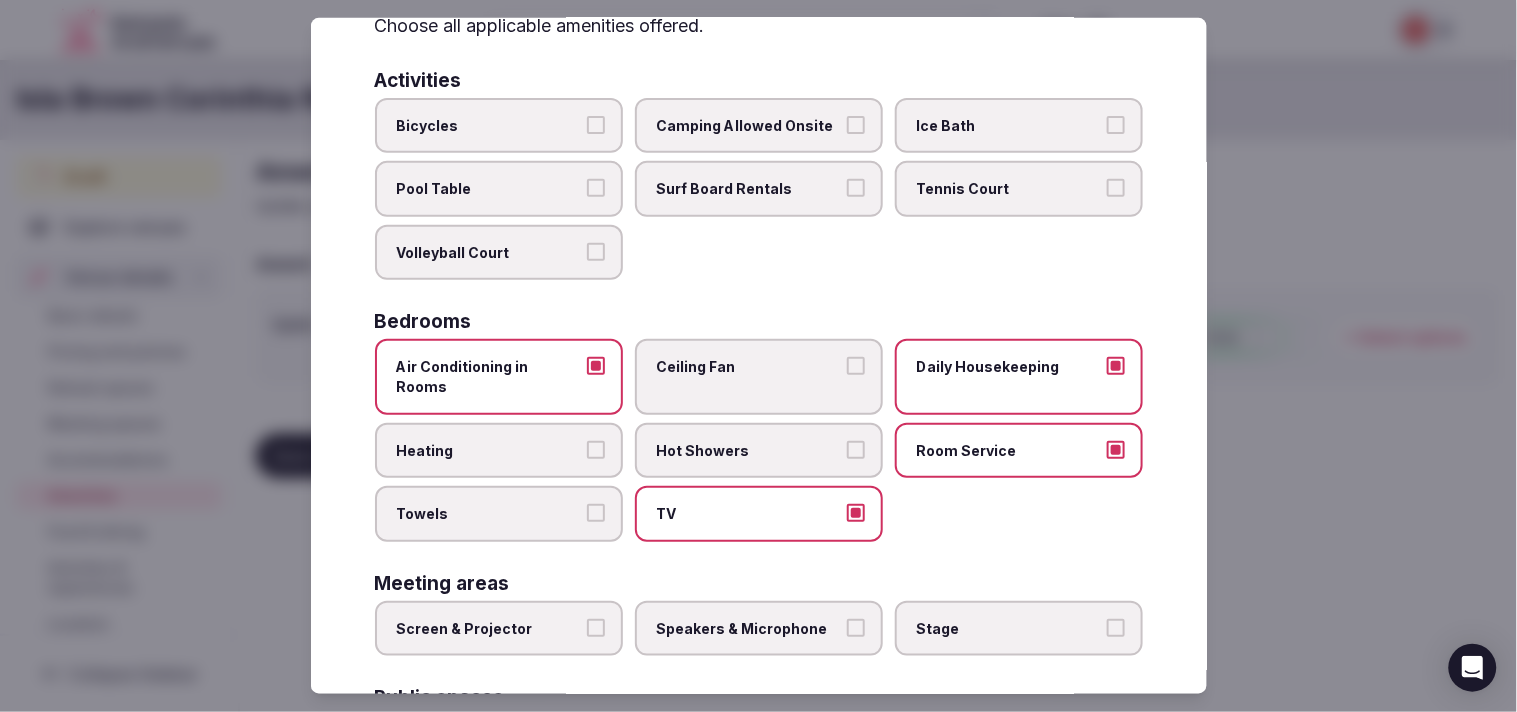 click on "Hot Showers" at bounding box center [856, 449] 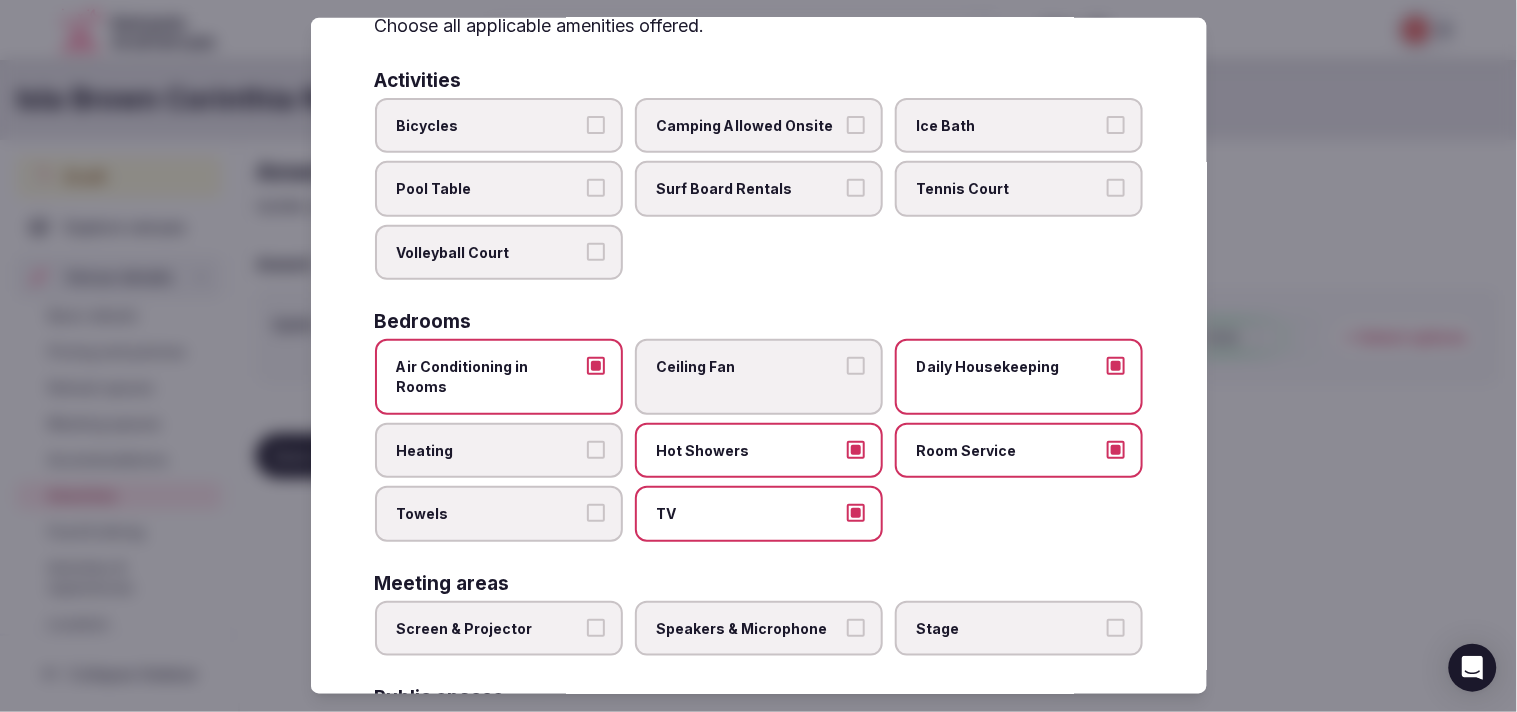click on "Towels" at bounding box center [499, 514] 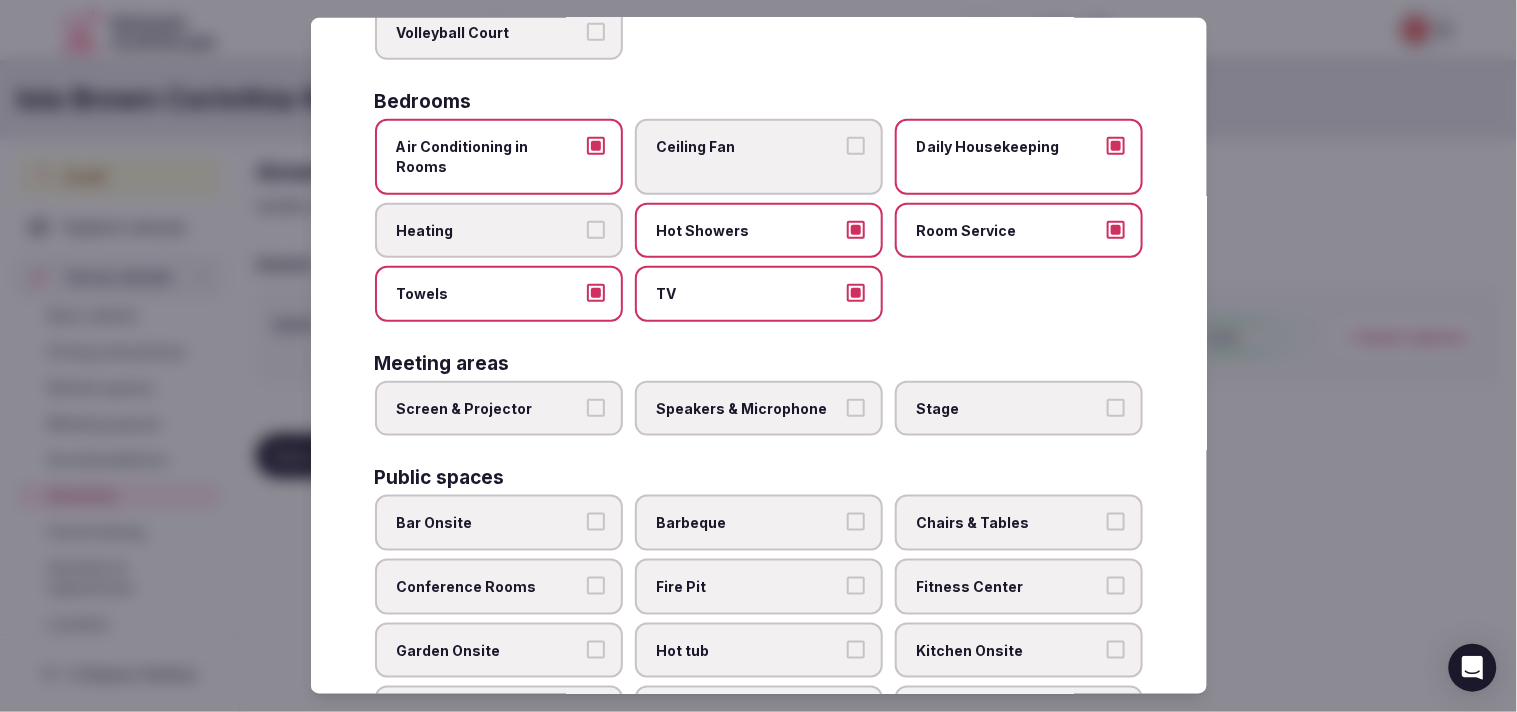 scroll, scrollTop: 333, scrollLeft: 0, axis: vertical 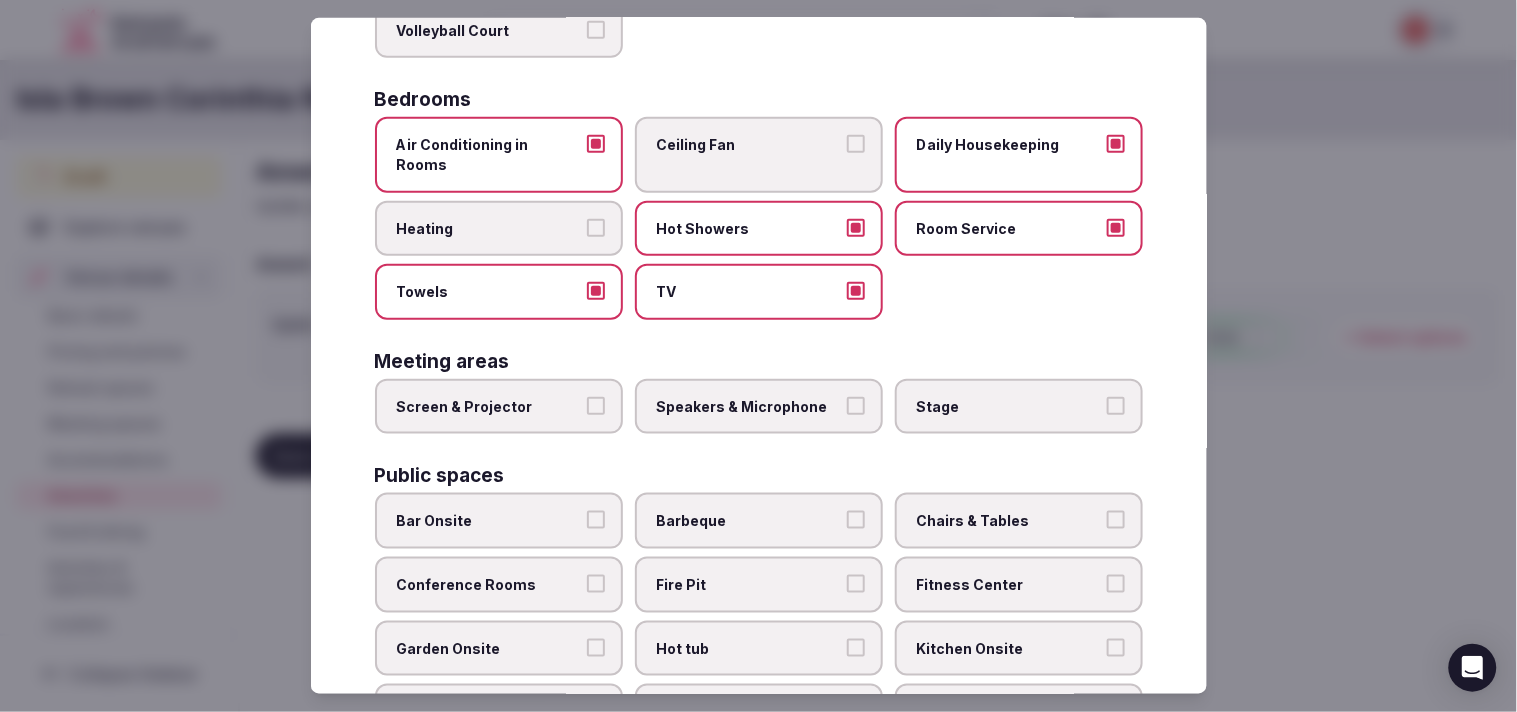 click on "Screen & Projector" at bounding box center [596, 406] 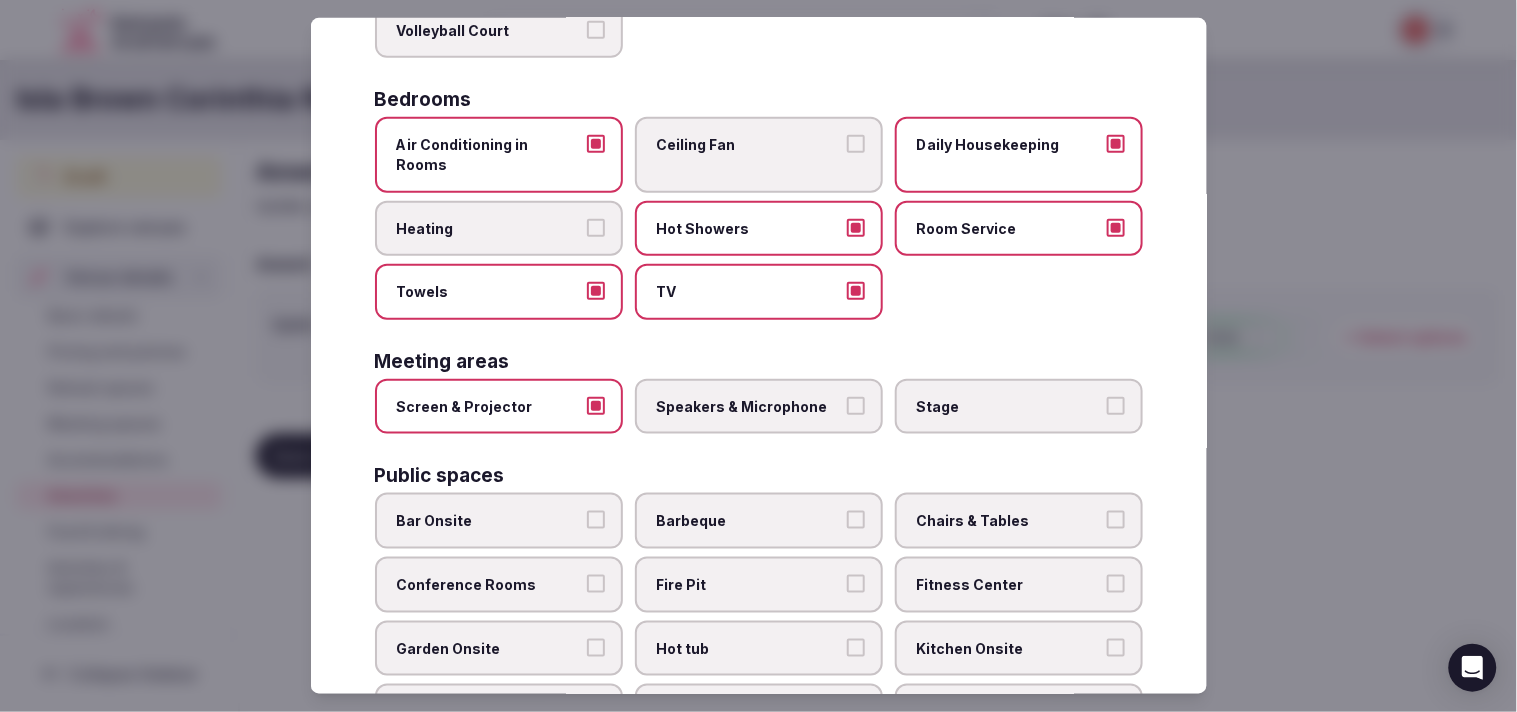 click on "Speakers & Microphone" at bounding box center [856, 406] 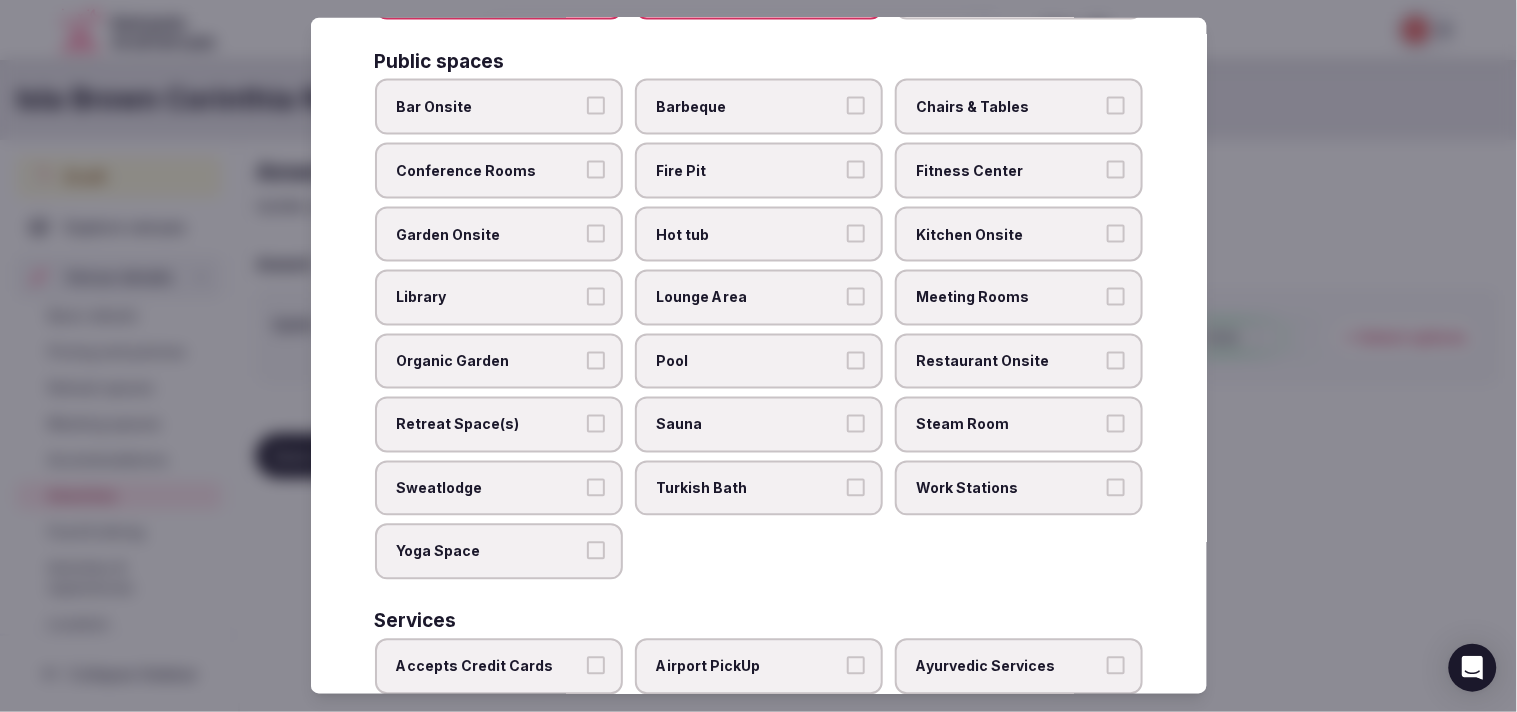 scroll, scrollTop: 777, scrollLeft: 0, axis: vertical 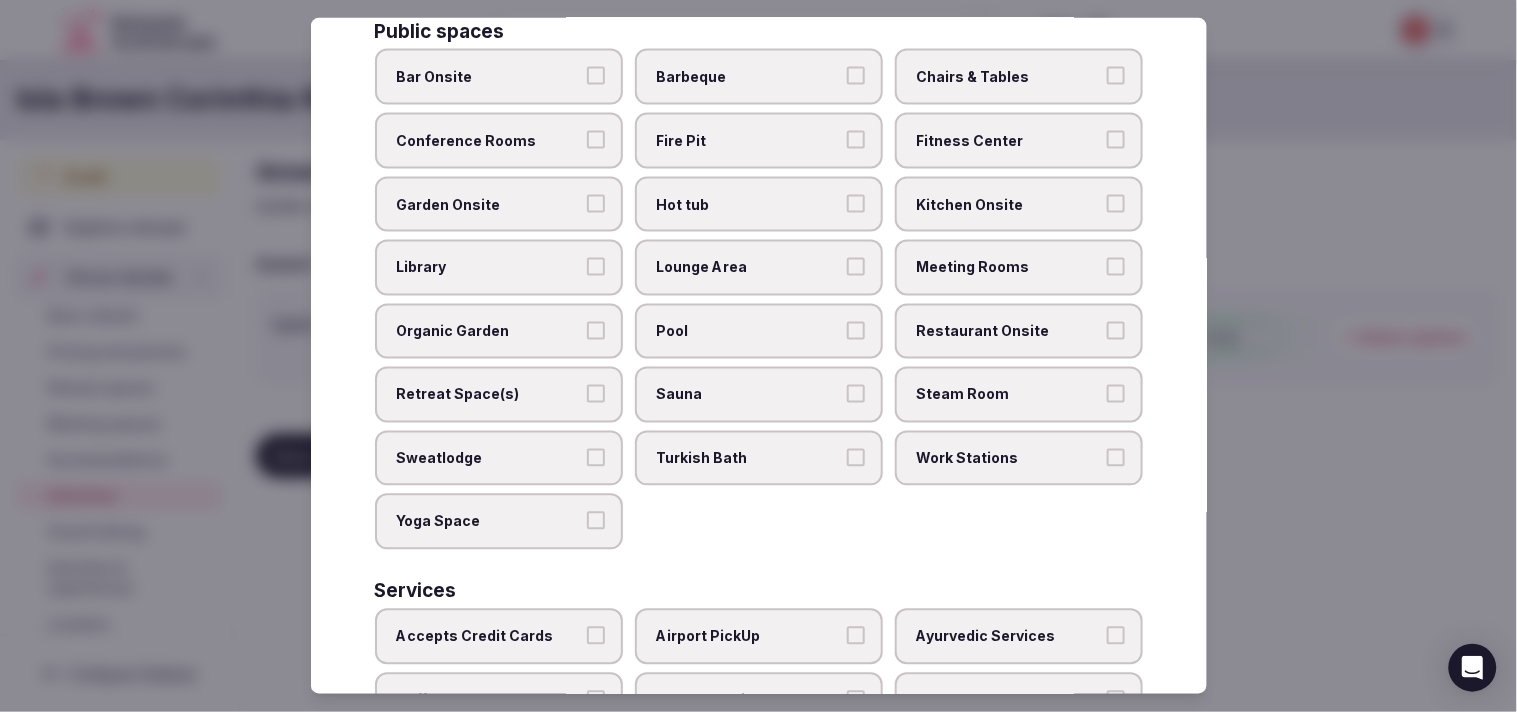 click on "Conference Rooms" at bounding box center [499, 141] 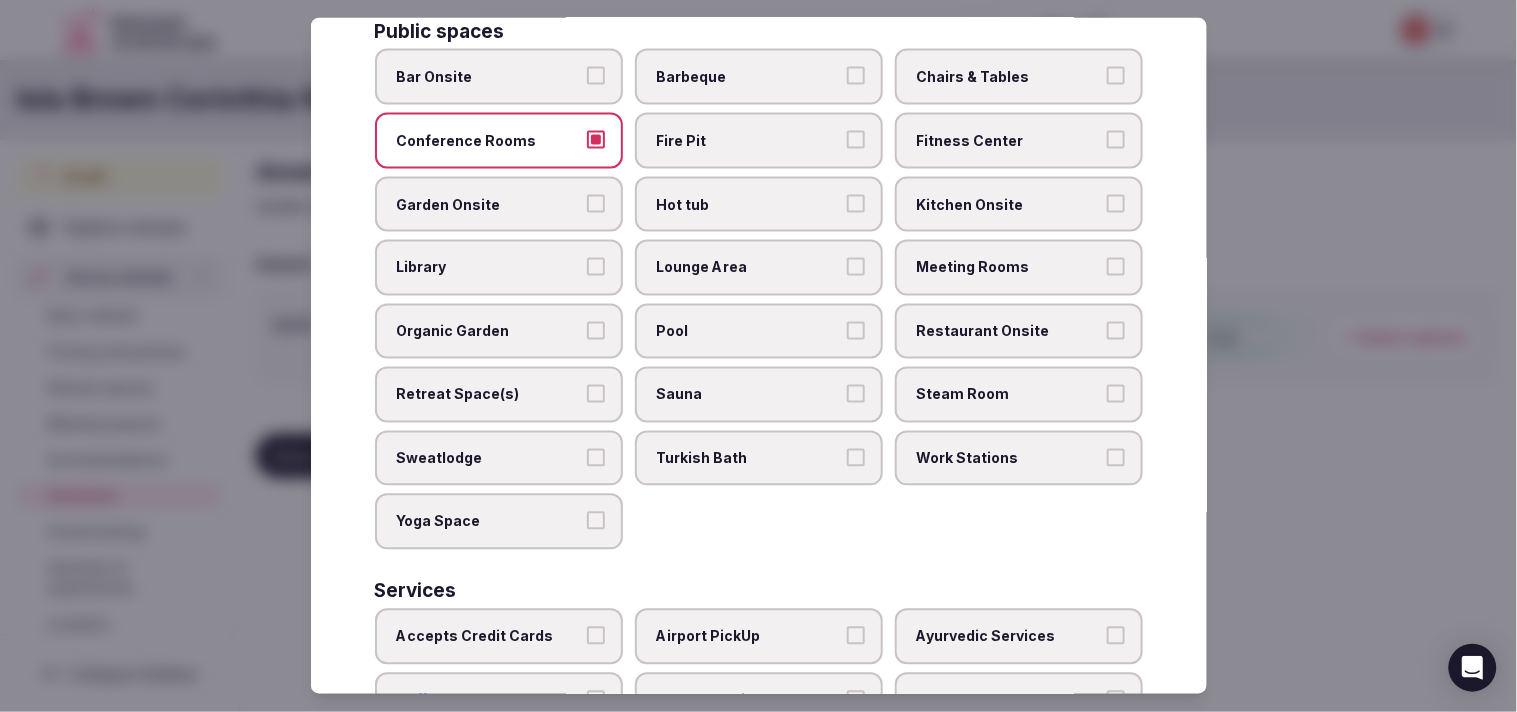 click on "Restaurant Onsite" at bounding box center (1116, 331) 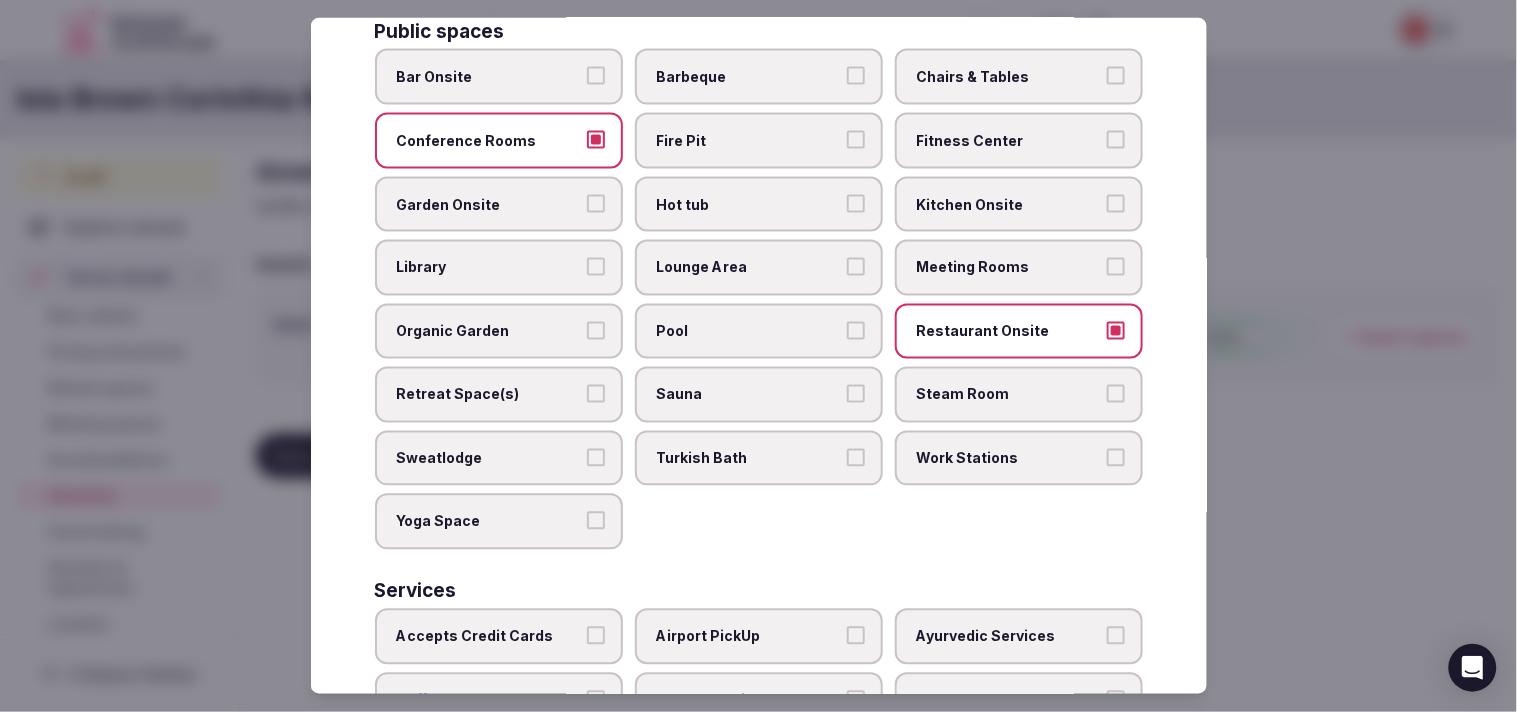 click on "Meeting Rooms" at bounding box center [1116, 267] 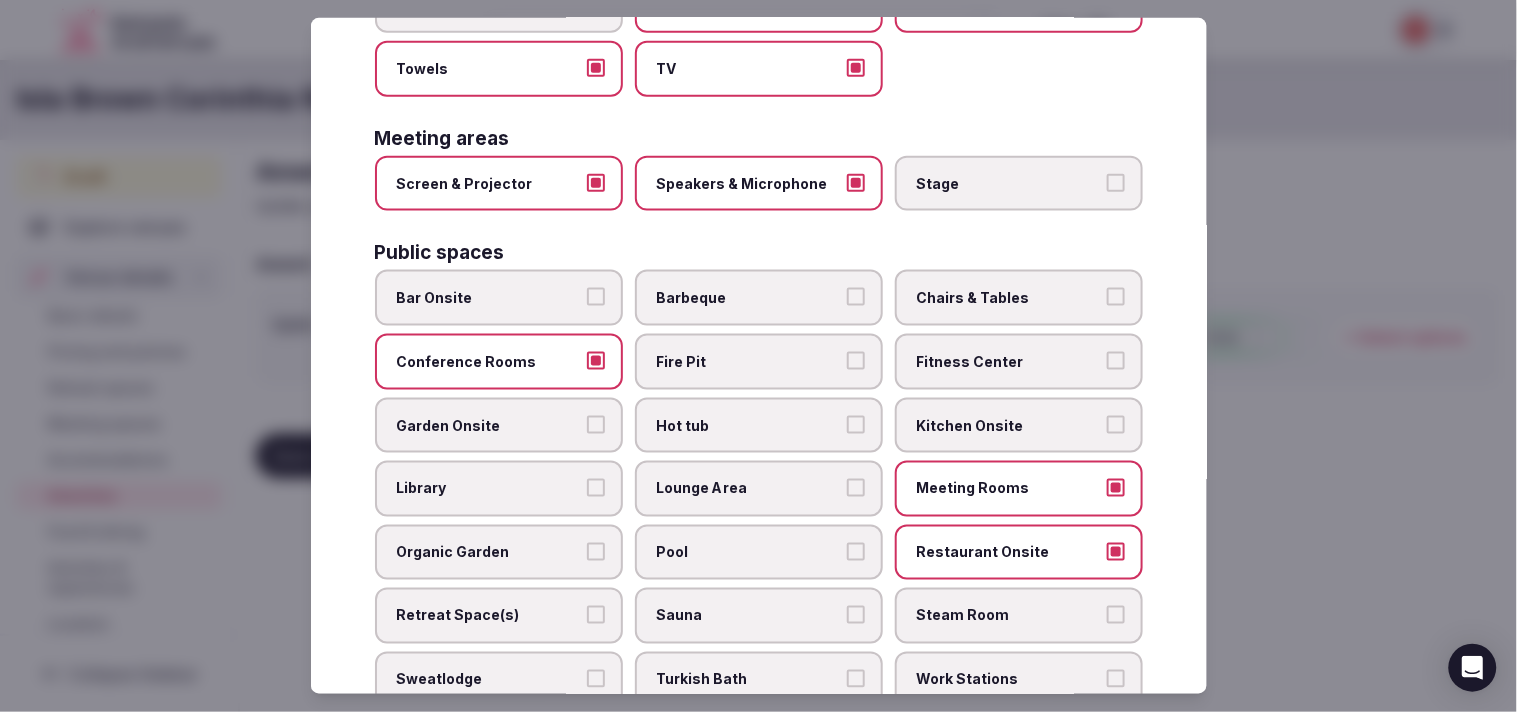 scroll, scrollTop: 555, scrollLeft: 0, axis: vertical 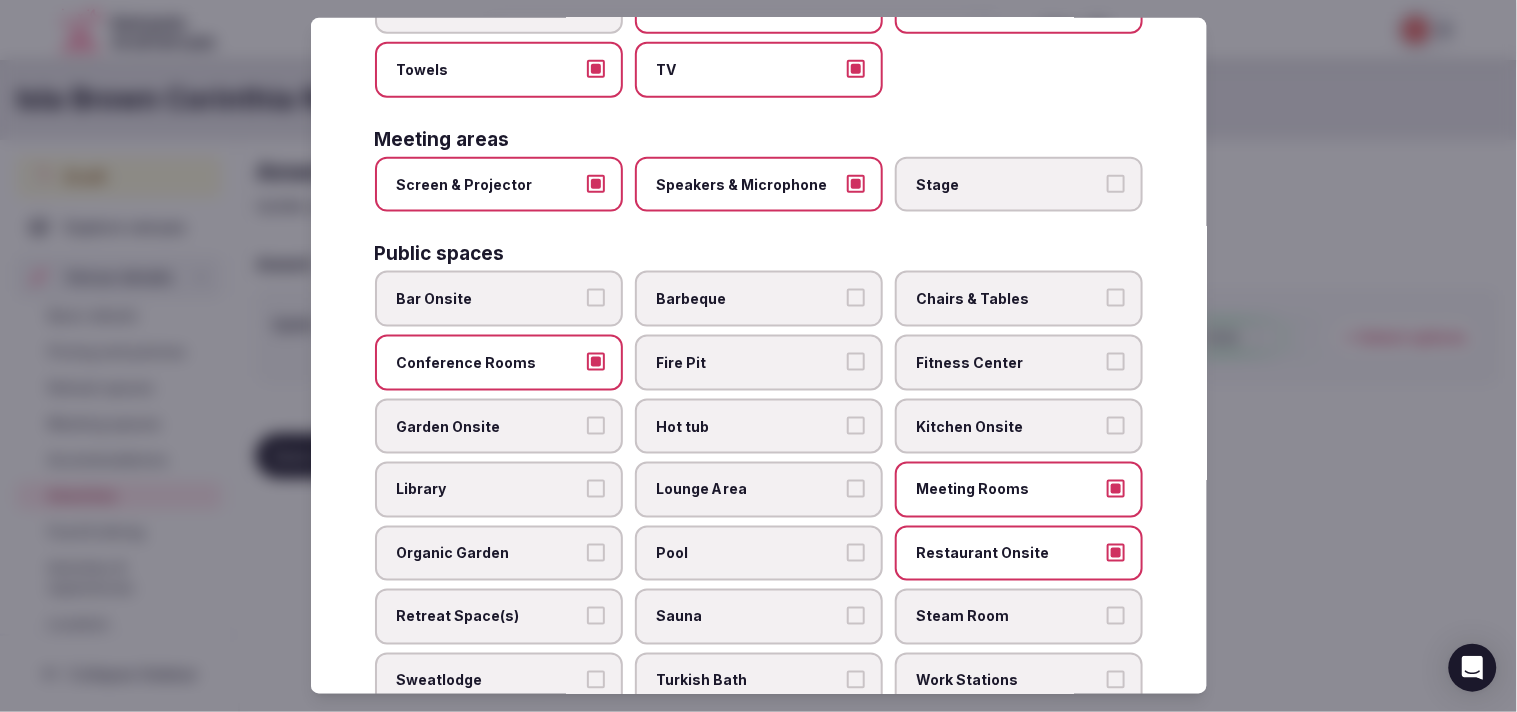 drag, startPoint x: 1092, startPoint y: 332, endPoint x: 1112, endPoint y: 301, distance: 36.891735 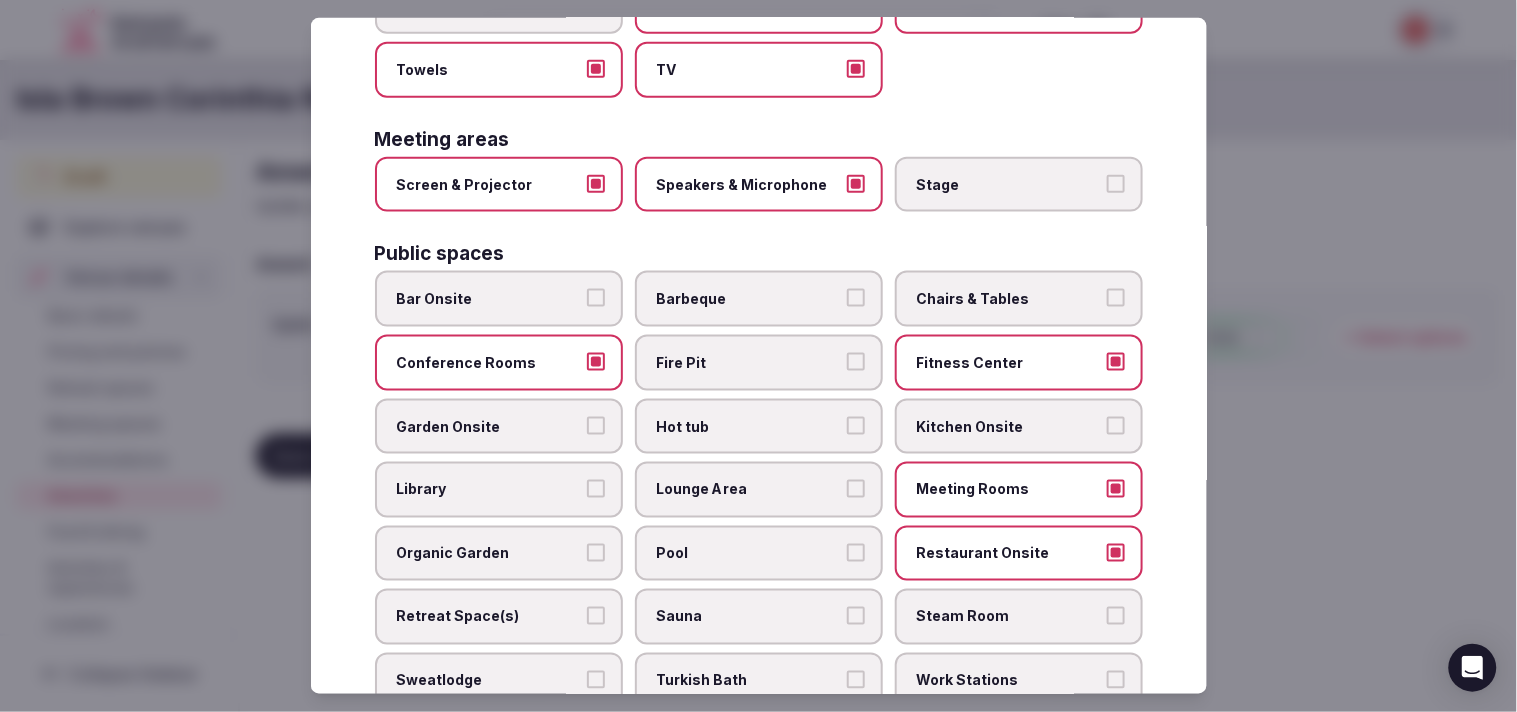 click on "Chairs & Tables" at bounding box center (1116, 298) 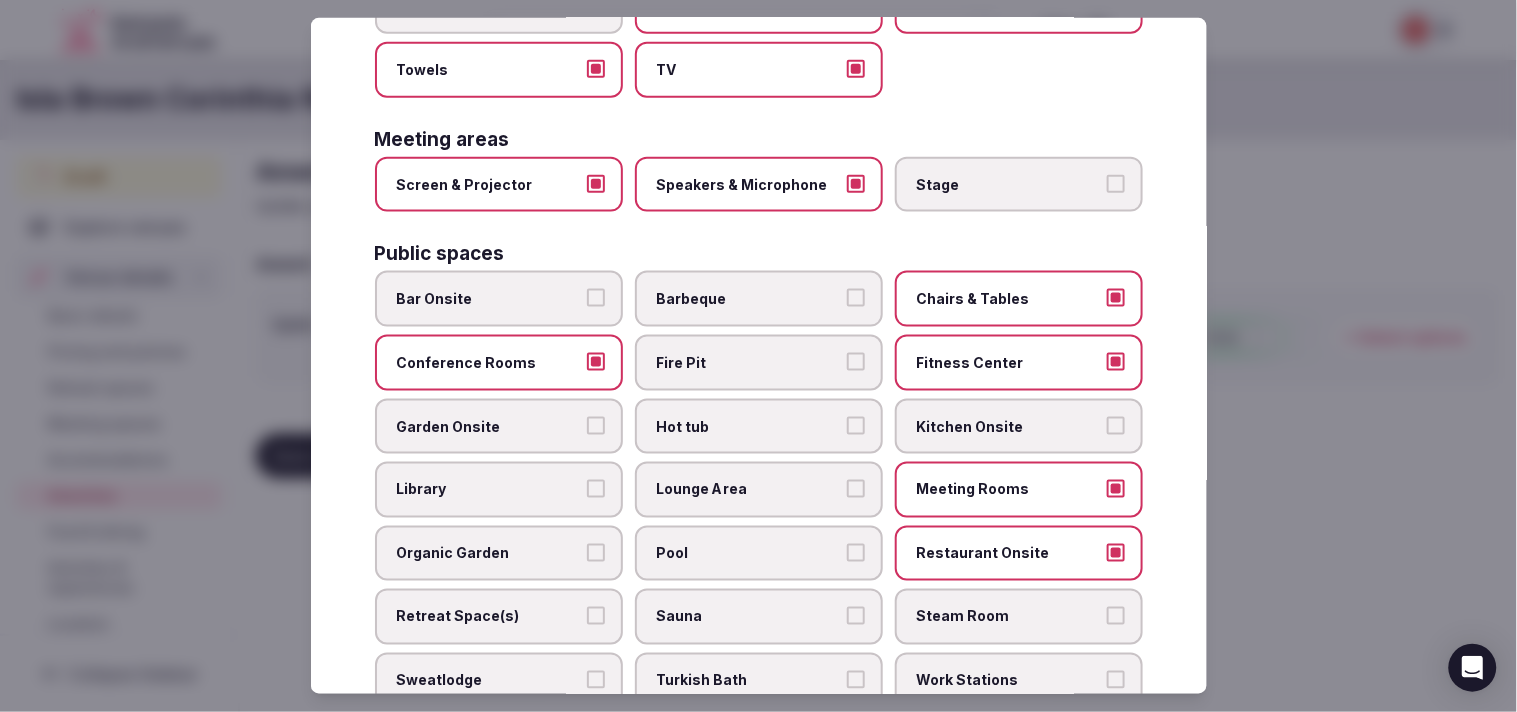 scroll, scrollTop: 666, scrollLeft: 0, axis: vertical 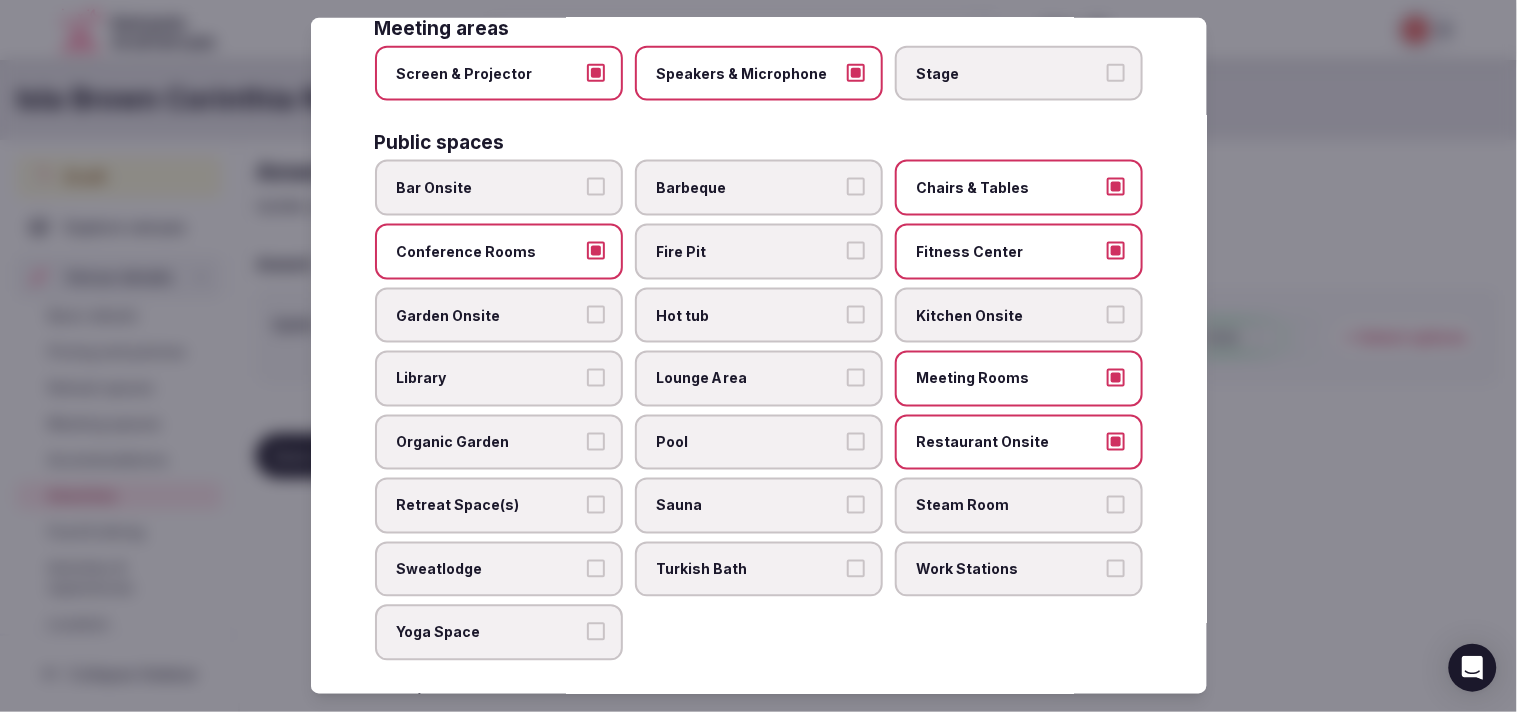 click on "Lounge Area" at bounding box center [856, 378] 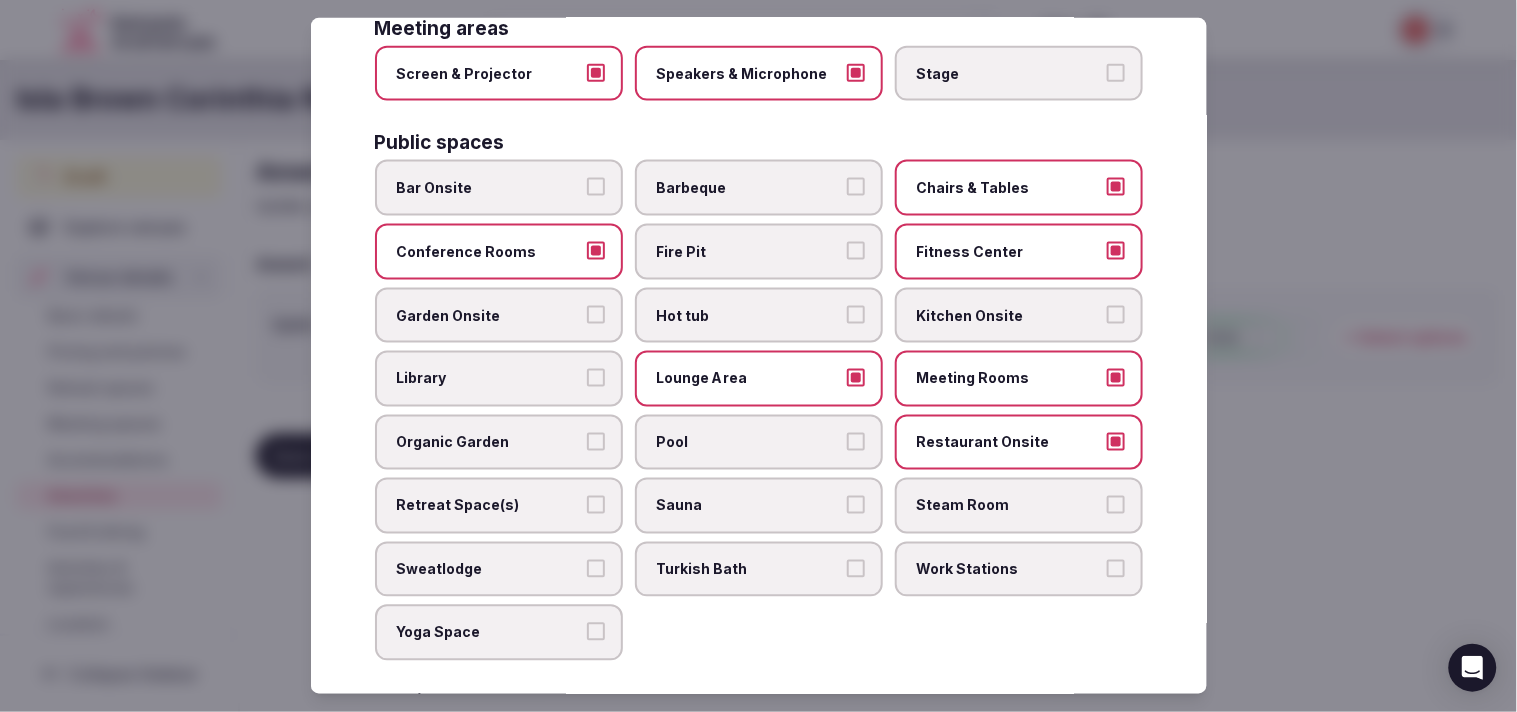 click on "Pool" at bounding box center (759, 443) 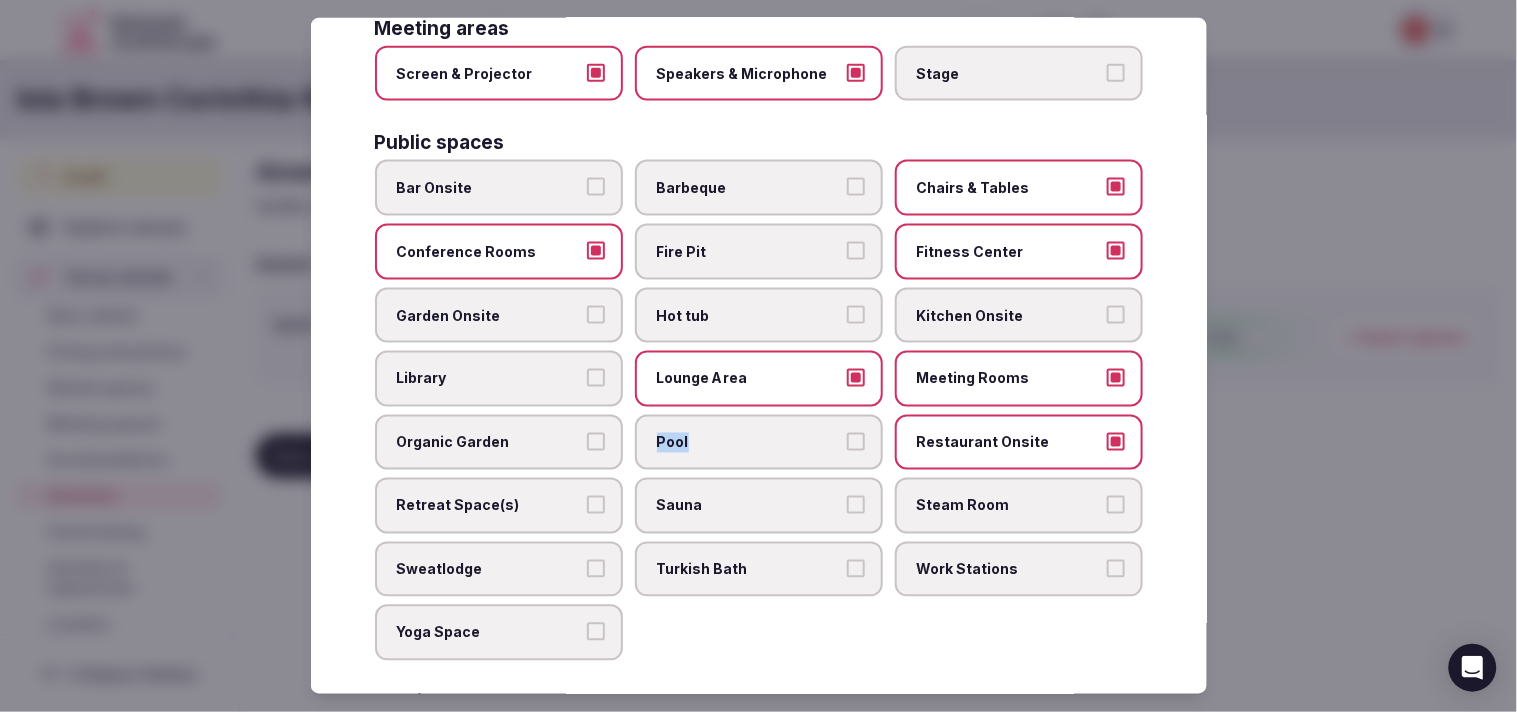 drag, startPoint x: 848, startPoint y: 398, endPoint x: 860, endPoint y: 410, distance: 16.970562 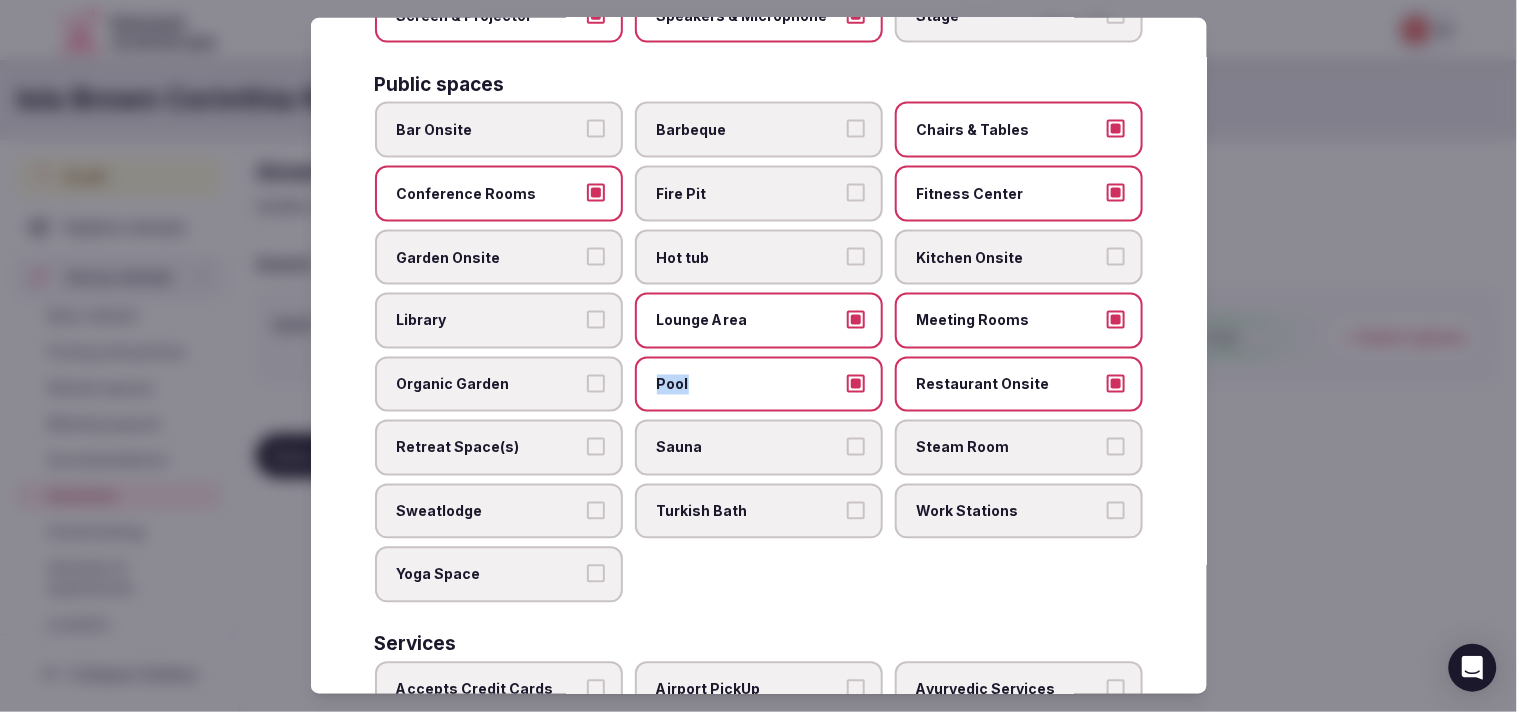 scroll, scrollTop: 777, scrollLeft: 0, axis: vertical 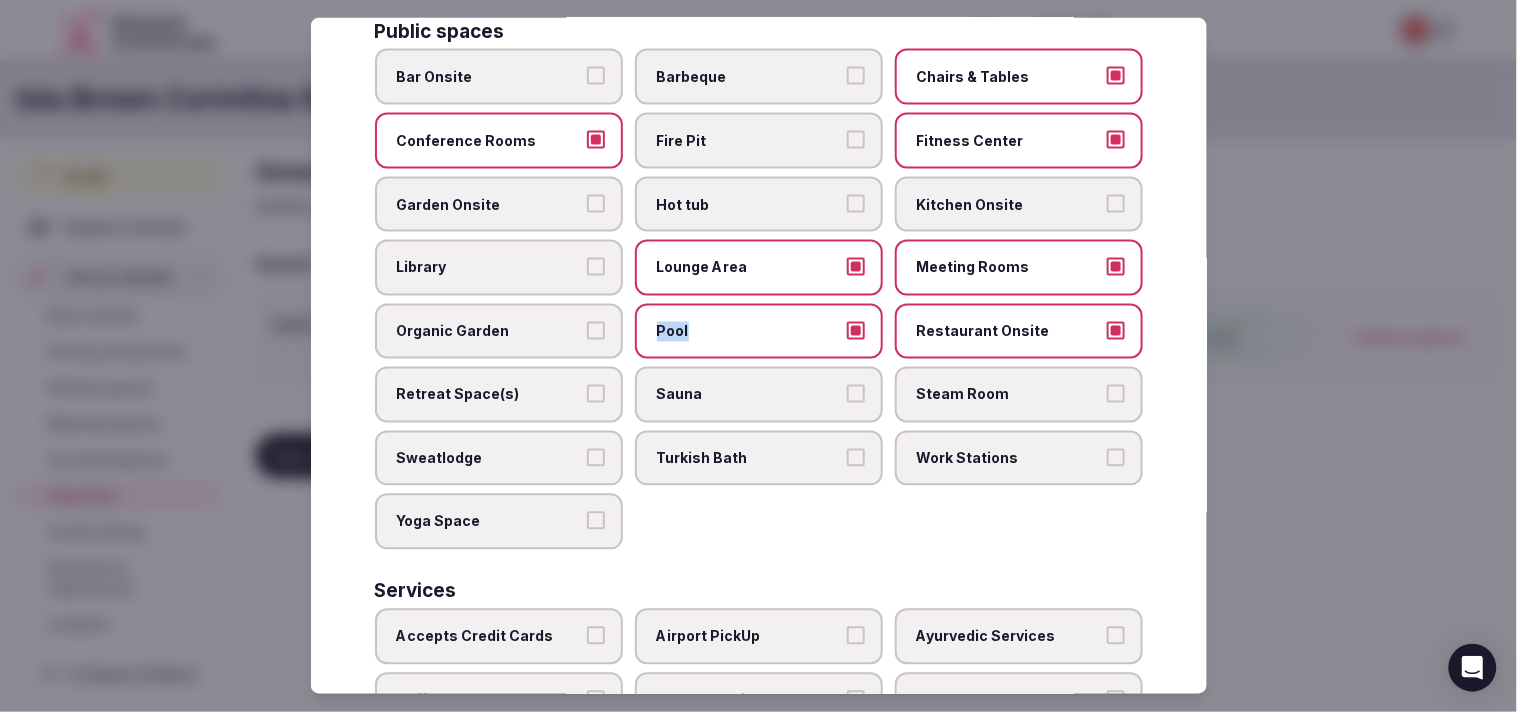 click on "Yoga Space" at bounding box center (596, 521) 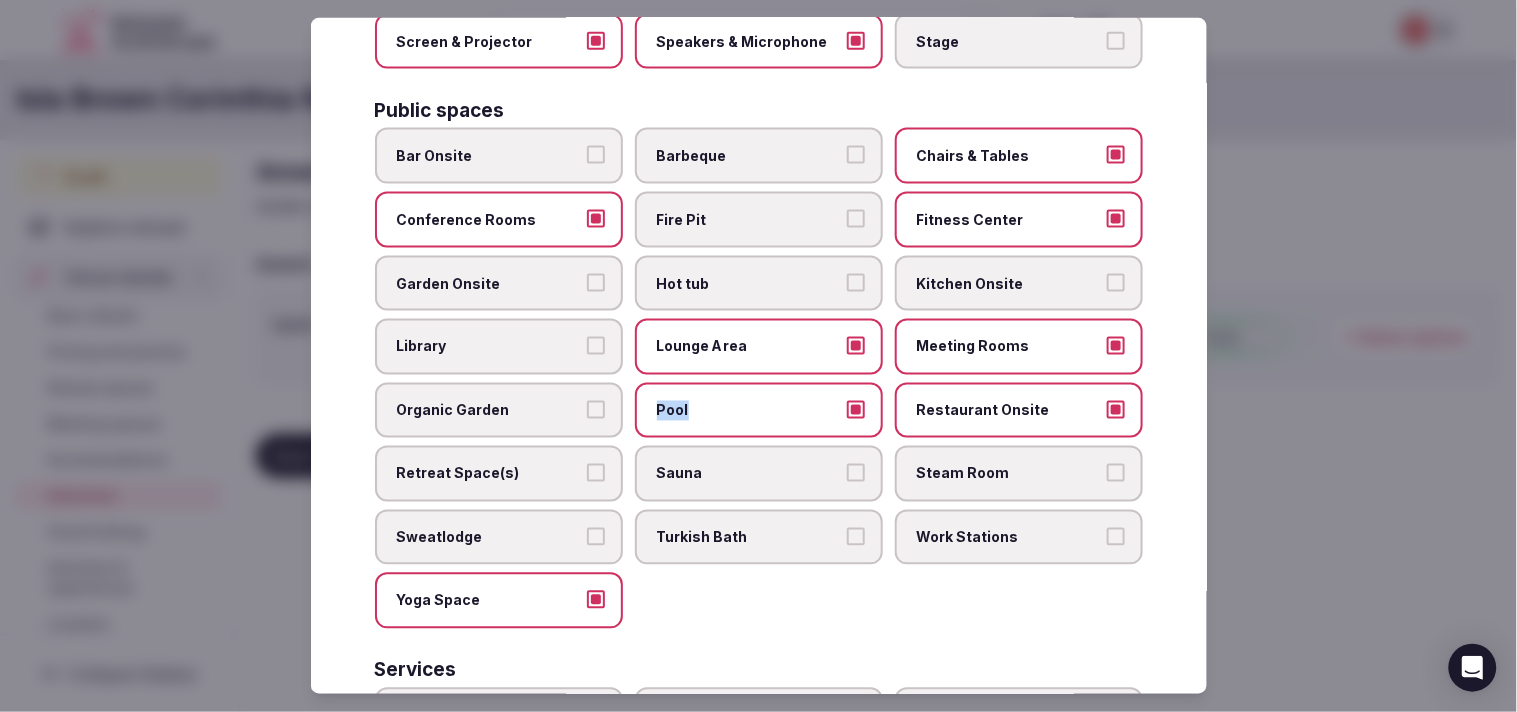 scroll, scrollTop: 666, scrollLeft: 0, axis: vertical 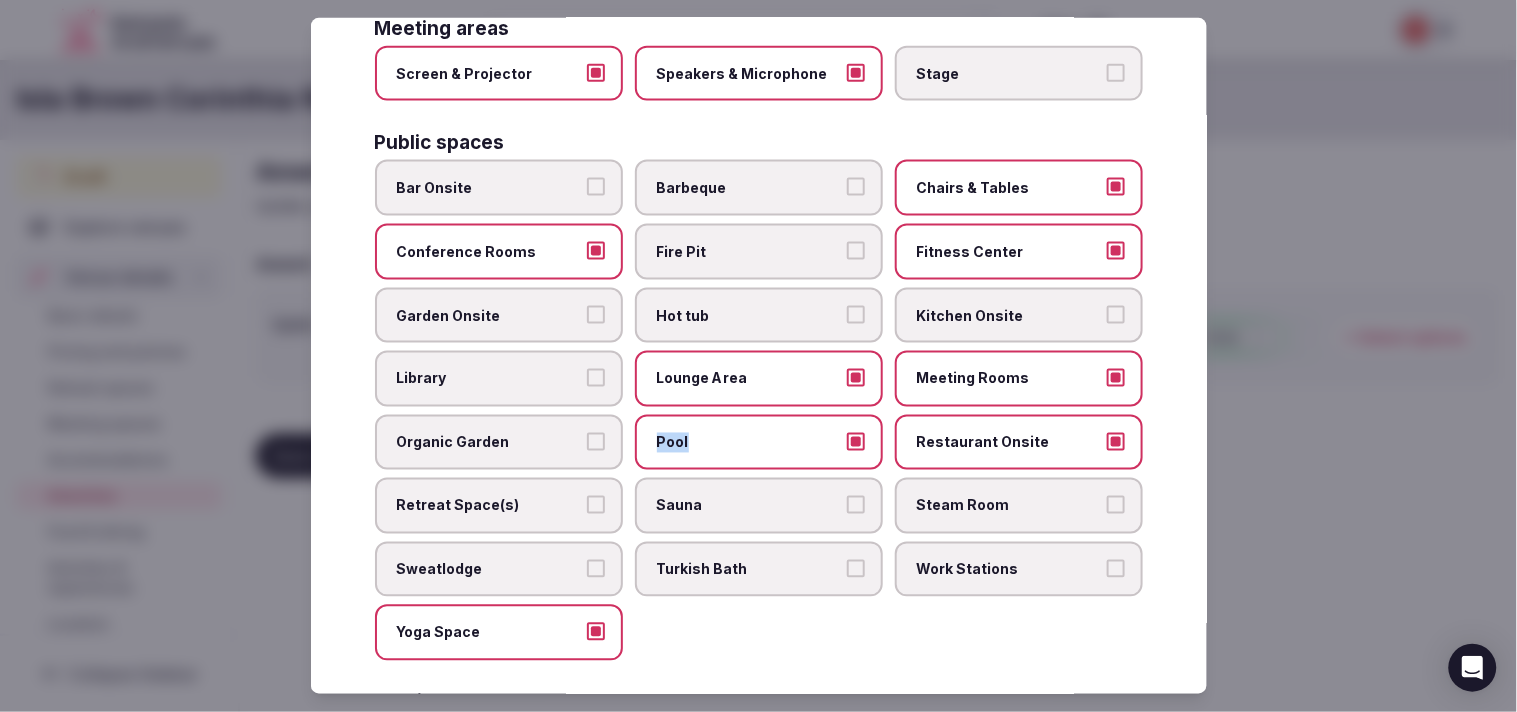 click on "Garden Onsite" at bounding box center (596, 314) 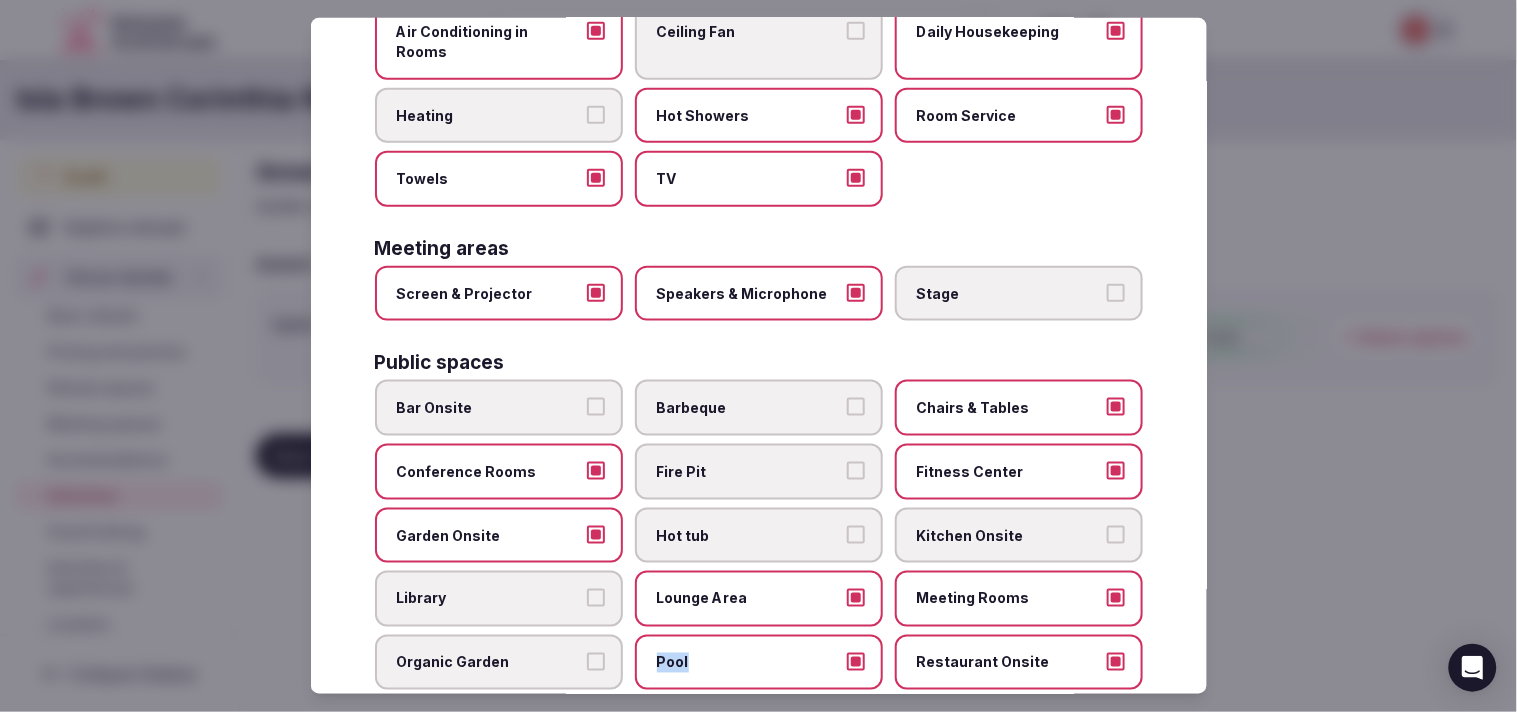 scroll, scrollTop: 444, scrollLeft: 0, axis: vertical 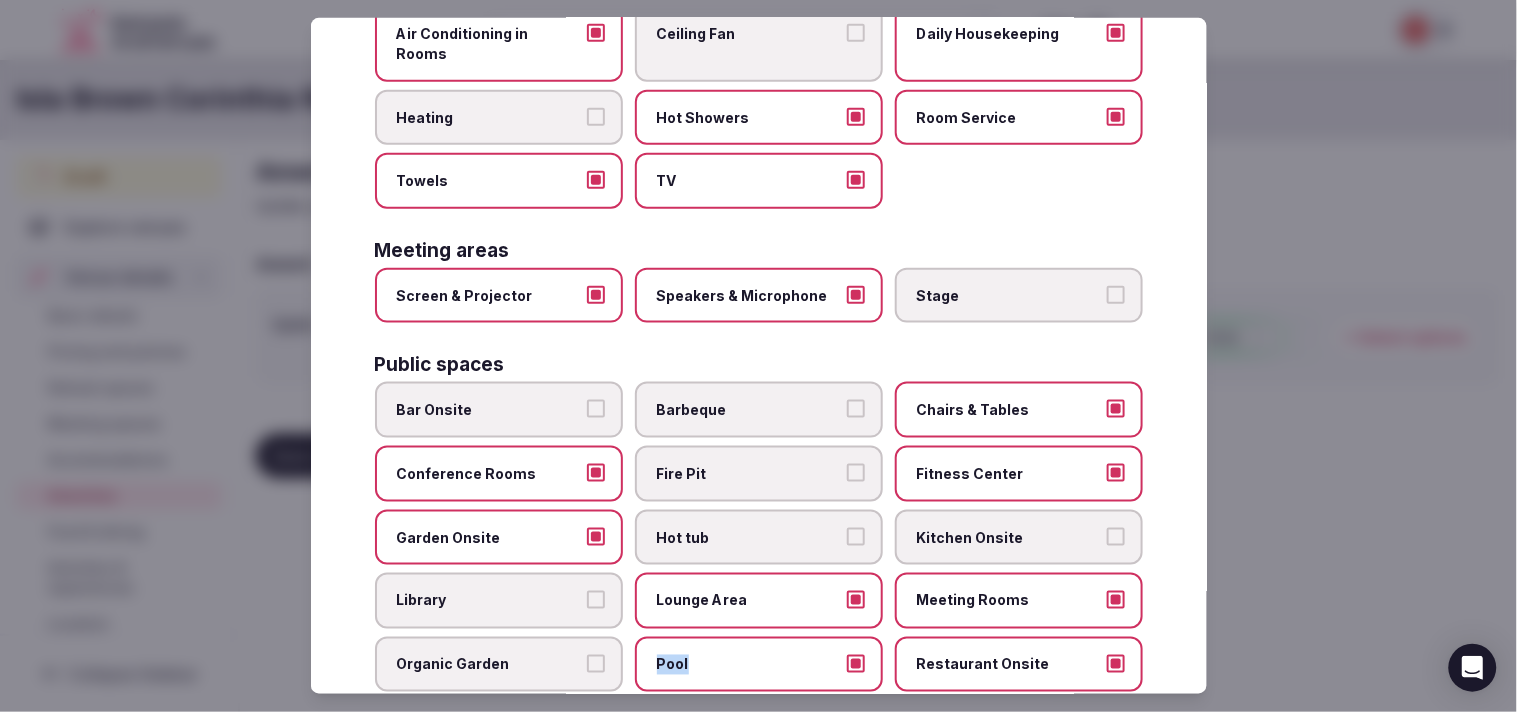 click on "Bar Onsite" at bounding box center [596, 409] 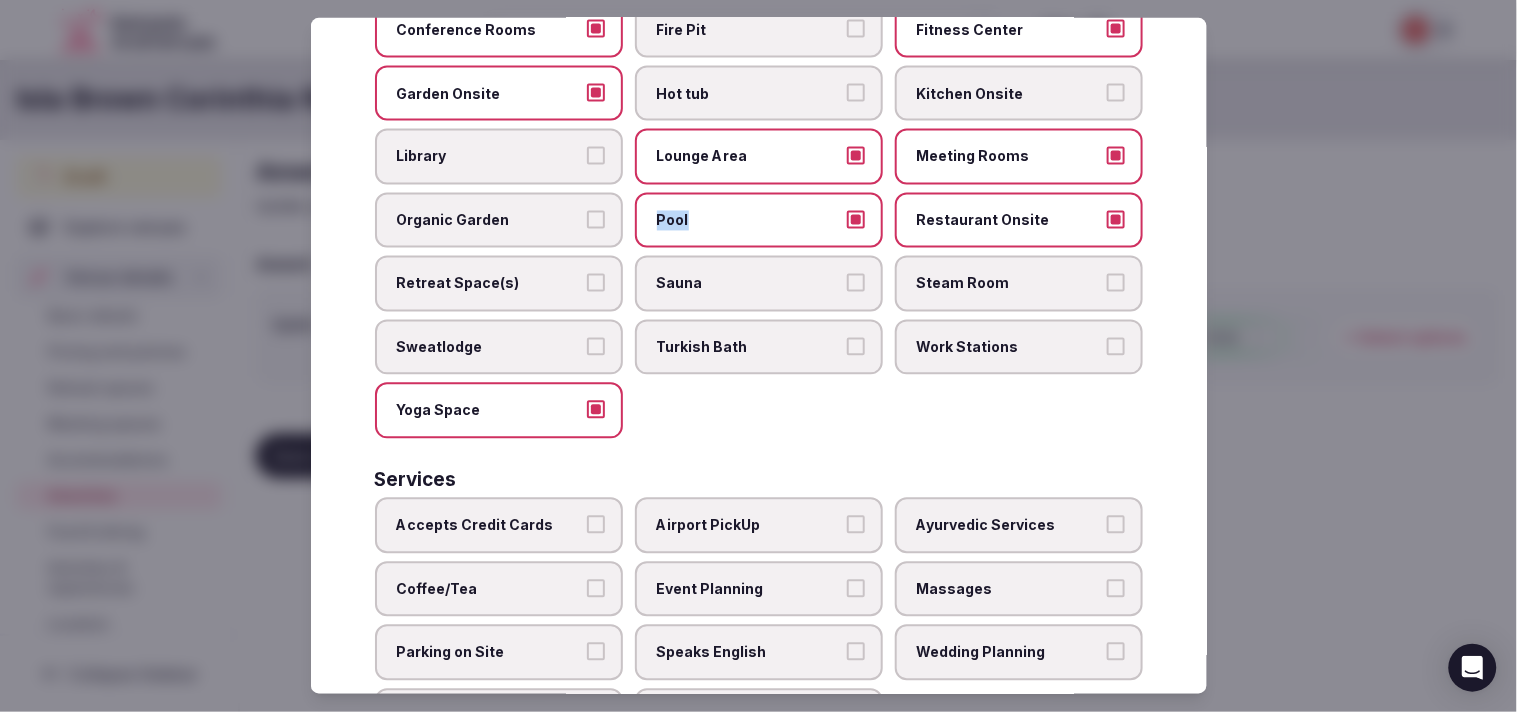 scroll, scrollTop: 931, scrollLeft: 0, axis: vertical 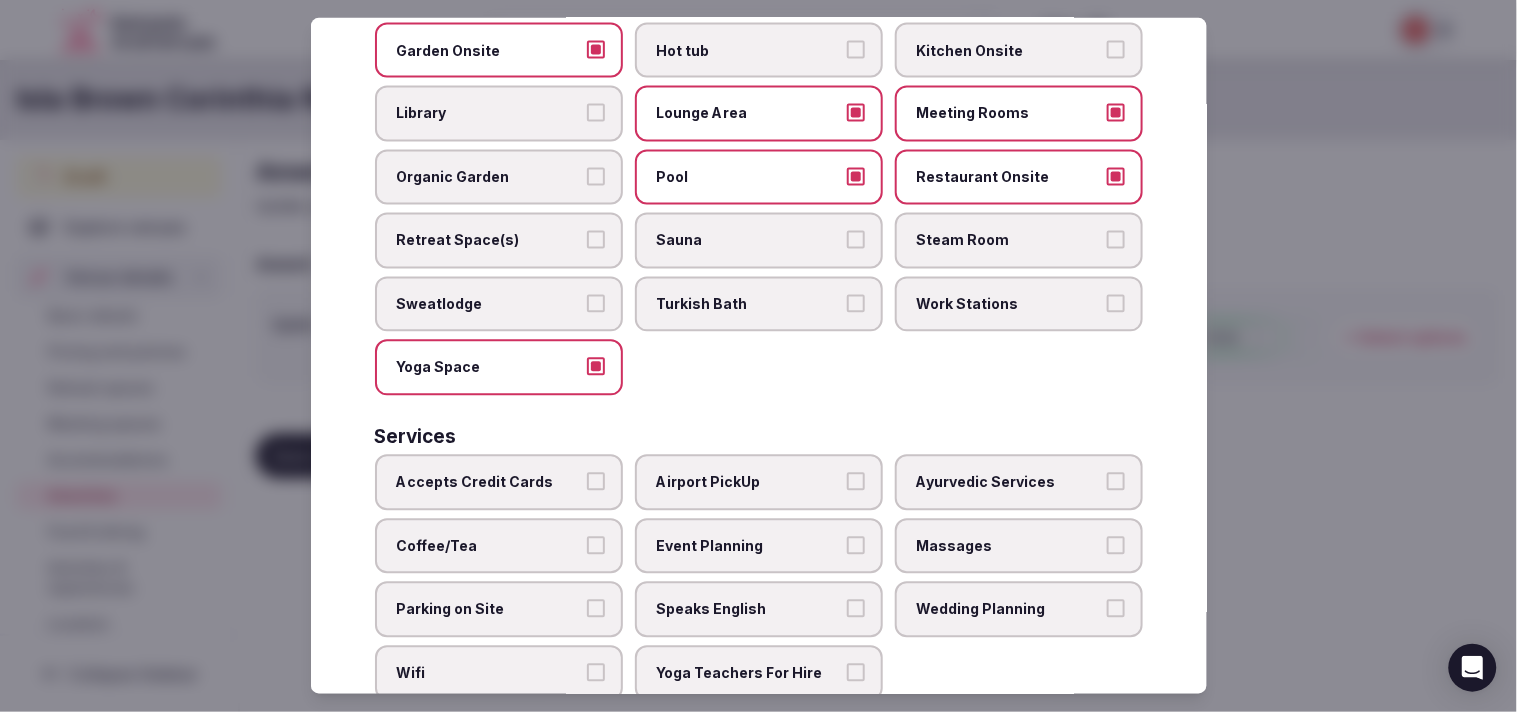 click on "Accepts Credit Cards" at bounding box center [499, 483] 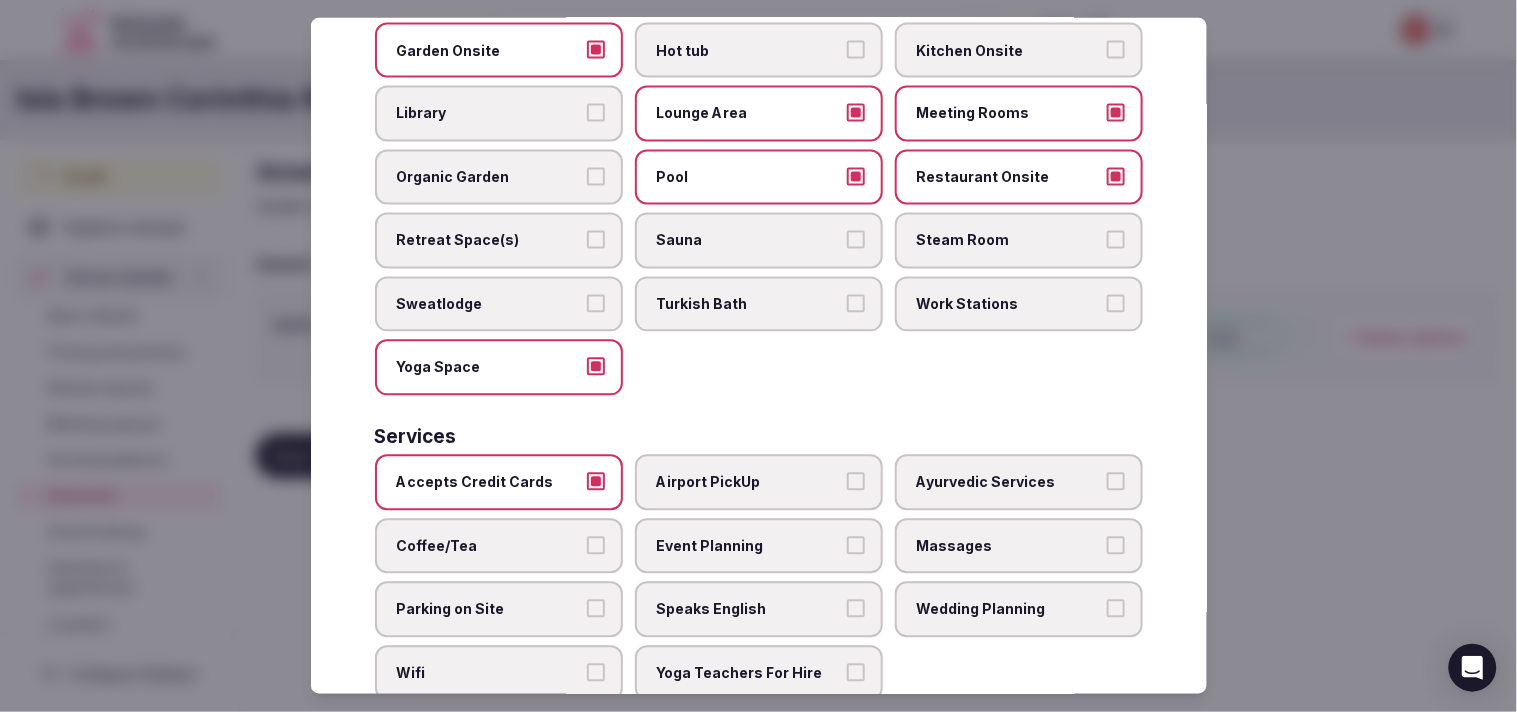 click on "Speaks English" at bounding box center [759, 610] 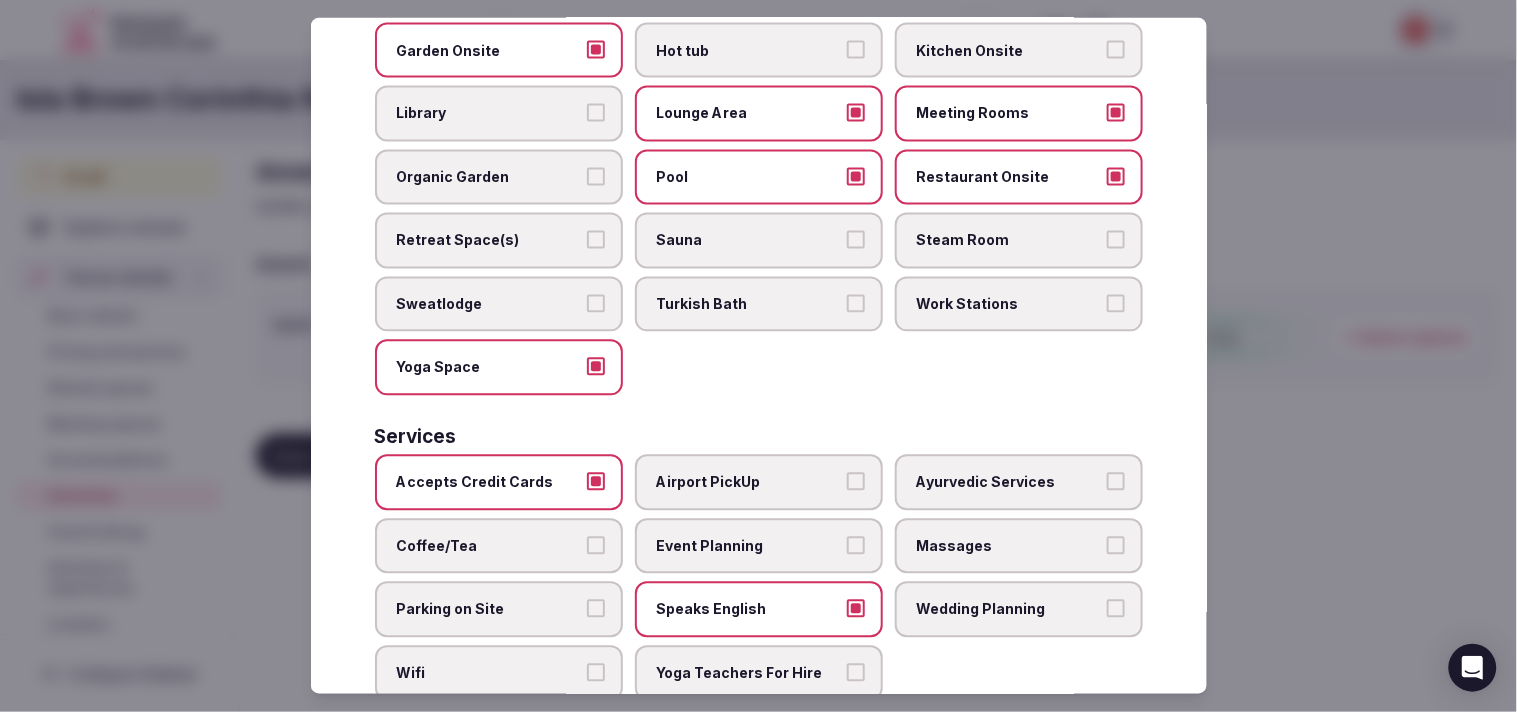 click on "Massages" at bounding box center (1116, 545) 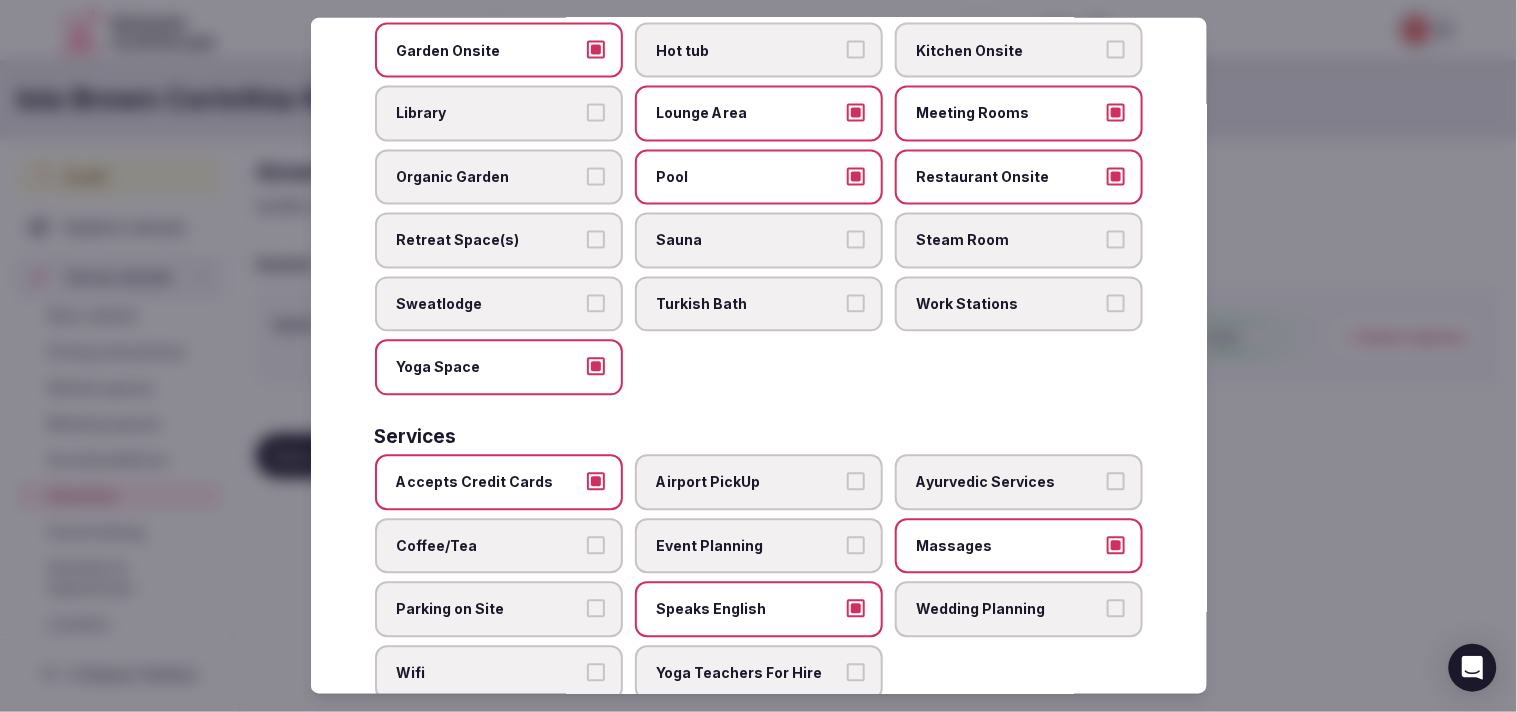 click on "Accepts Credit Cards Airport PickUp Ayurvedic Services Coffee/Tea Event Planning Massages Parking on Site Speaks English Wedding Planning Wifi Yoga Teachers For Hire" at bounding box center [759, 578] 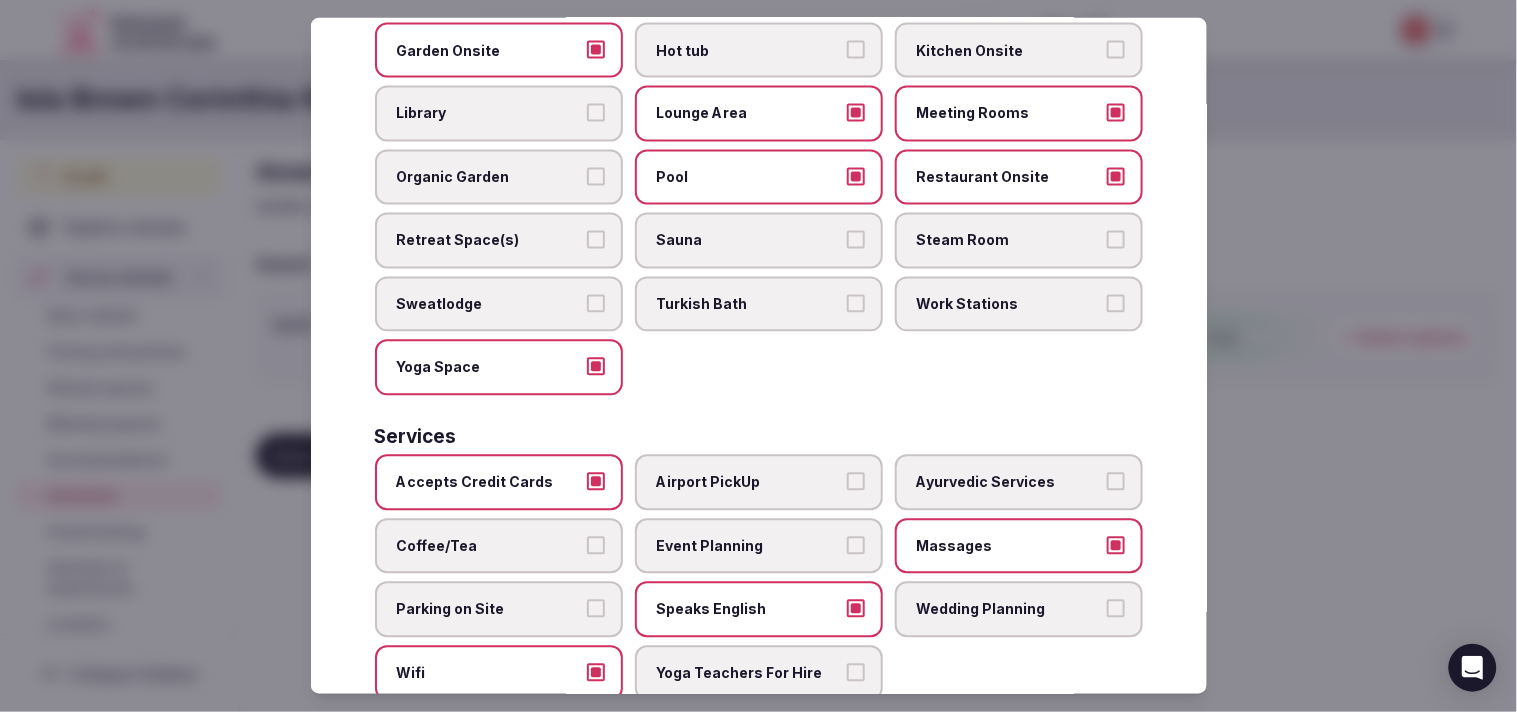 click on "Parking on Site" at bounding box center (499, 610) 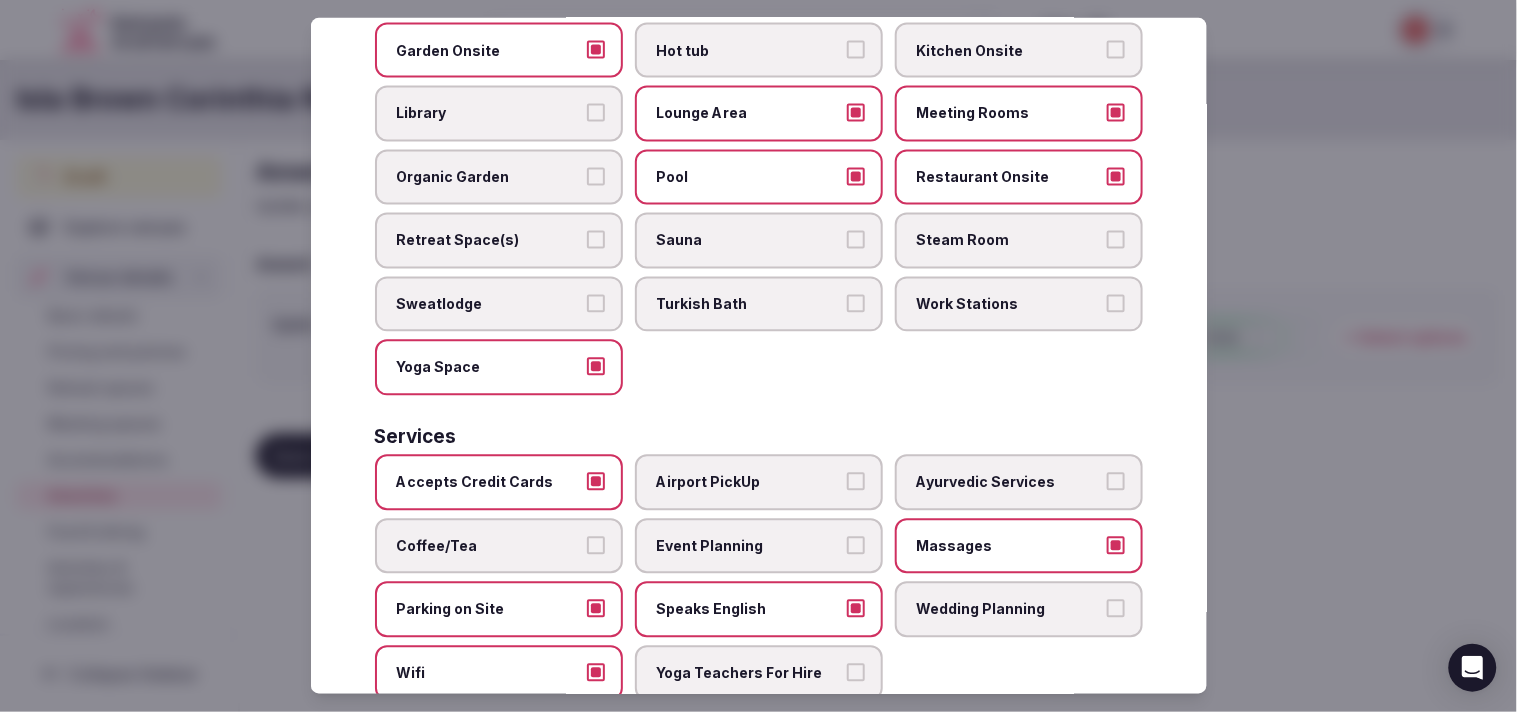 click on "Coffee/Tea" at bounding box center (499, 546) 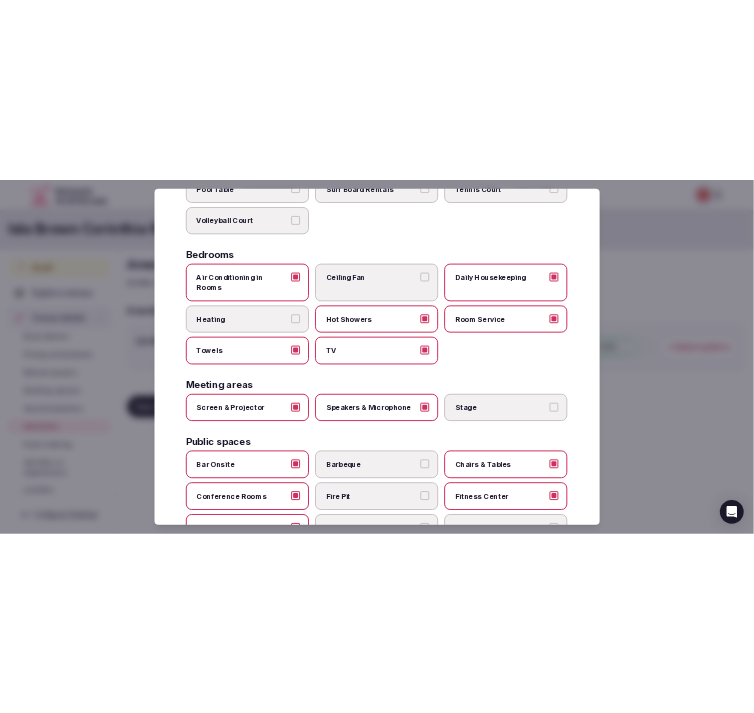 scroll, scrollTop: 0, scrollLeft: 0, axis: both 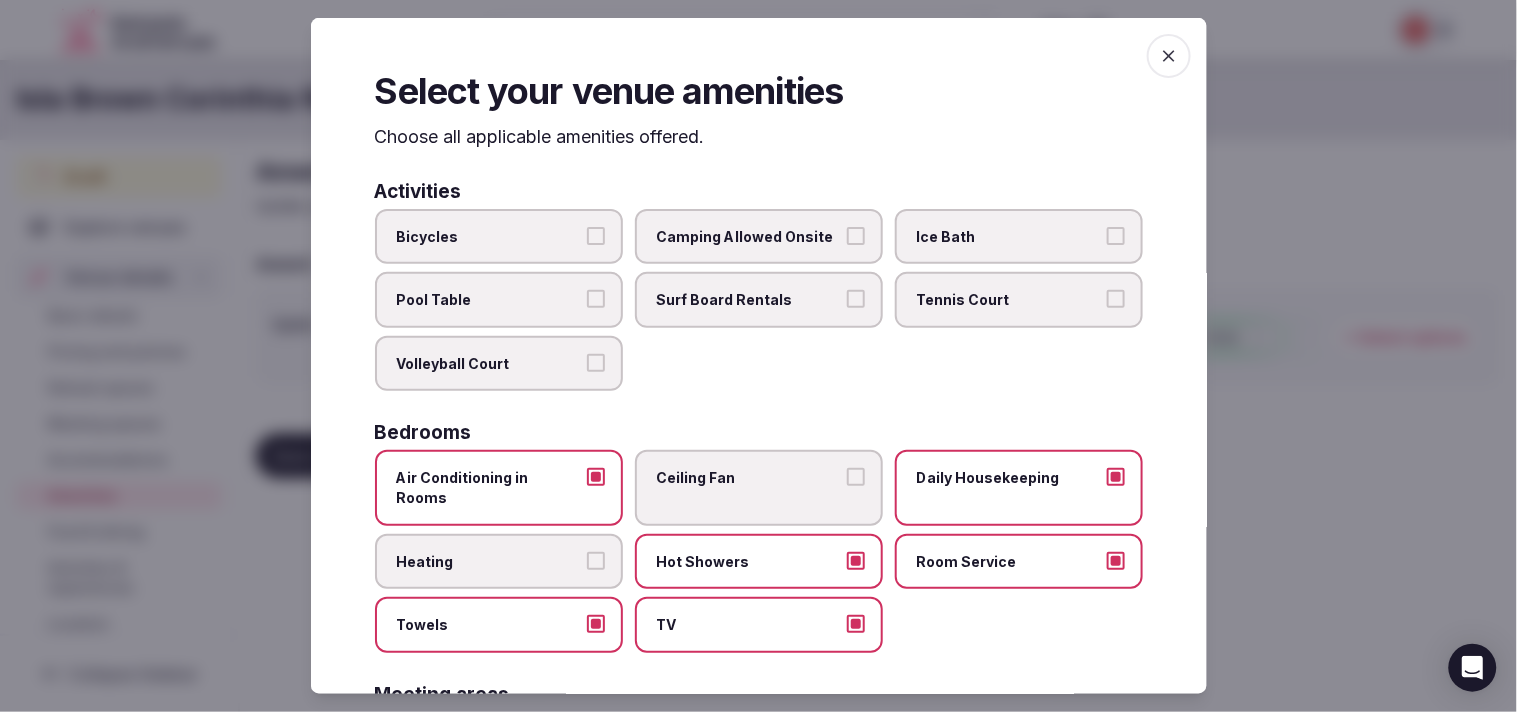 click 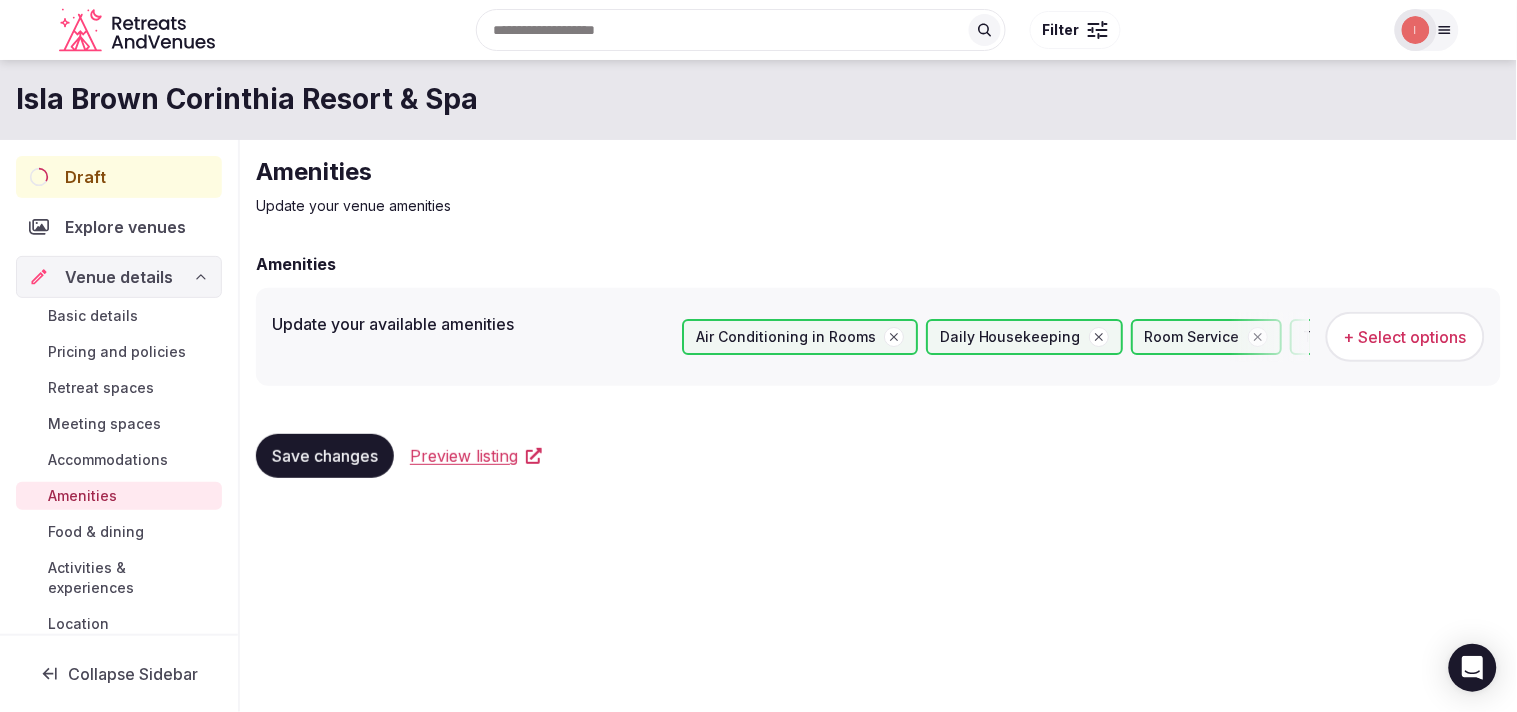 click on "Save changes" at bounding box center [325, 456] 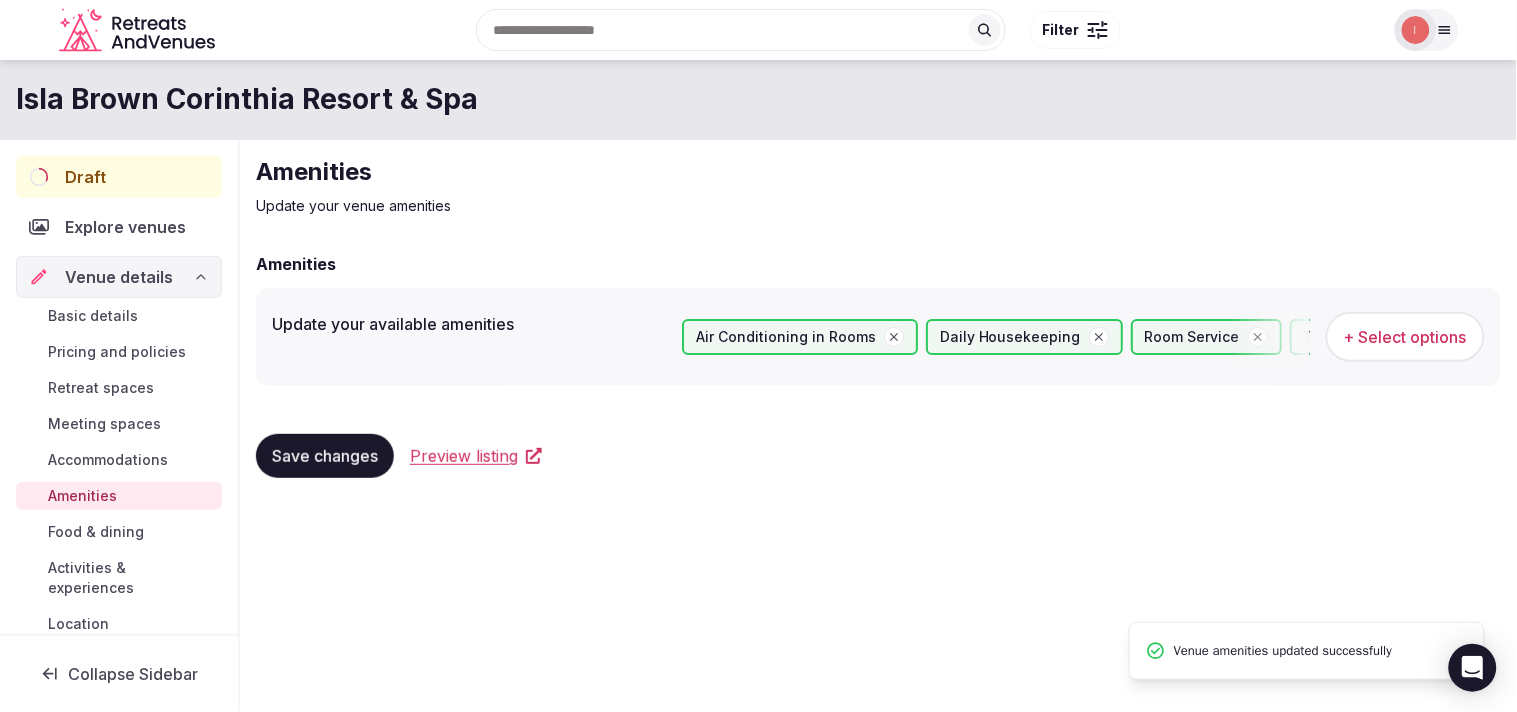 click on "Food & dining" at bounding box center [96, 532] 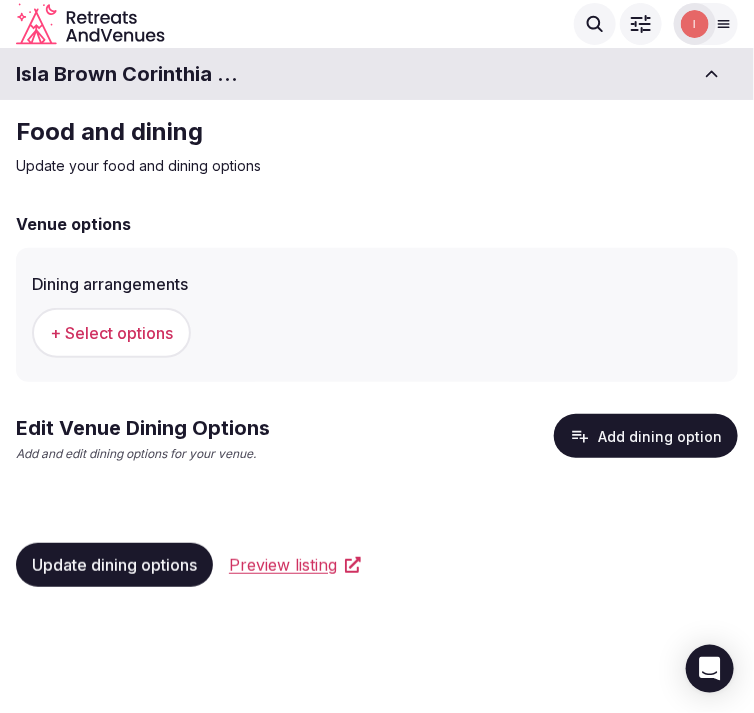 click on "Add dining option" at bounding box center (646, 436) 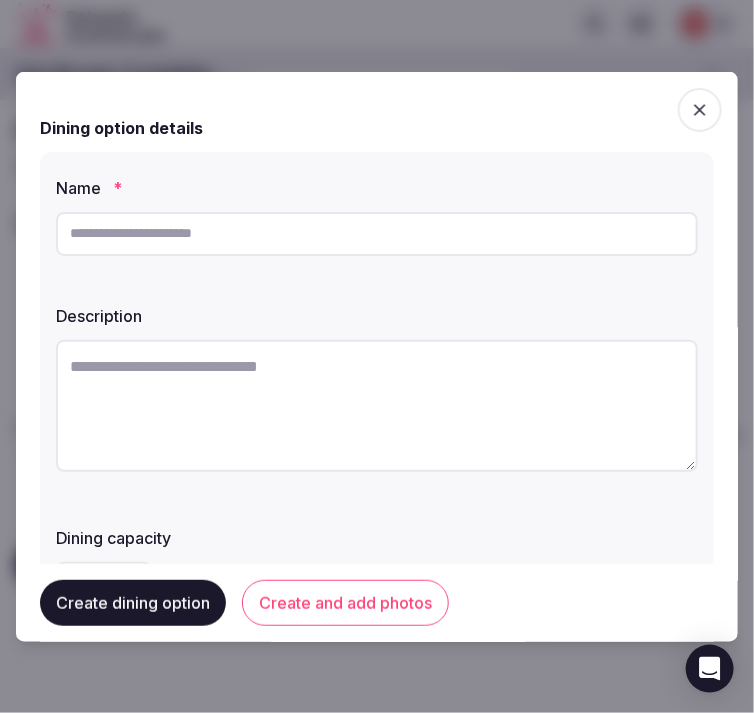 click at bounding box center (377, 233) 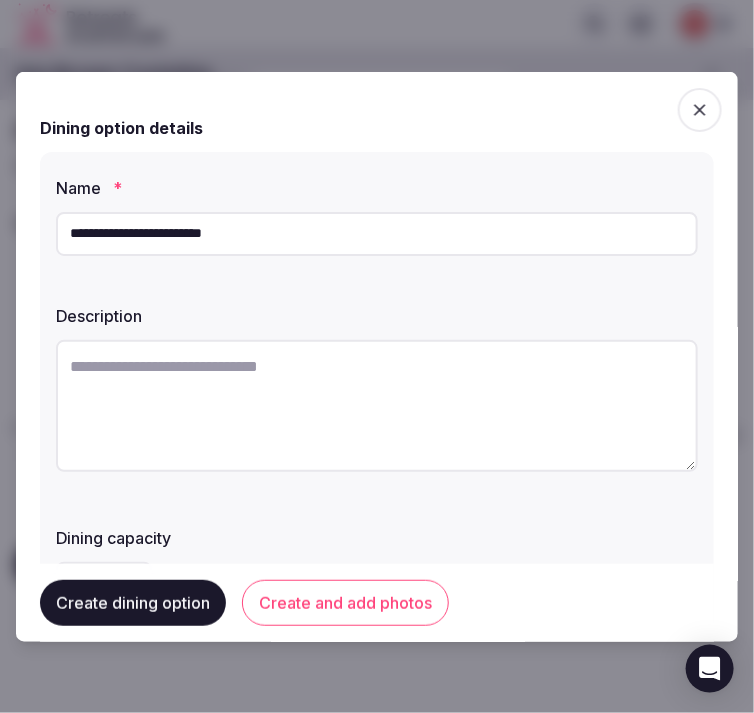 type on "**********" 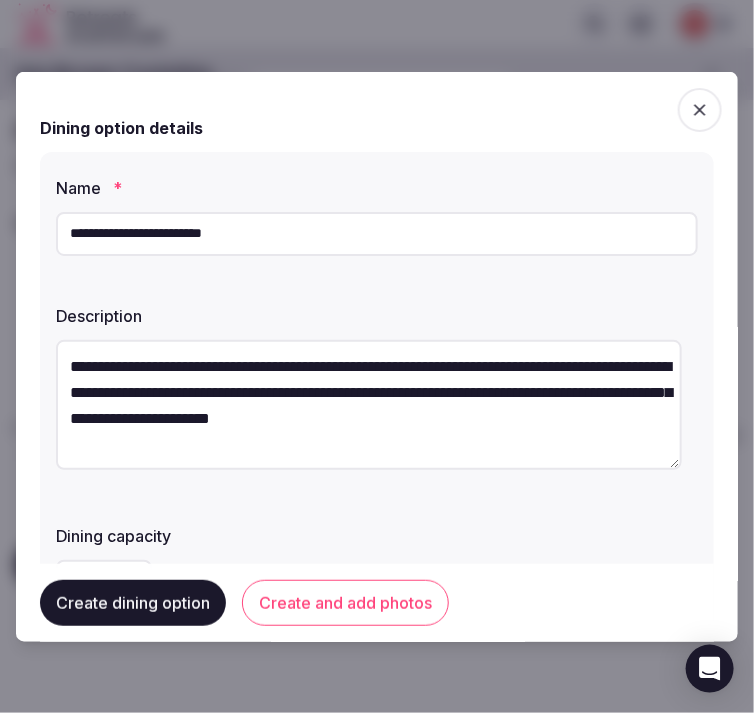 scroll, scrollTop: 52, scrollLeft: 0, axis: vertical 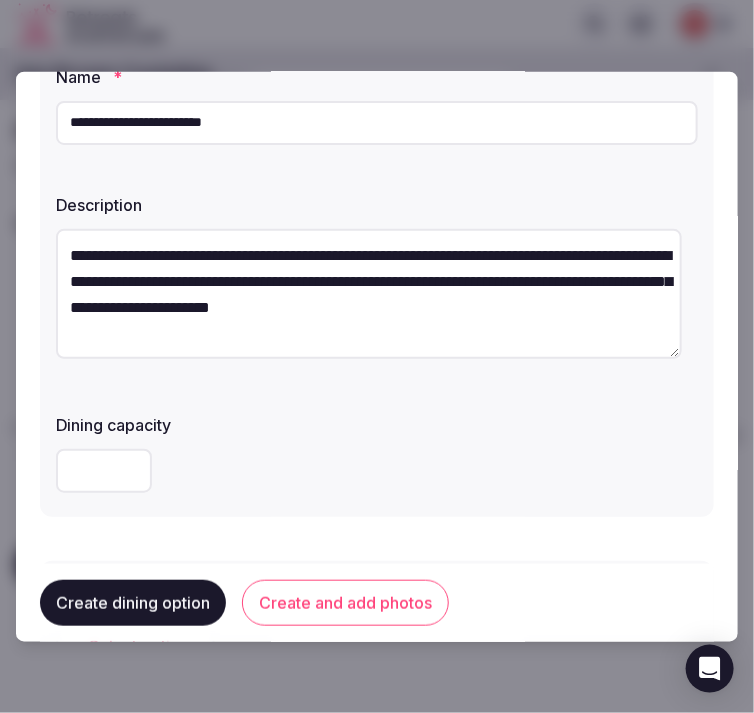 type on "**********" 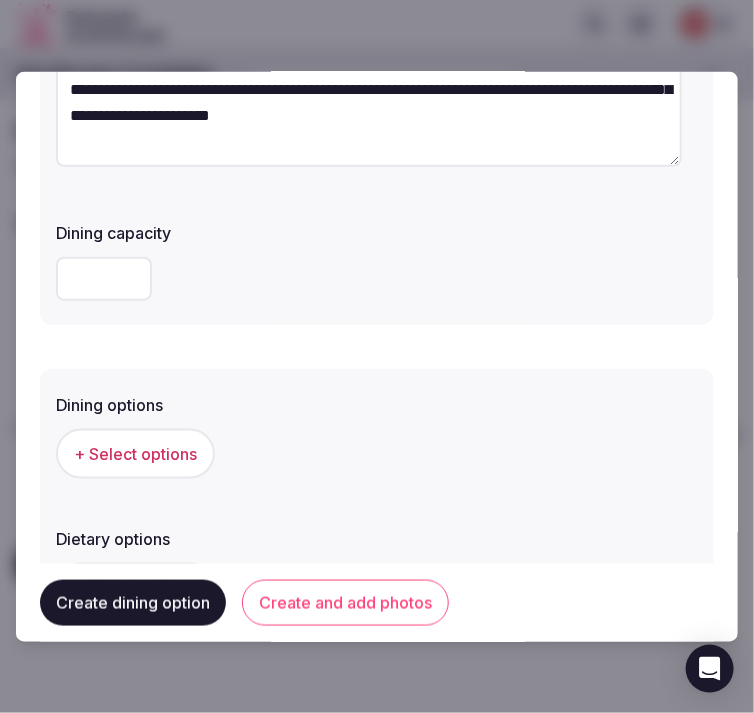scroll, scrollTop: 333, scrollLeft: 0, axis: vertical 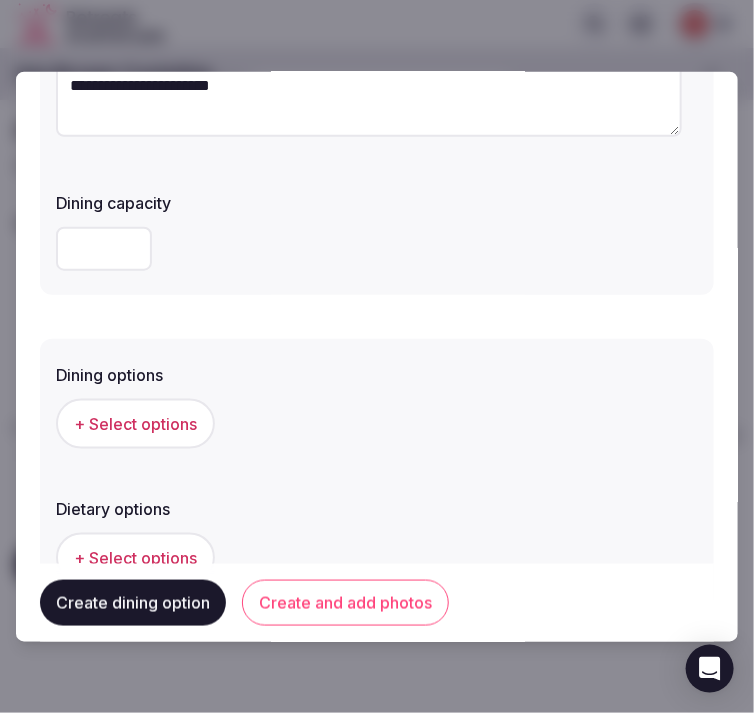 click at bounding box center (104, 248) 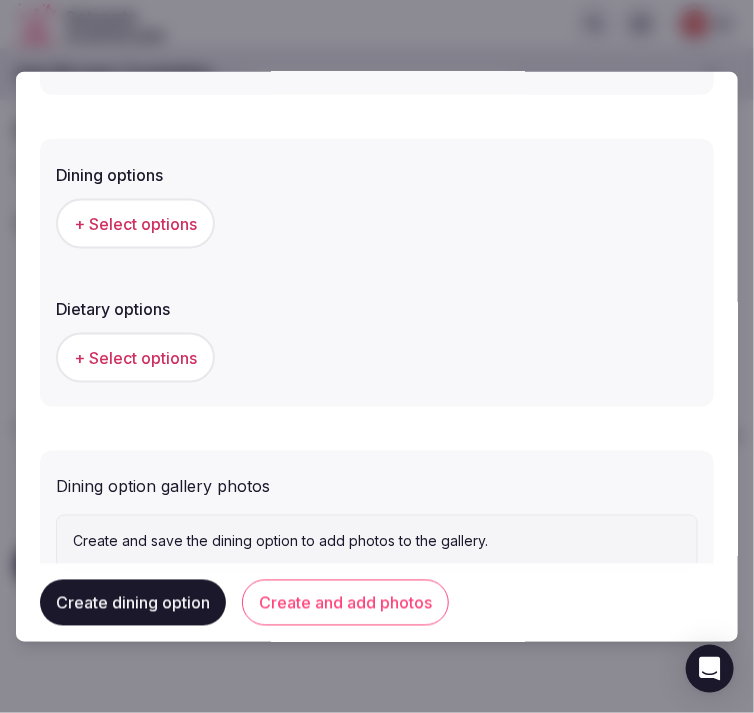 scroll, scrollTop: 597, scrollLeft: 0, axis: vertical 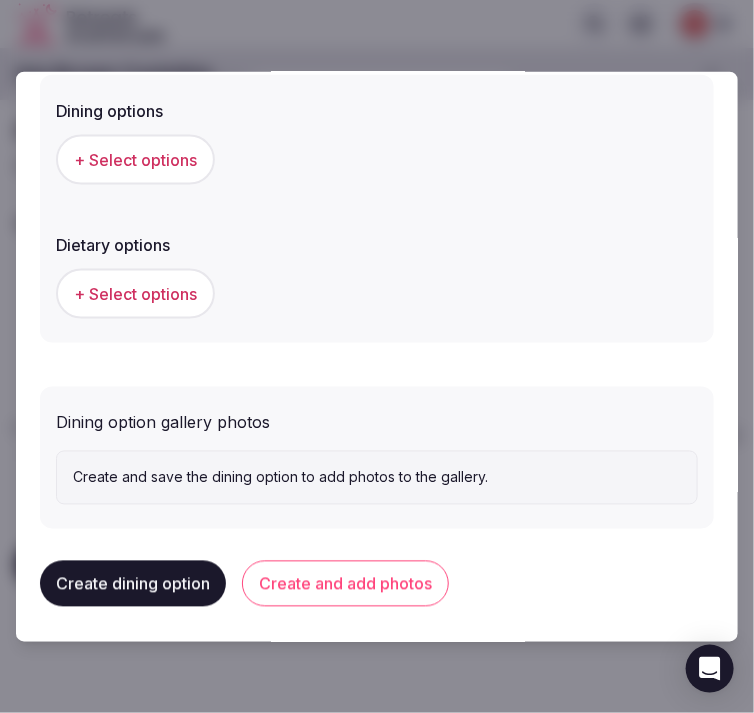 click on "Create and add photos" at bounding box center (345, 584) 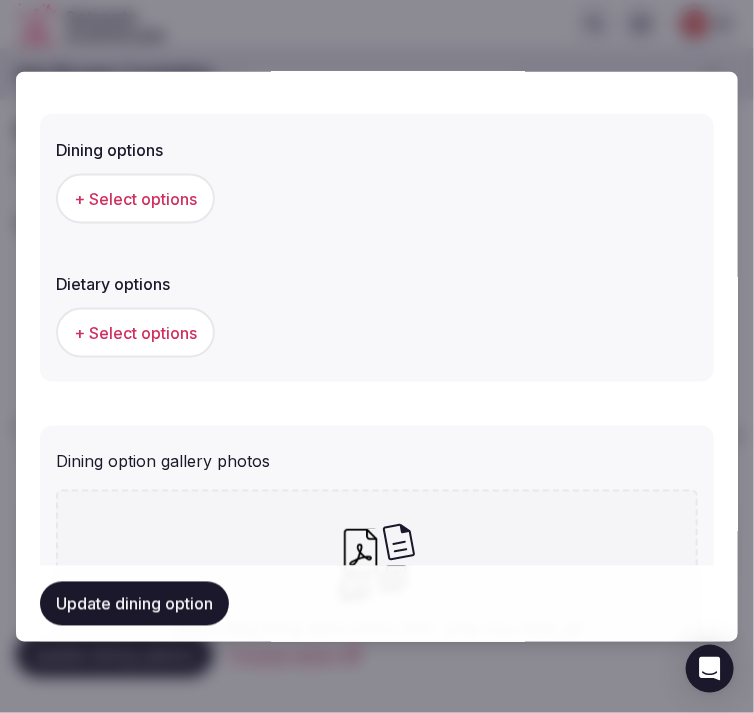 scroll, scrollTop: 666, scrollLeft: 0, axis: vertical 